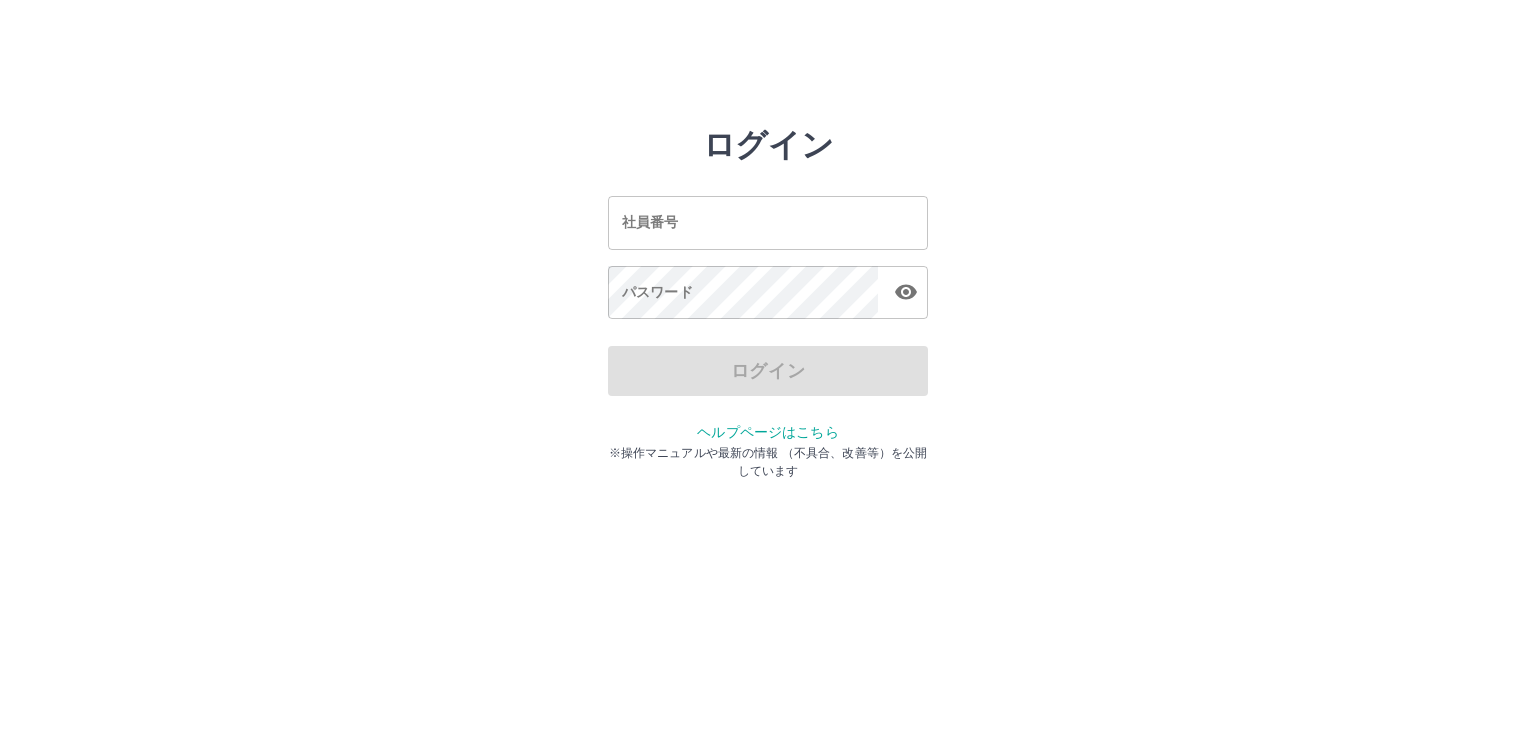 scroll, scrollTop: 0, scrollLeft: 0, axis: both 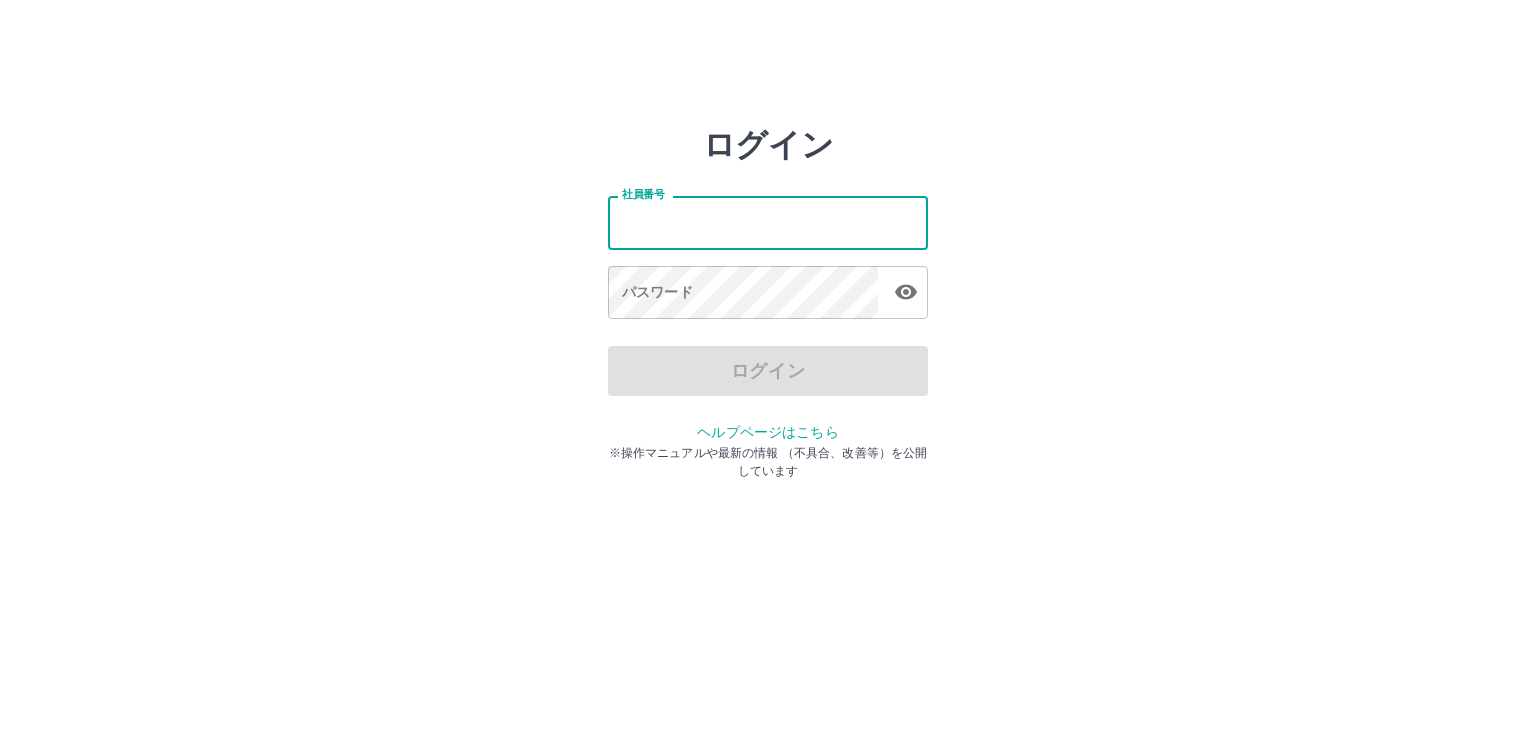 type on "*******" 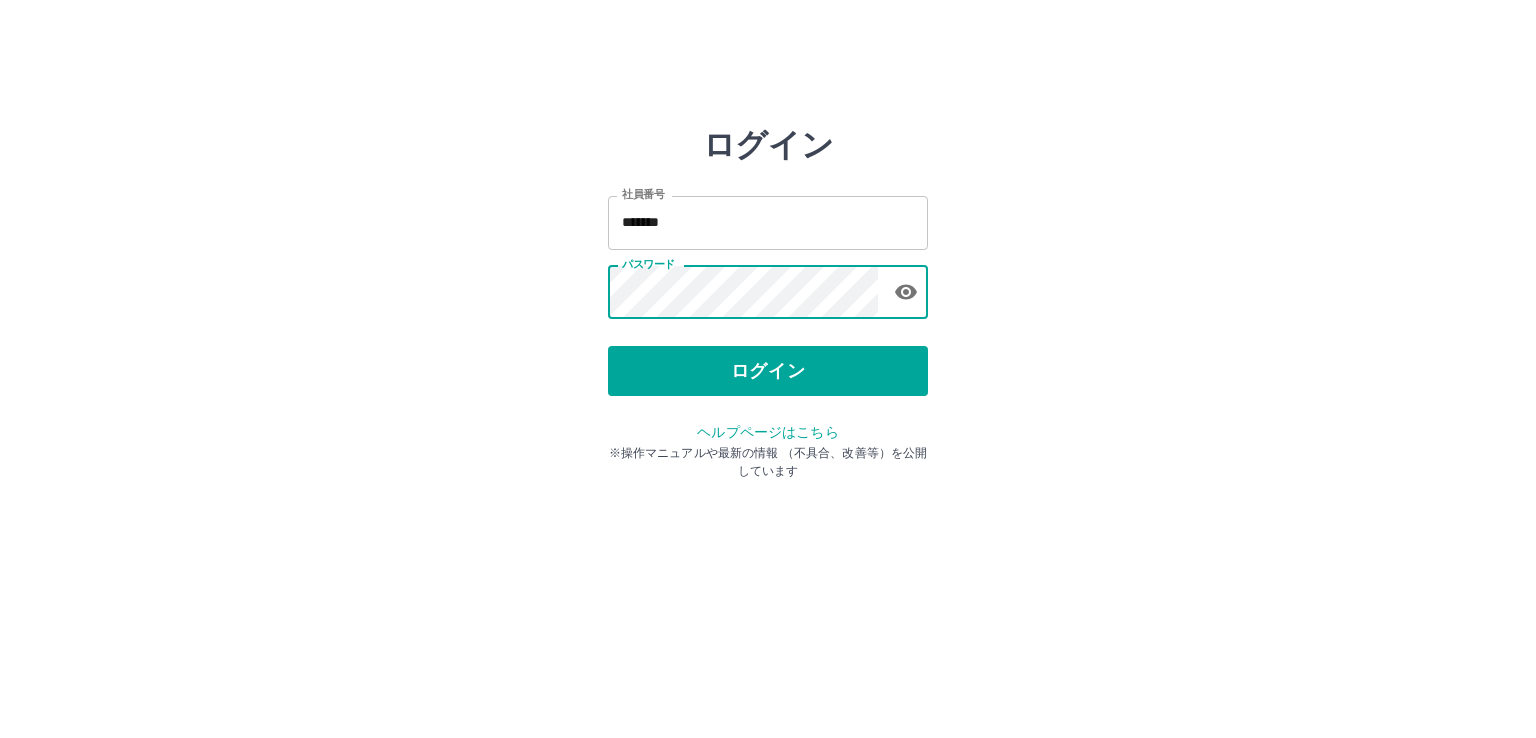 type 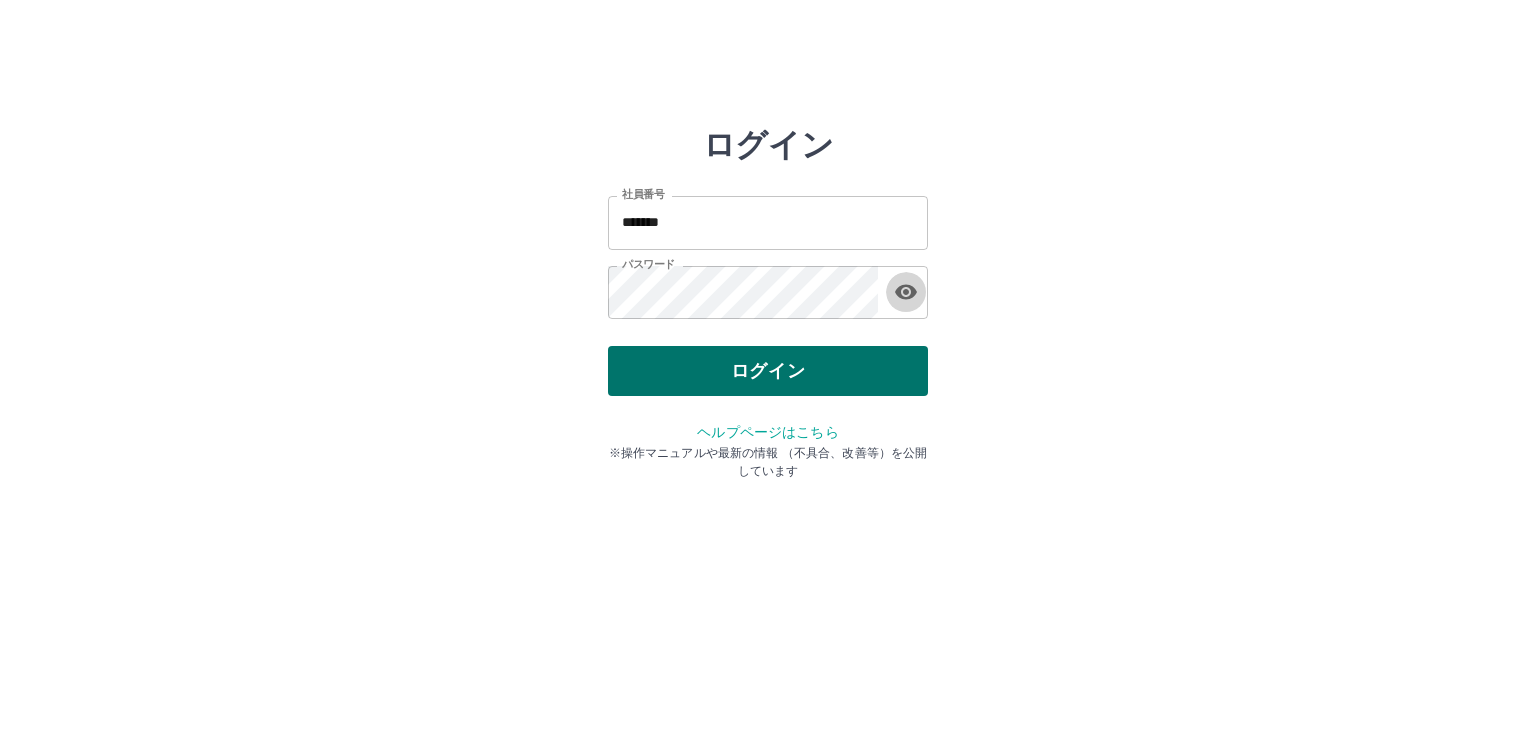 click on "ログイン" at bounding box center [768, 371] 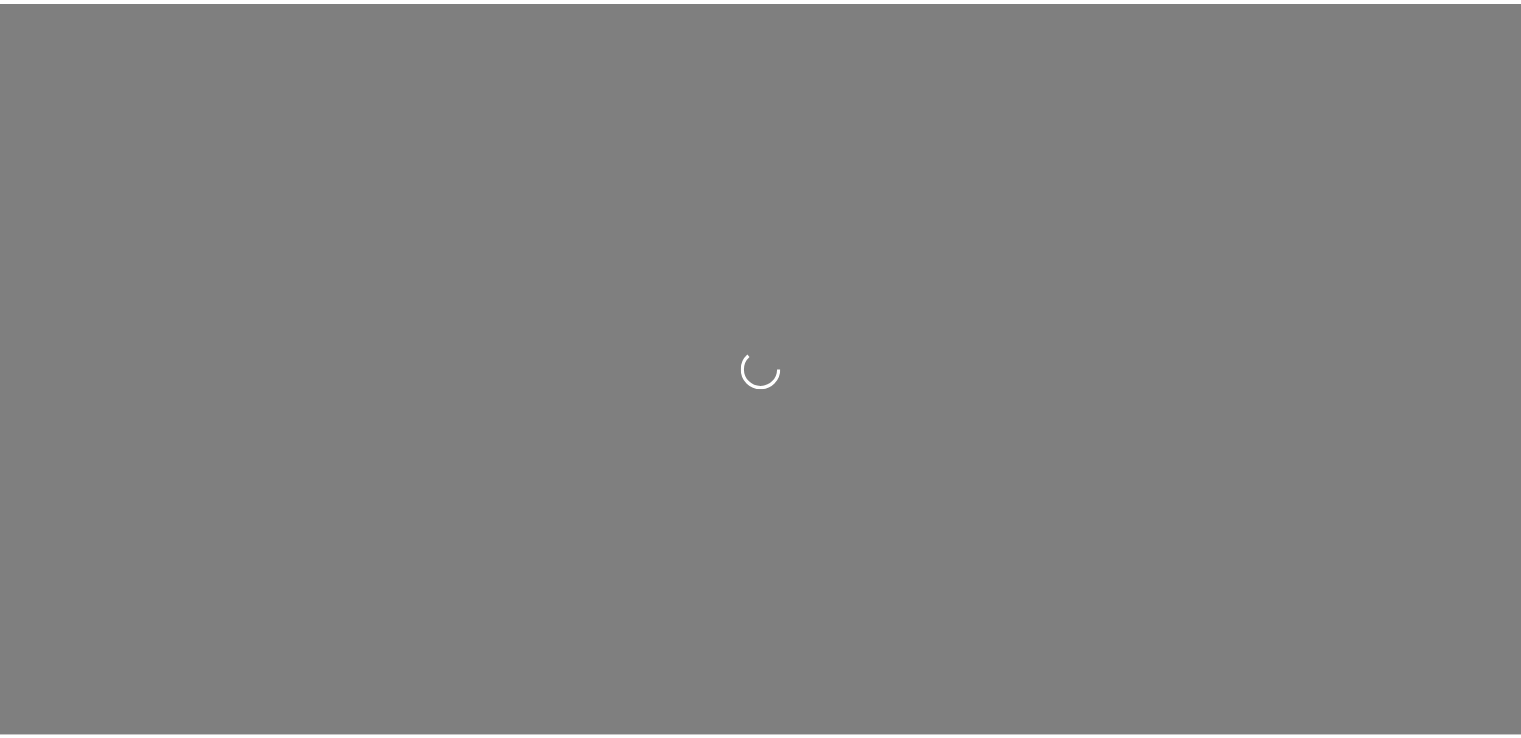 scroll, scrollTop: 0, scrollLeft: 0, axis: both 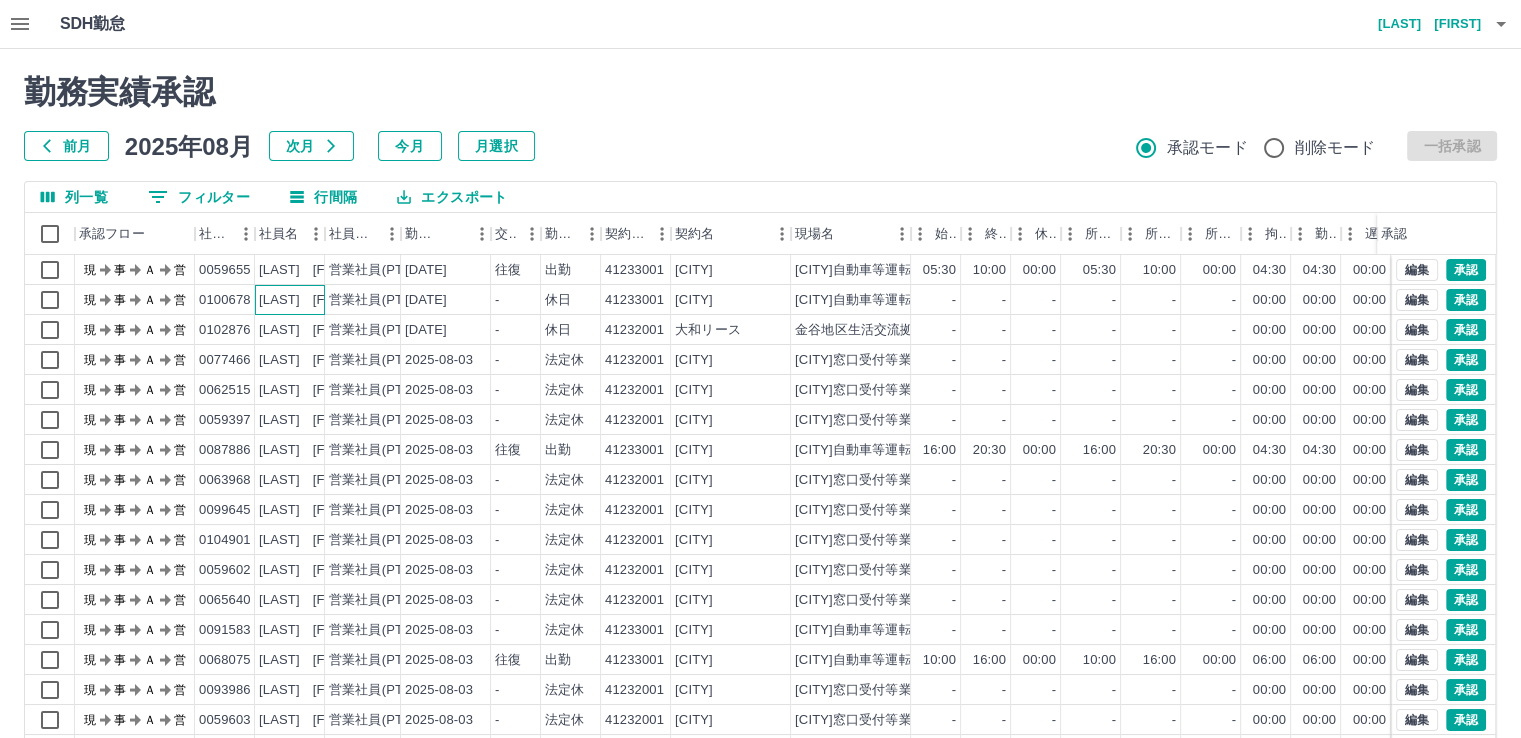 click on "[LAST]　[FIRST]" at bounding box center (309, 300) 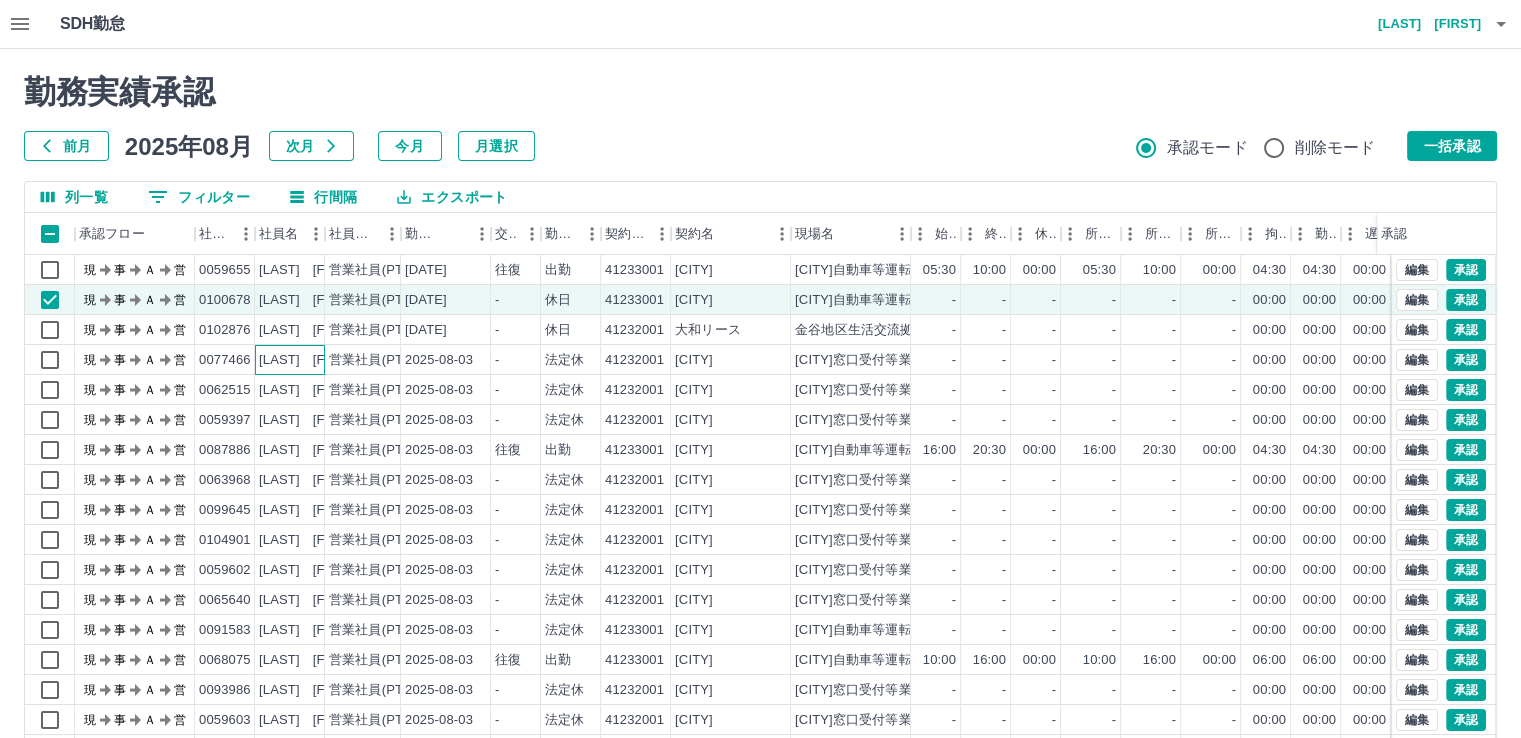 click on "[LAST]　[FIRST]" at bounding box center [309, 360] 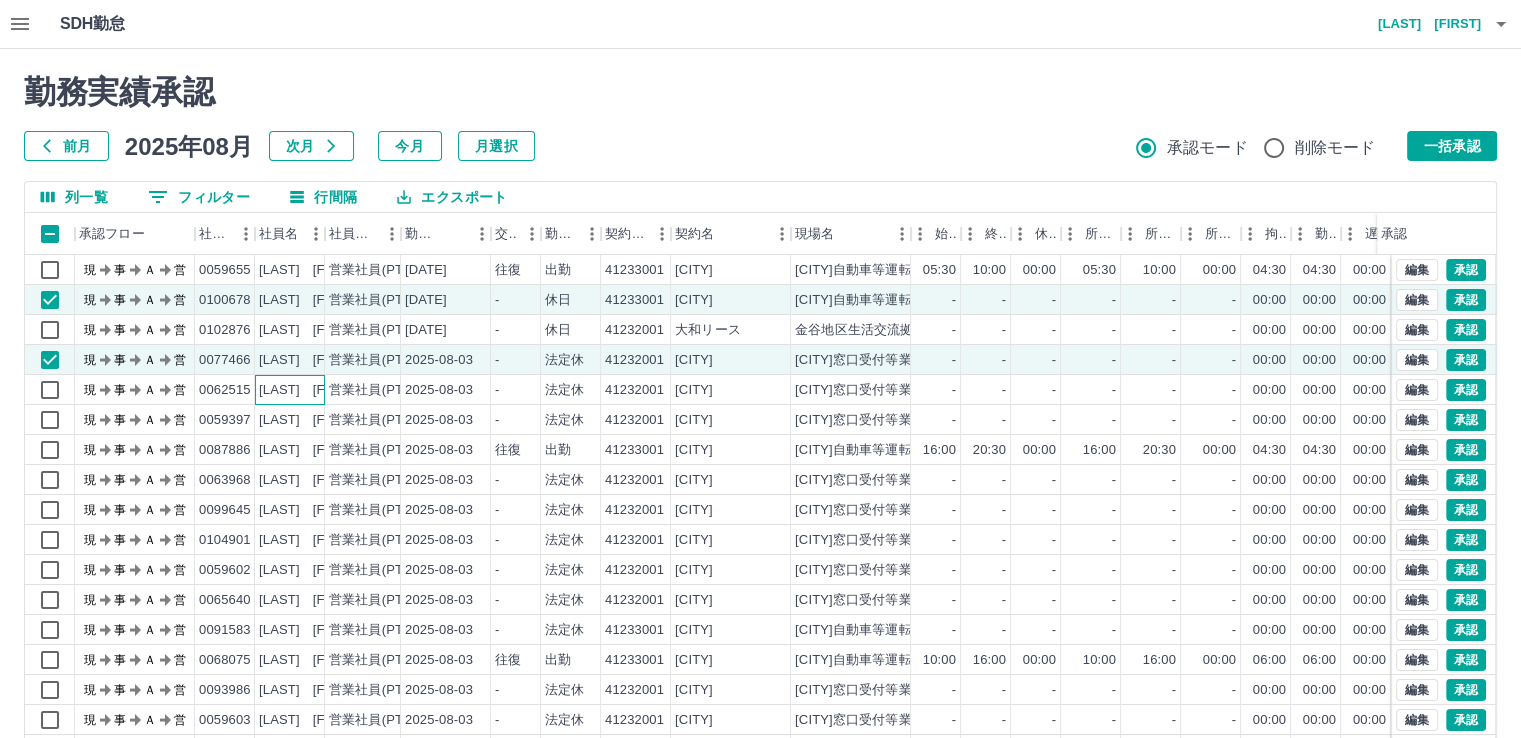 click on "[LAST] [FIRST]" at bounding box center [309, 390] 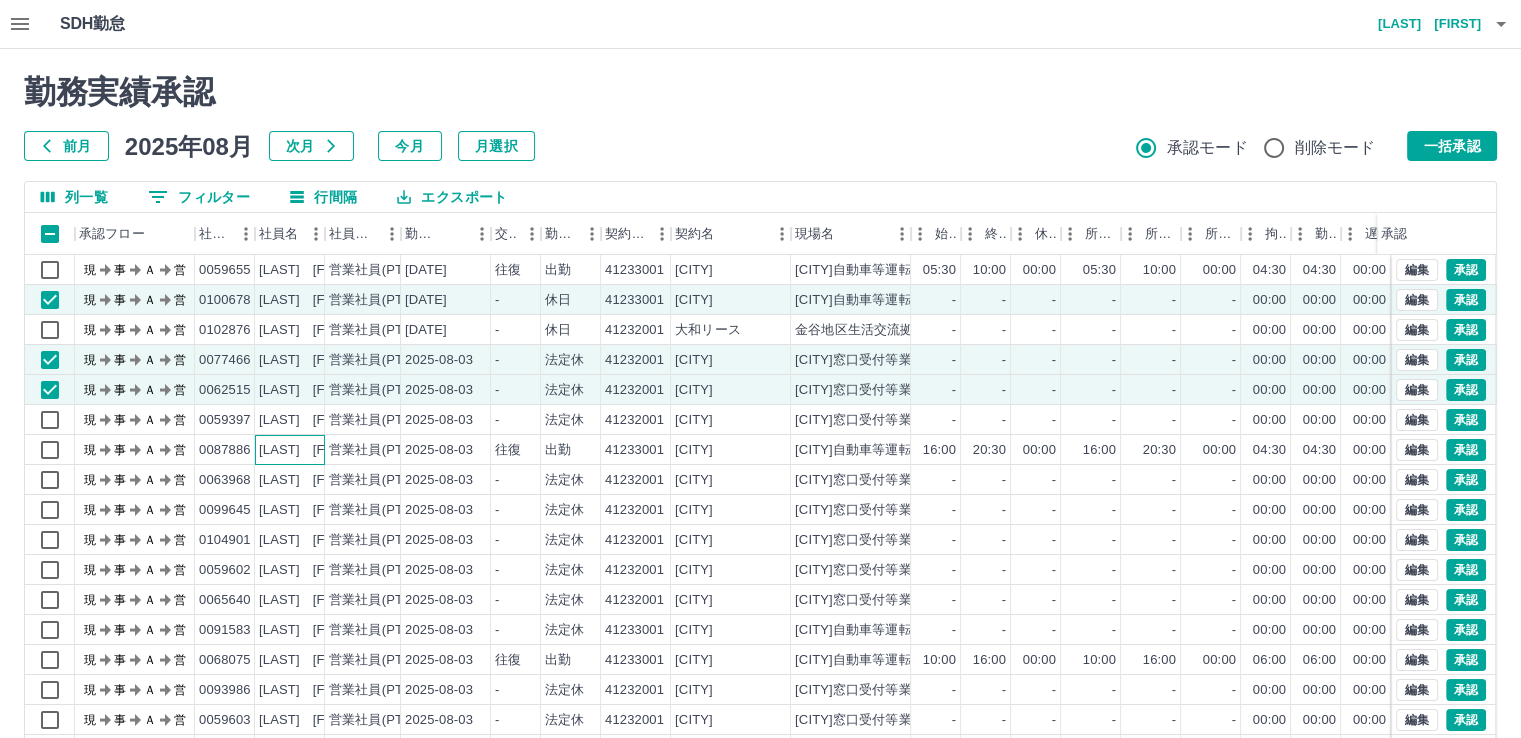 click on "[LAST] [FIRST]" at bounding box center [309, 450] 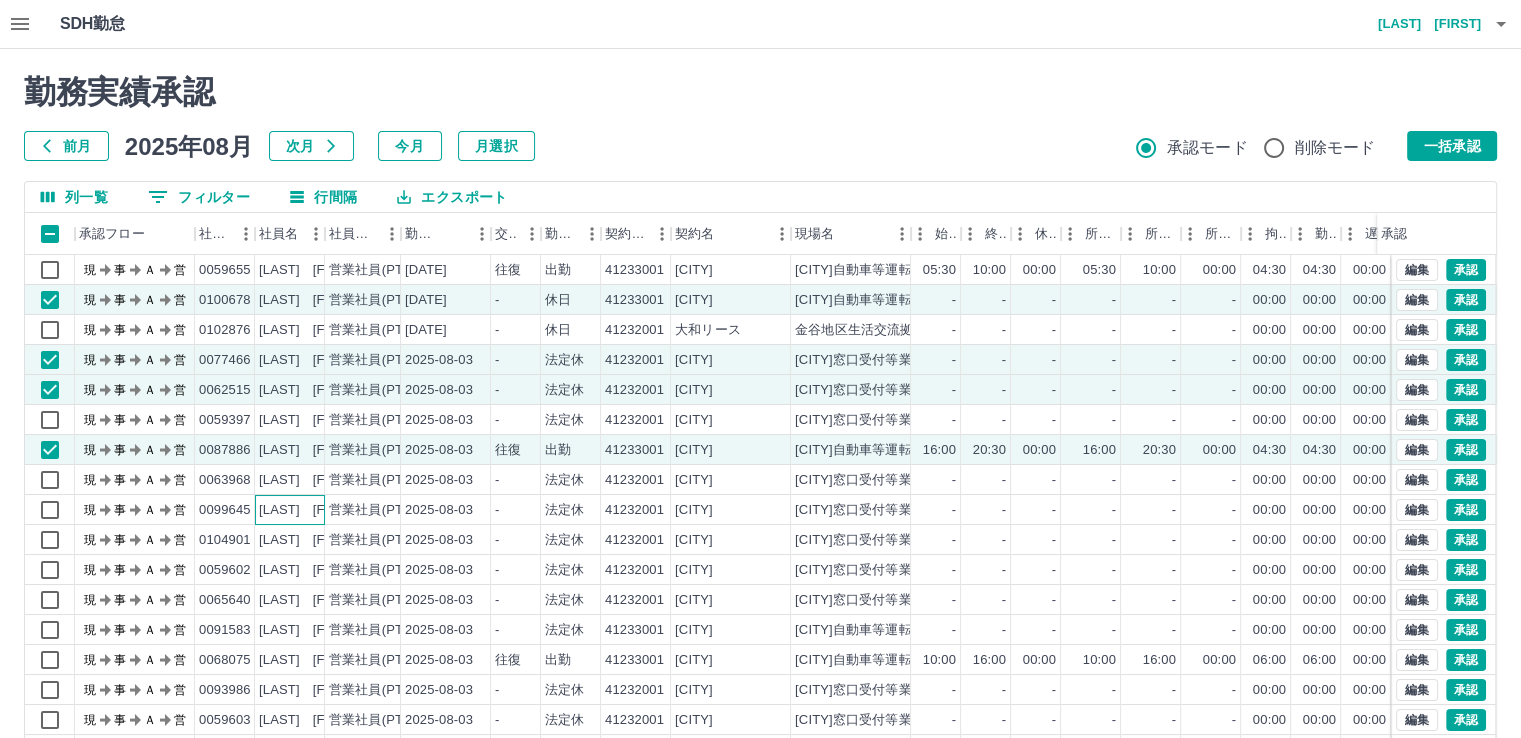 click on "[LAST] [FIRST]" at bounding box center [309, 510] 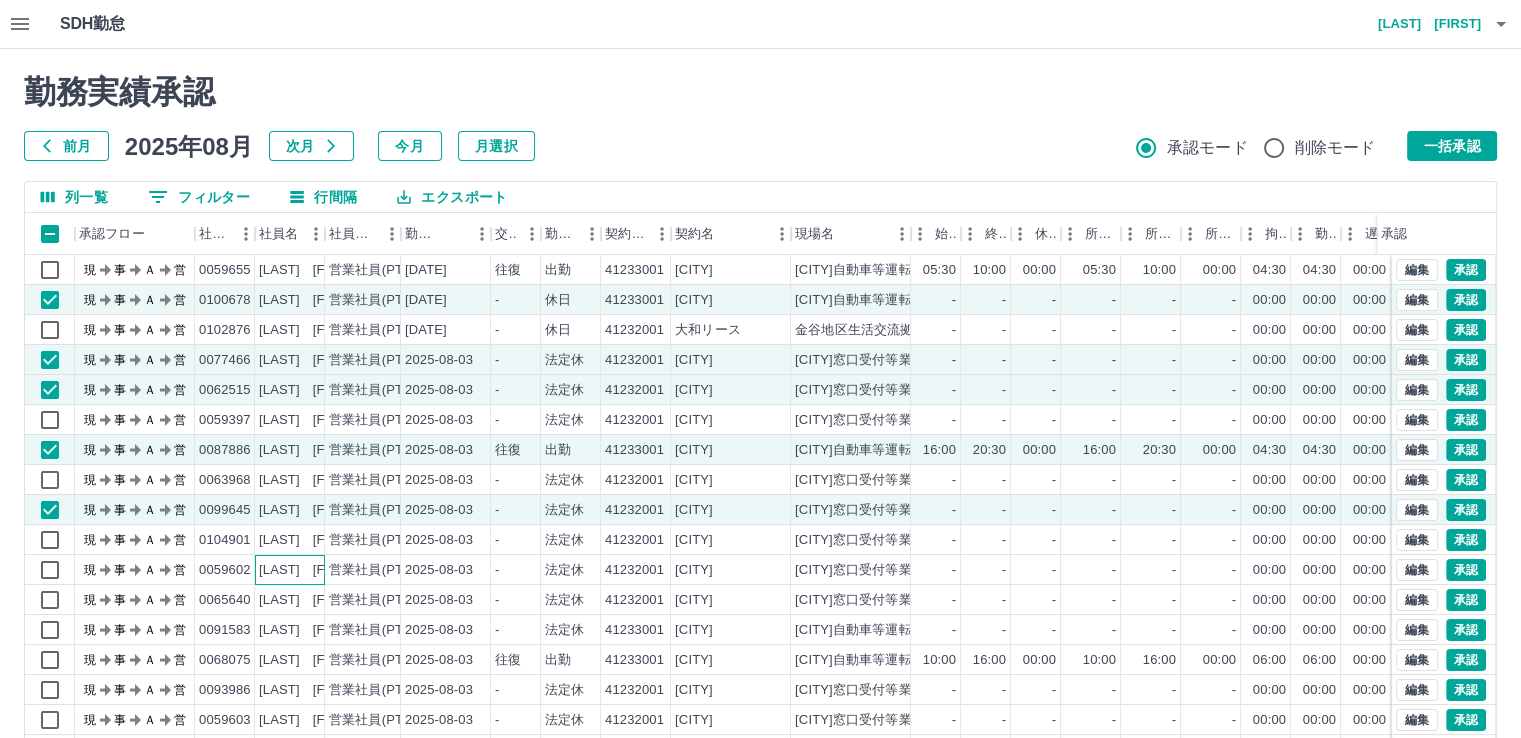 click on "[LAST] [FIRST]" at bounding box center (309, 570) 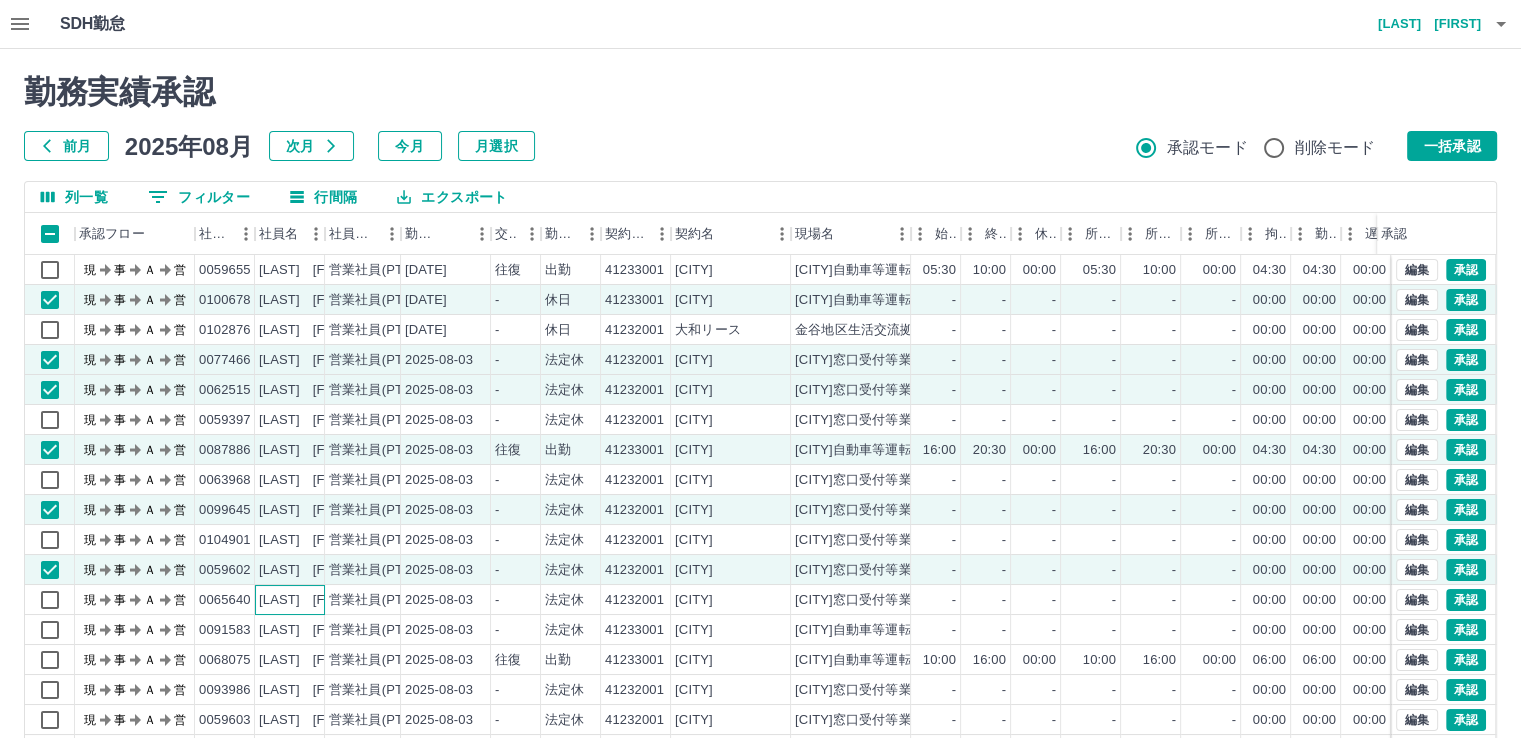 click on "[LAST] [FIRST]" at bounding box center [309, 600] 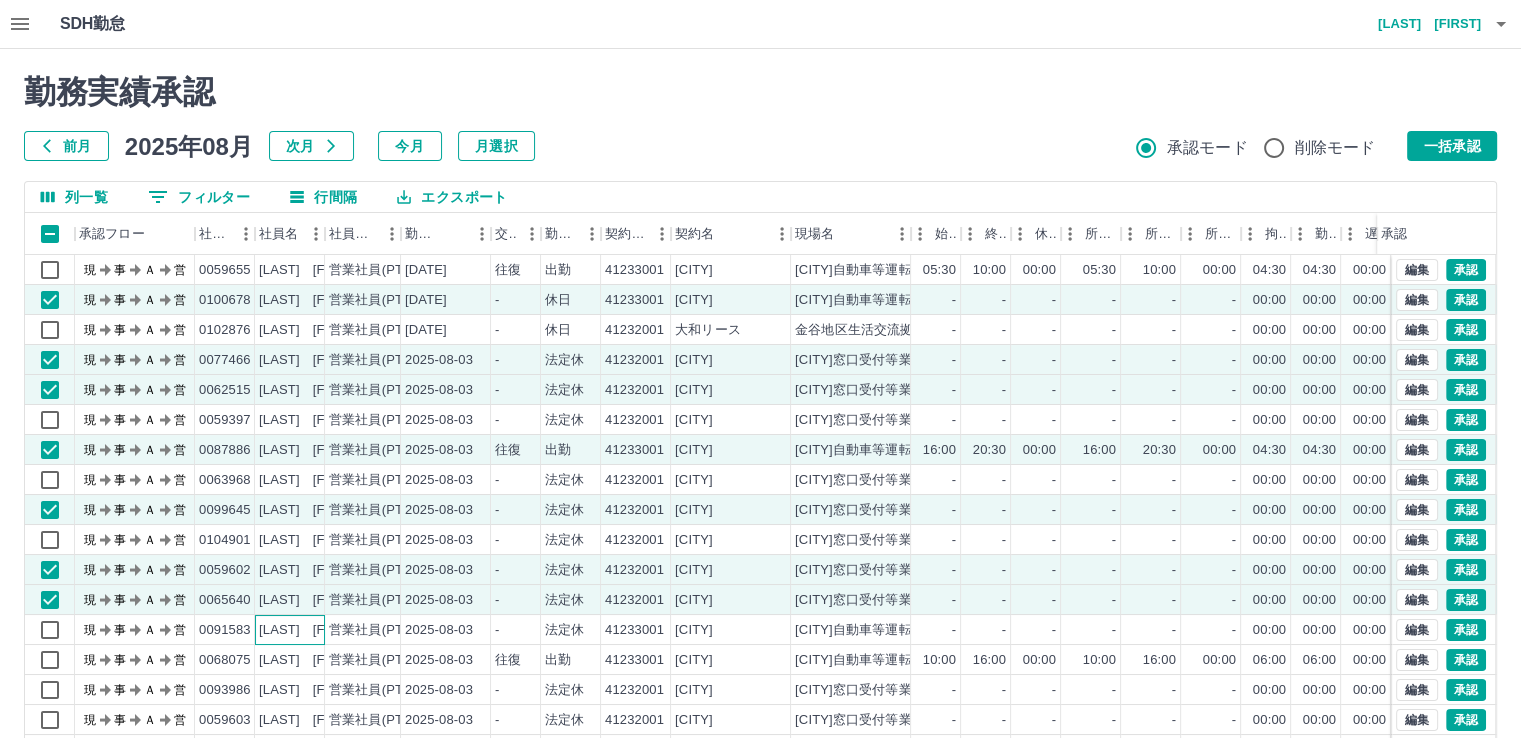 click on "[LAST] [FIRST]" at bounding box center [309, 630] 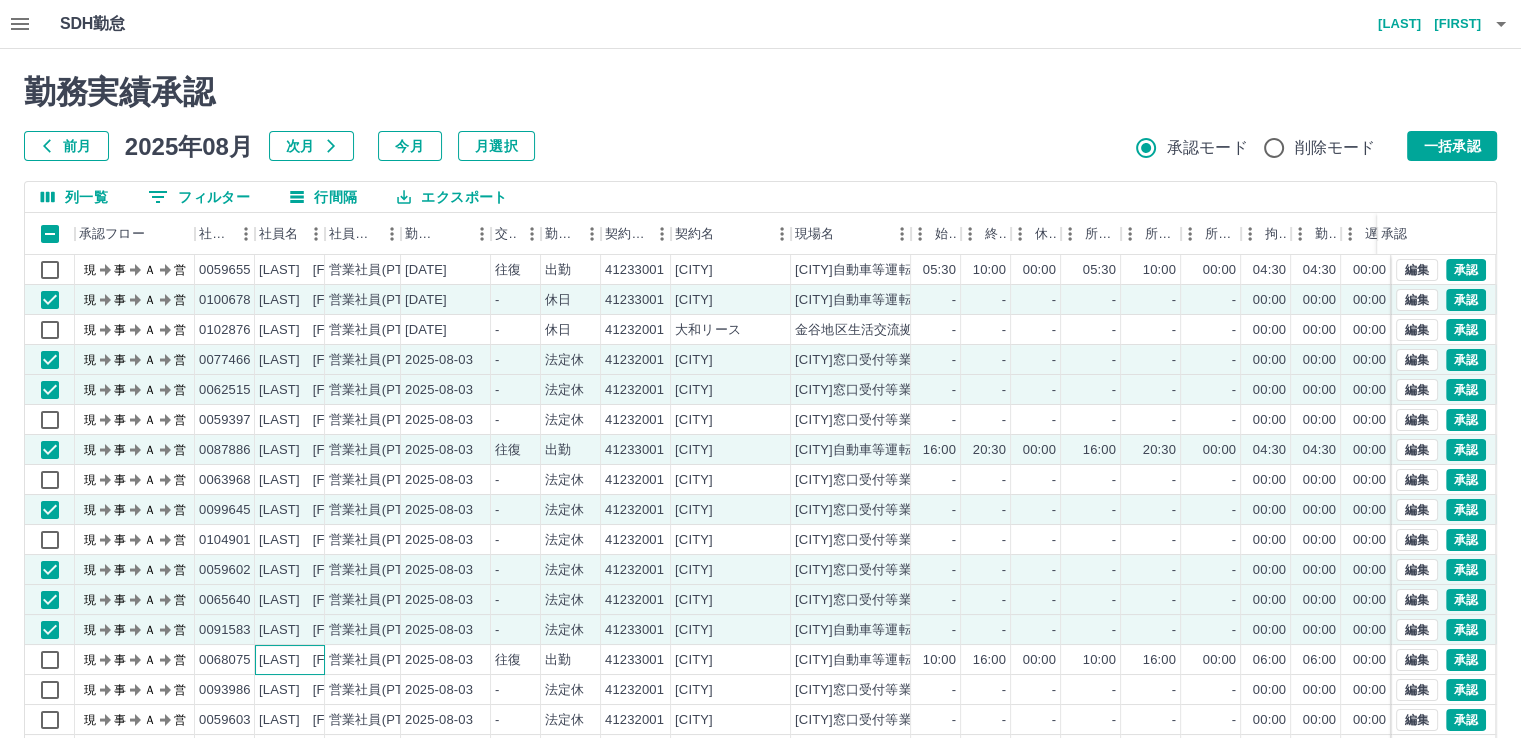 click on "[LAST] [FIRST]" at bounding box center [309, 660] 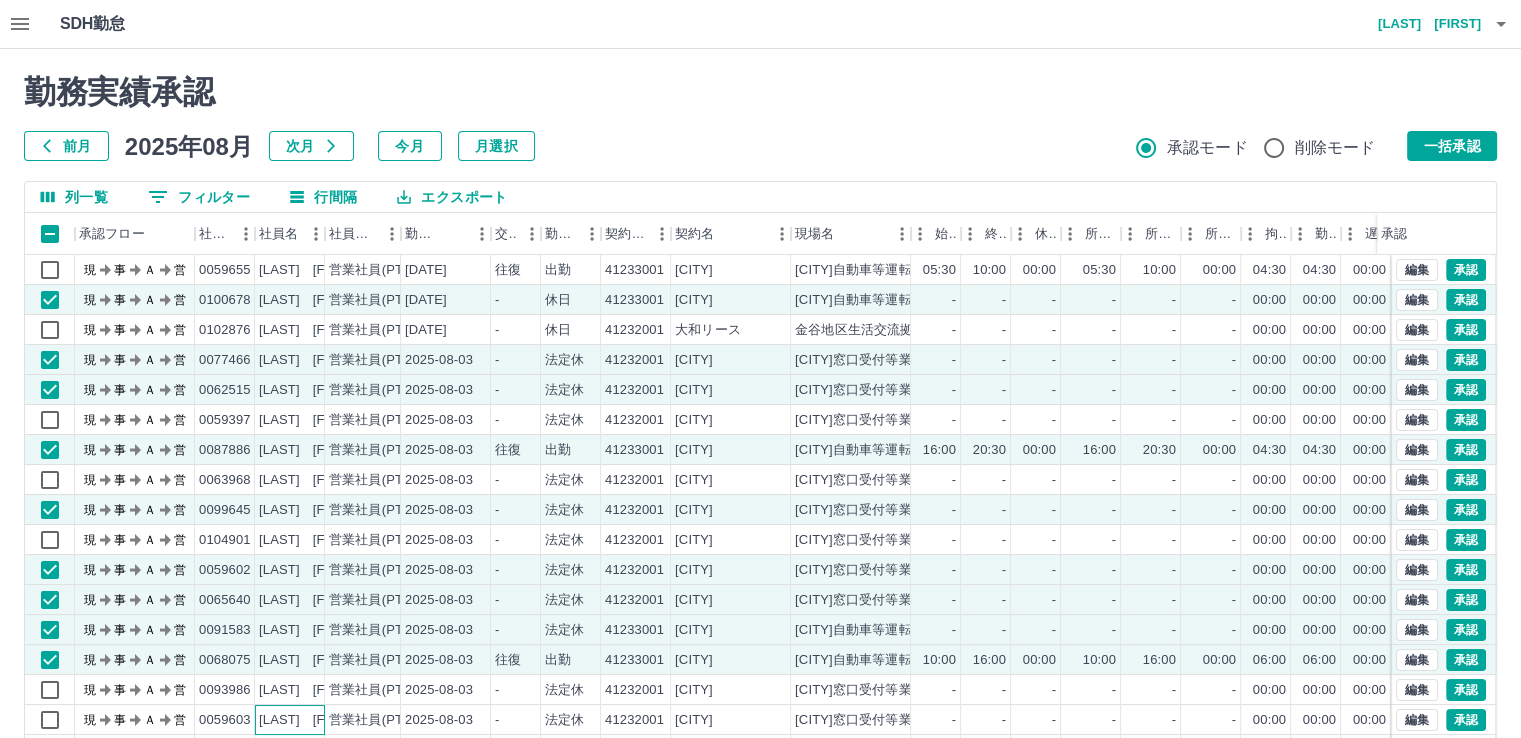 click on "[LAST] [FIRST]" at bounding box center [309, 720] 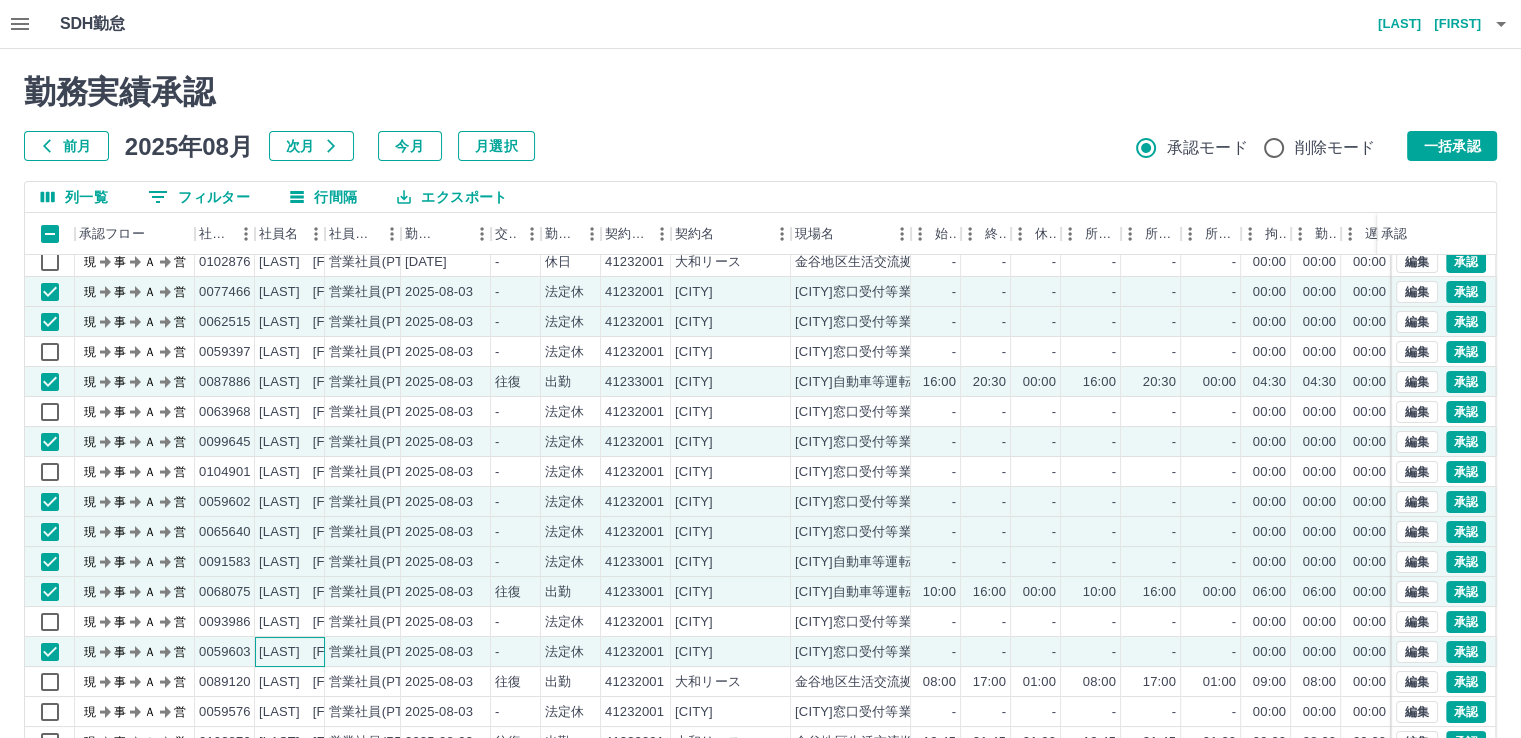 scroll, scrollTop: 101, scrollLeft: 0, axis: vertical 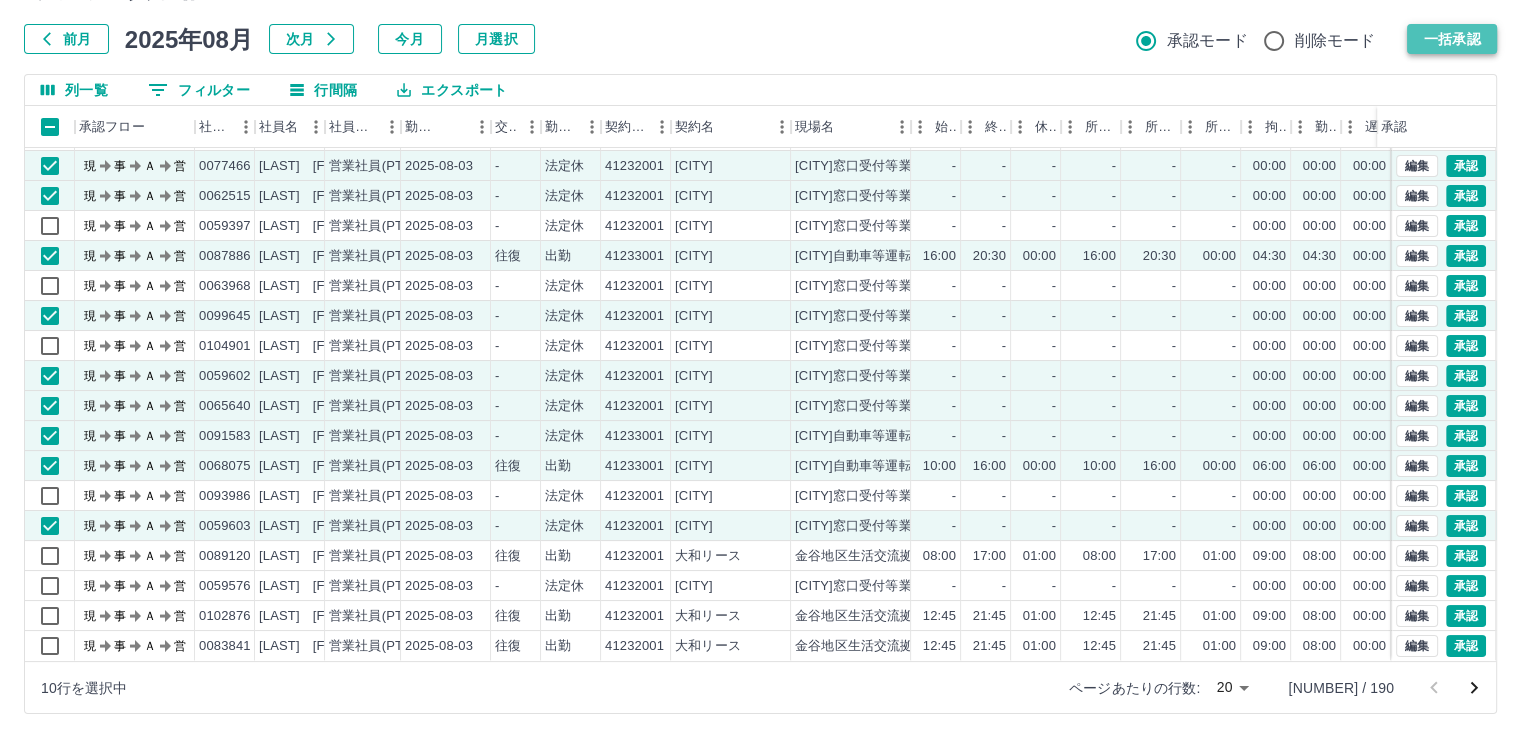 click on "一括承認" at bounding box center (1452, 39) 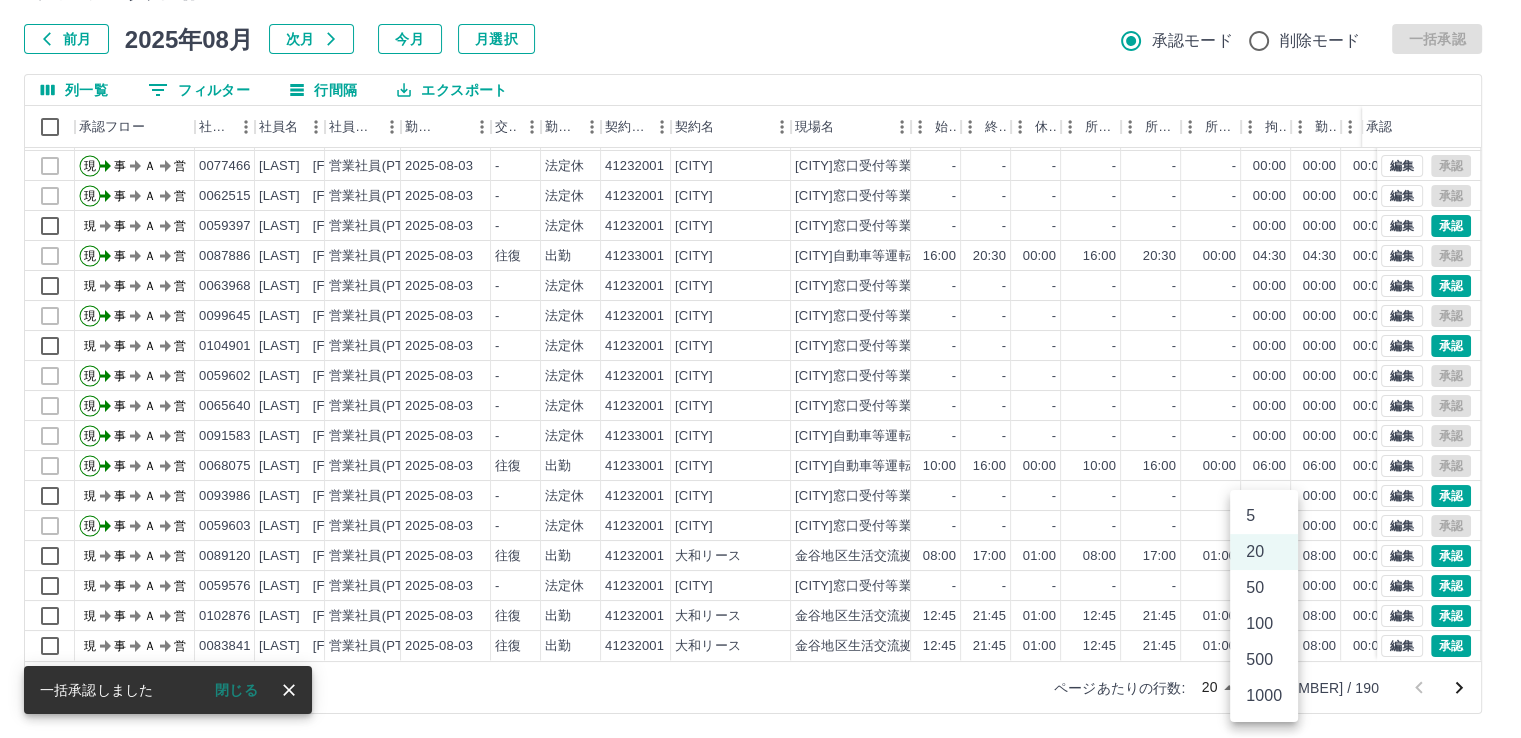 click on "SDH勤怠 本澤　良久 勤務実績承認 前月 2025年08月 次月 今月 月選択 承認モード 削除モード 一括承認 列一覧 0 フィルター 行間隔 エクスポート 承認フロー 社員番号 社員名 社員区分 勤務日 交通費 勤務区分 契約コード 契約名 現場名 始業 終業 休憩 所定開始 所定終業 所定休憩 拘束 勤務 遅刻等 コメント ステータス 承認 現 事 Ａ 営 0100678 内野　克己 営業社員(PT契約) 2025-08-04  -  休日 41233001 島田市 島田市自動車等運転管理業務包括業務 - - - - - - 00:00 00:00 00:00 事務担当者承認待 現 事 Ａ 営 0102876 設楽　達二 営業社員(PT契約) 2025-08-04  -  休日 42815001 大和リース 金谷地区生活交流拠点整備運営事業 - - - - - - 00:00 00:00 00:00 現場責任者承認待 現 事 Ａ 営 0077466 恩田　美和子 営業社員(PT契約) 2025-08-03  -  法定休 41232001 島田市 島田市窓口受付等業務包括業務 - - - - - - -" at bounding box center [760, 315] 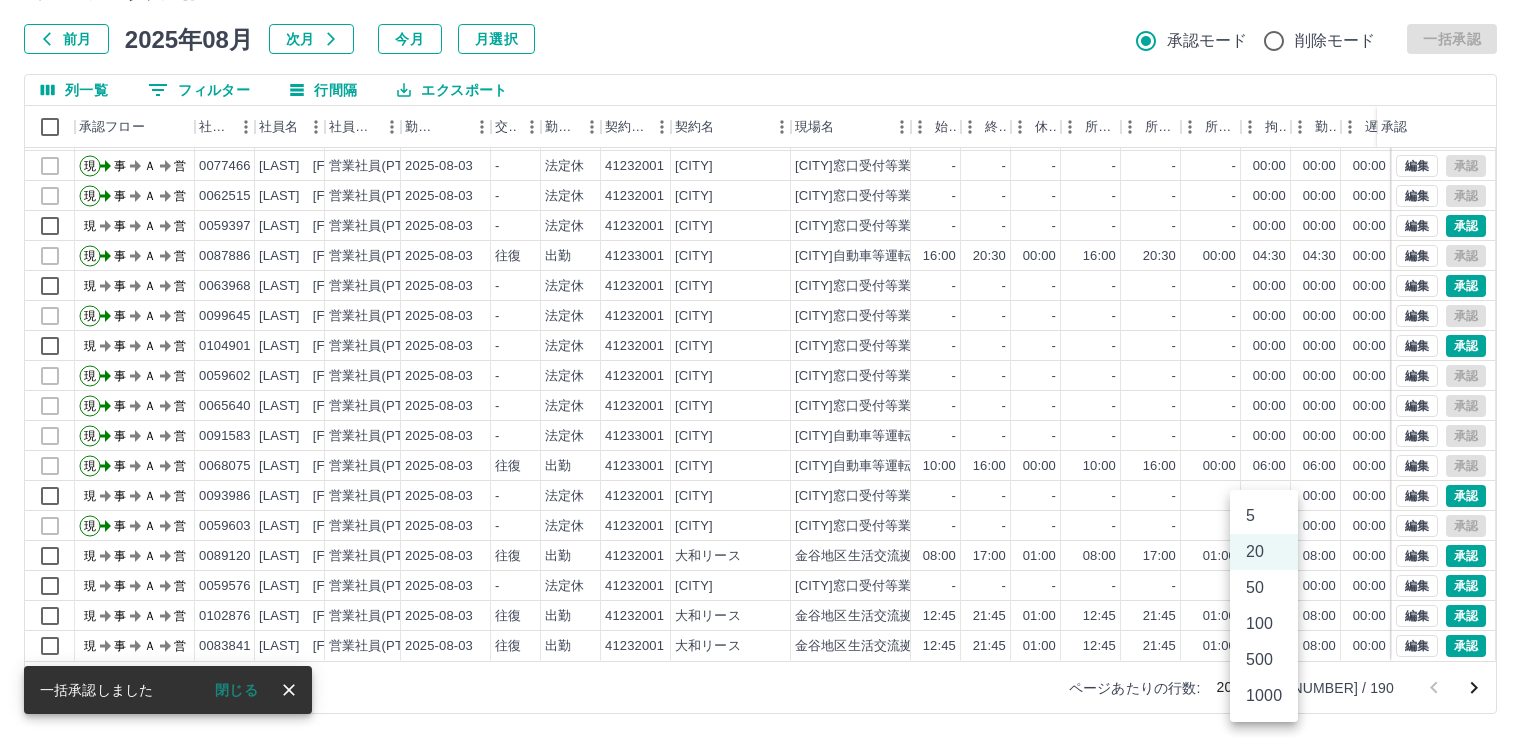 click on "100" at bounding box center (1264, 624) 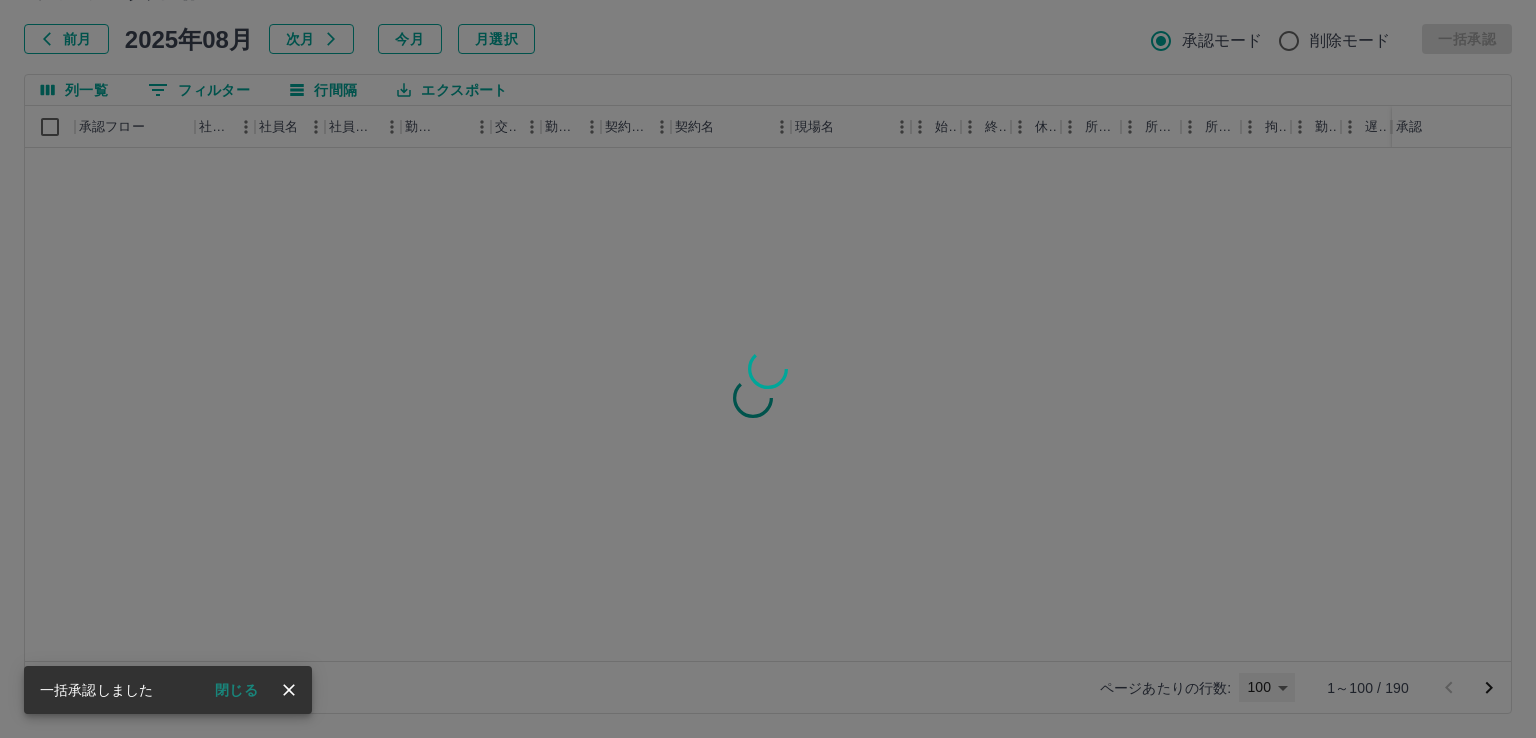 type on "***" 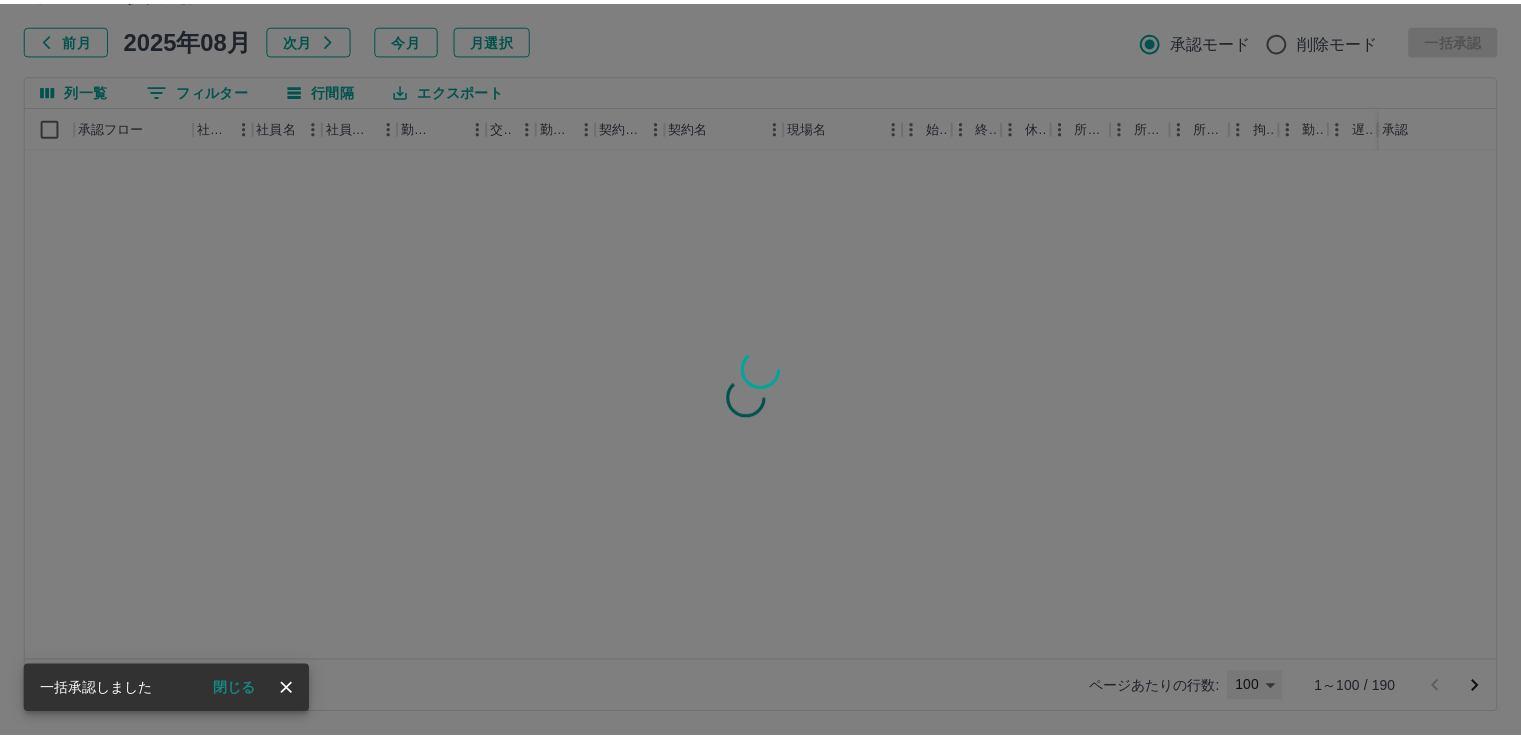 scroll, scrollTop: 0, scrollLeft: 0, axis: both 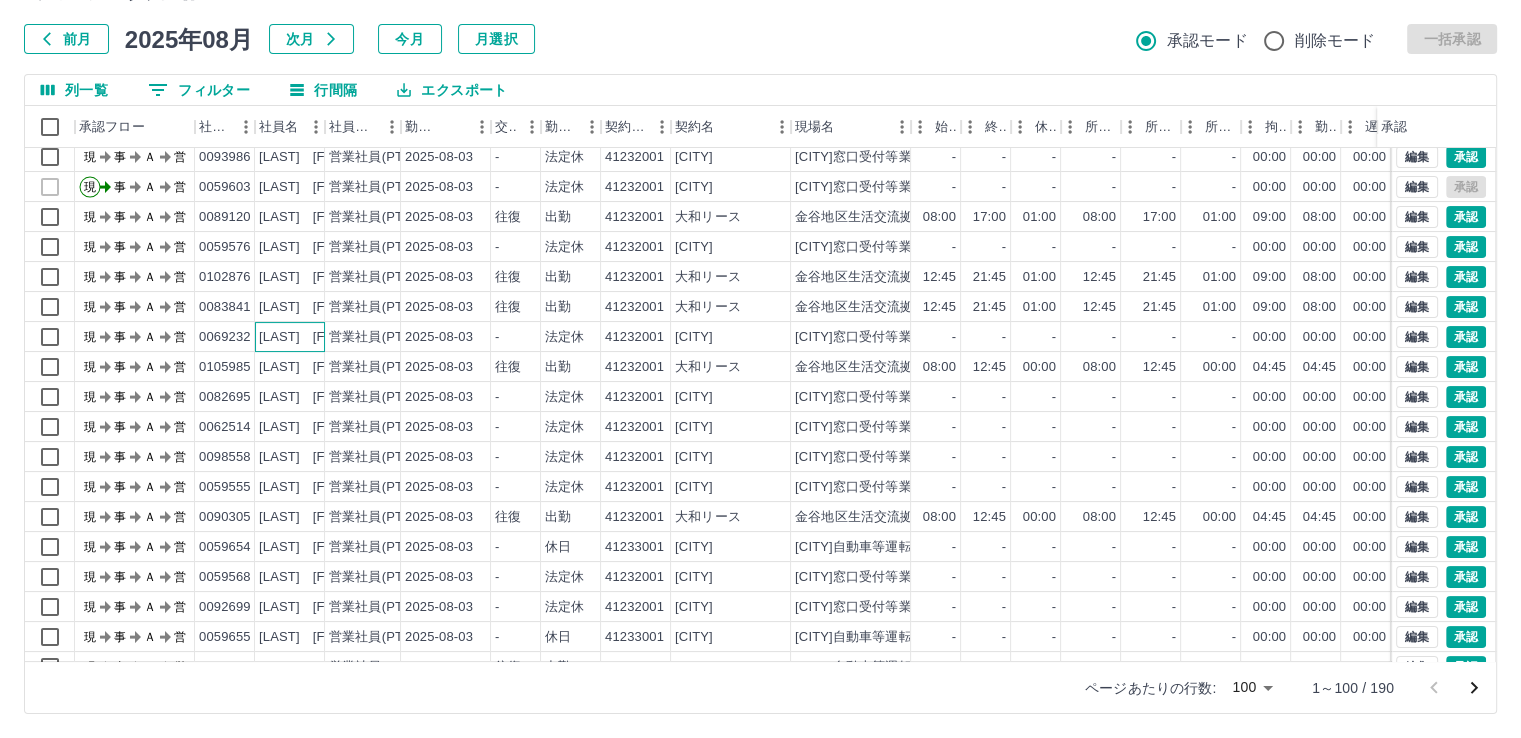 click on "[LAST] [FIRST]" at bounding box center [309, 337] 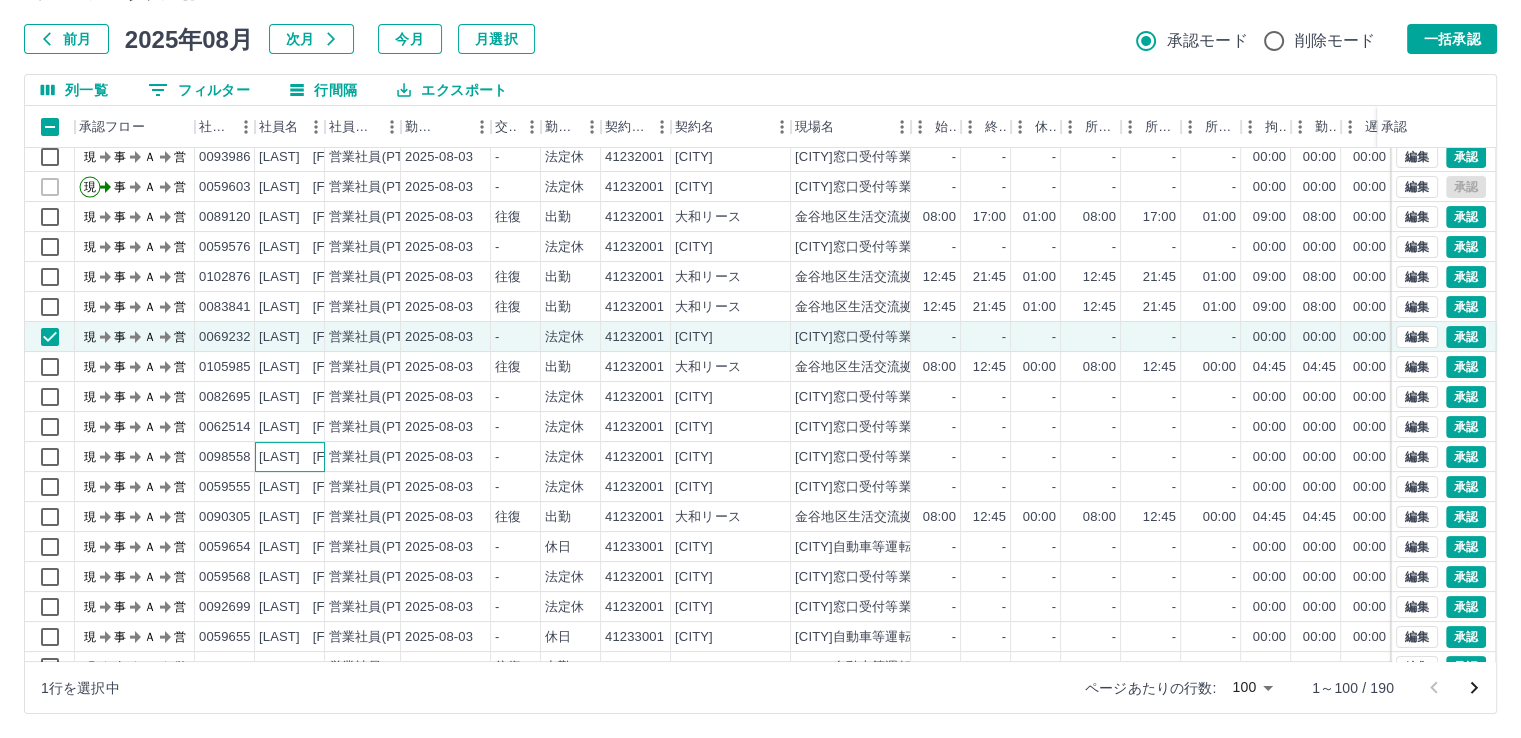 click on "[LAST] [FIRST]" at bounding box center [309, 457] 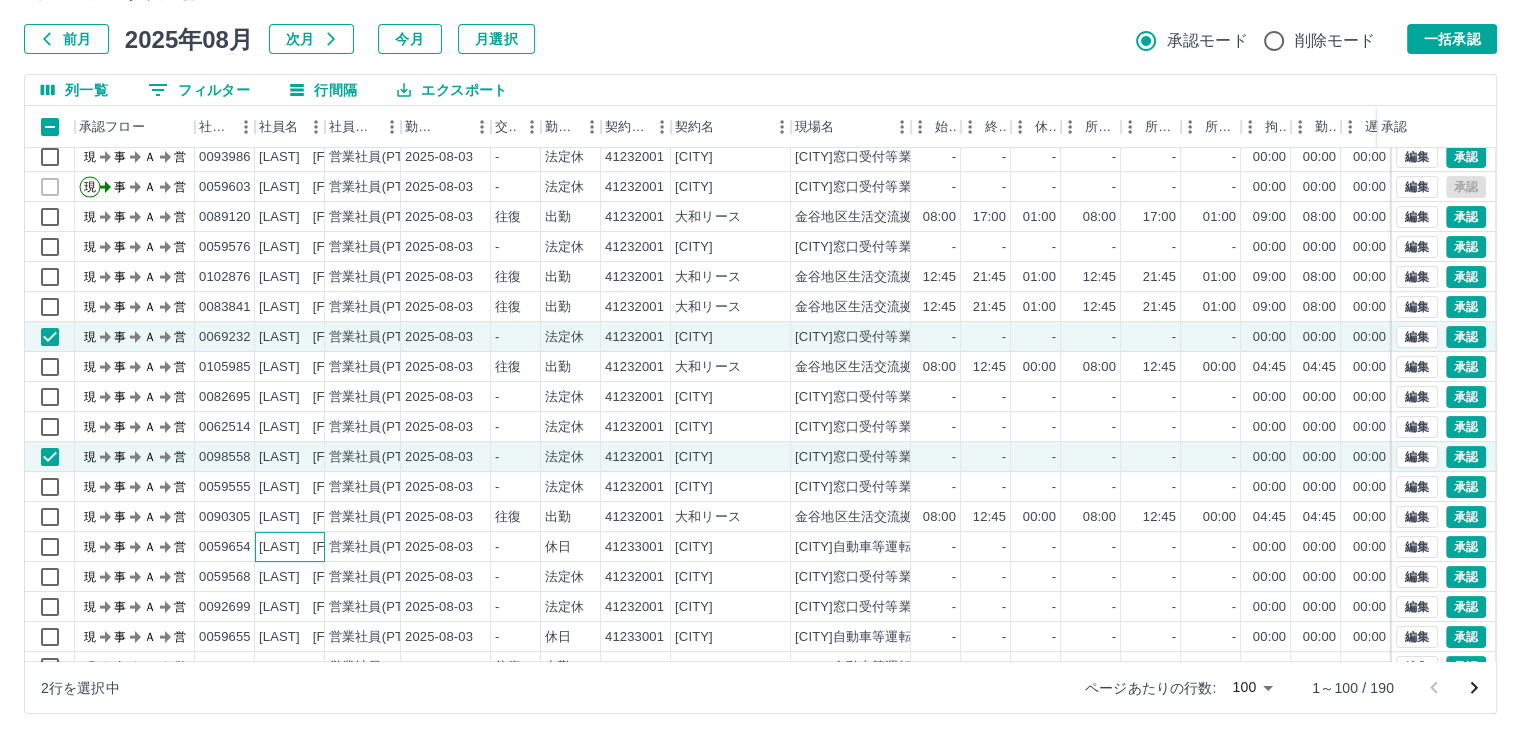 click on "[LAST] [FIRST]" at bounding box center (309, 547) 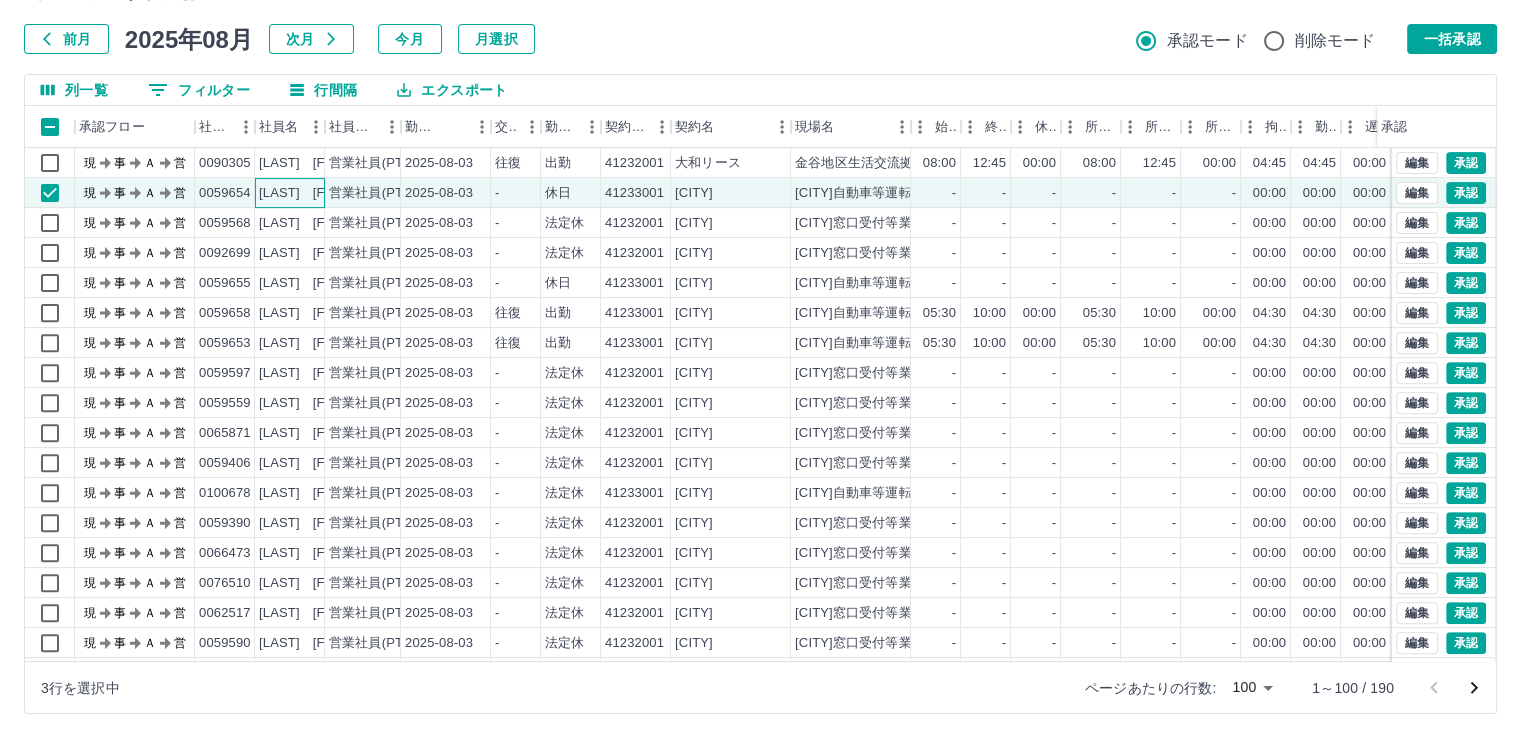 scroll, scrollTop: 785, scrollLeft: 0, axis: vertical 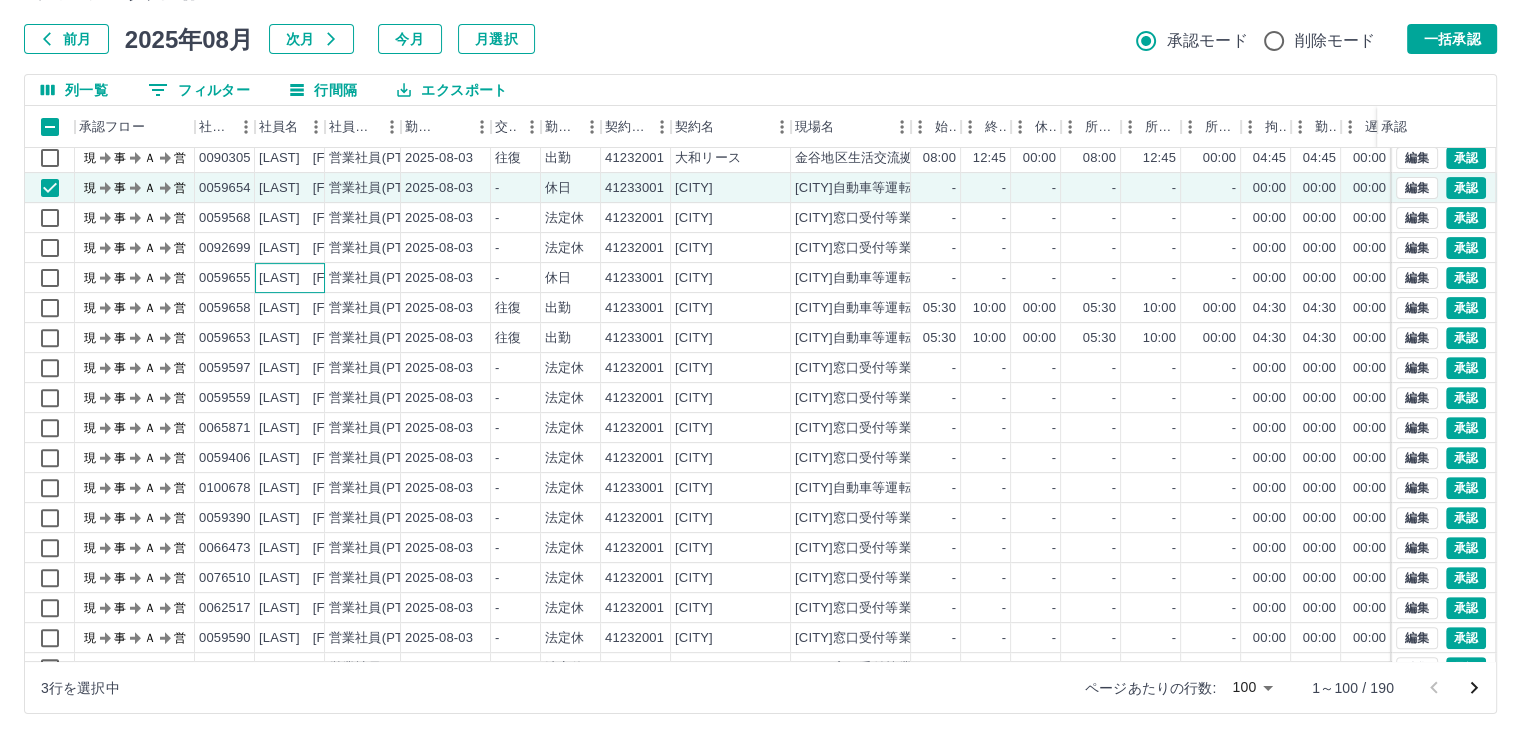 click on "[LAST] [FIRST]" at bounding box center (309, 278) 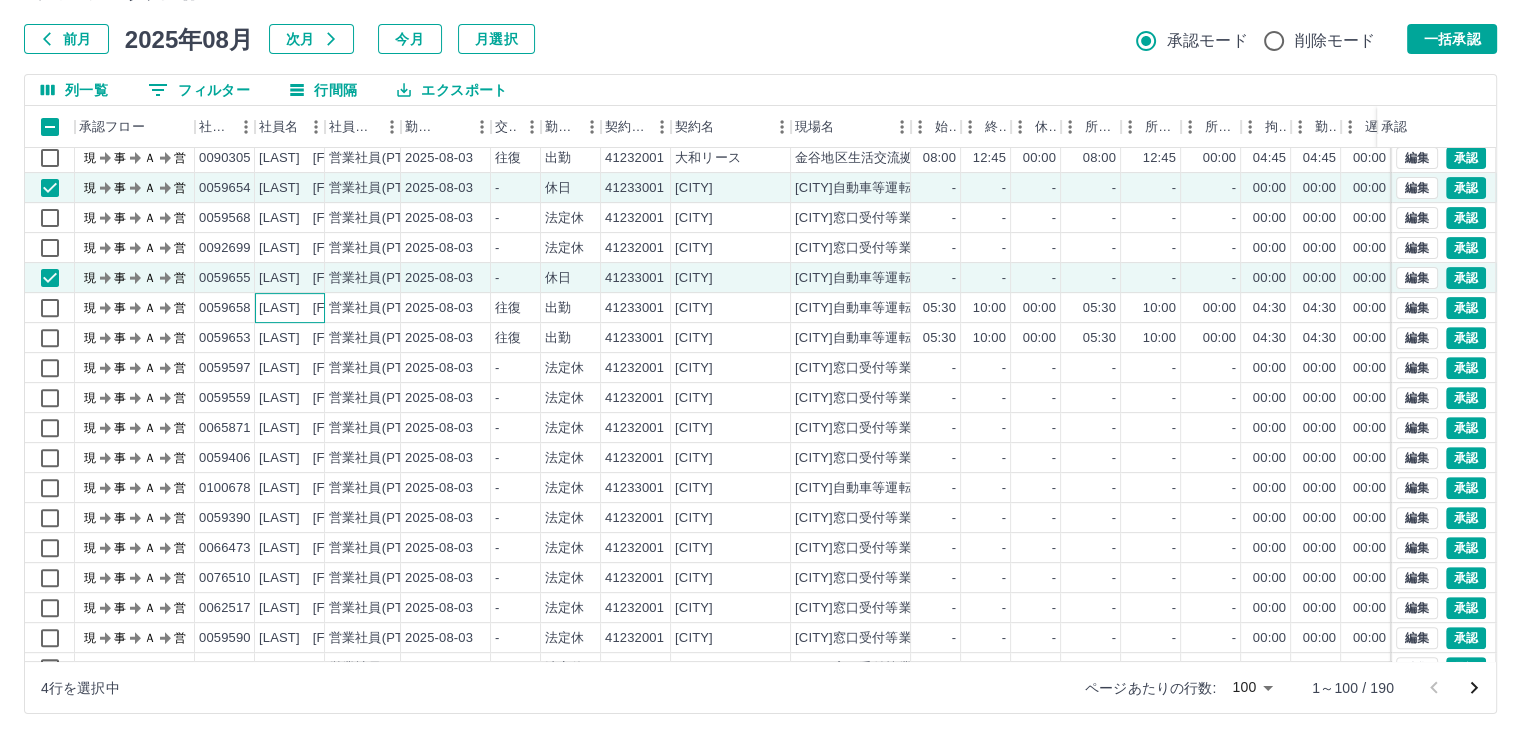 click on "[LAST] [FIRST]" at bounding box center [309, 308] 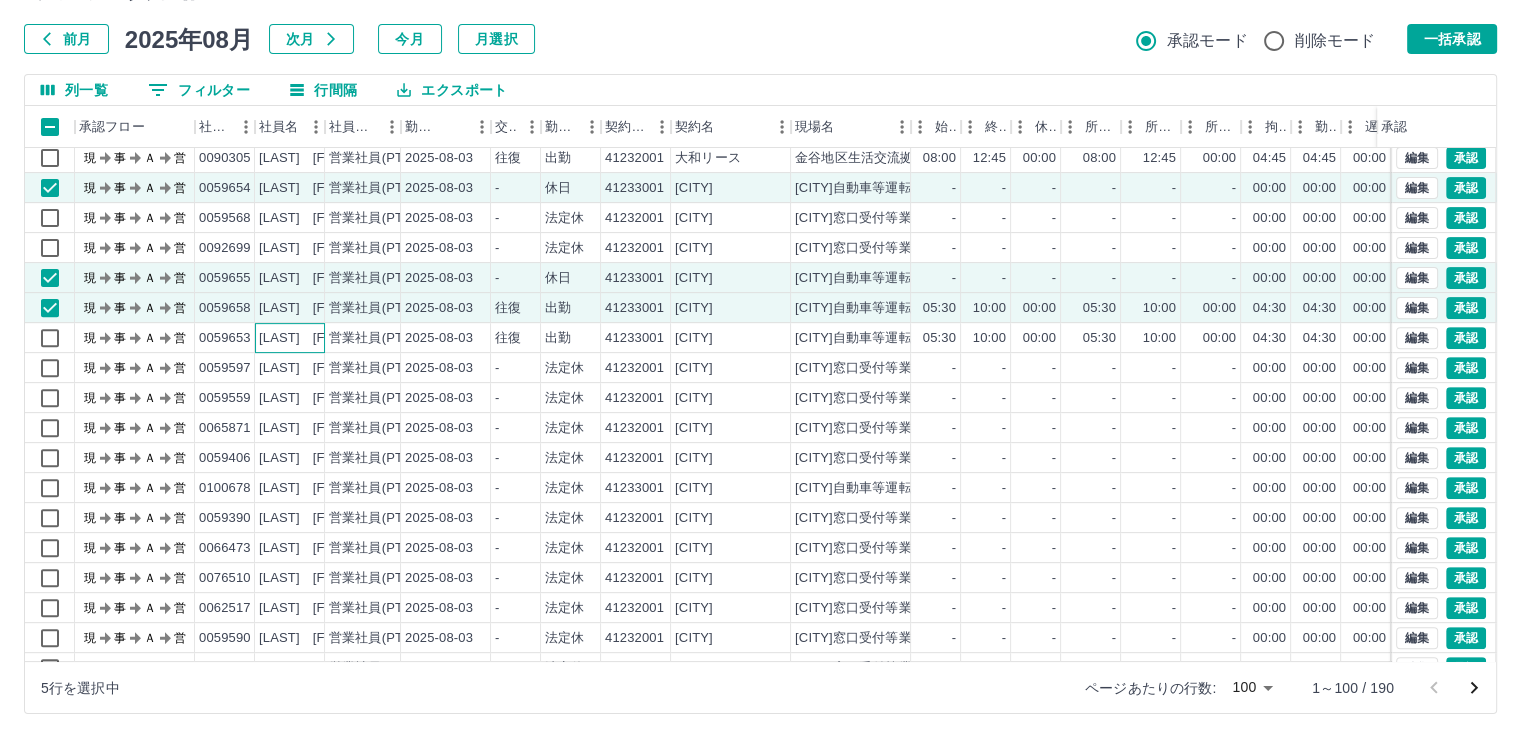 click on "[LAST] [FIRST]" at bounding box center [309, 338] 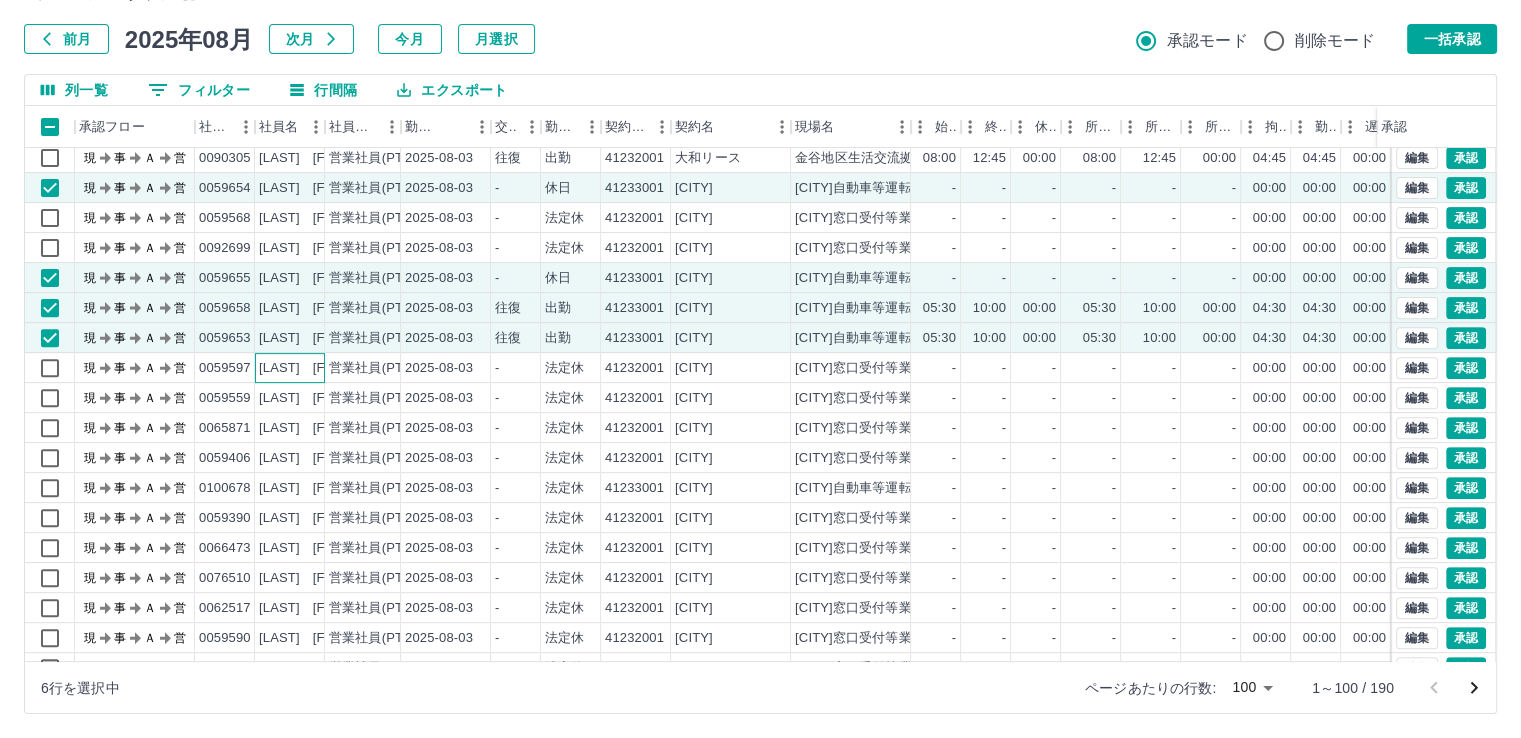 click on "[LAST] [FIRST]" at bounding box center [309, 368] 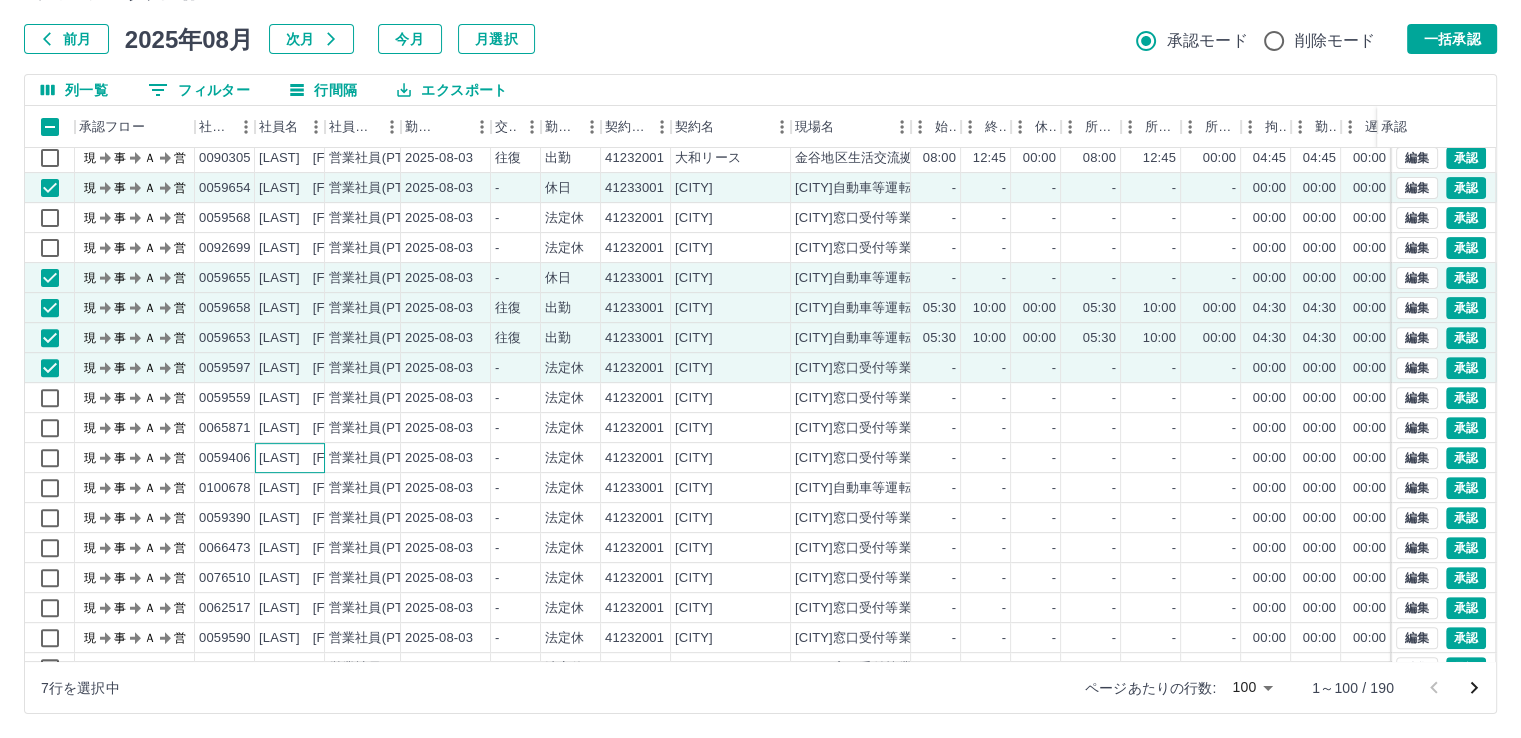 click on "[LAST] [FIRST]" at bounding box center (309, 458) 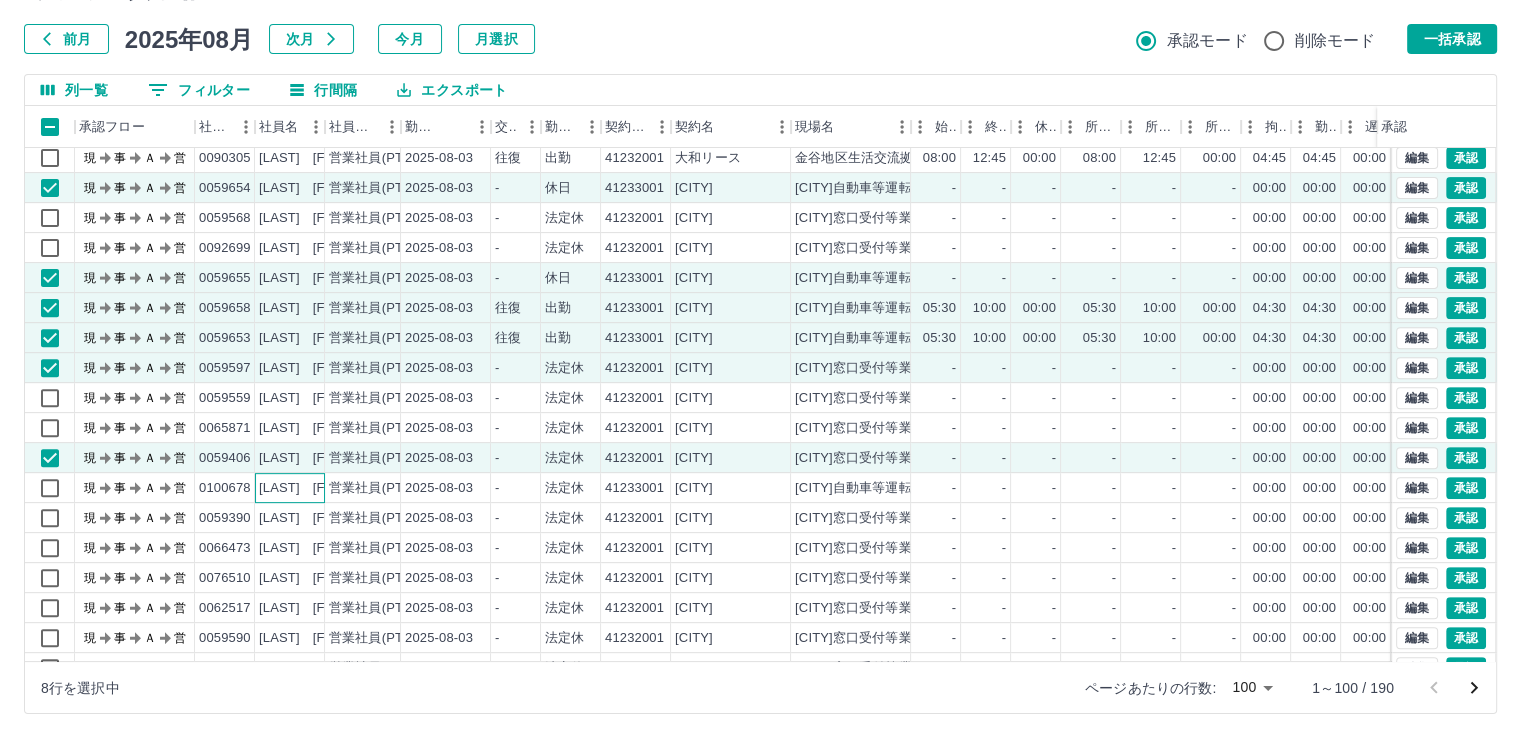 click on "[LAST] [FIRST]" at bounding box center (309, 488) 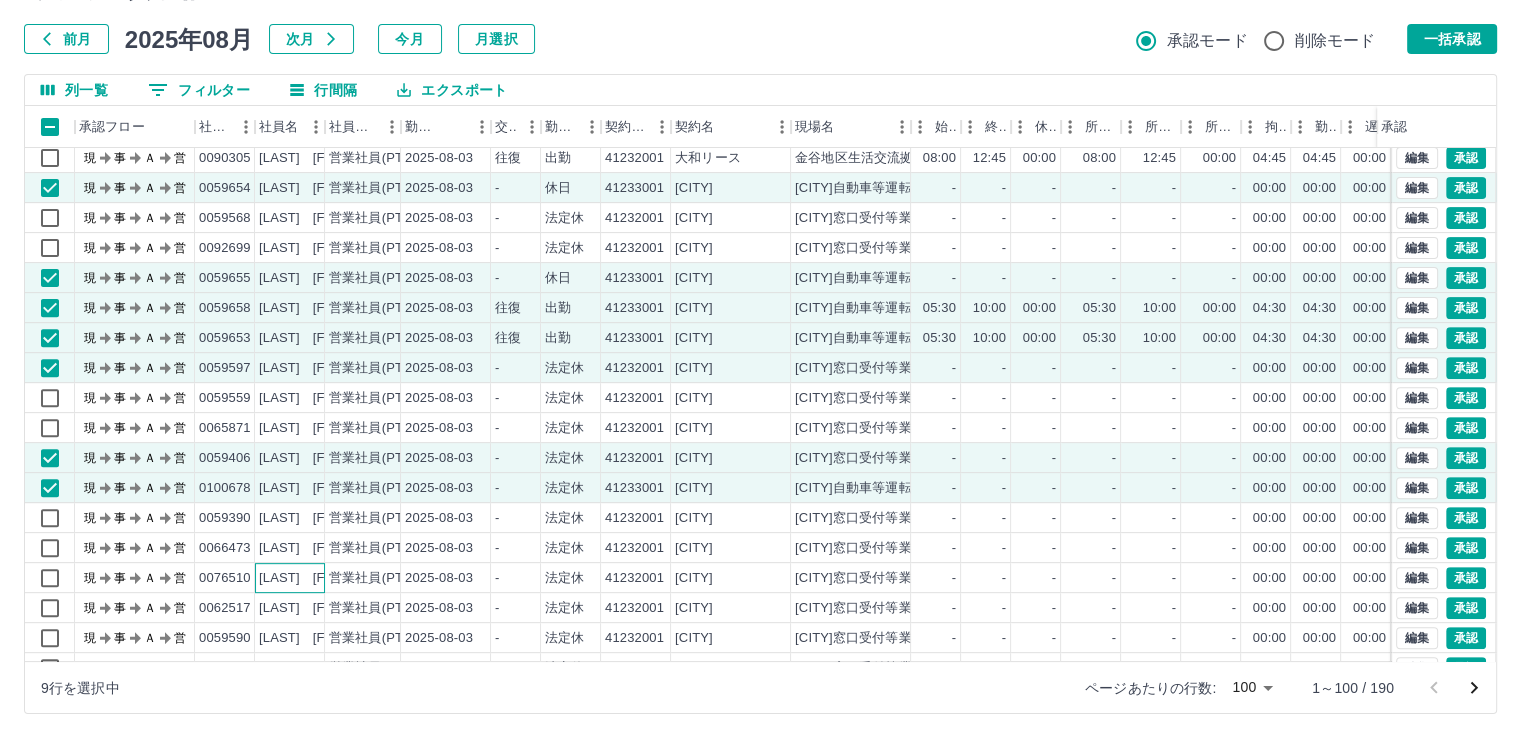 click on "[LAST] [FIRST]" at bounding box center [309, 578] 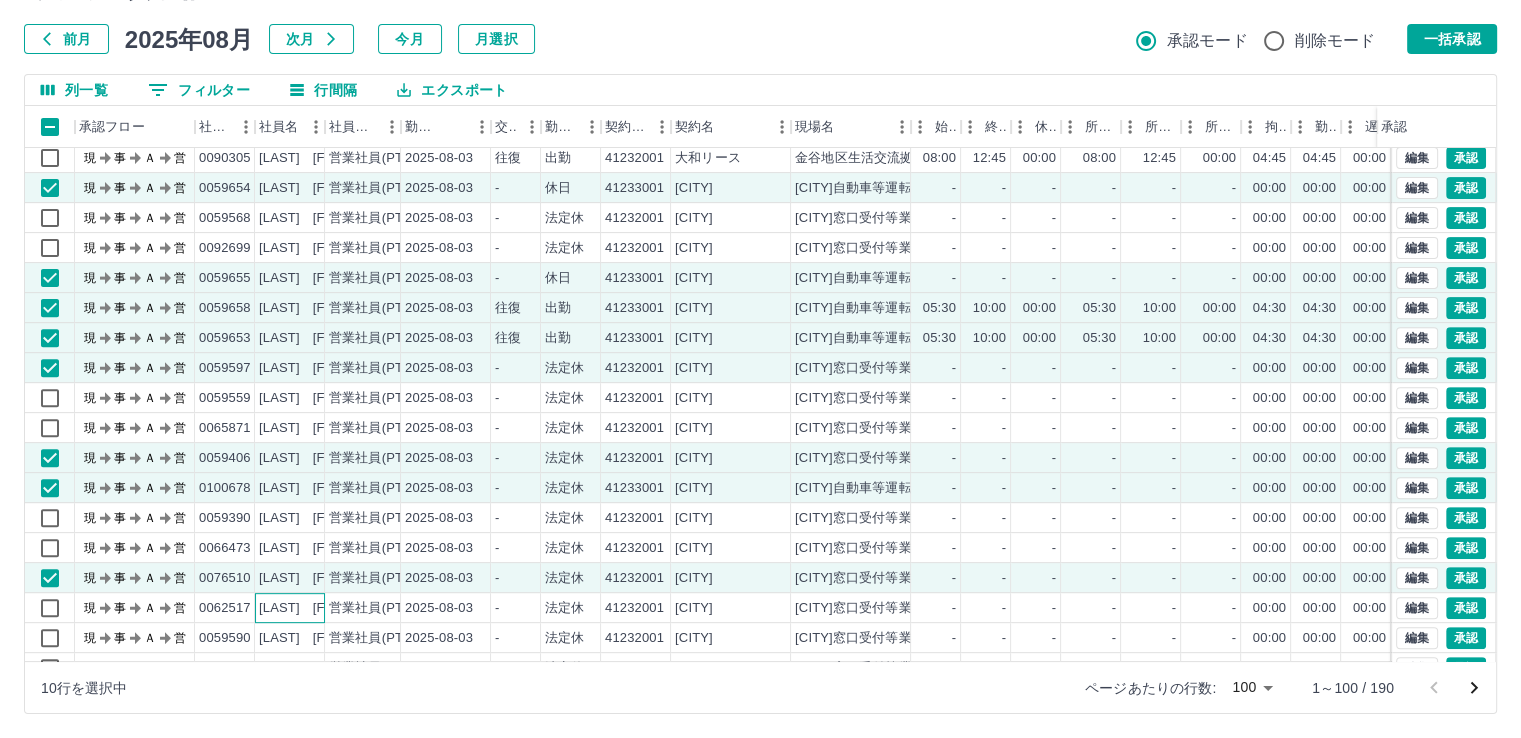 click on "[LAST] [FIRST]" at bounding box center [309, 608] 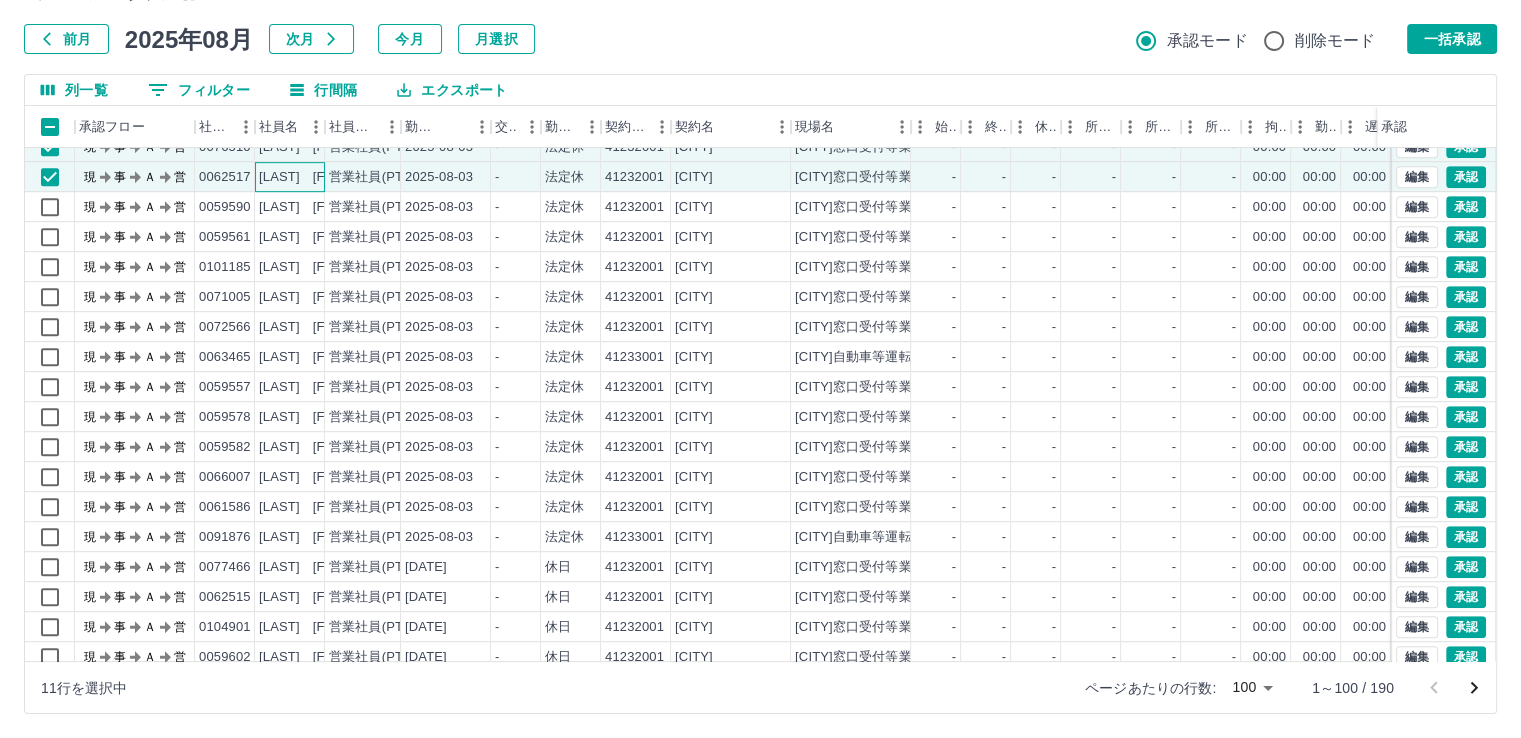 scroll, scrollTop: 1243, scrollLeft: 0, axis: vertical 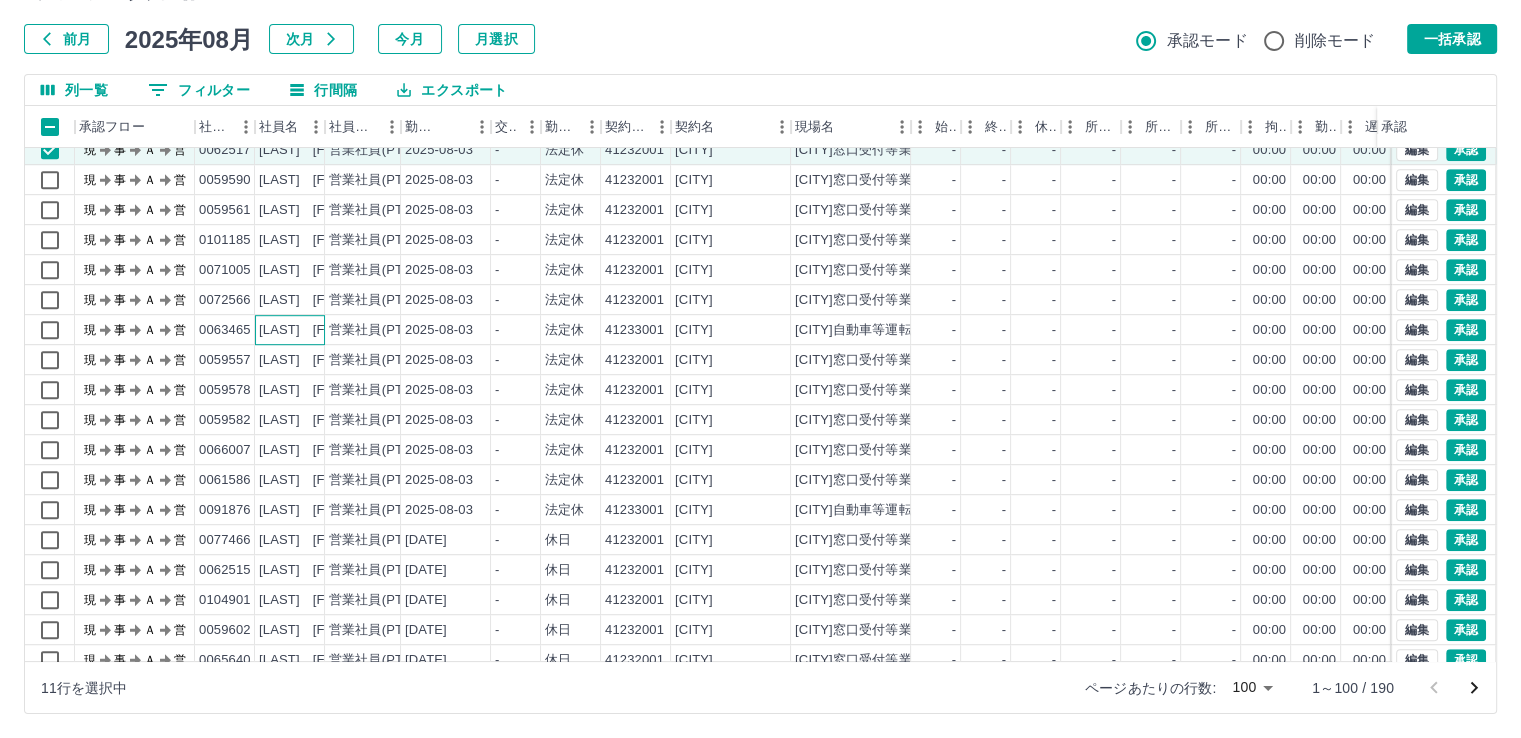 click on "[LAST] [FIRST]" at bounding box center [309, 330] 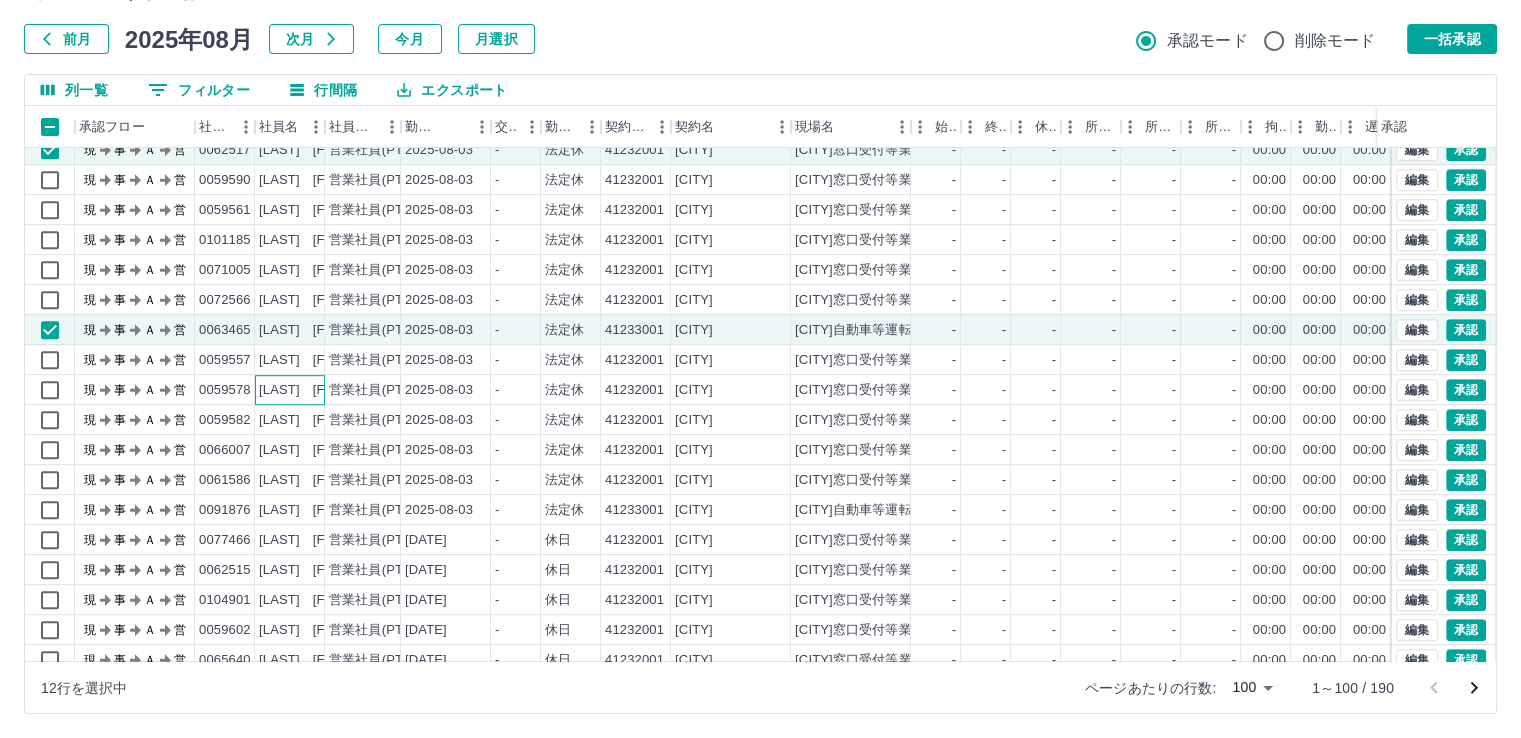 click on "[LAST] [FIRST]" at bounding box center [309, 390] 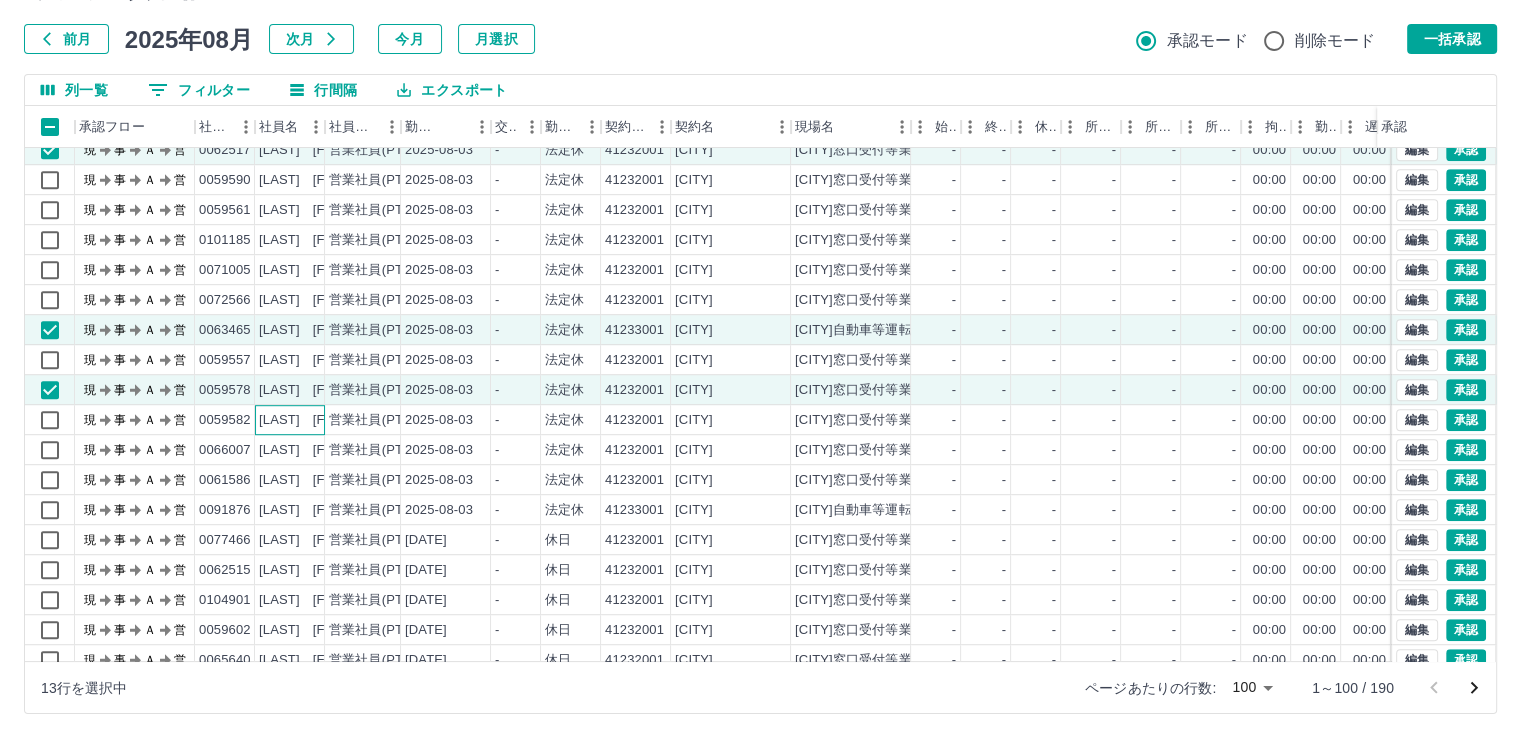 click on "[LAST] [FIRST]" at bounding box center (309, 420) 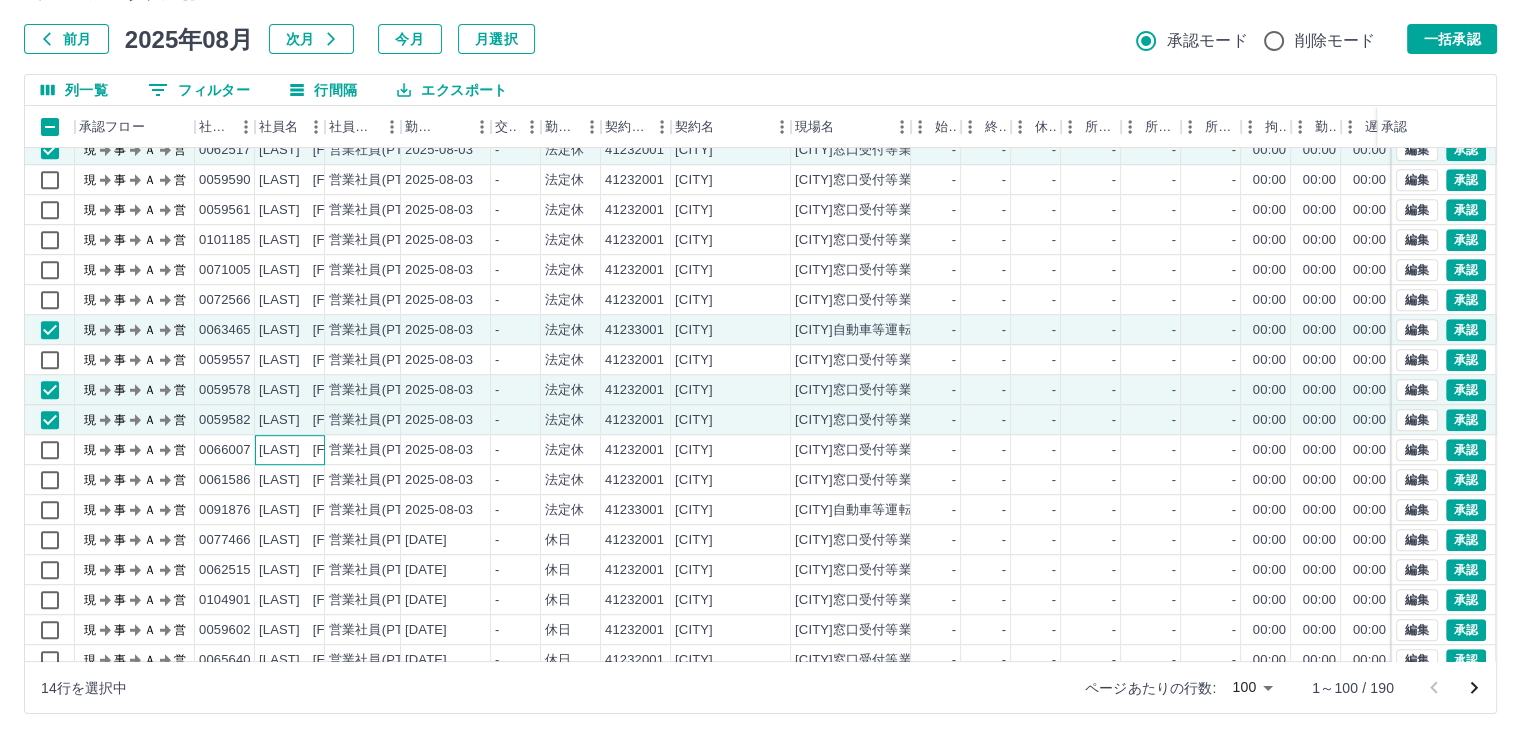 drag, startPoint x: 304, startPoint y: 445, endPoint x: 304, endPoint y: 457, distance: 12 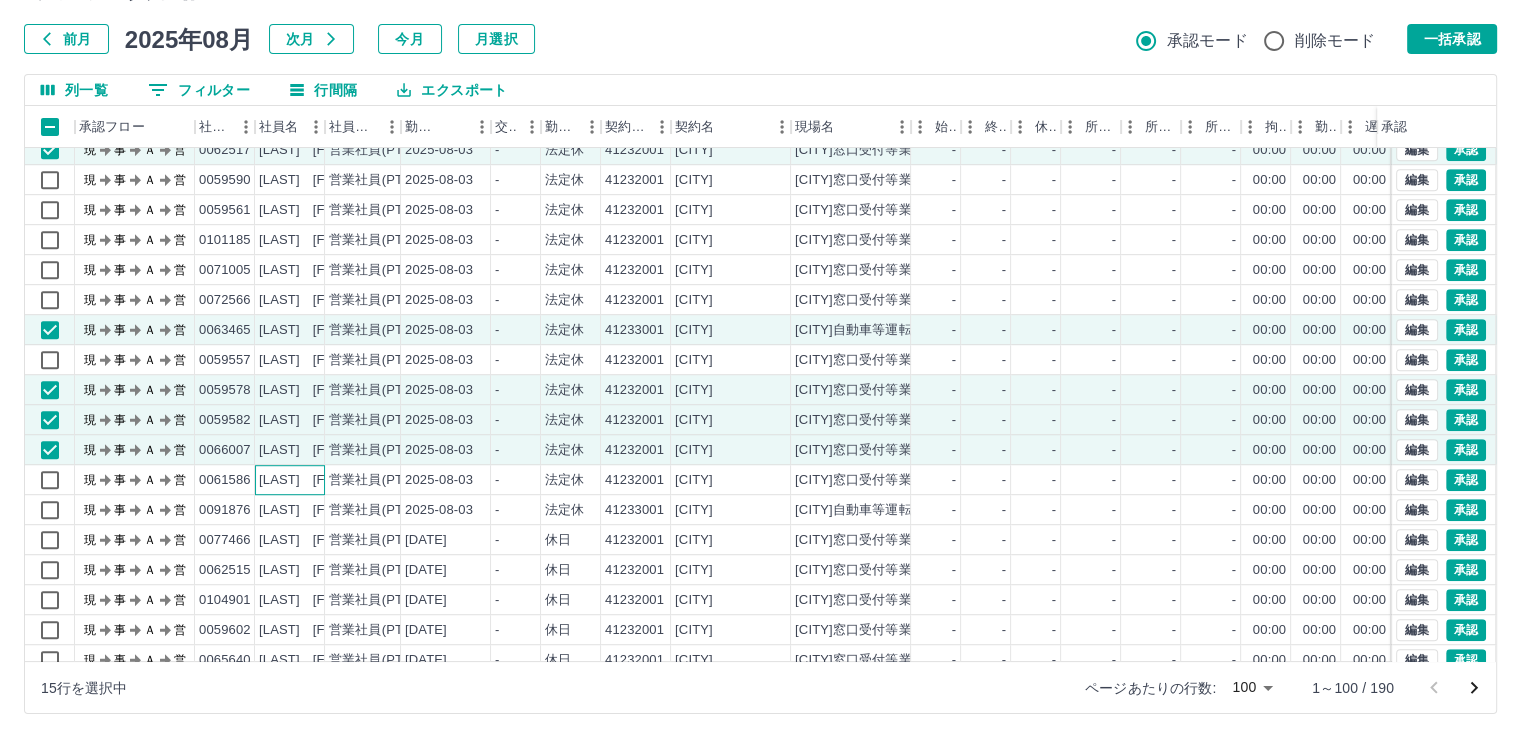 click on "[LAST] [FIRST]" at bounding box center [309, 480] 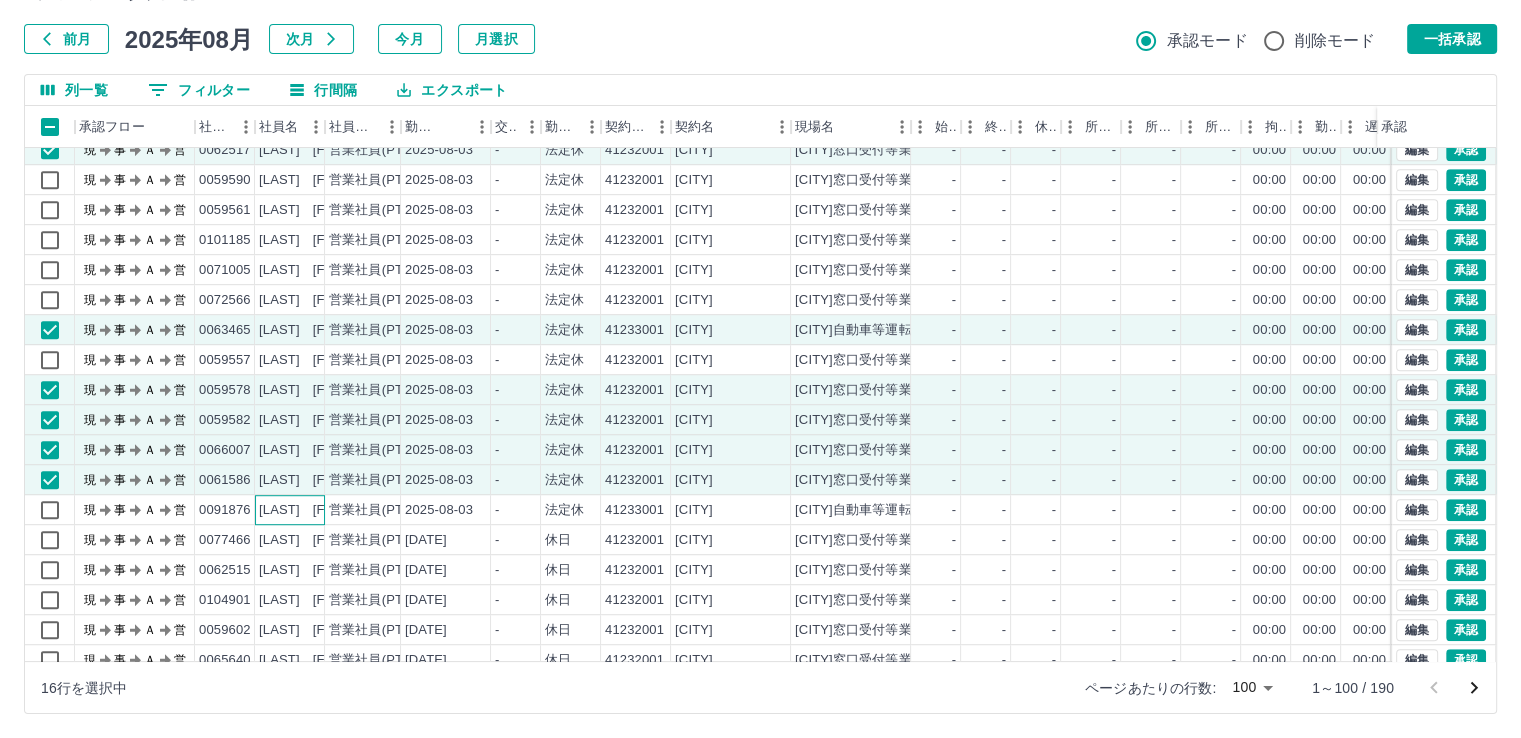 click on "[LAST] [FIRST]" at bounding box center (309, 510) 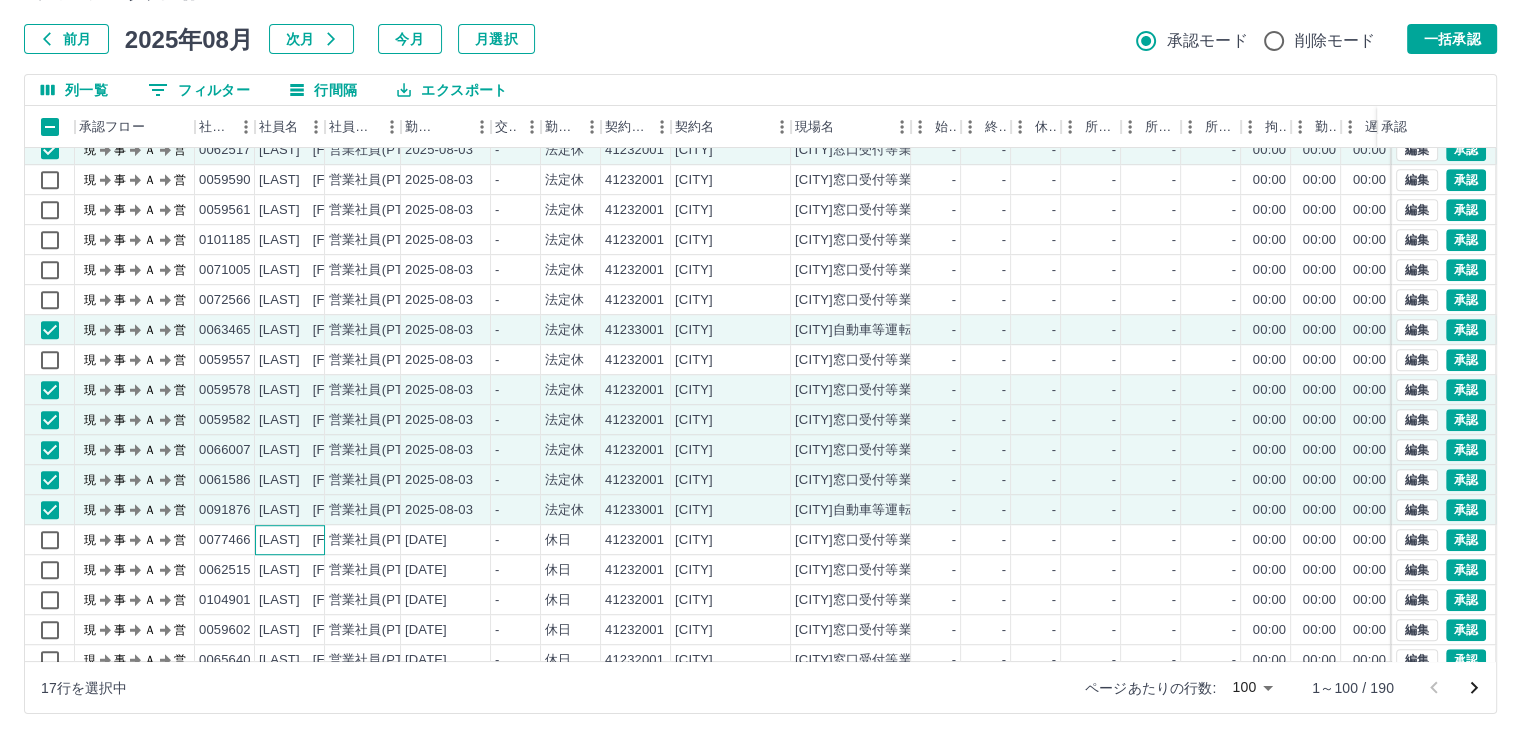 click on "[LAST] [FIRST]" at bounding box center (309, 540) 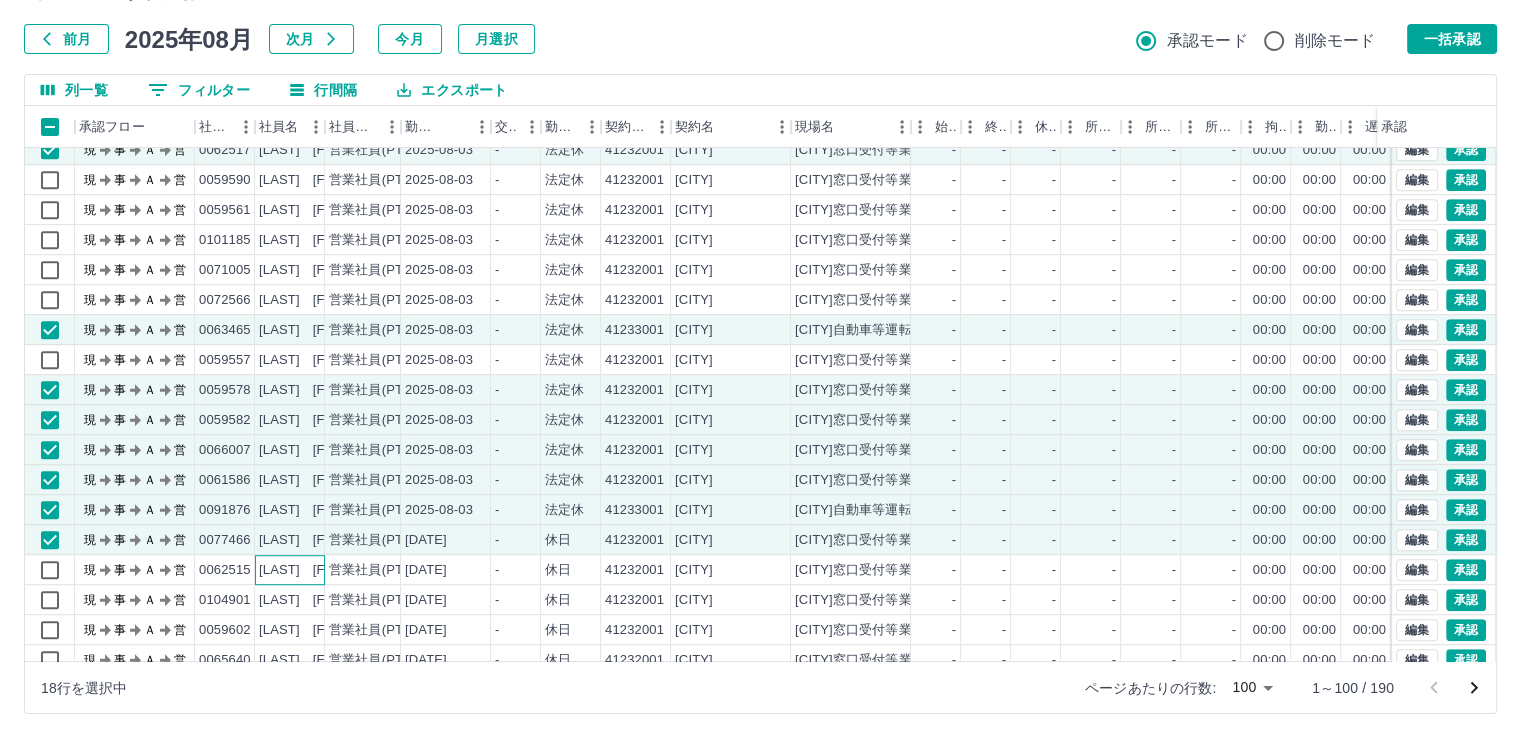 click on "[LAST] [FIRST]" at bounding box center (309, 570) 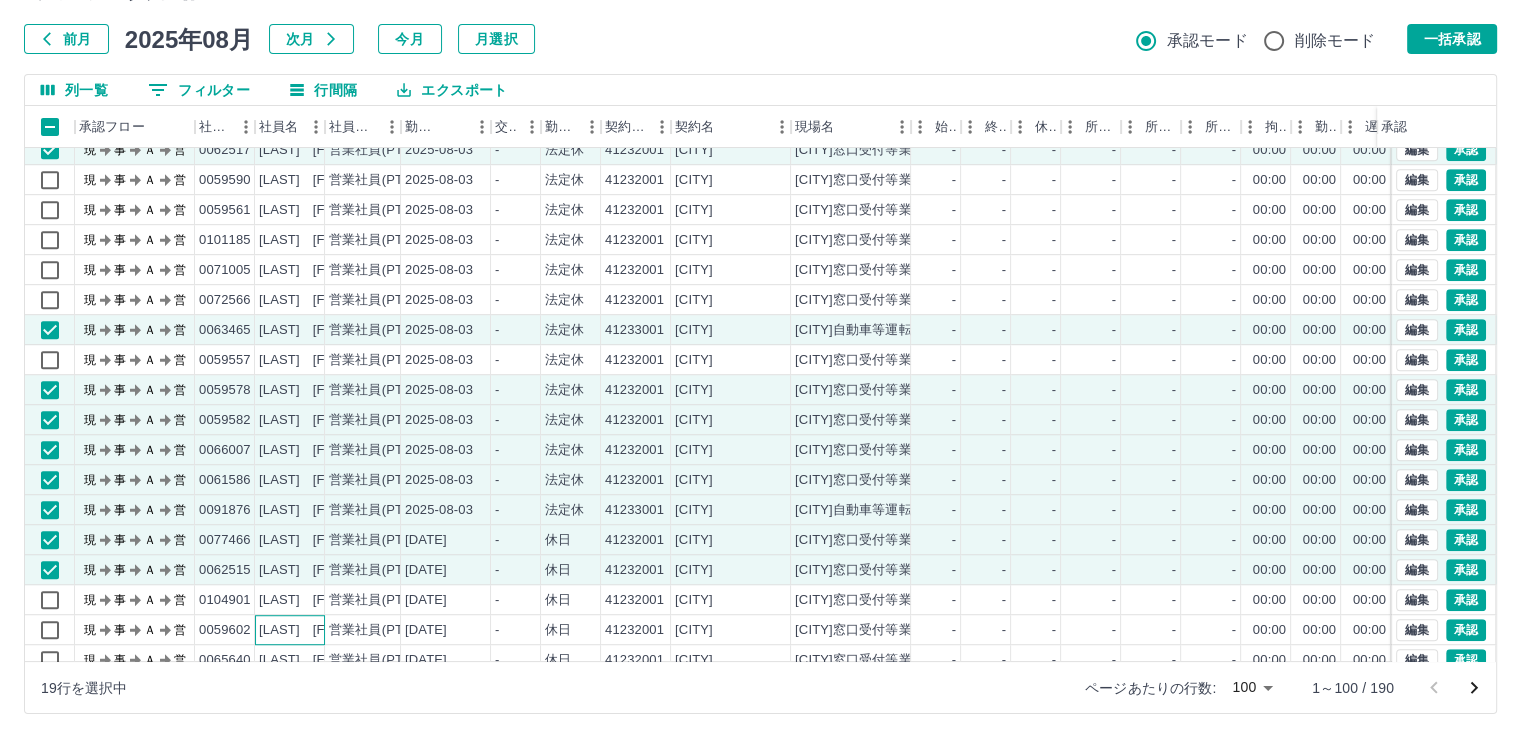 click on "[LAST] [FIRST]" at bounding box center [309, 630] 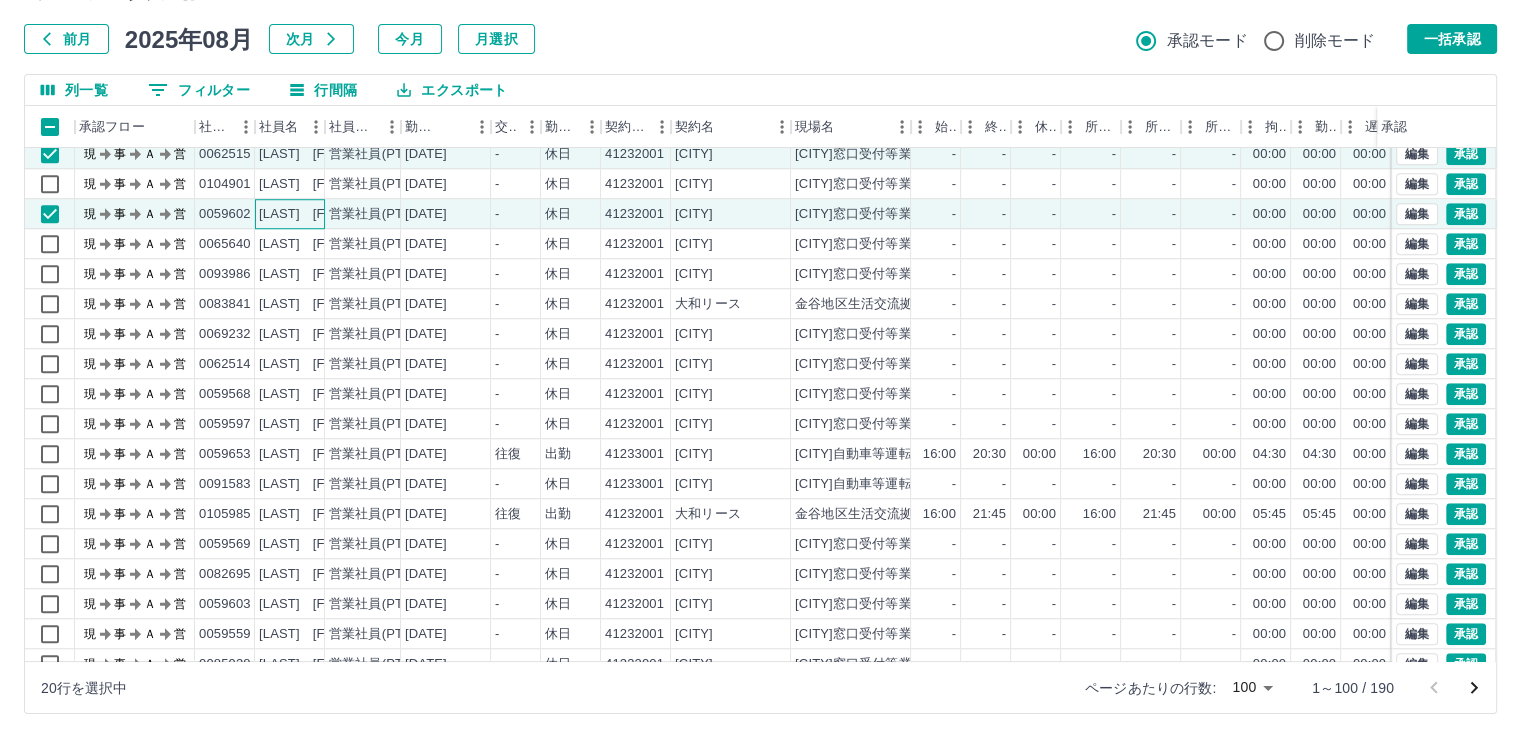 scroll, scrollTop: 1680, scrollLeft: 0, axis: vertical 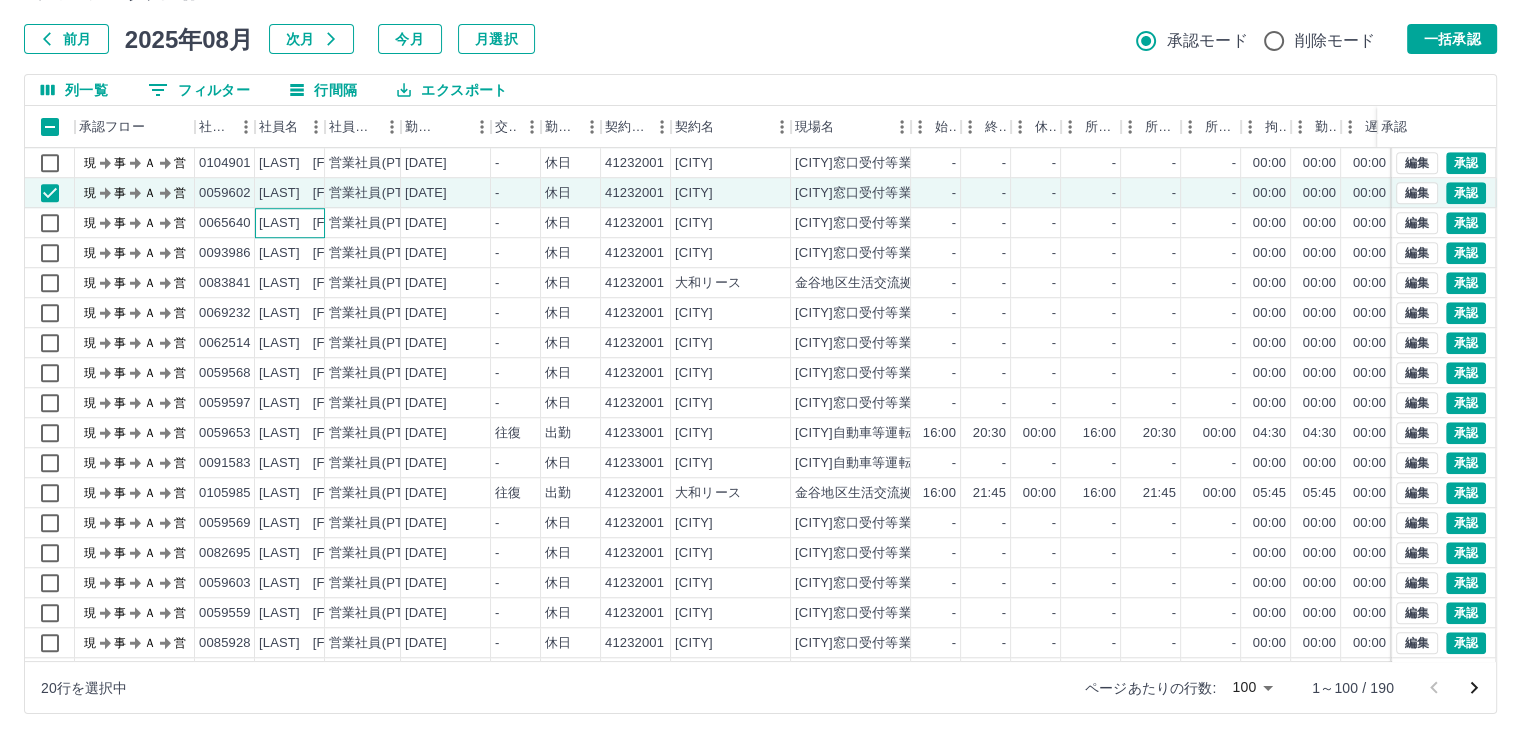 click on "[LAST] [FIRST]" at bounding box center [309, 223] 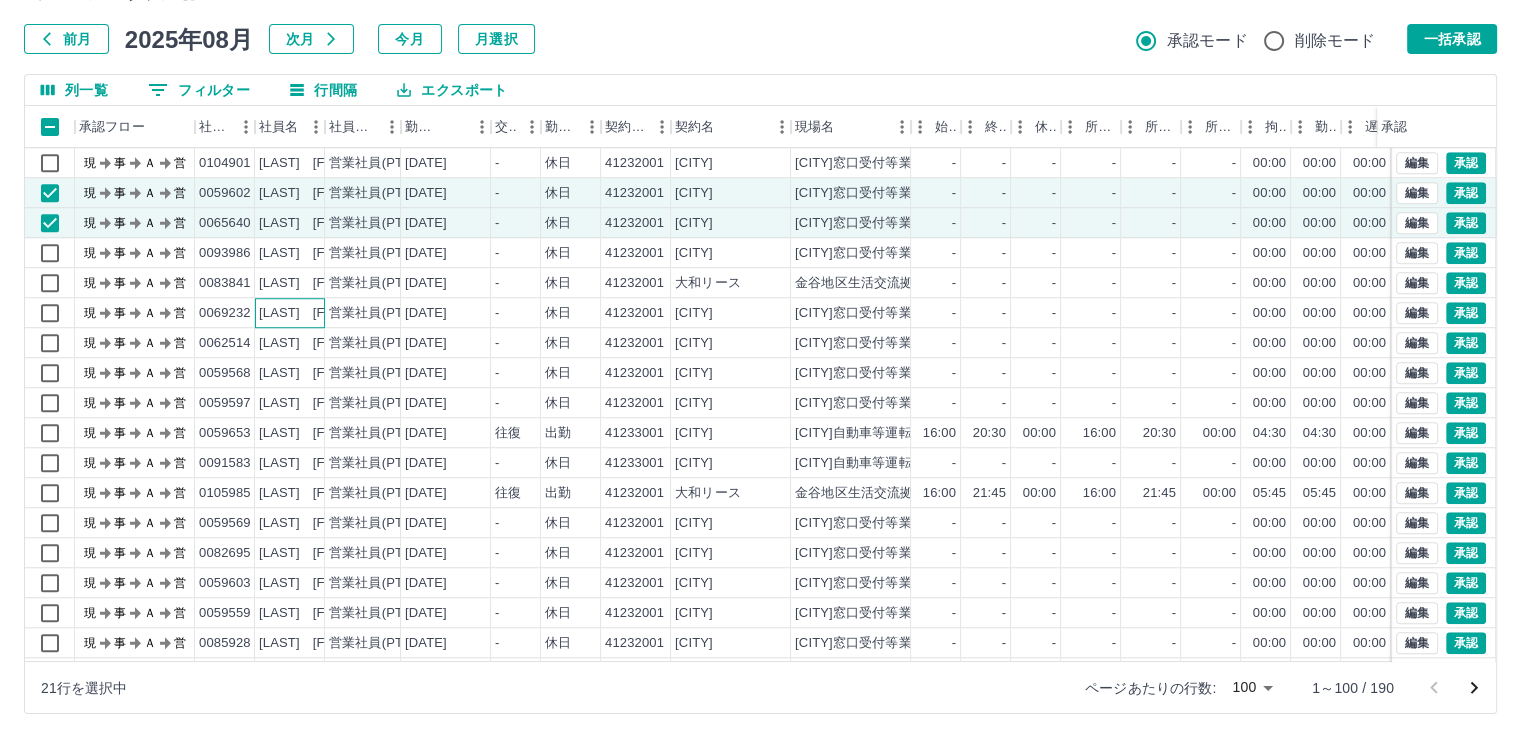 click on "[LAST] [FIRST]" at bounding box center (309, 313) 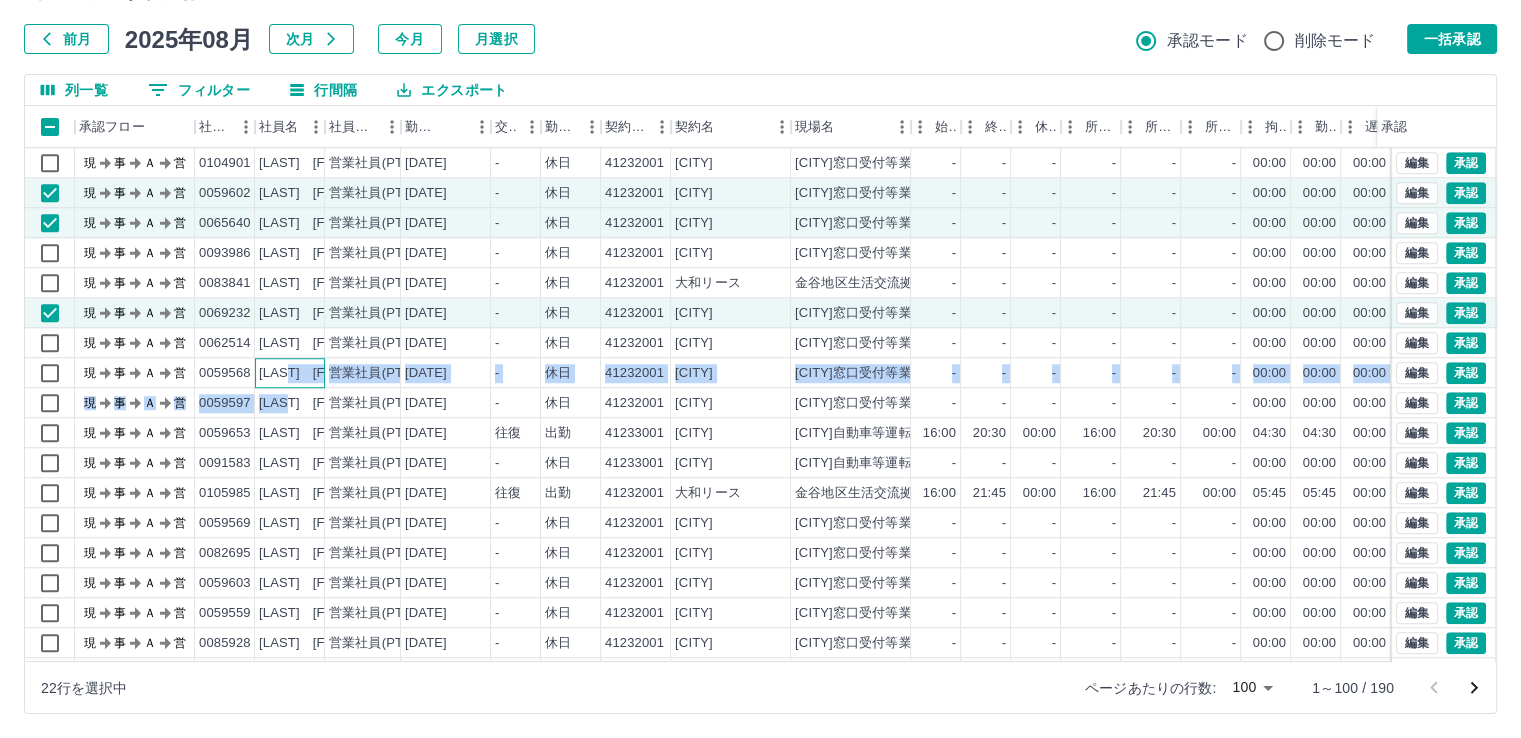 drag, startPoint x: 308, startPoint y: 385, endPoint x: 308, endPoint y: 397, distance: 12 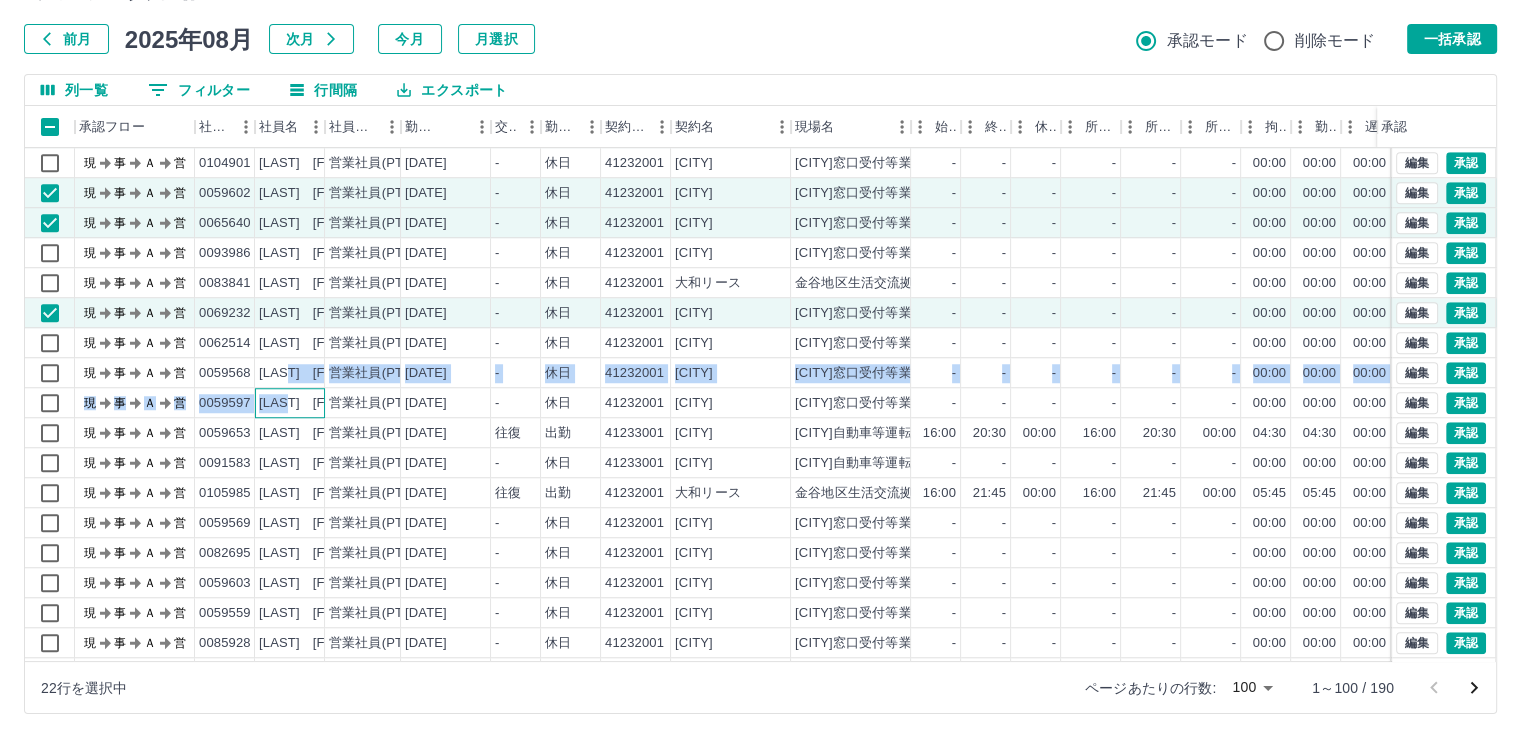 click on "[LAST] [FIRST]" at bounding box center [309, 403] 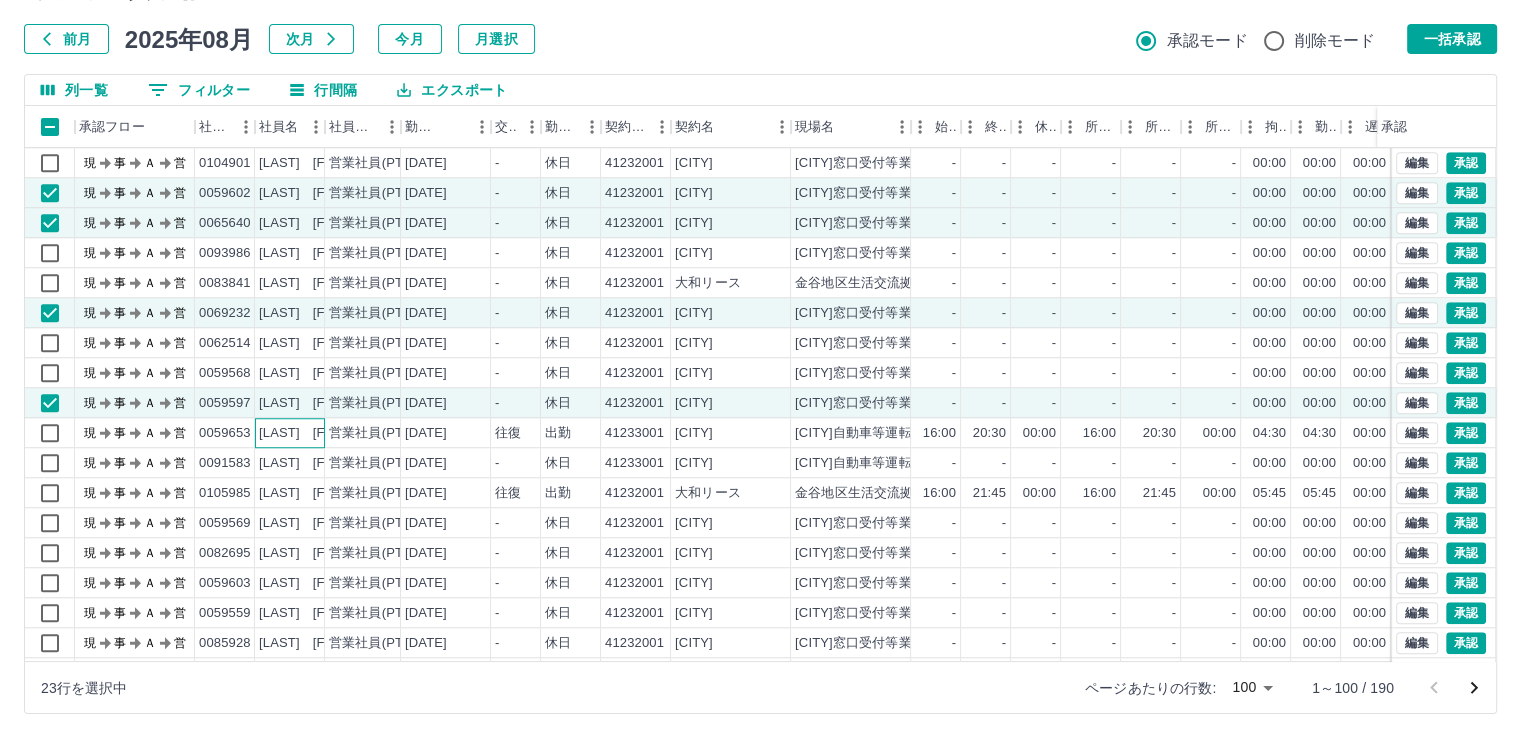 click on "[LAST] [FIRST]" at bounding box center [309, 433] 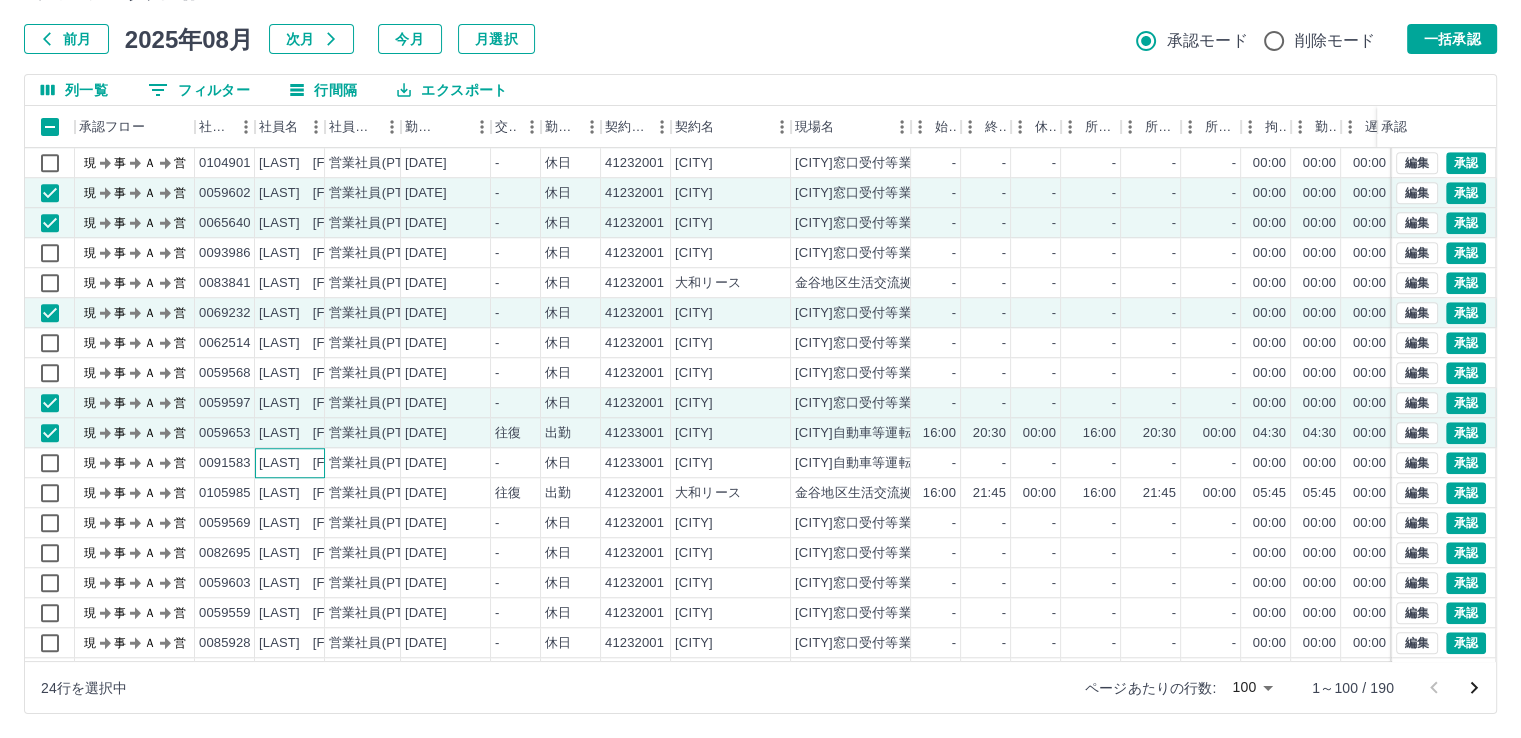 click on "[LAST] [FIRST]" at bounding box center [309, 463] 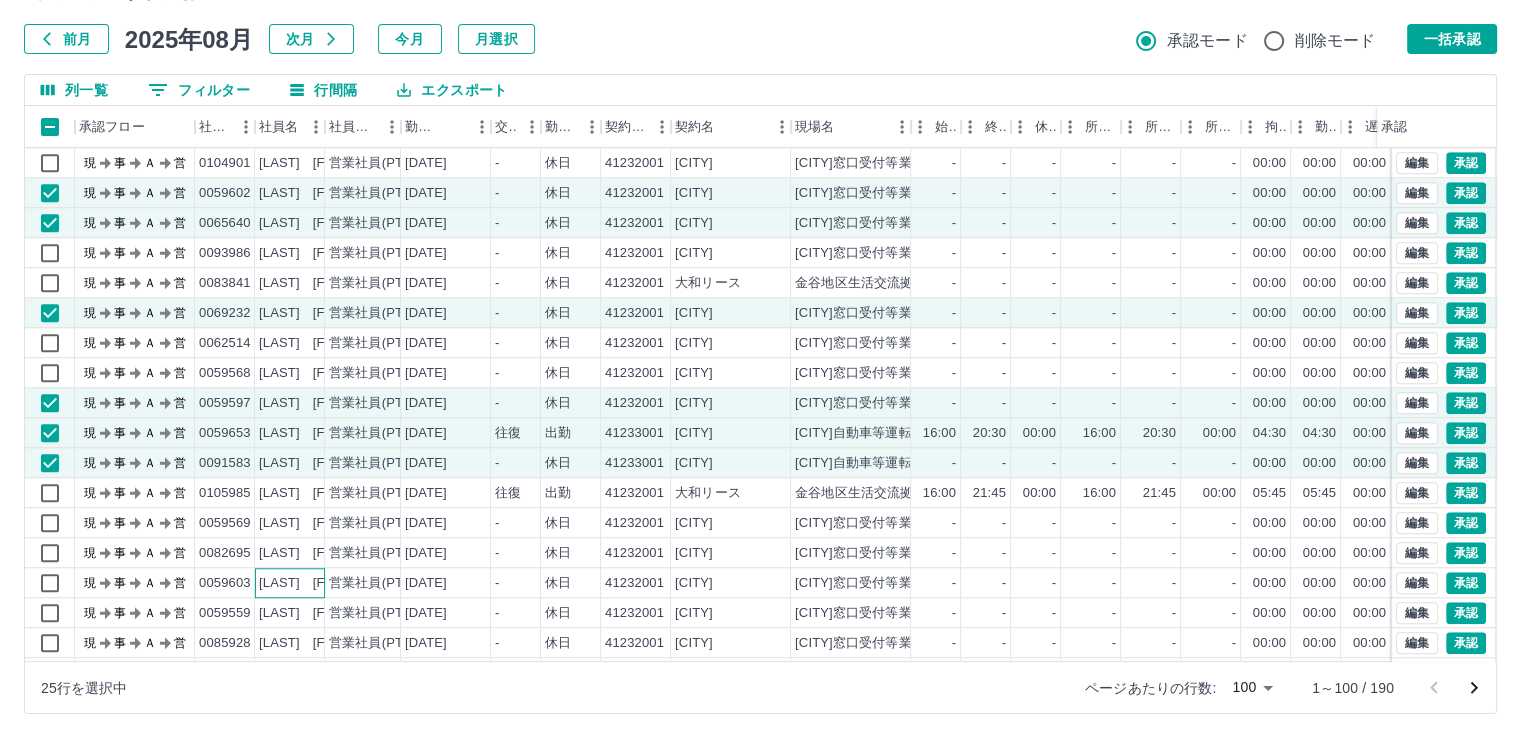 click on "[LAST] [FIRST]" at bounding box center (309, 583) 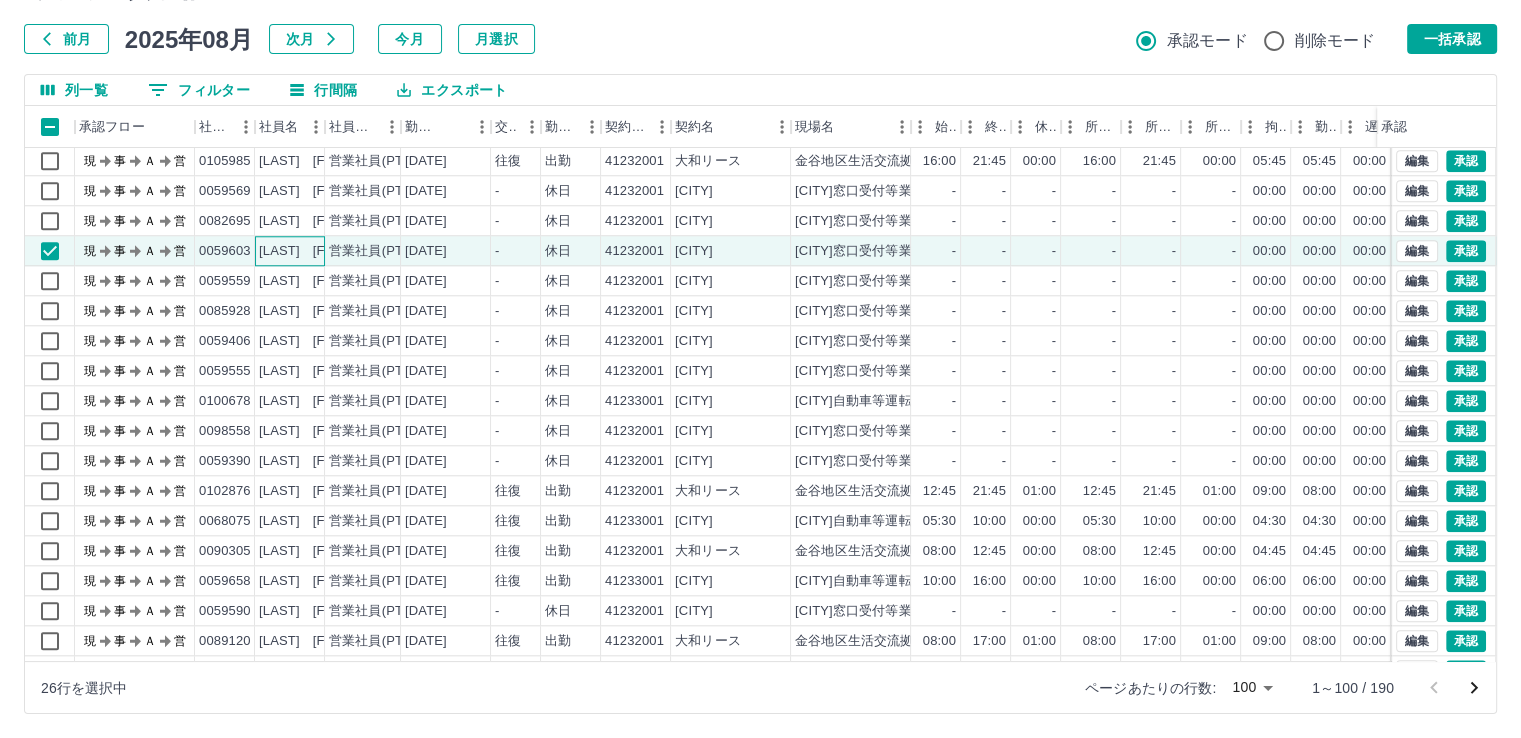 scroll, scrollTop: 2033, scrollLeft: 0, axis: vertical 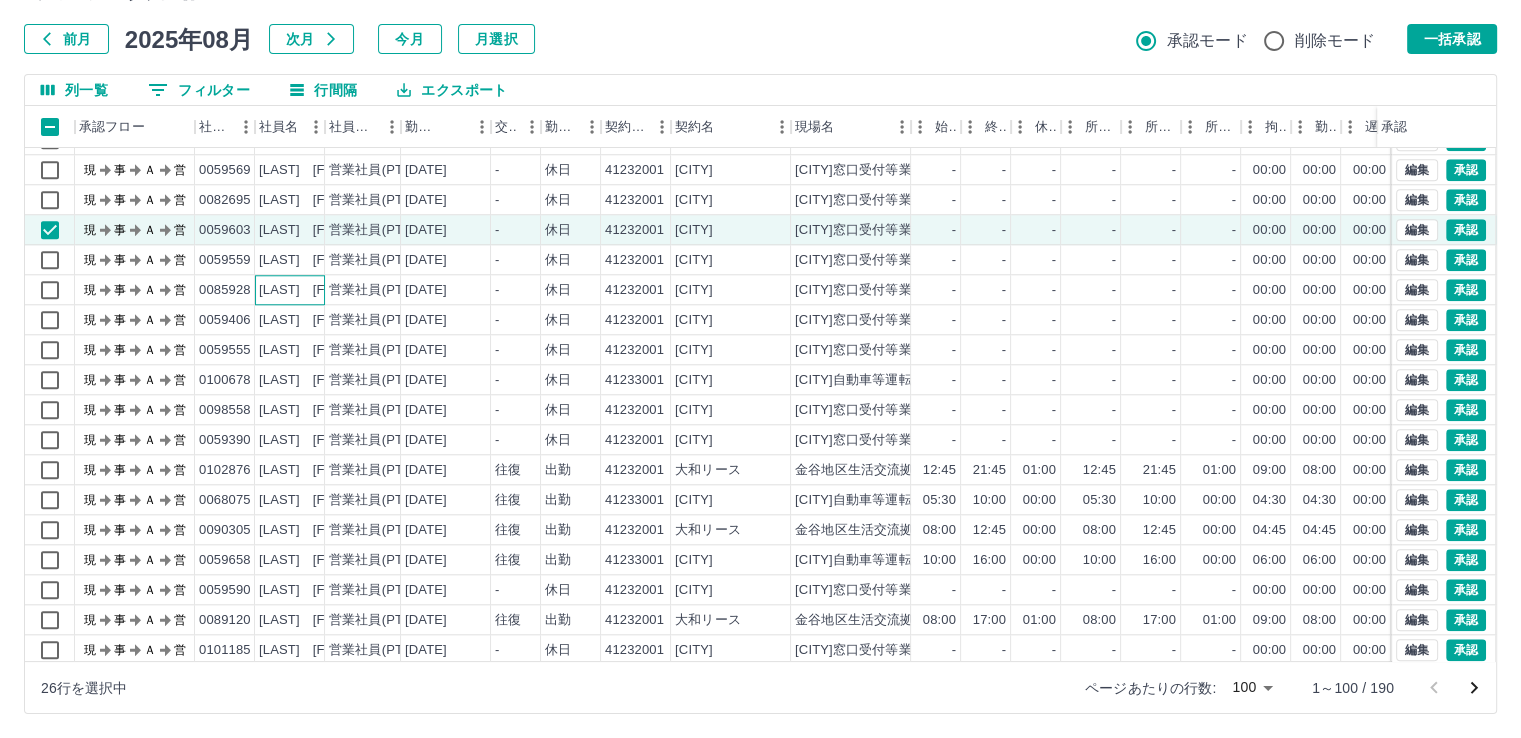 click on "[LAST] [FIRST]" at bounding box center (309, 290) 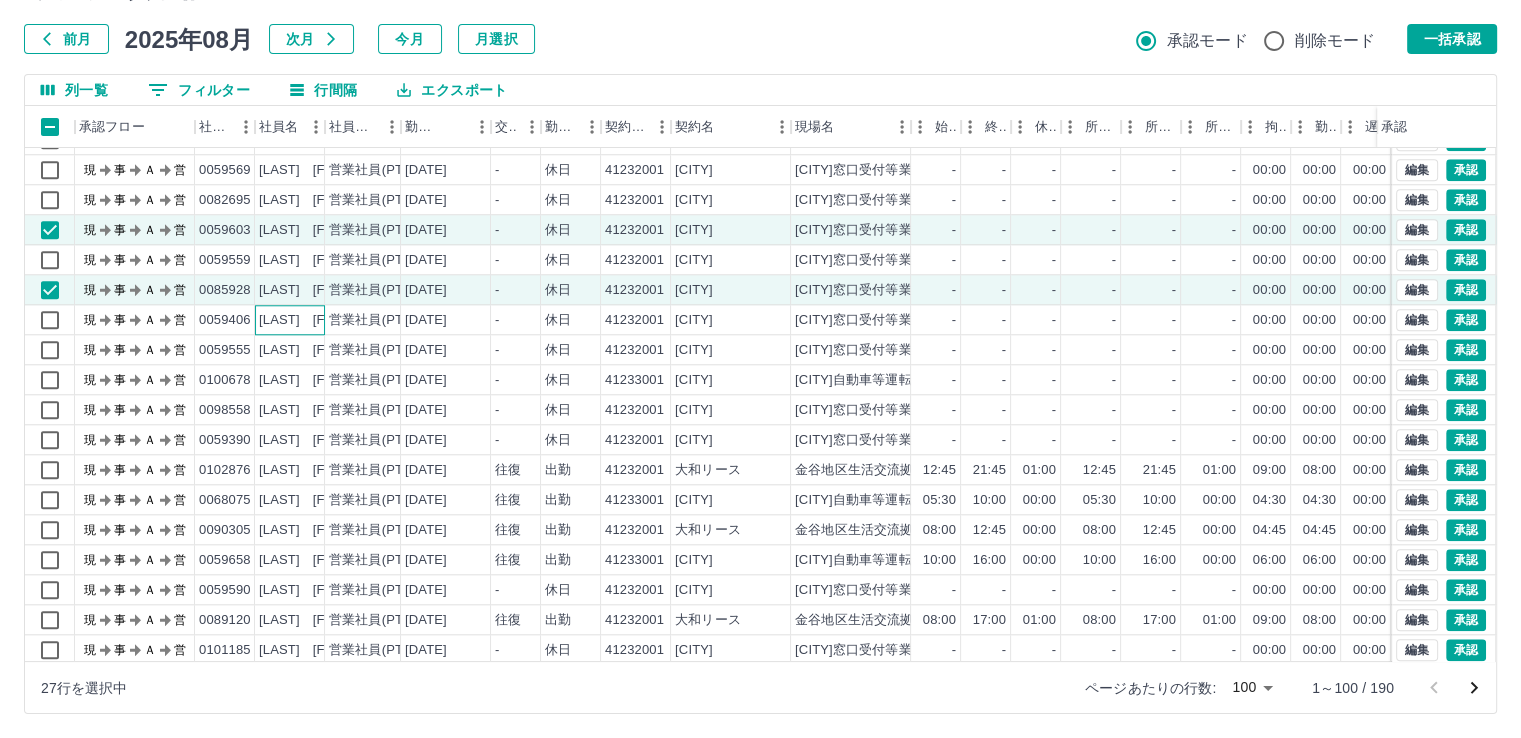 click on "[LAST] [FIRST]" at bounding box center (309, 320) 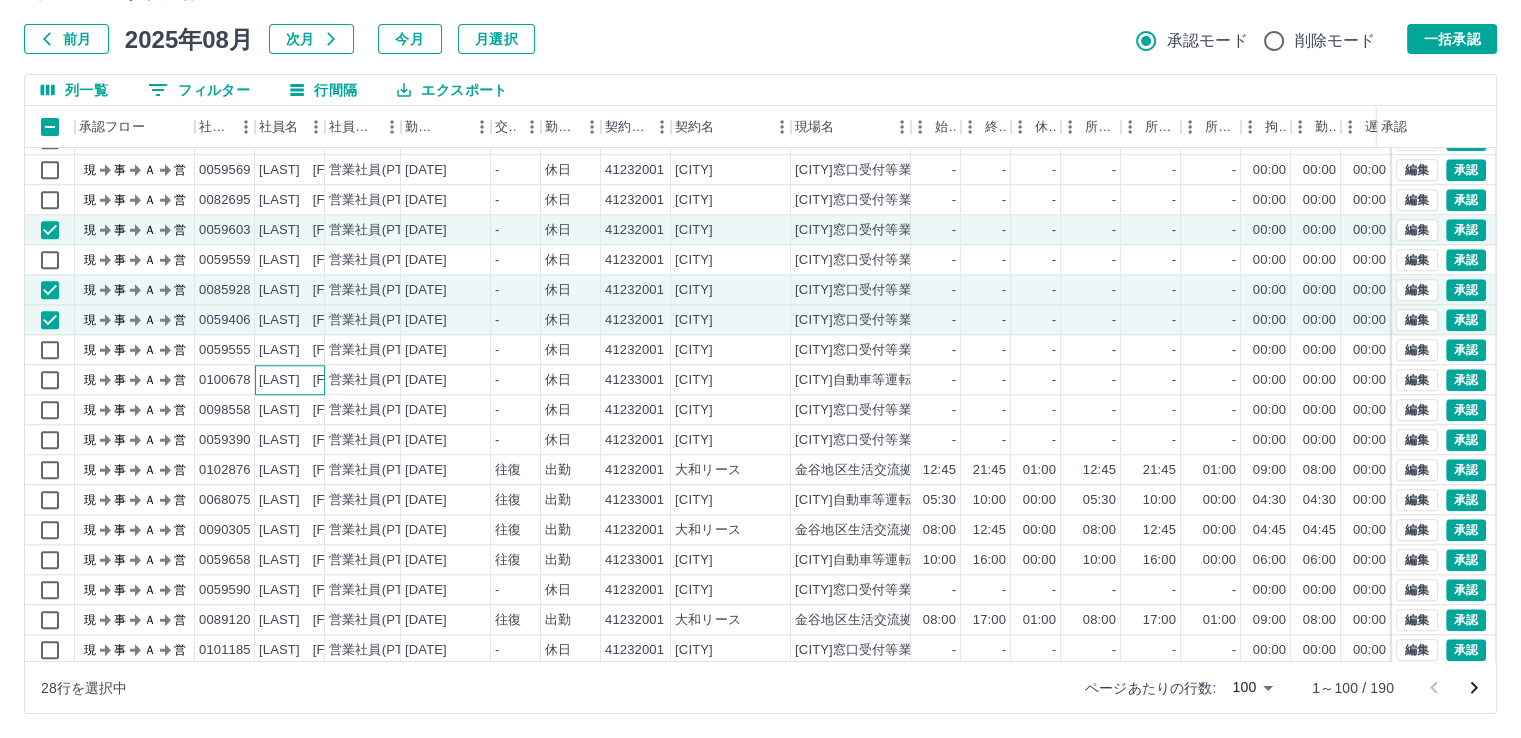 click on "[LAST] [FIRST]" at bounding box center [309, 380] 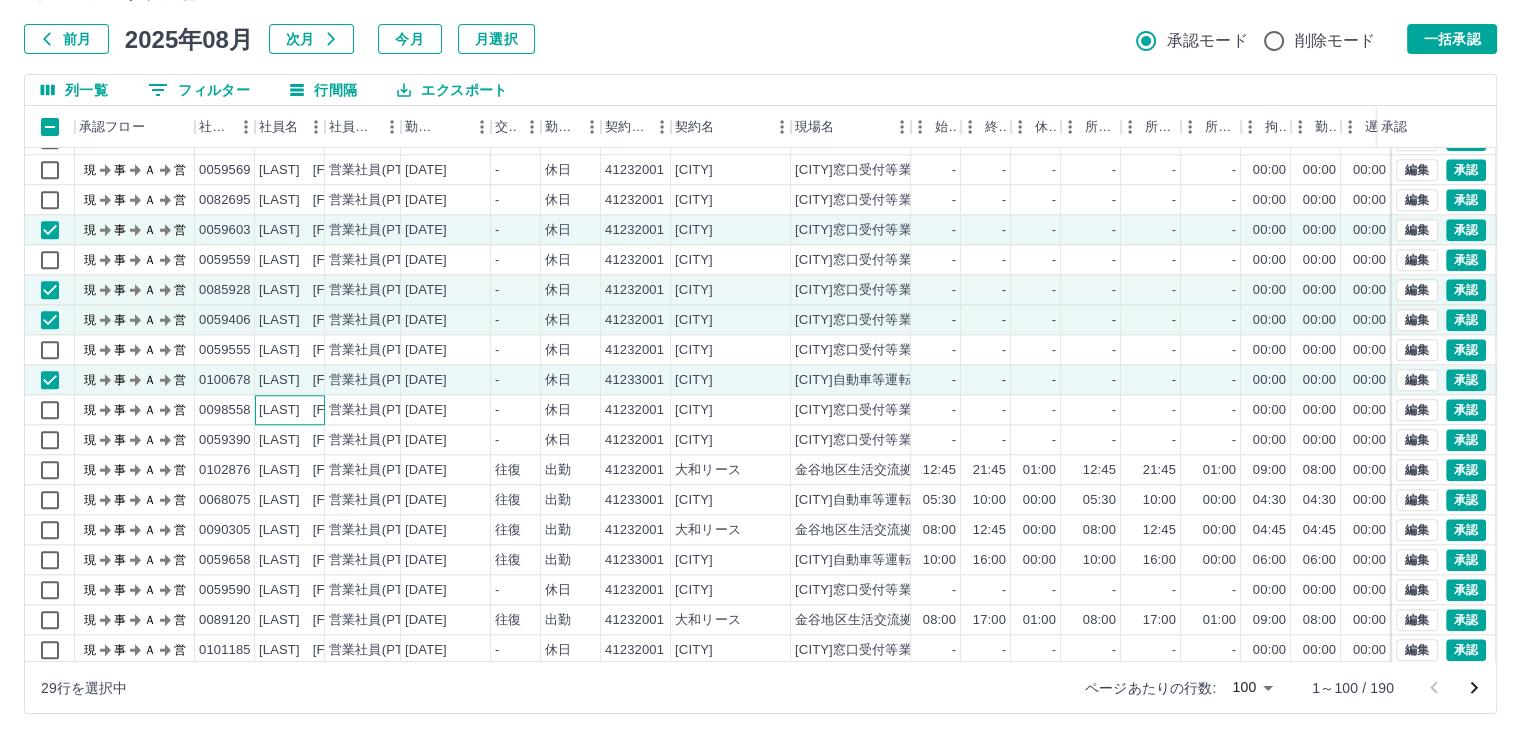 click on "[LAST] [FIRST]" at bounding box center [309, 410] 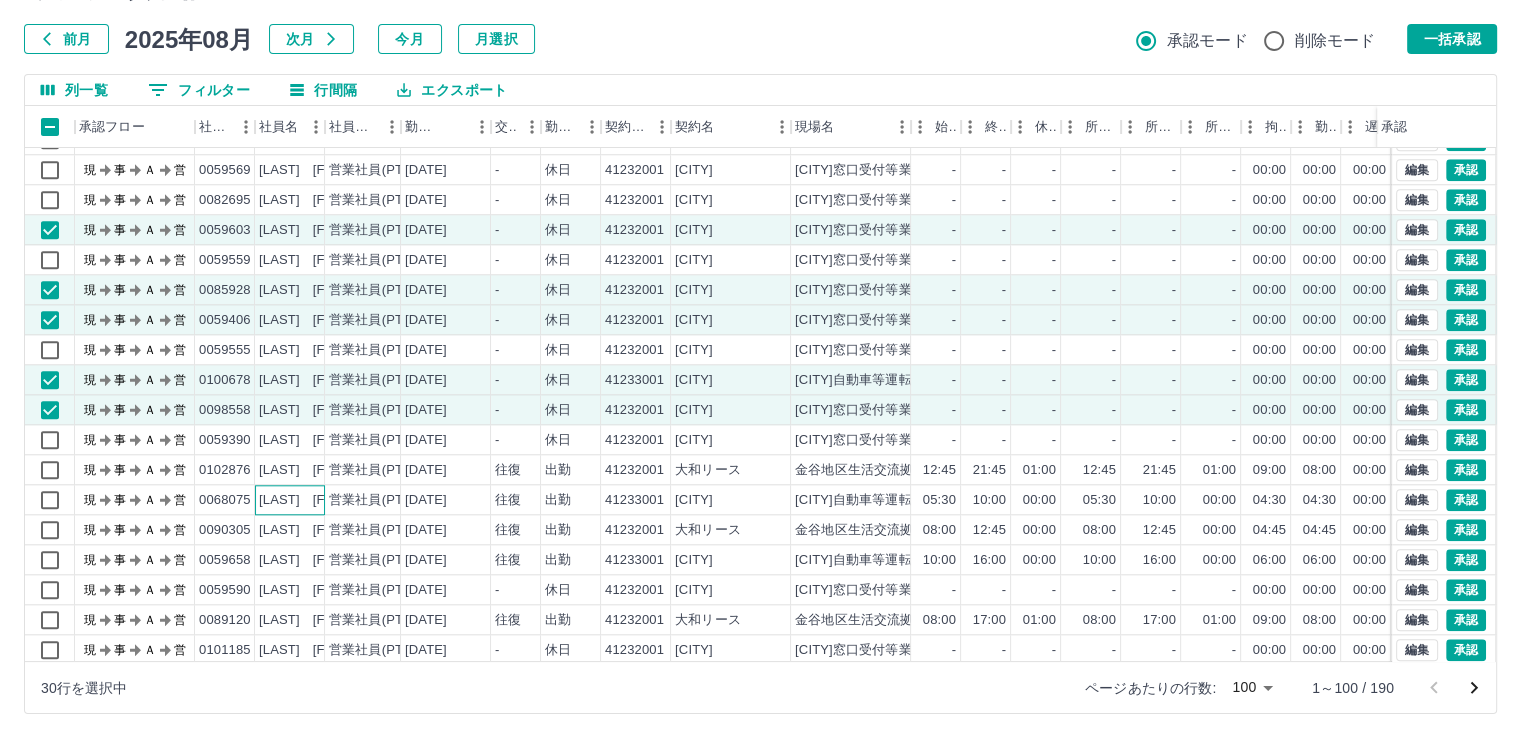 click on "[LAST] [FIRST]" at bounding box center [309, 500] 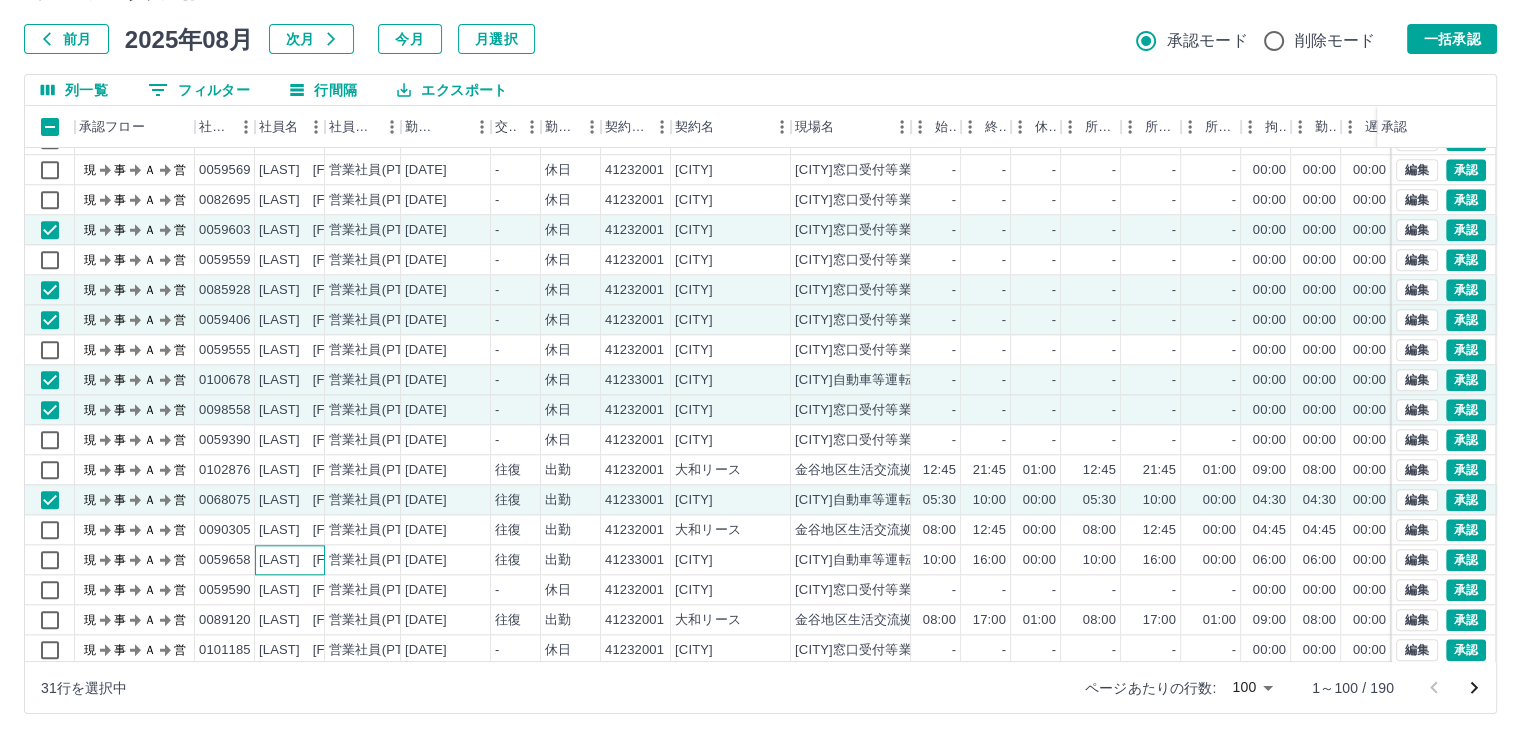 click on "[LAST] [FIRST]" at bounding box center (309, 560) 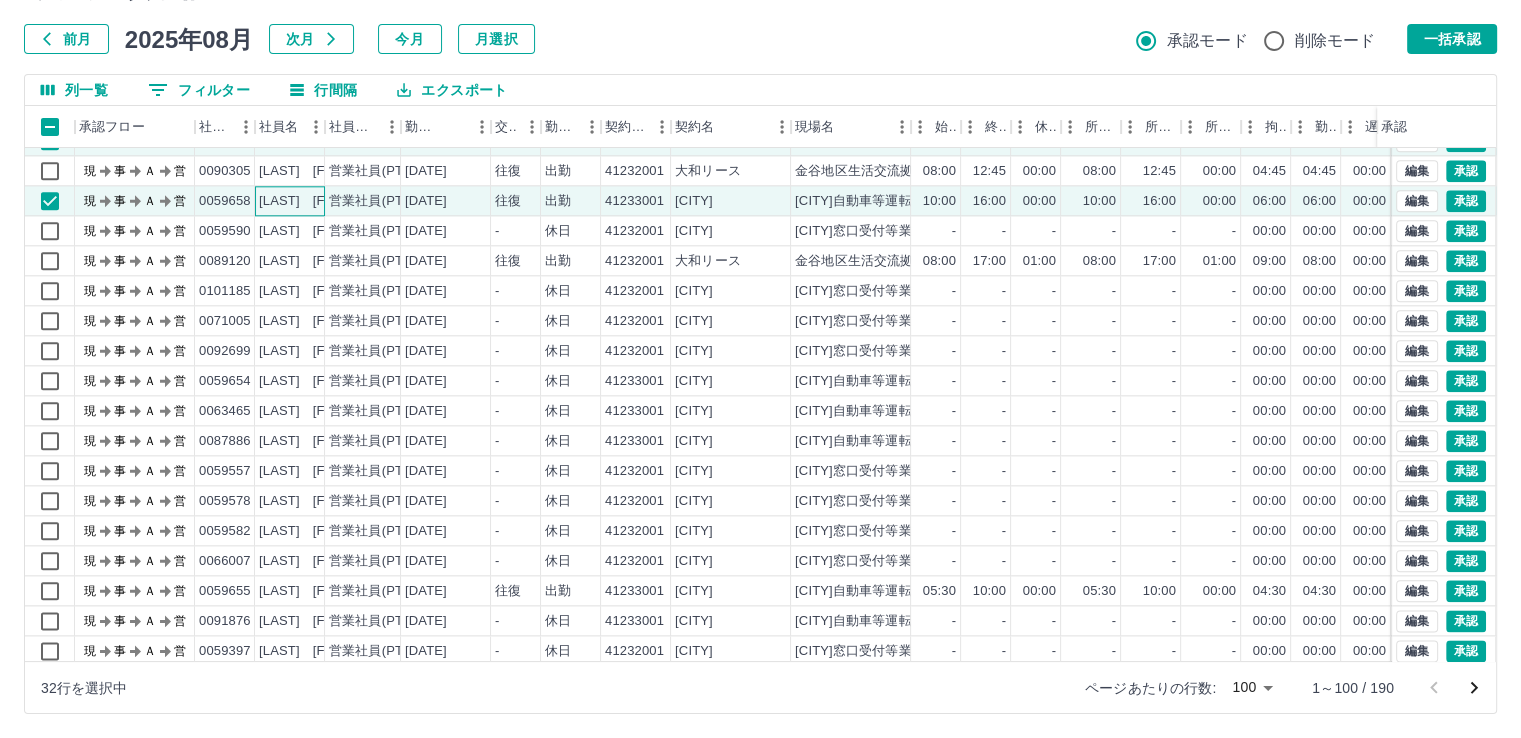 scroll, scrollTop: 2408, scrollLeft: 0, axis: vertical 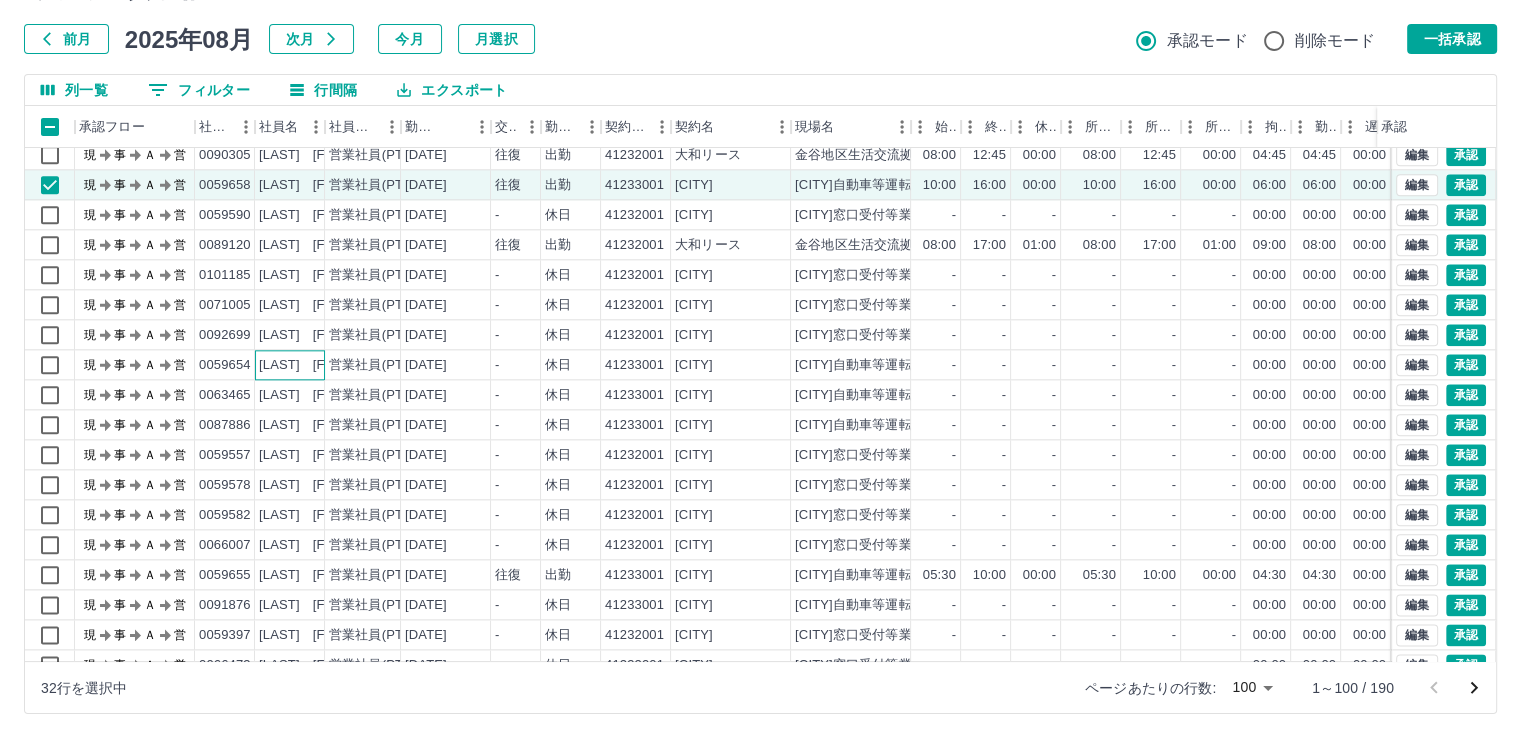 click on "[LAST] [FIRST]" at bounding box center (309, 365) 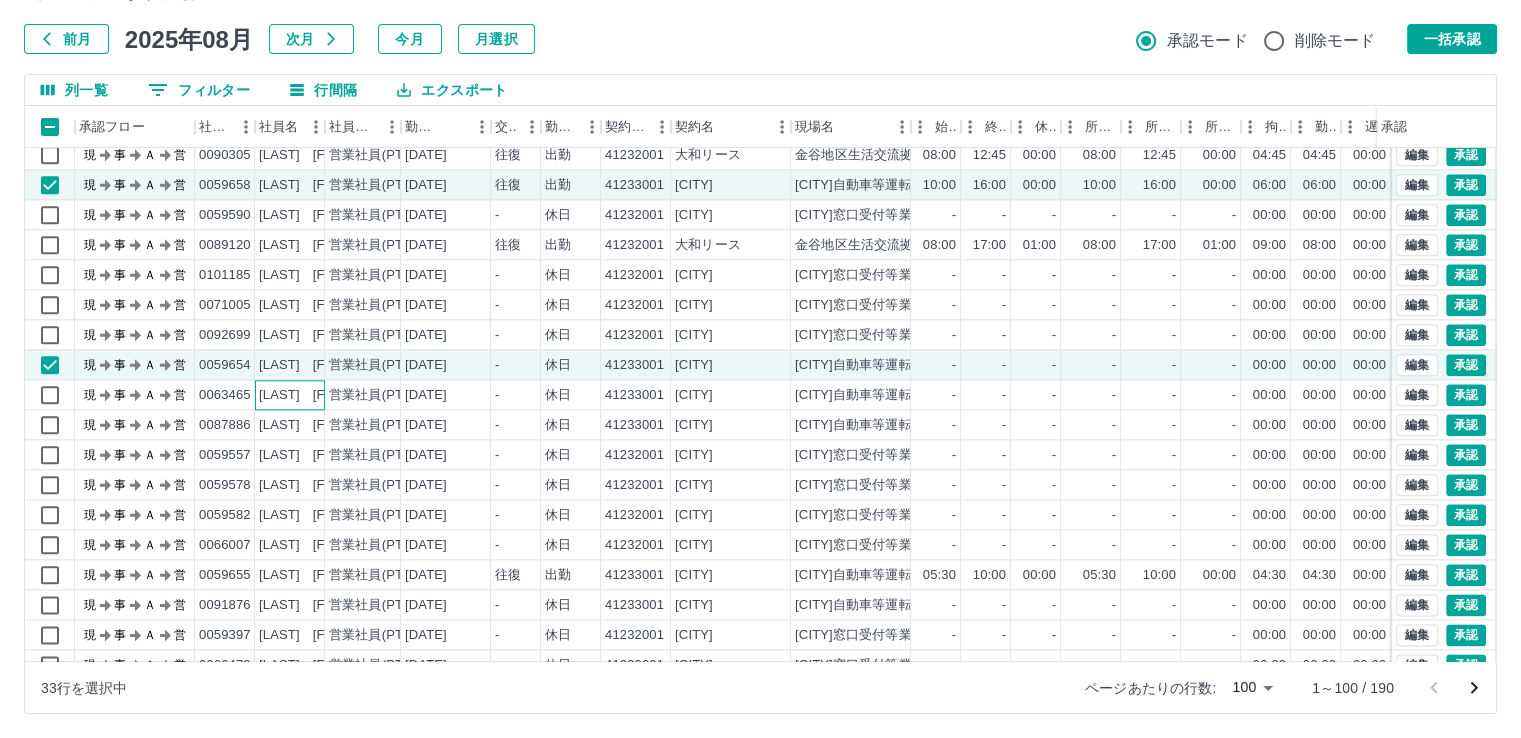click on "[LAST] [FIRST]" at bounding box center [309, 395] 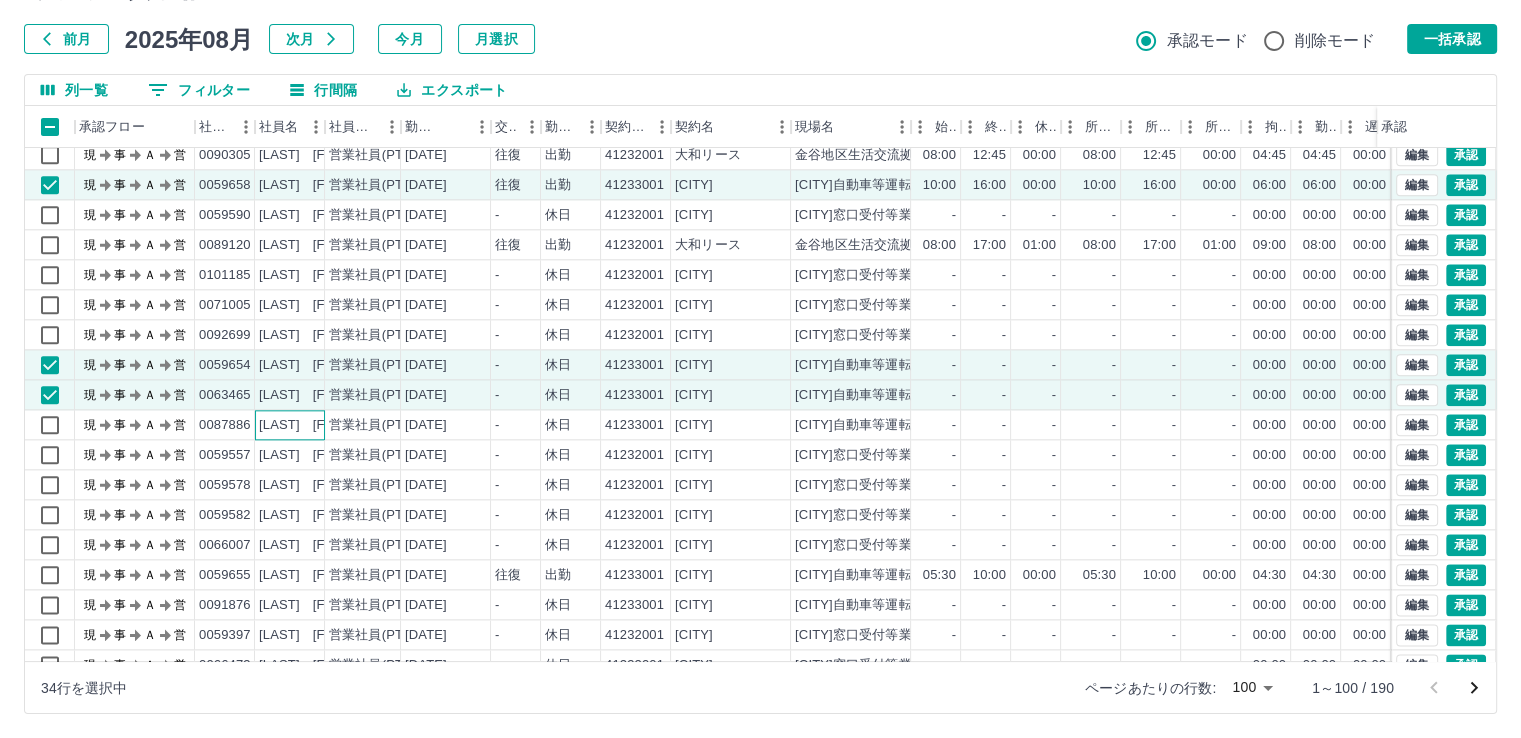click on "[LAST] [FIRST]" at bounding box center (309, 425) 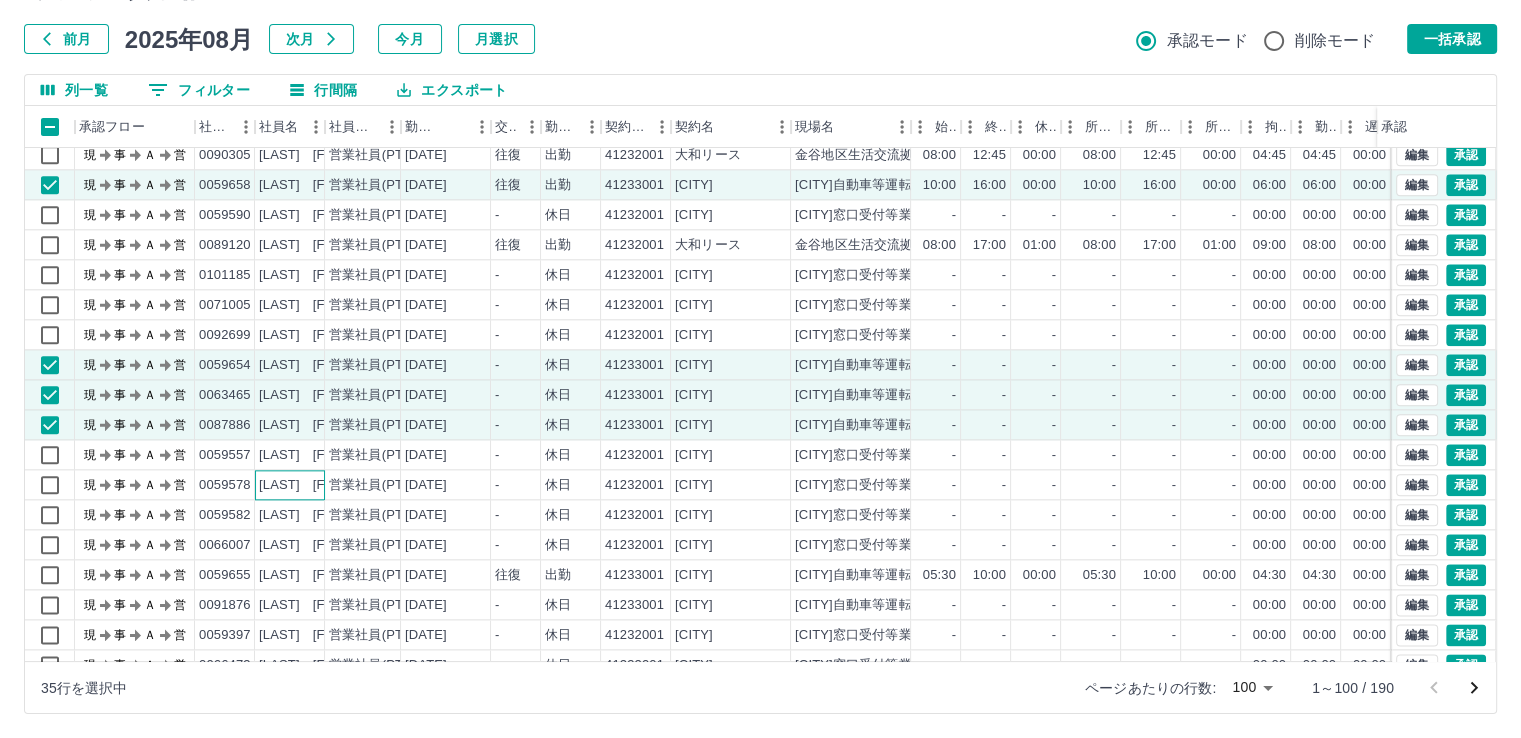 click on "[LAST] [FIRST]" at bounding box center [309, 485] 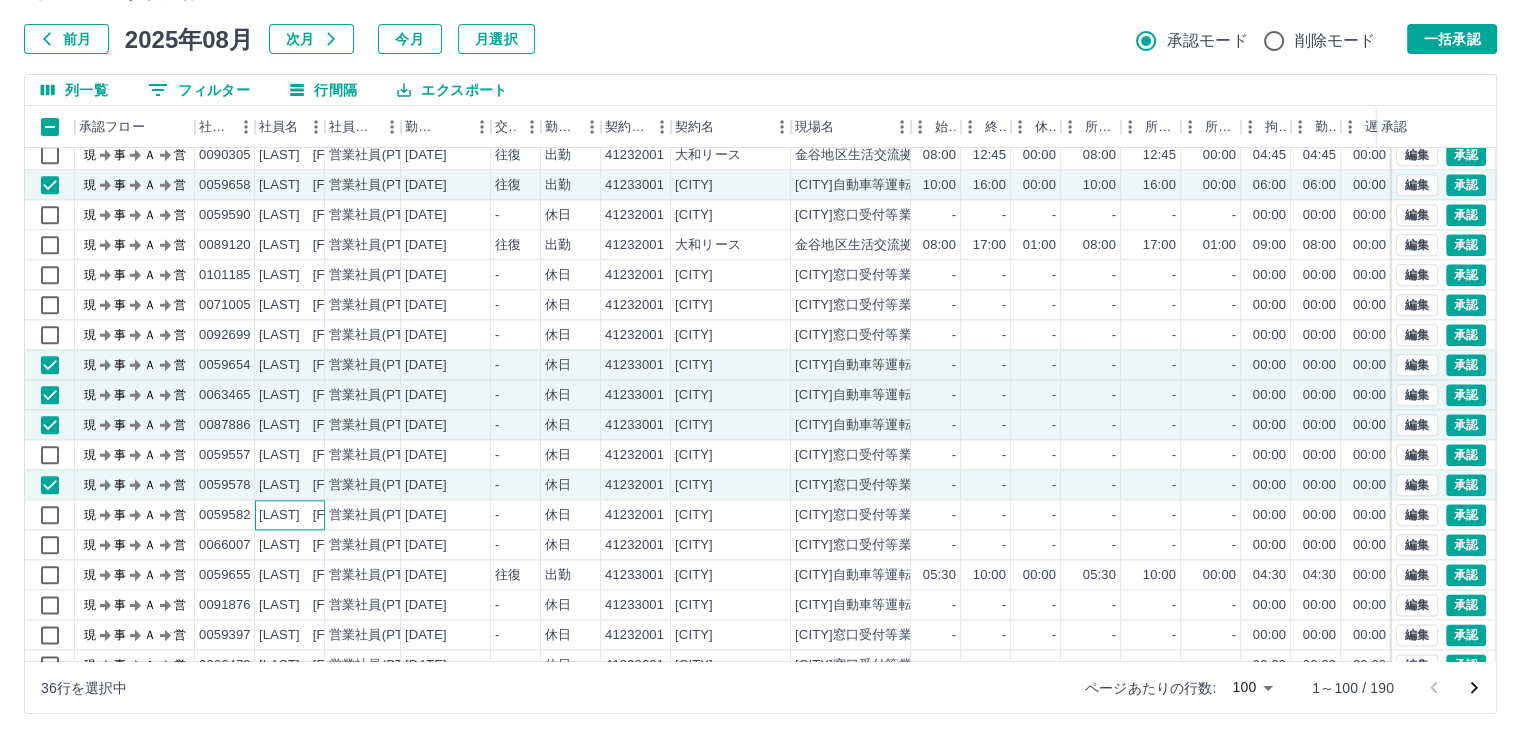click on "[LAST] [FIRST]" at bounding box center [309, 515] 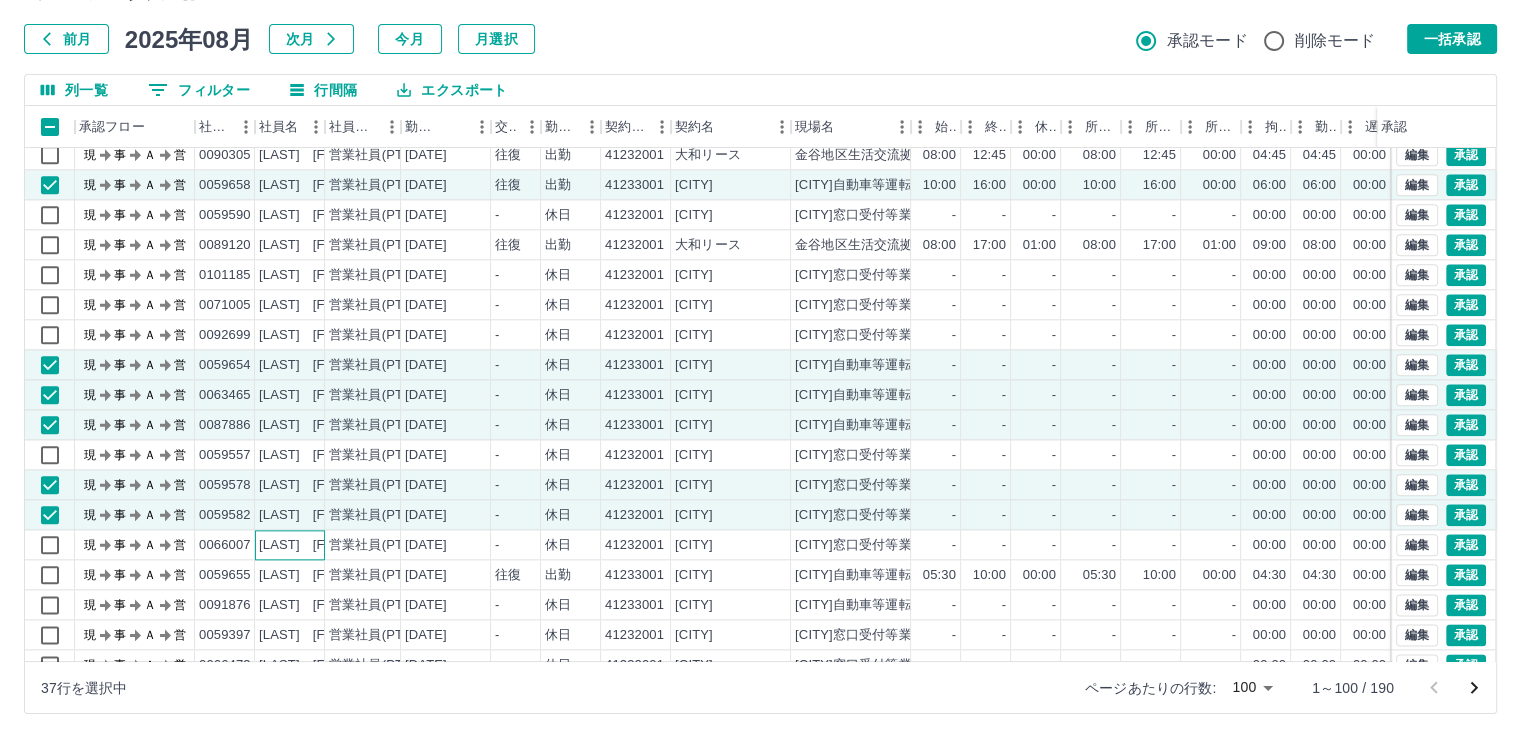 click on "[LAST] [FIRST]" at bounding box center (309, 545) 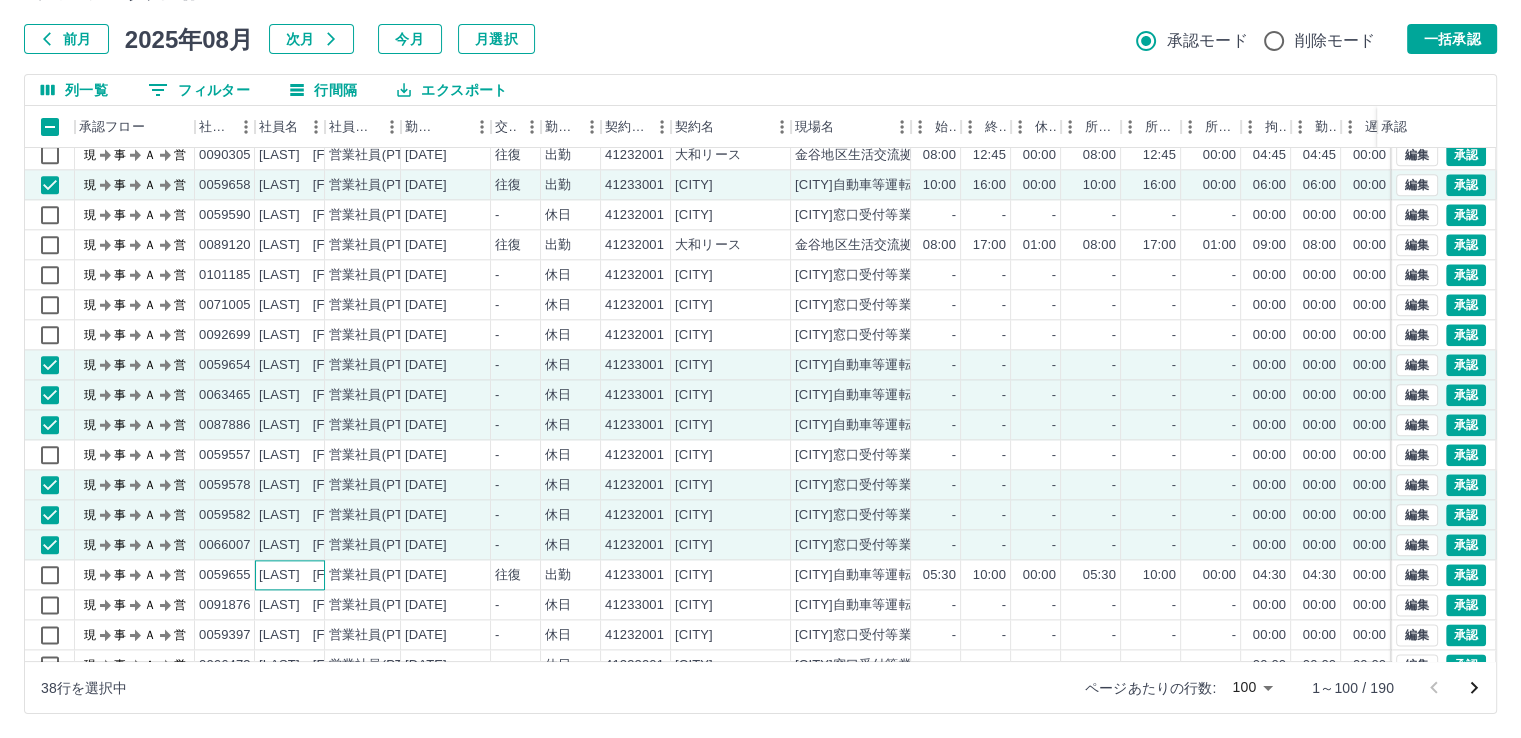 click on "[LAST] [FIRST]" at bounding box center [290, 575] 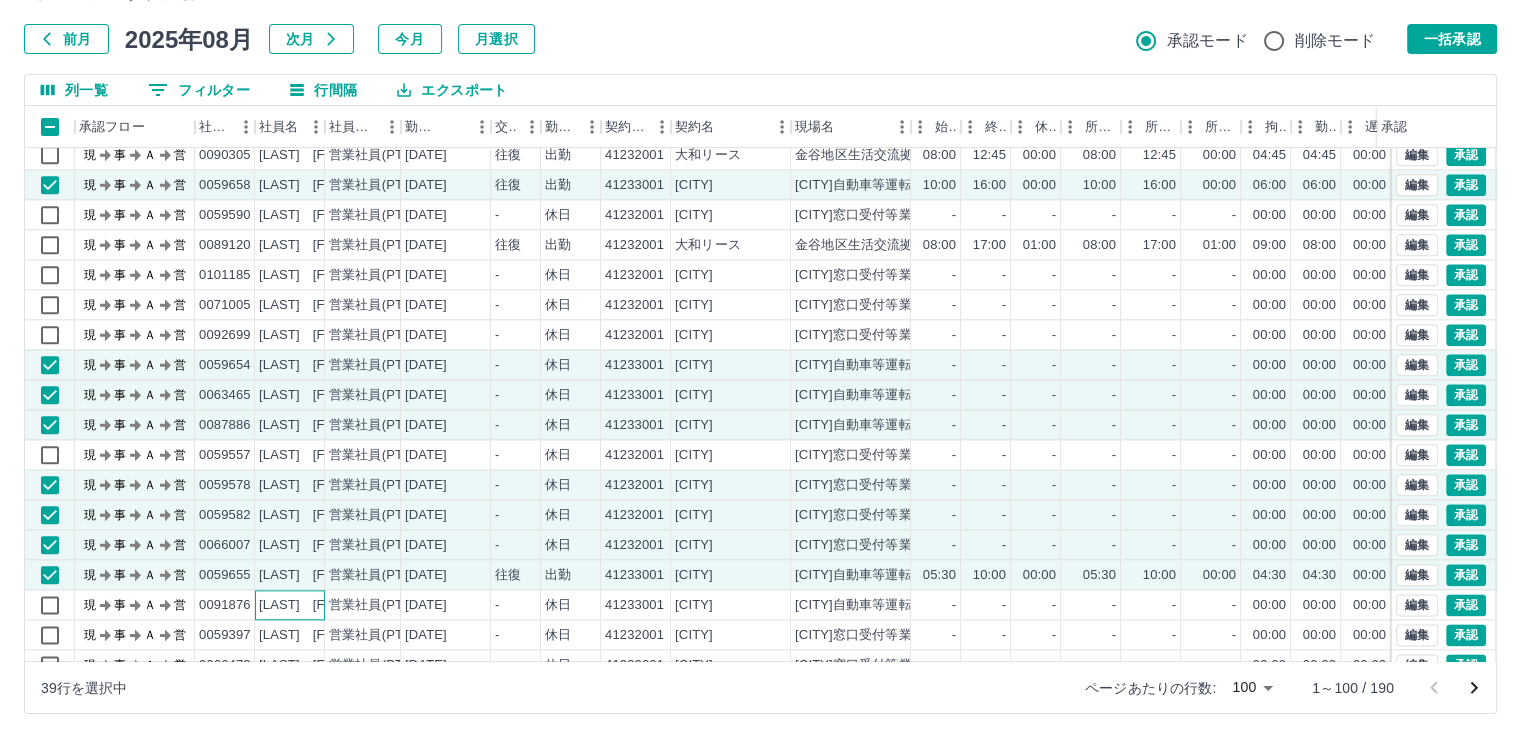 click on "[LAST] [FIRST]" at bounding box center (309, 605) 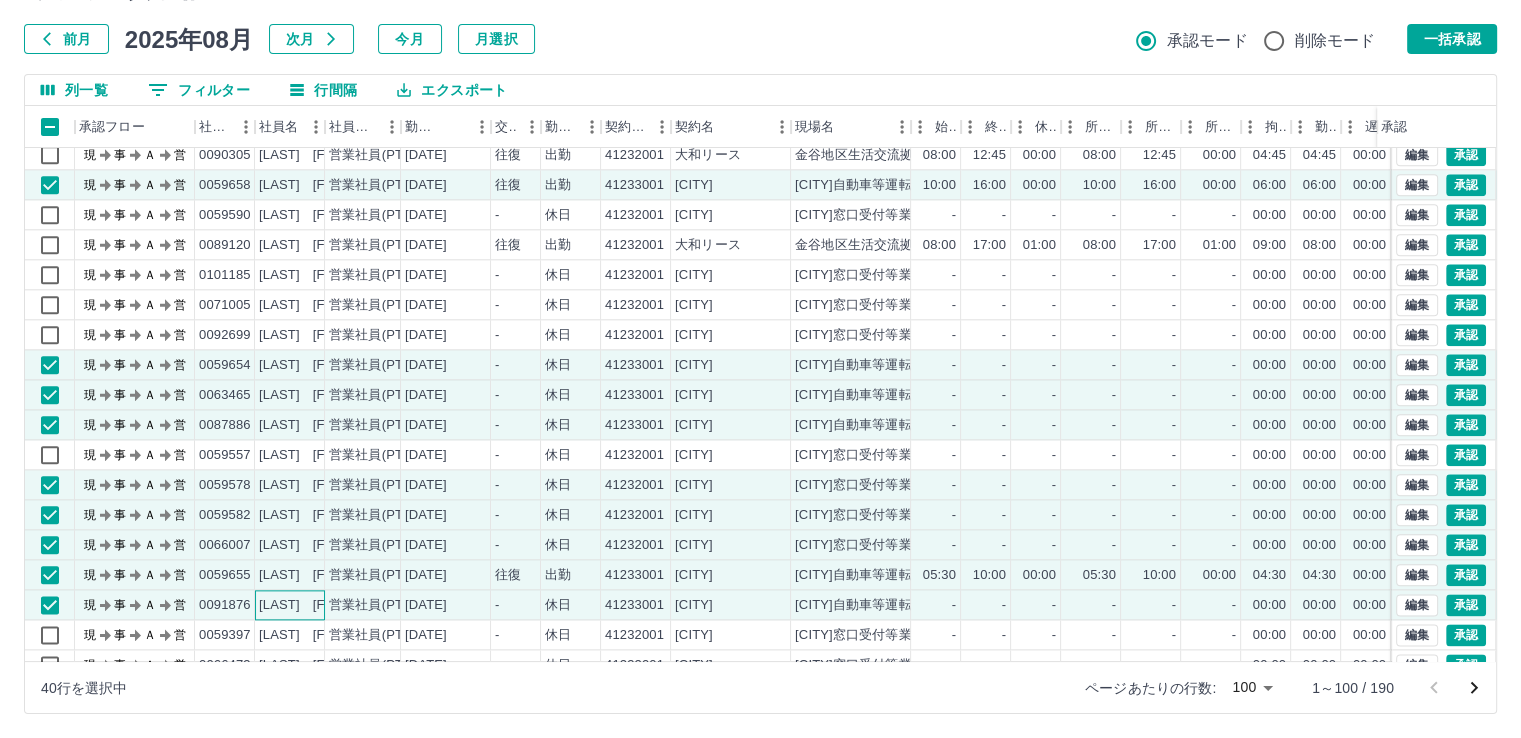 scroll, scrollTop: 2501, scrollLeft: 0, axis: vertical 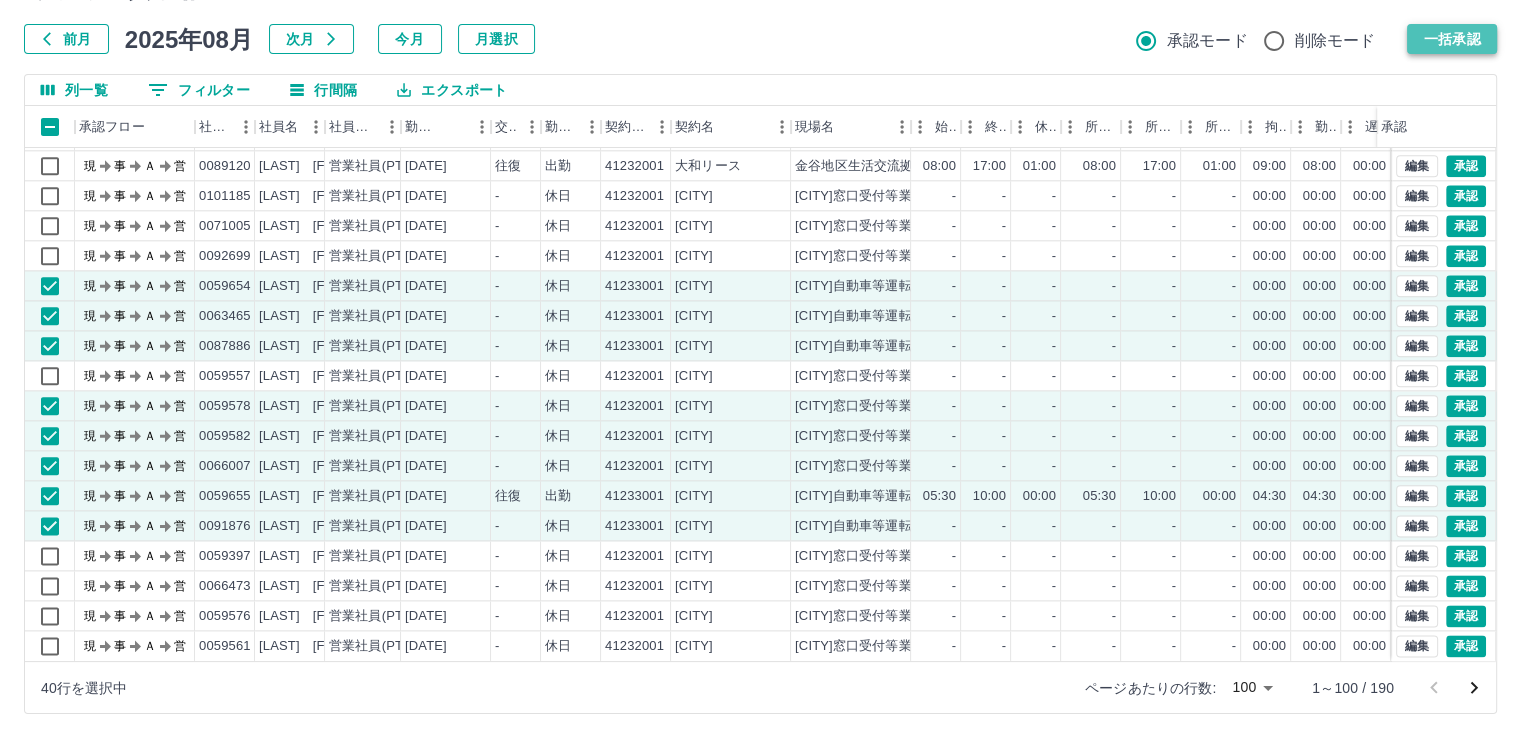 click on "一括承認" at bounding box center [1452, 39] 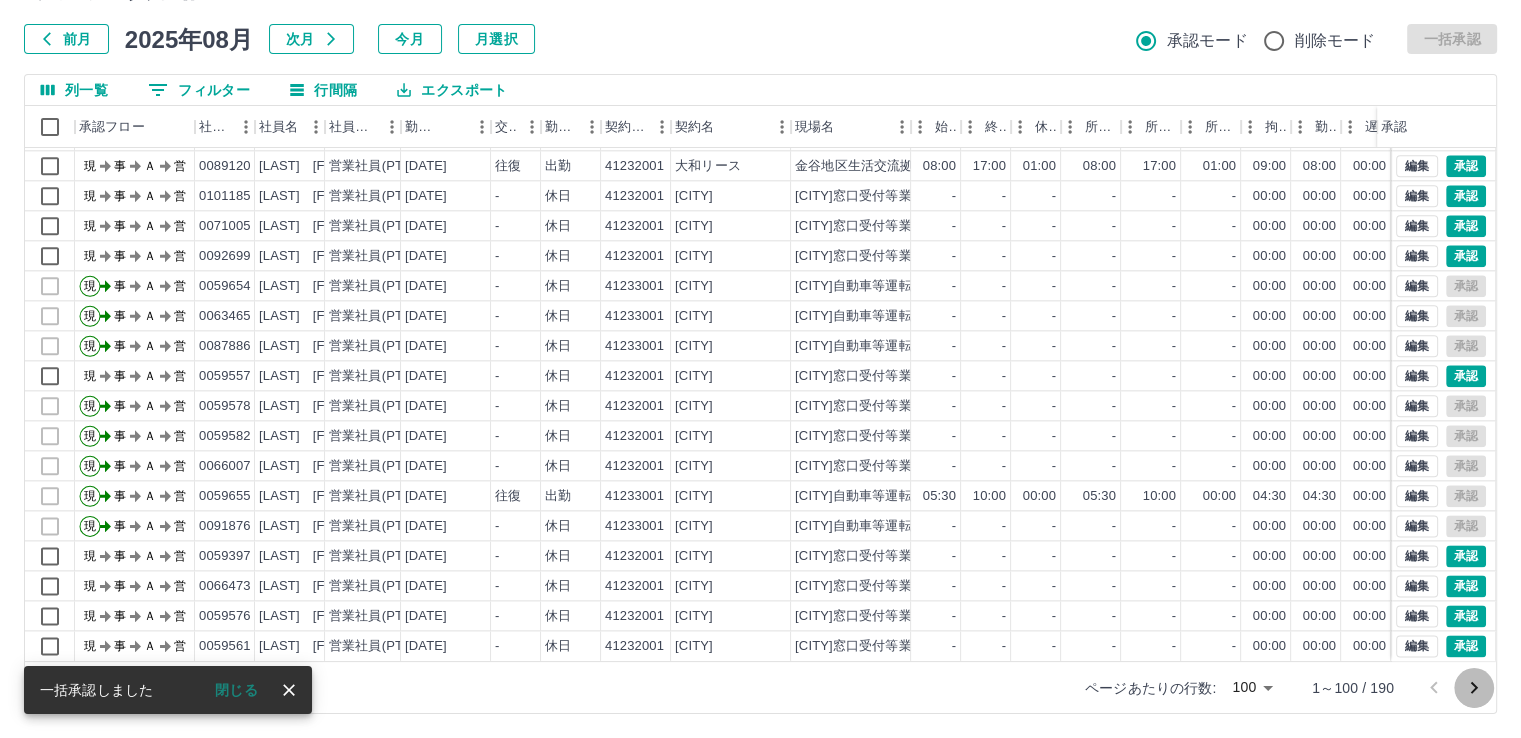 click 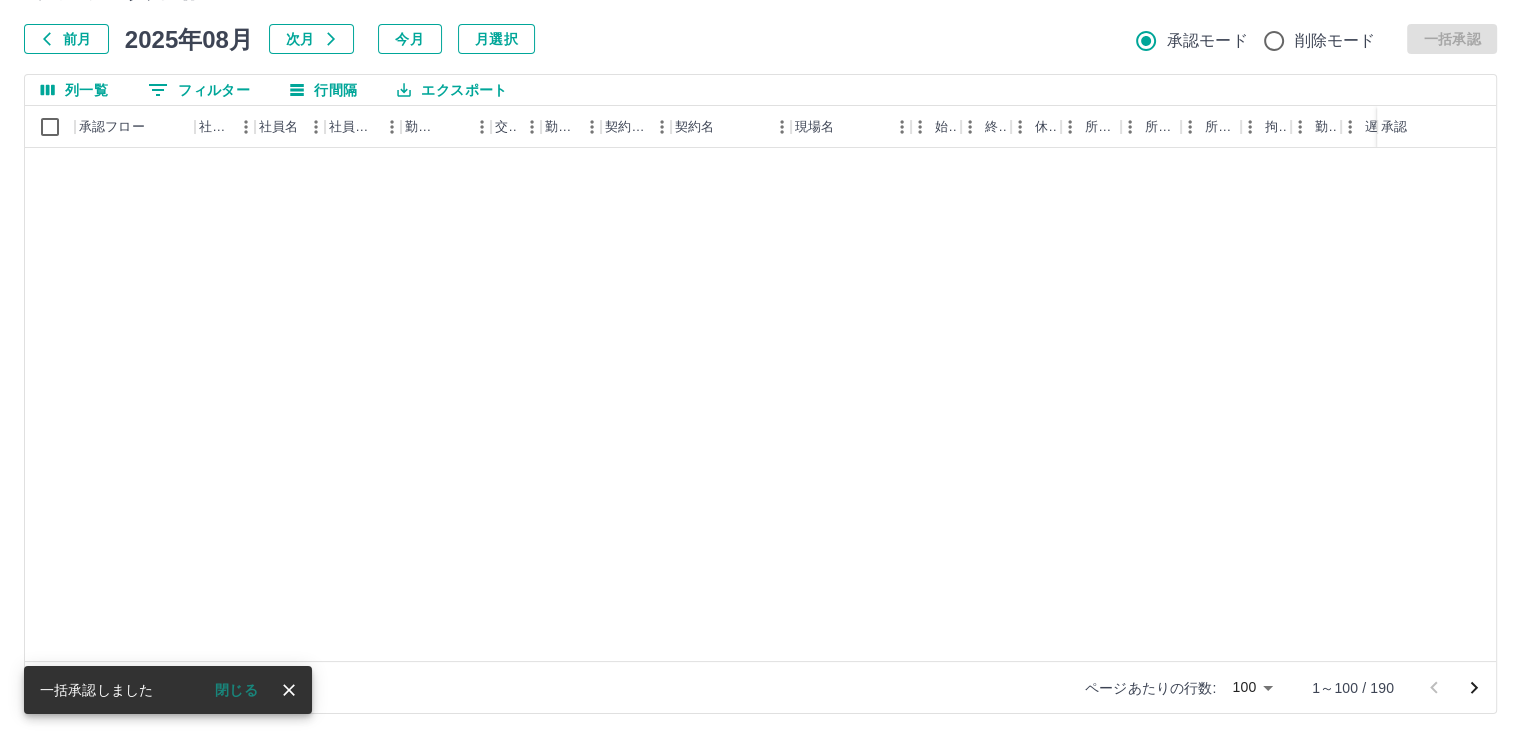 scroll, scrollTop: 0, scrollLeft: 0, axis: both 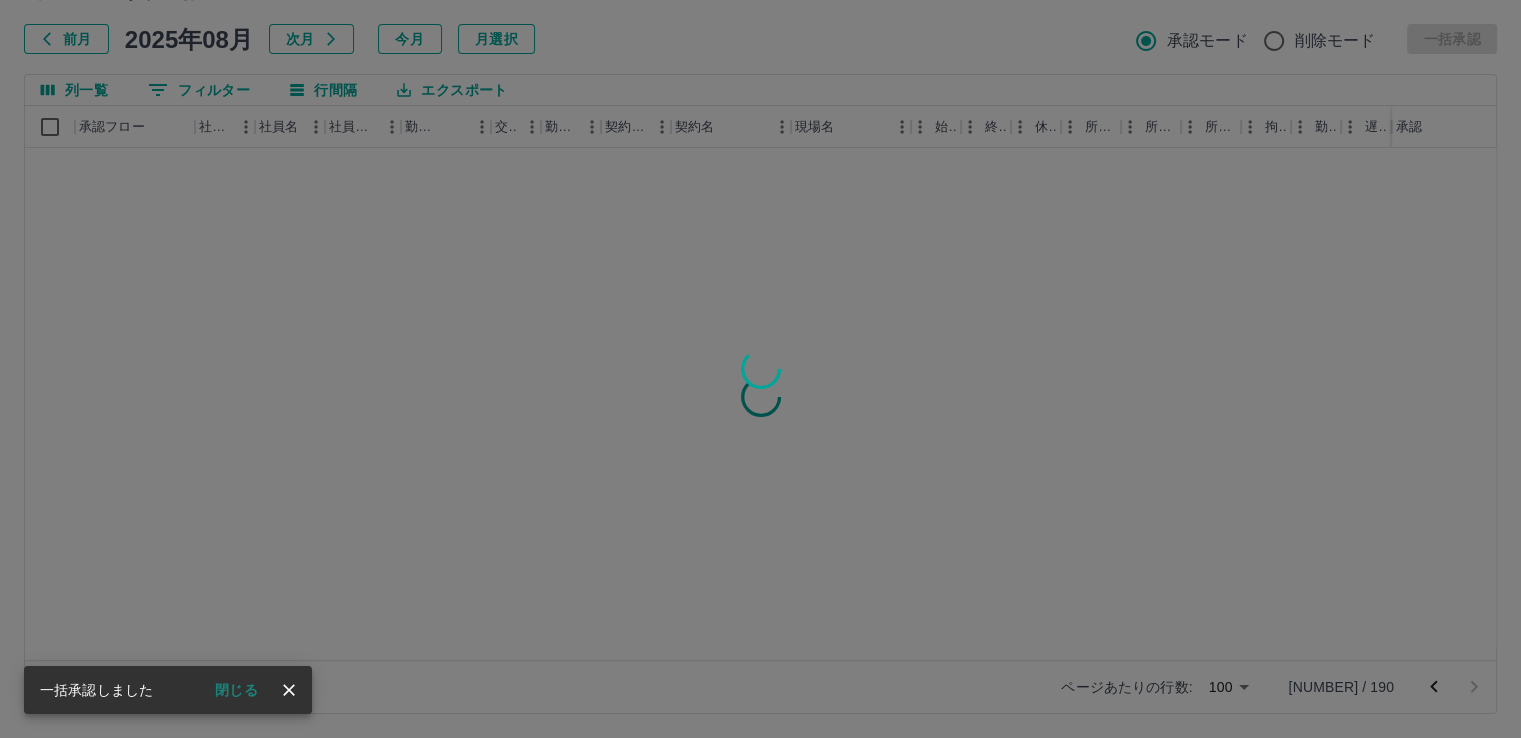 click on "閉じる" at bounding box center (236, 690) 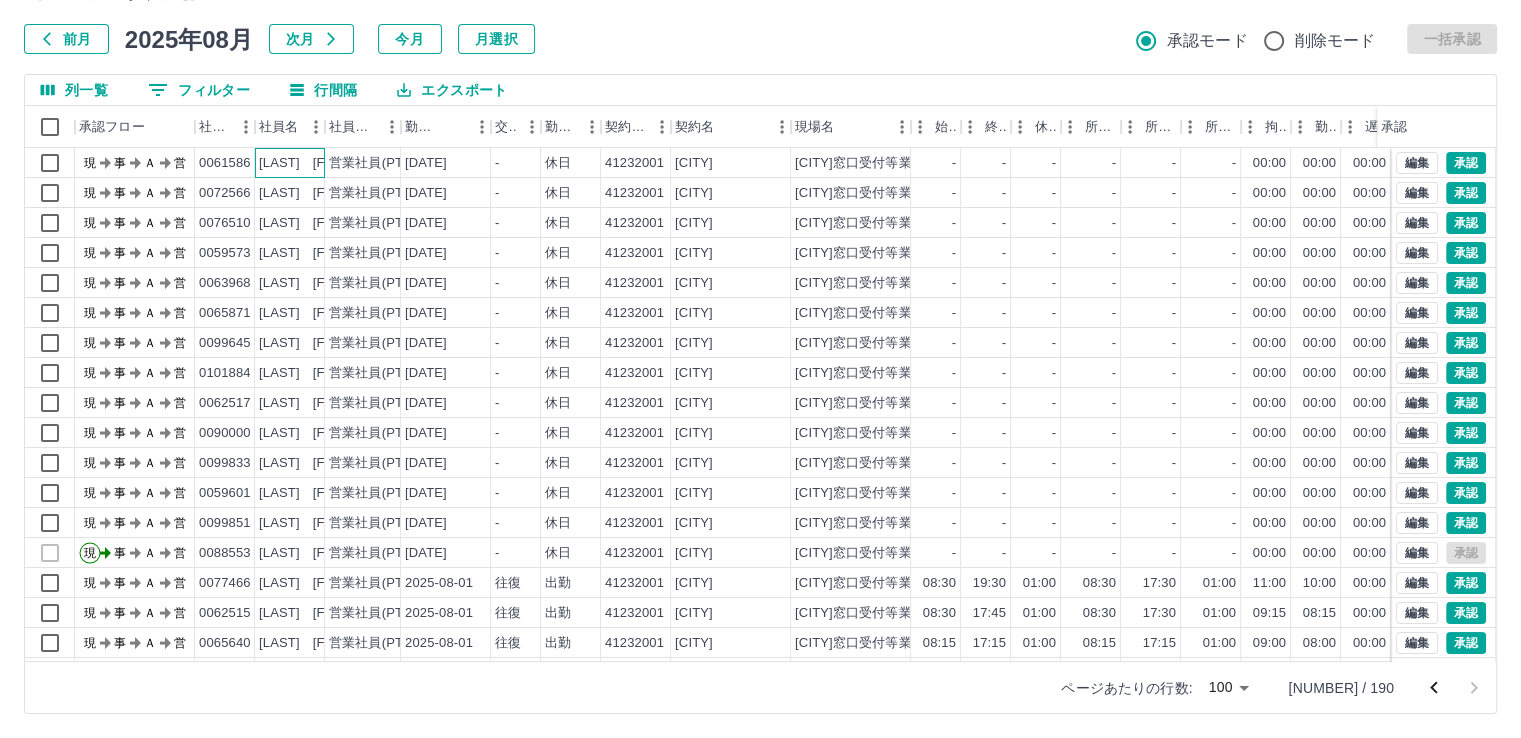 click on "[LAST] [FIRST]" at bounding box center (309, 163) 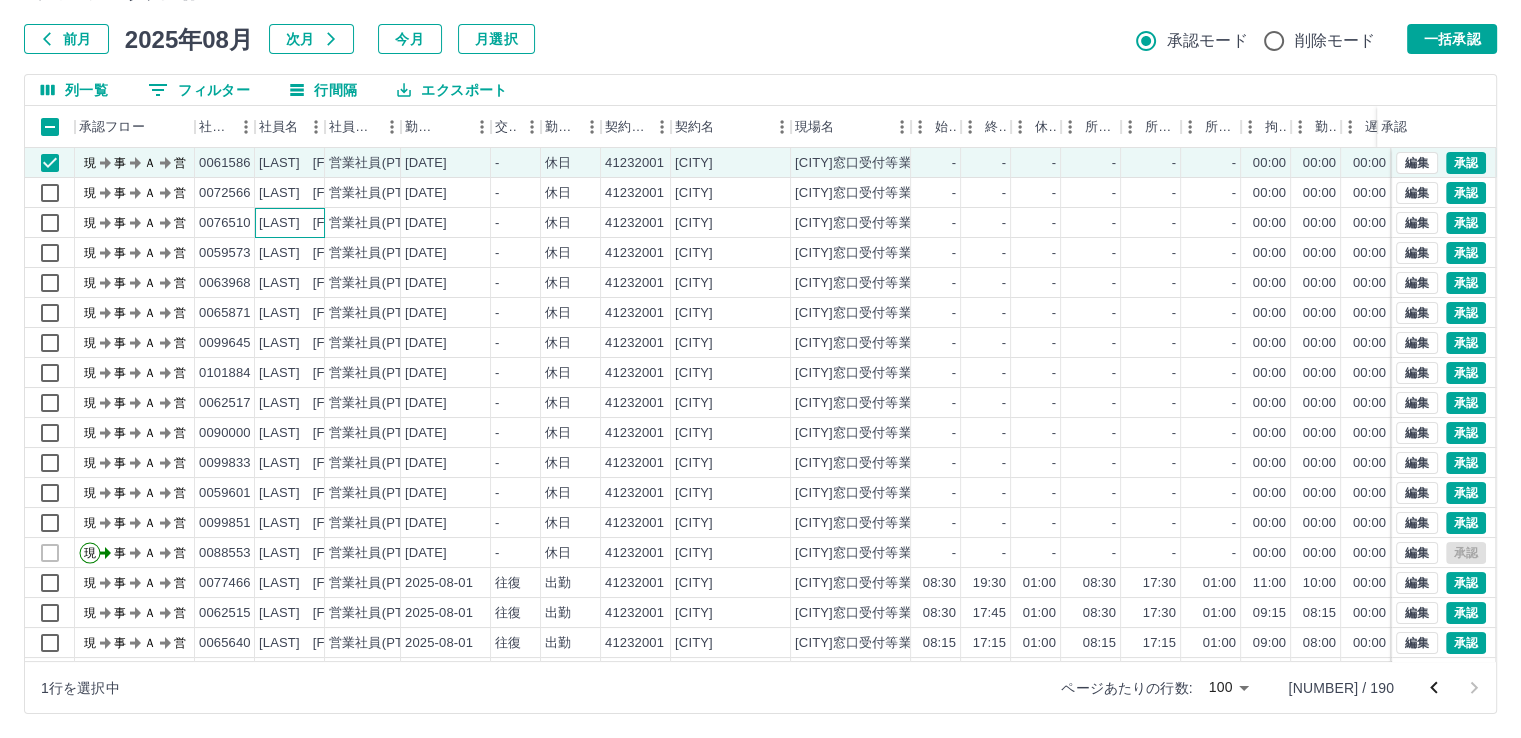 click on "[LAST] [FIRST]" at bounding box center (309, 223) 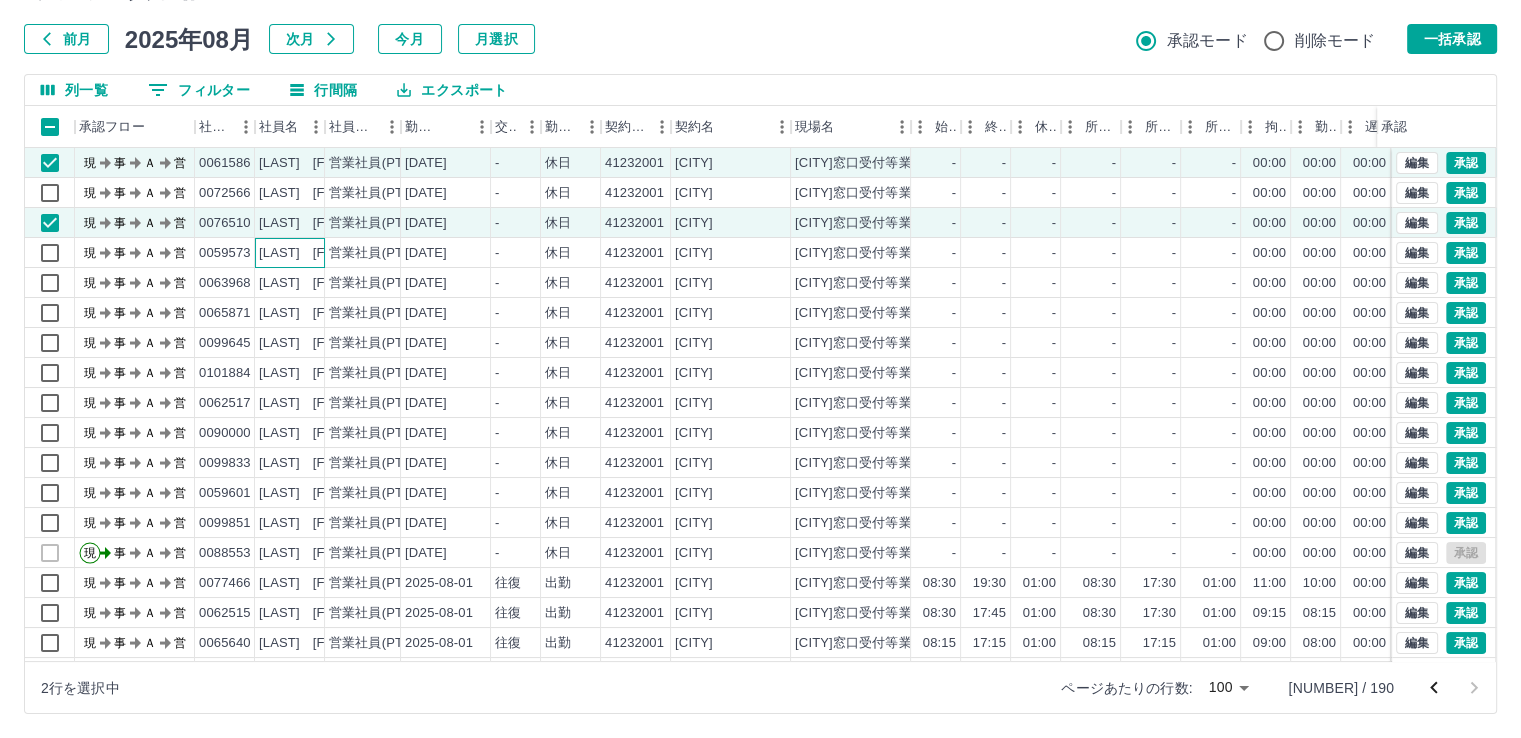 click on "[LAST] [FIRST]" at bounding box center [309, 253] 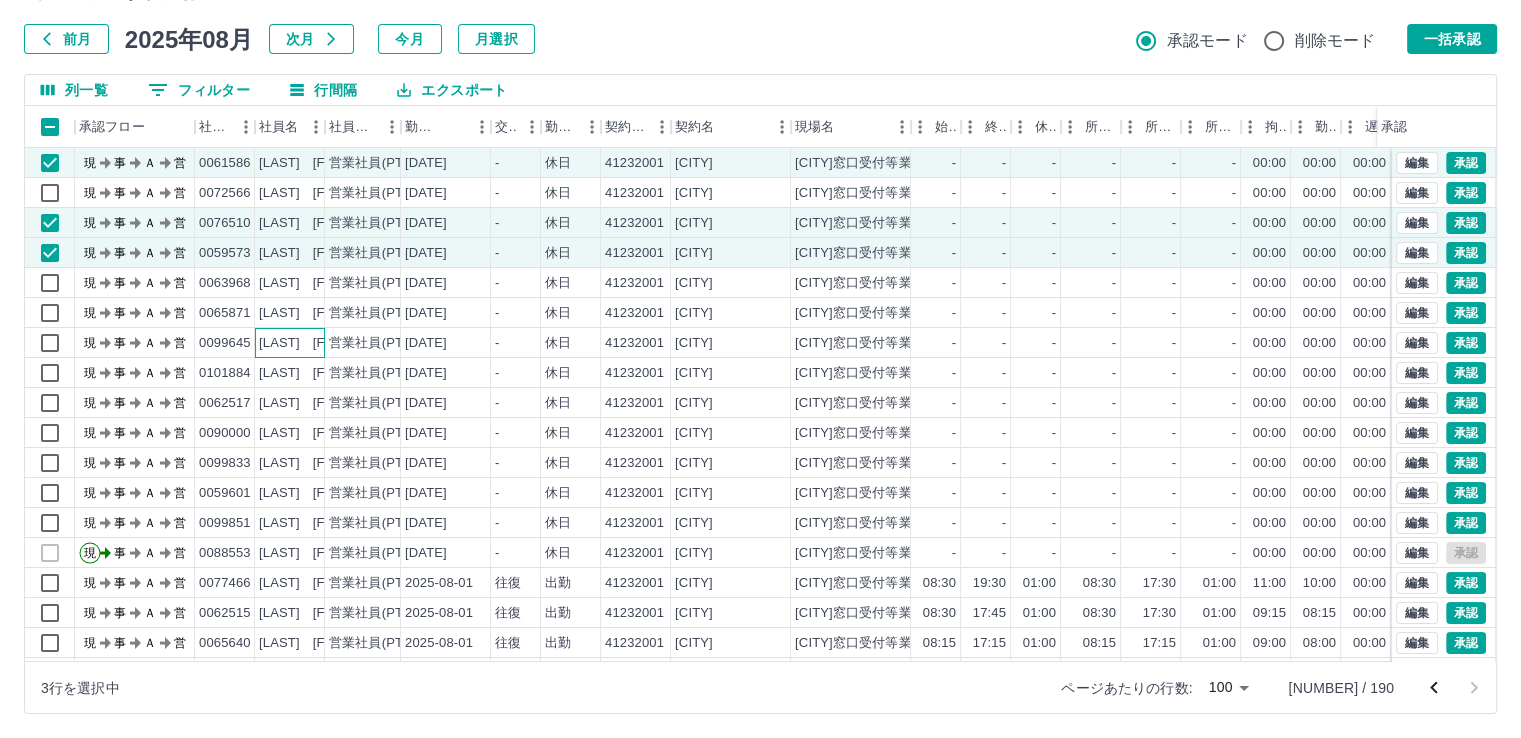 click on "[LAST] [FIRST]" at bounding box center (309, 343) 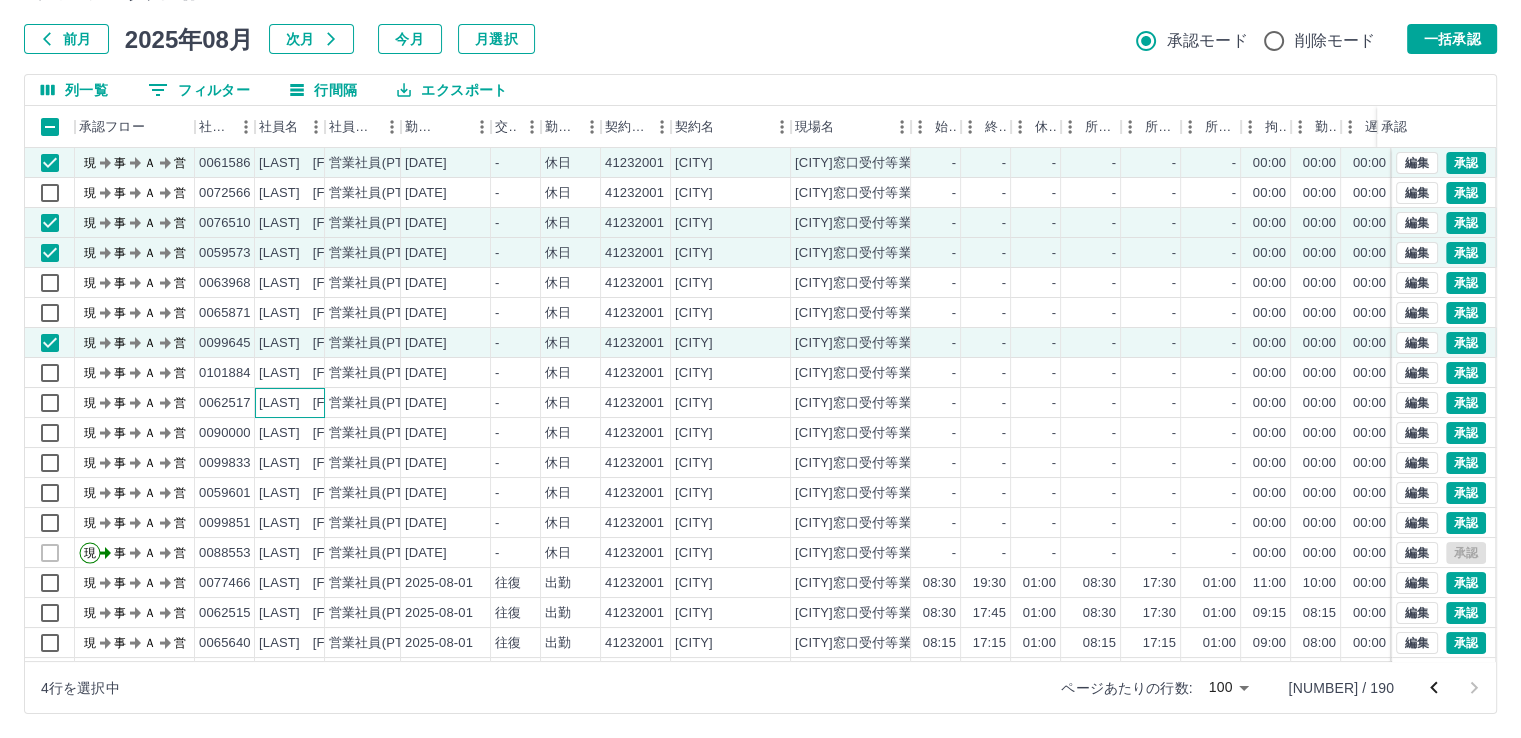 click on "[LAST] [FIRST]" at bounding box center [309, 403] 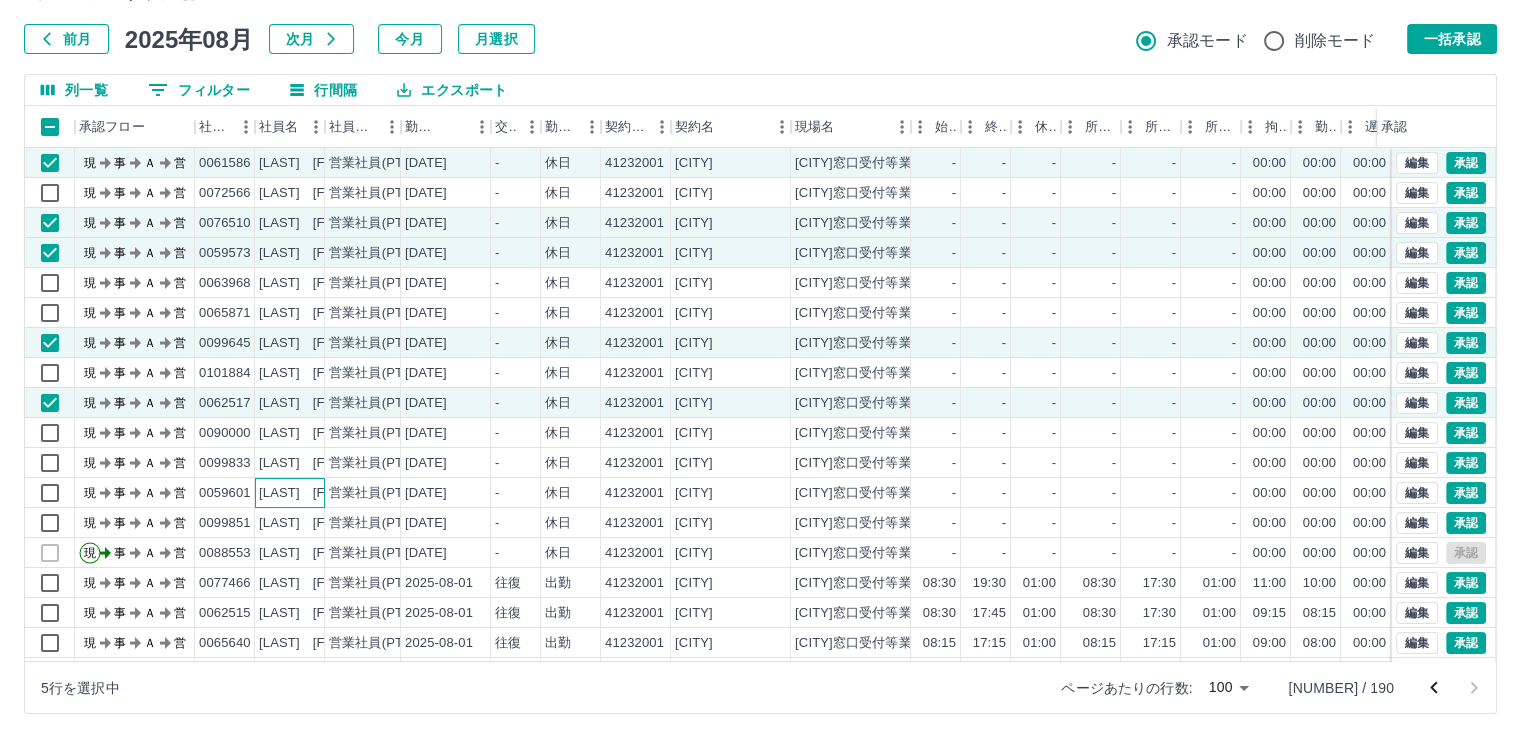 click on "[LAST] [FIRST]" at bounding box center [309, 493] 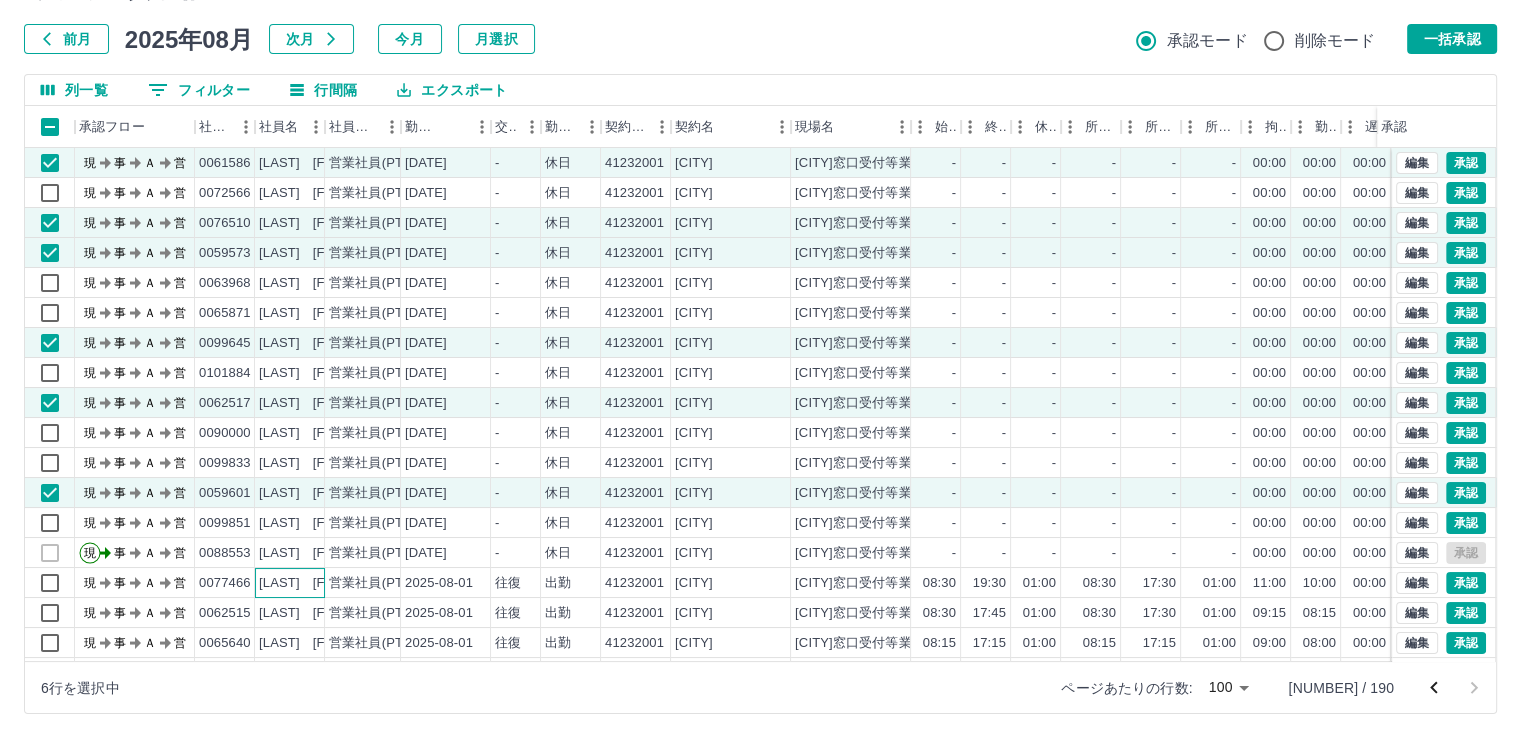 click on "[LAST] [FIRST]" at bounding box center (309, 583) 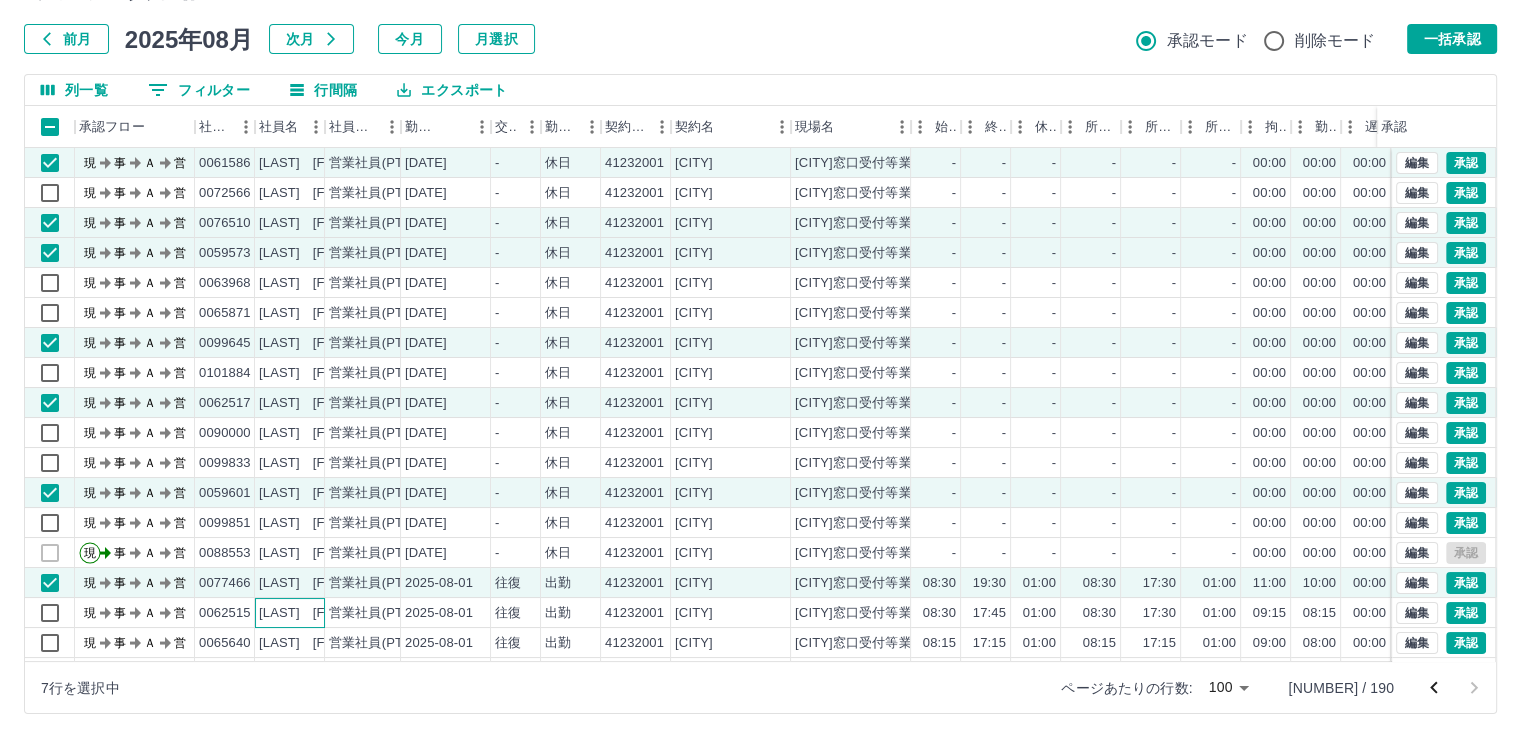 click on "[LAST] [FIRST]" at bounding box center (309, 613) 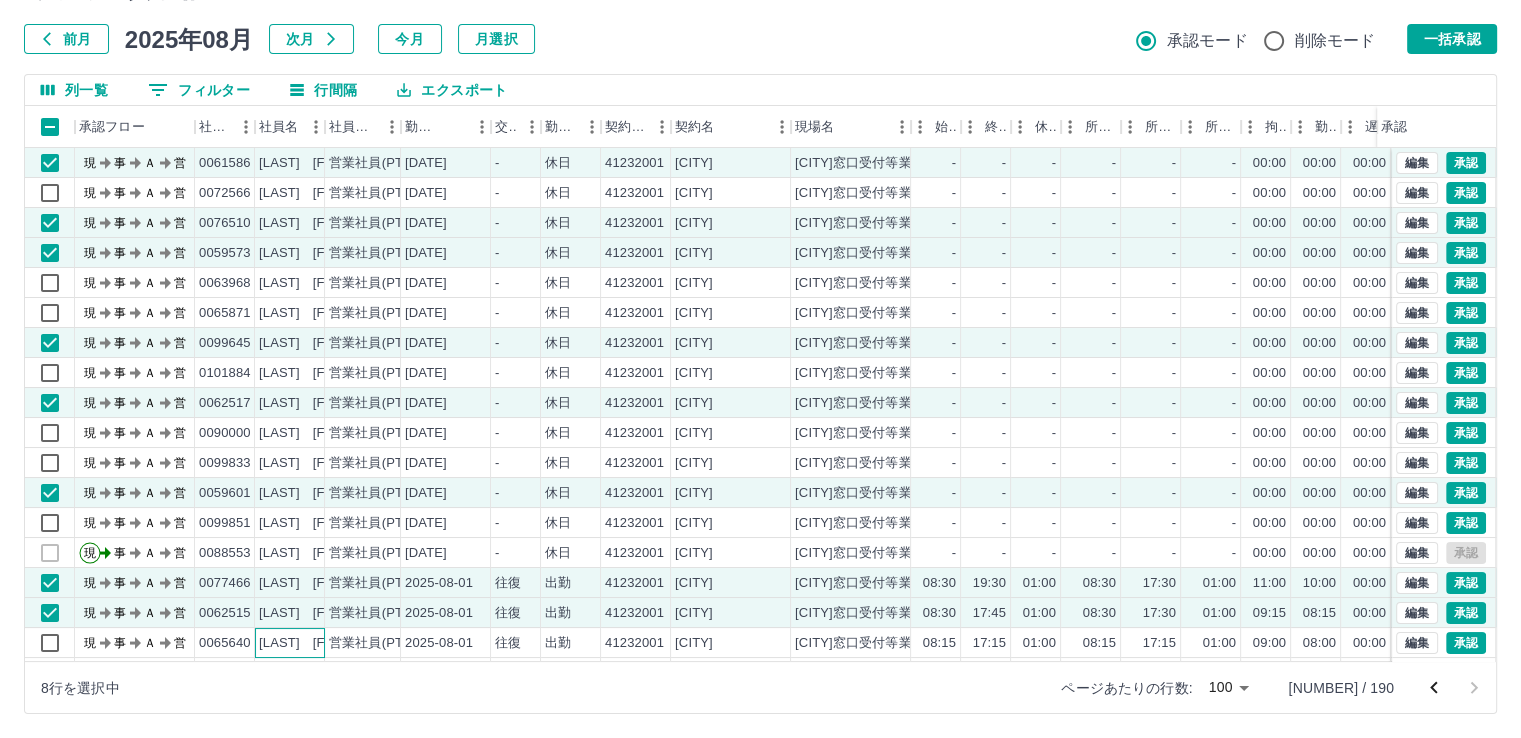 click on "[LAST] [FIRST]" at bounding box center [309, 643] 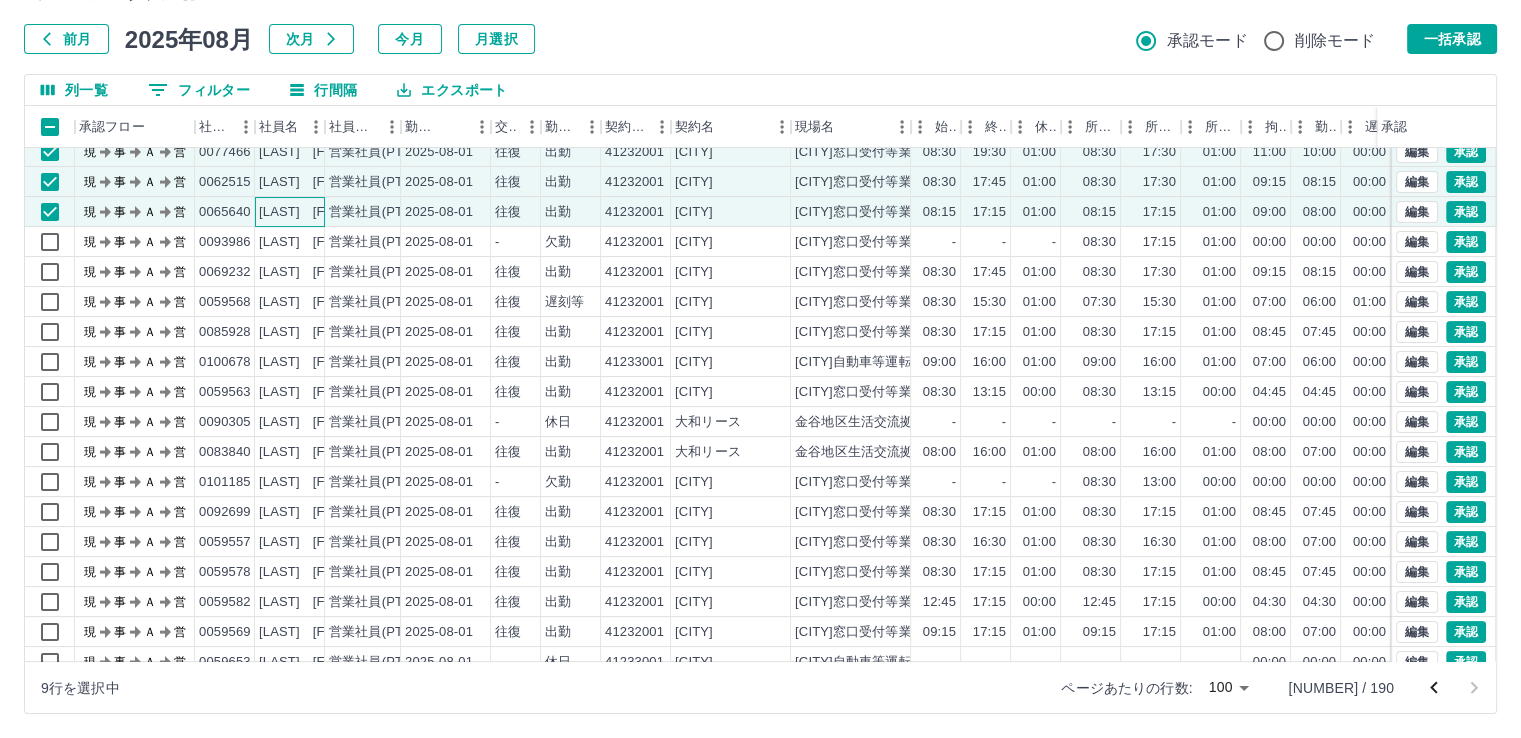scroll, scrollTop: 468, scrollLeft: 0, axis: vertical 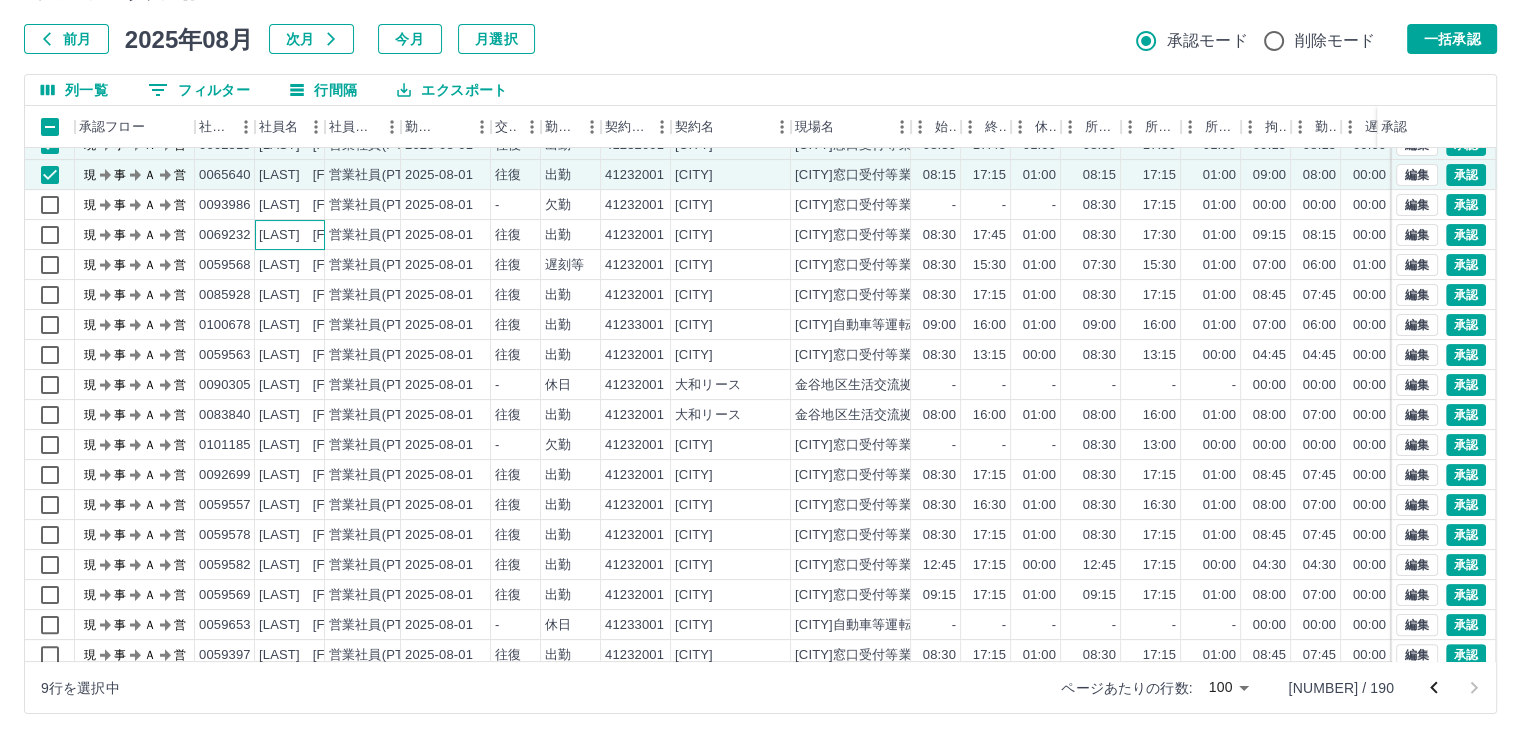 click on "[LAST] [FIRST]" at bounding box center (309, 235) 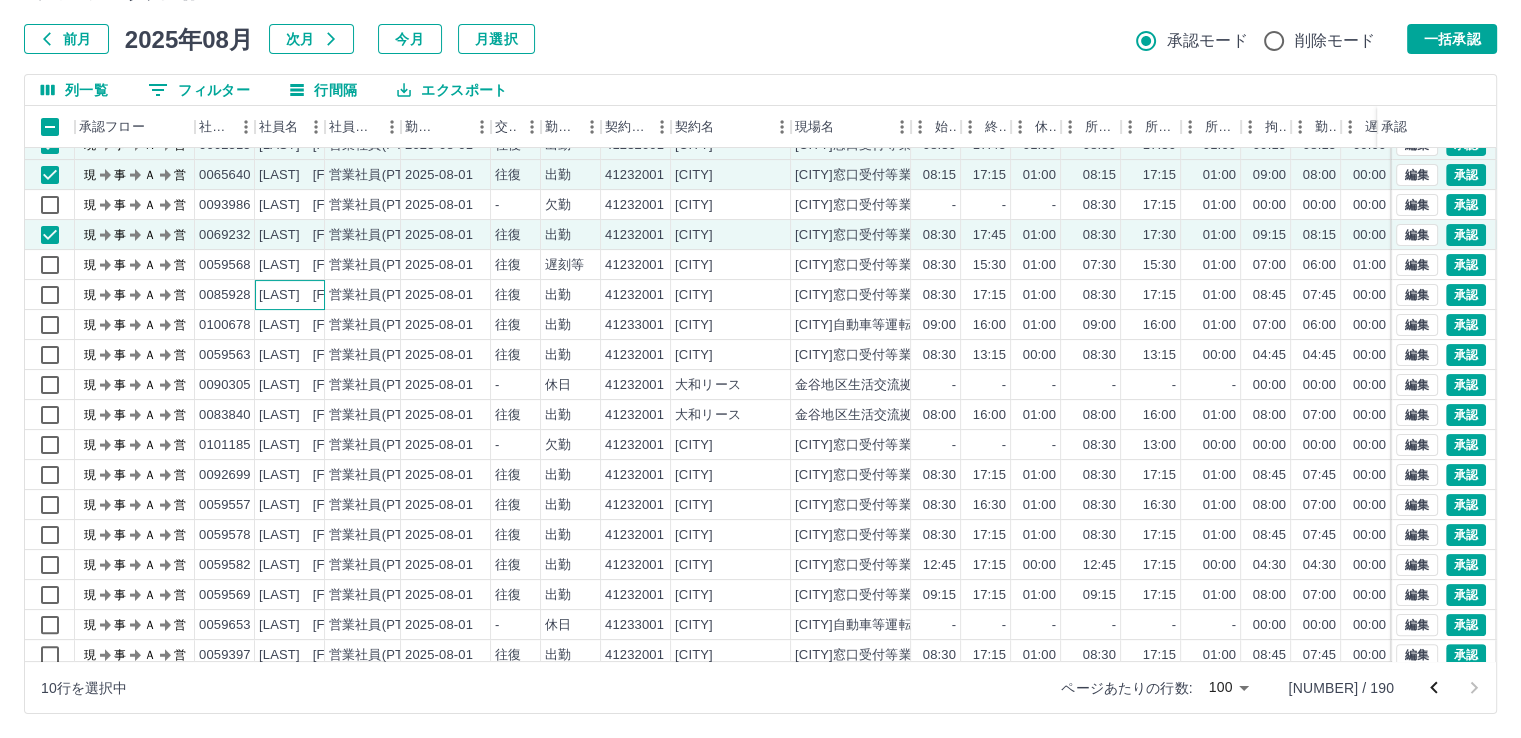 click on "[LAST] [FIRST]" at bounding box center (309, 295) 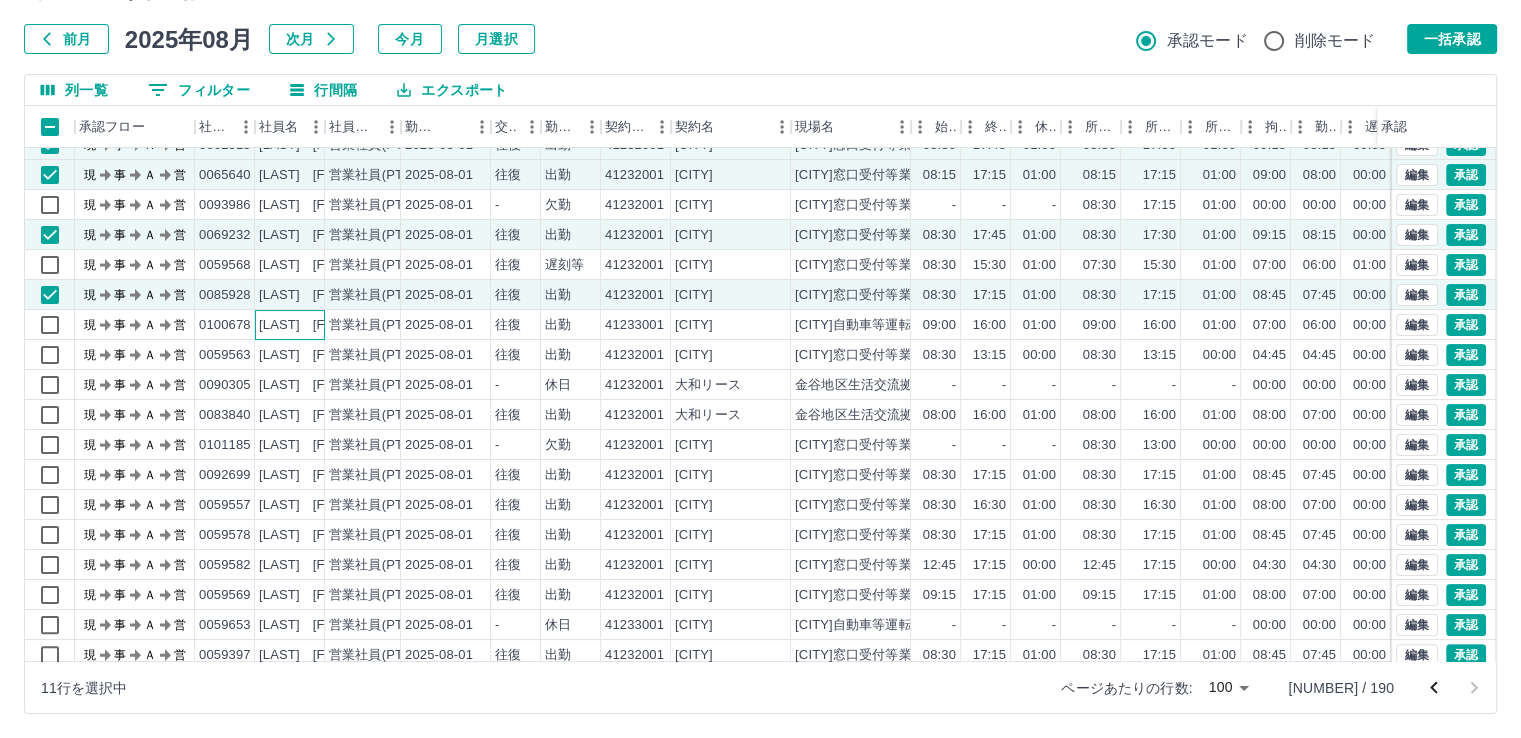 click on "[LAST] [FIRST]" at bounding box center [309, 325] 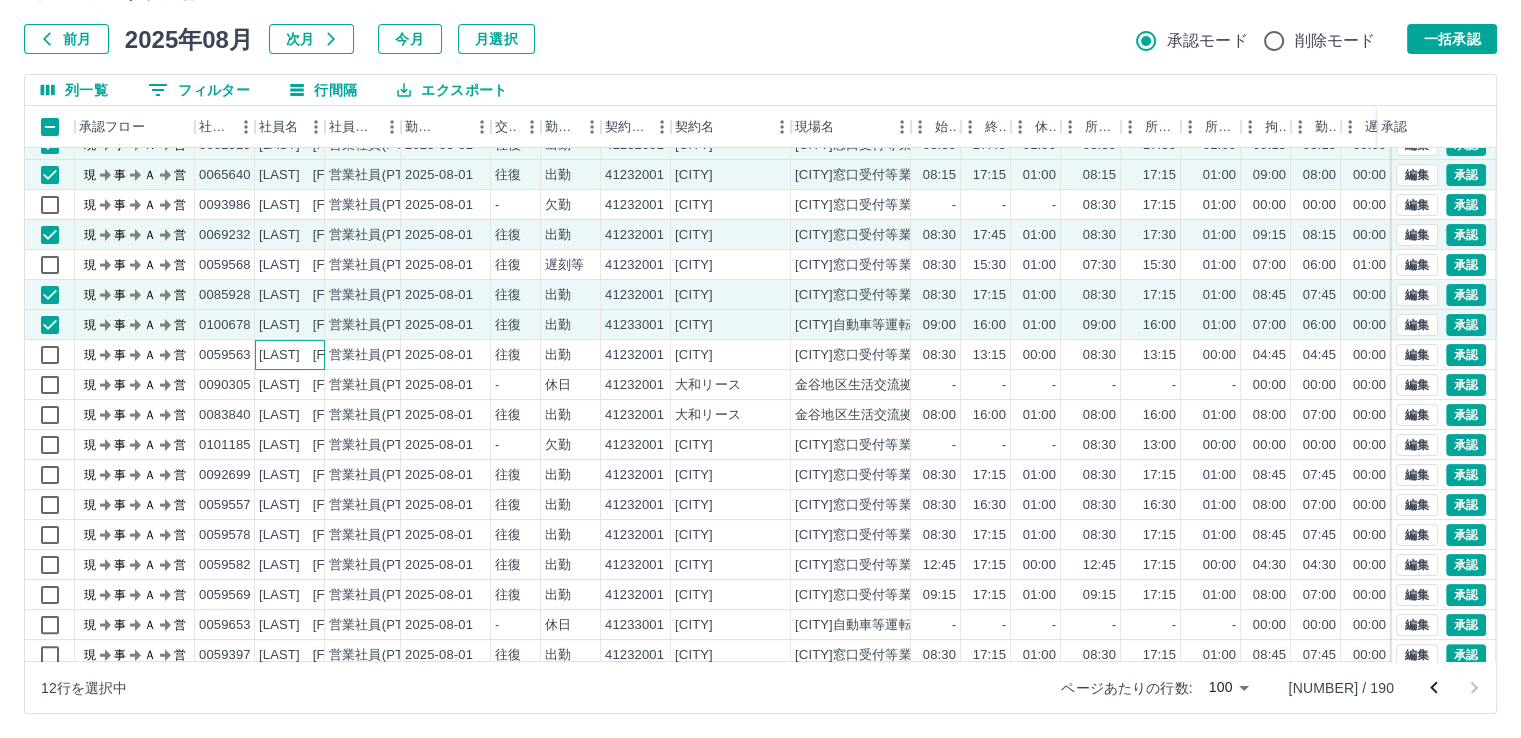 click on "[LAST] [FIRST]" at bounding box center (309, 355) 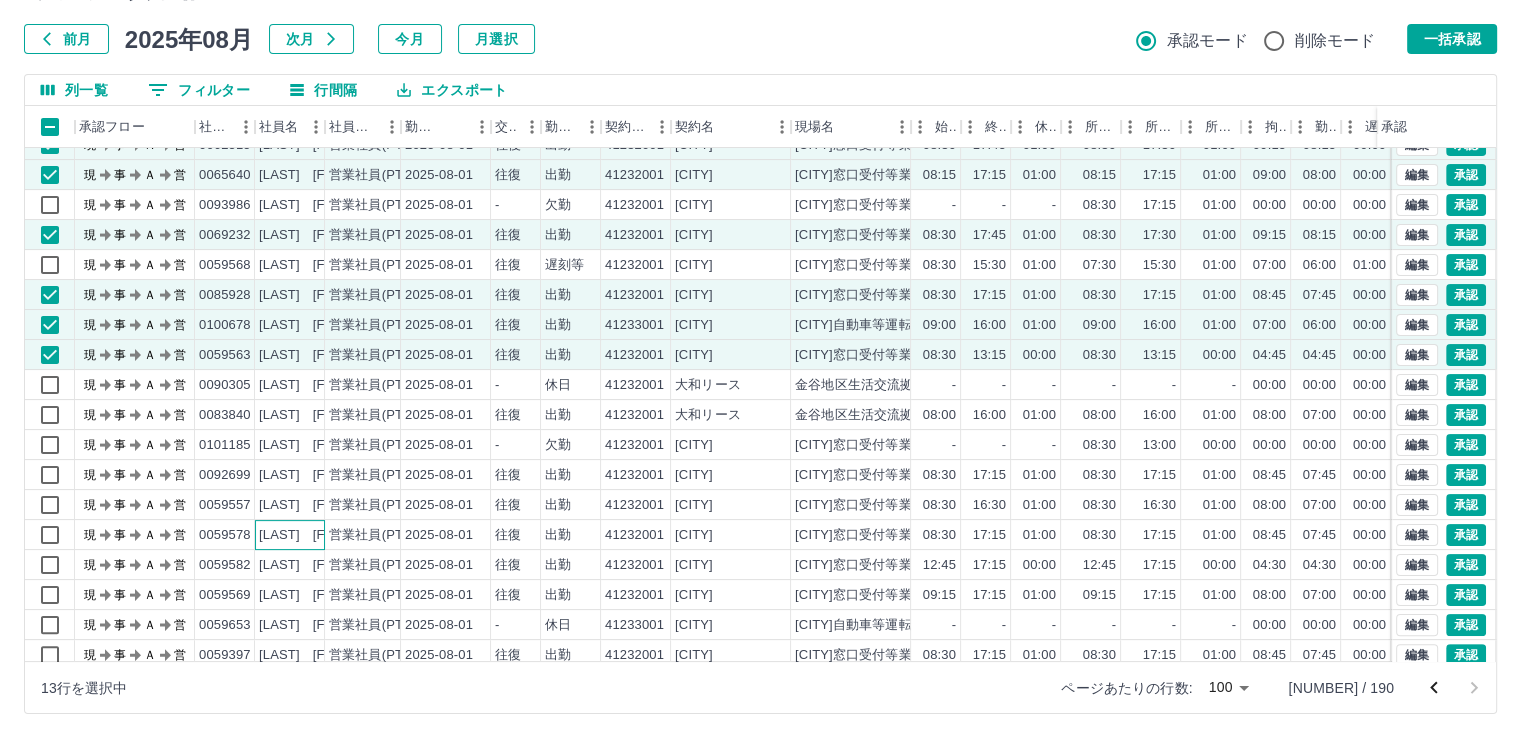 click on "[LAST] [FIRST]" at bounding box center (309, 535) 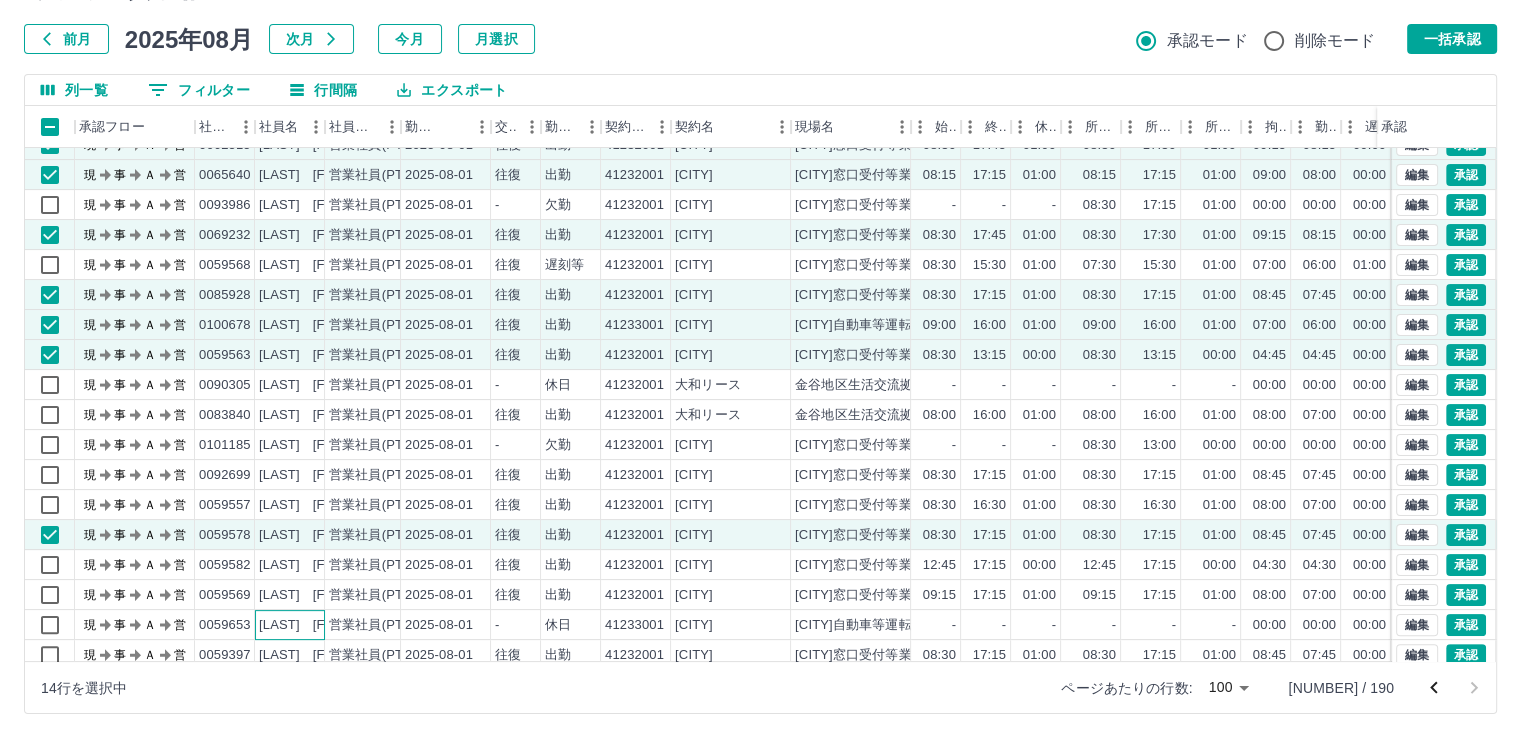 click on "[LAST] [FIRST]" at bounding box center (309, 625) 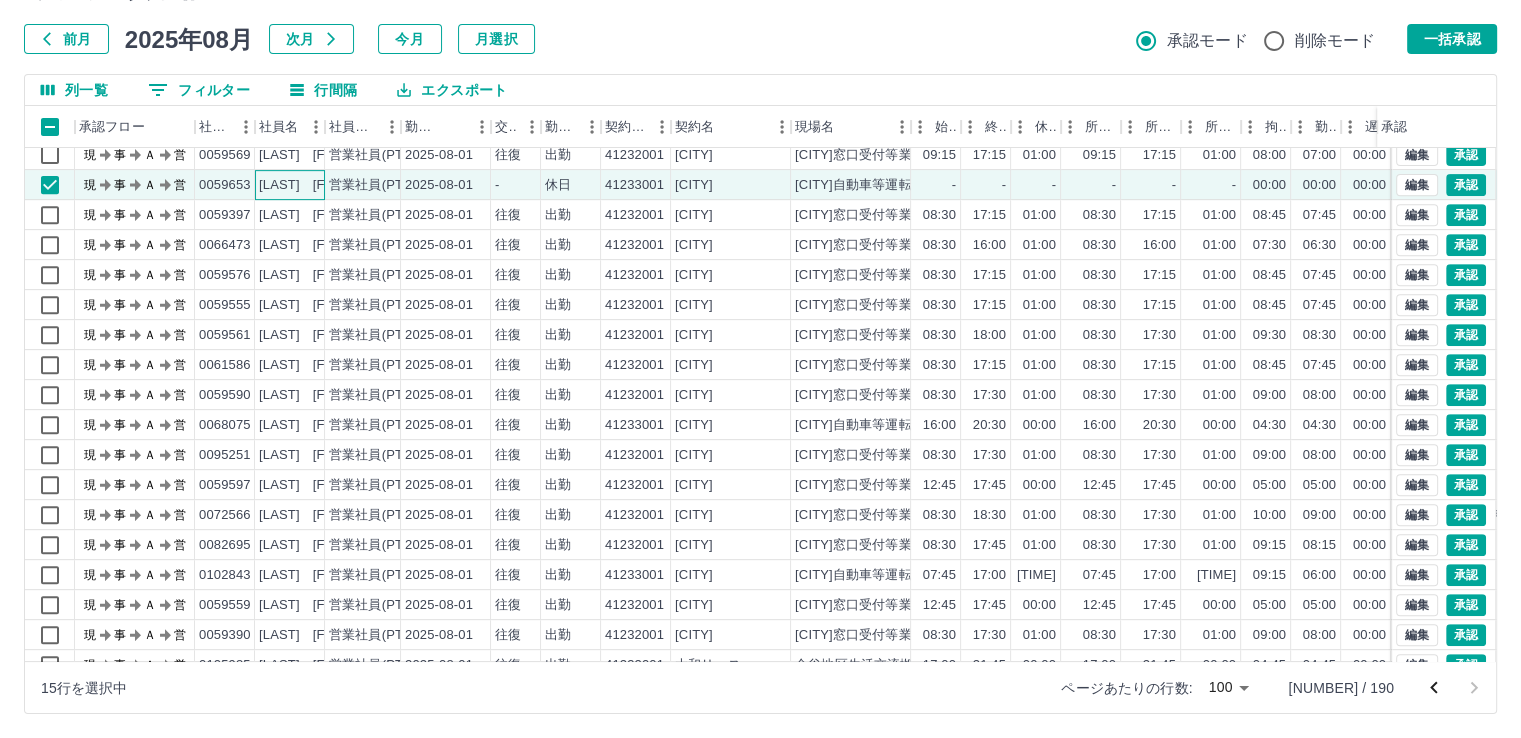 scroll, scrollTop: 941, scrollLeft: 0, axis: vertical 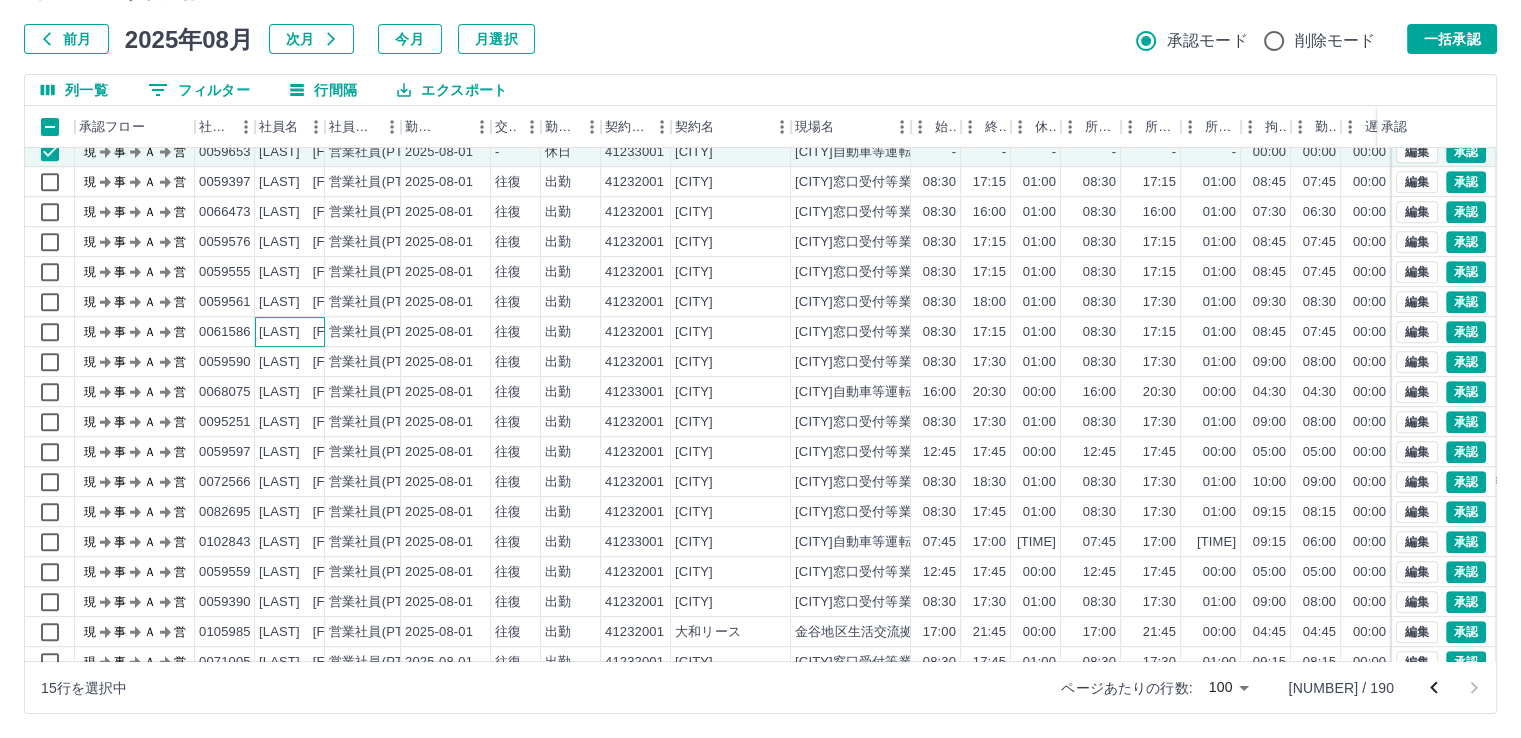 click on "[LAST] [FIRST]" at bounding box center (309, 332) 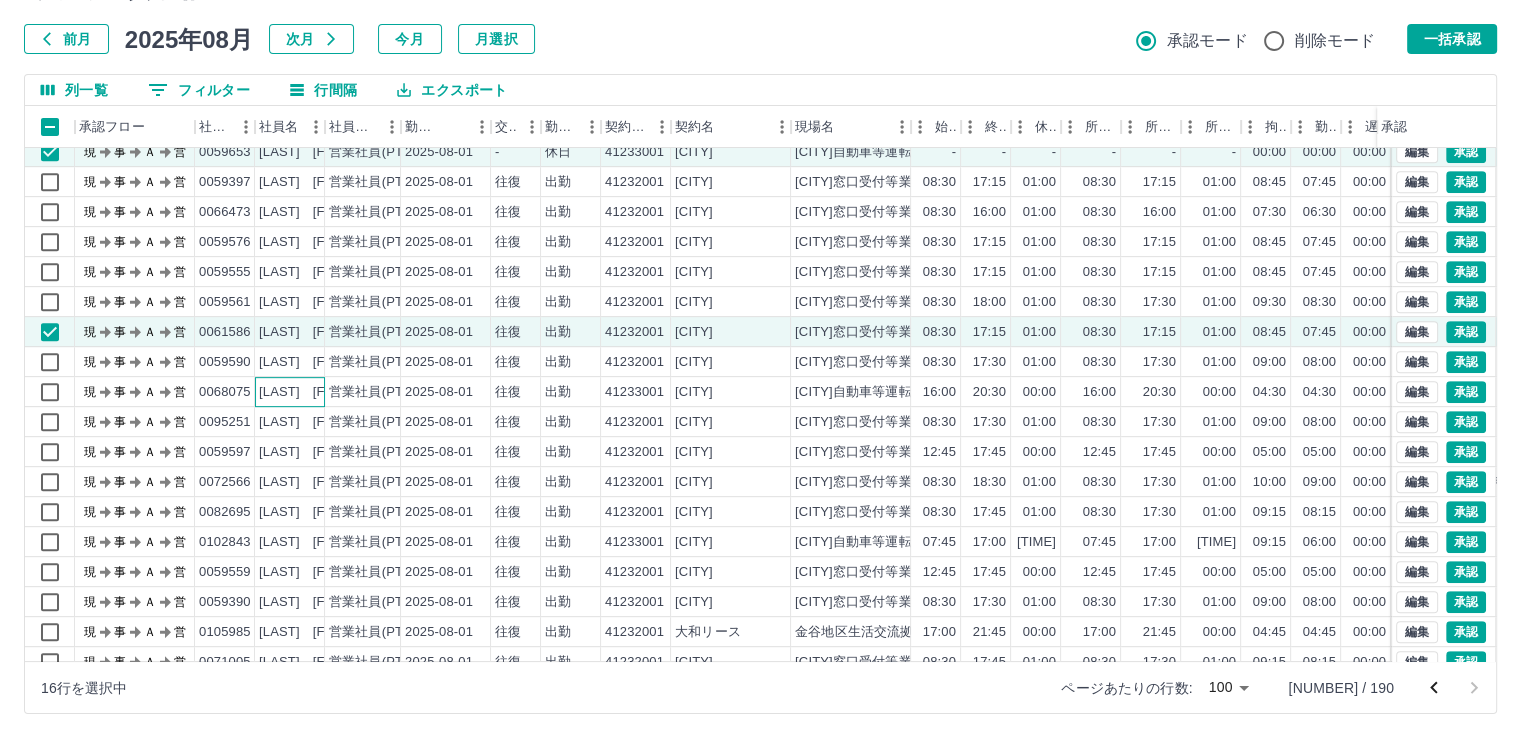 click on "[LAST] [FIRST]" at bounding box center (309, 392) 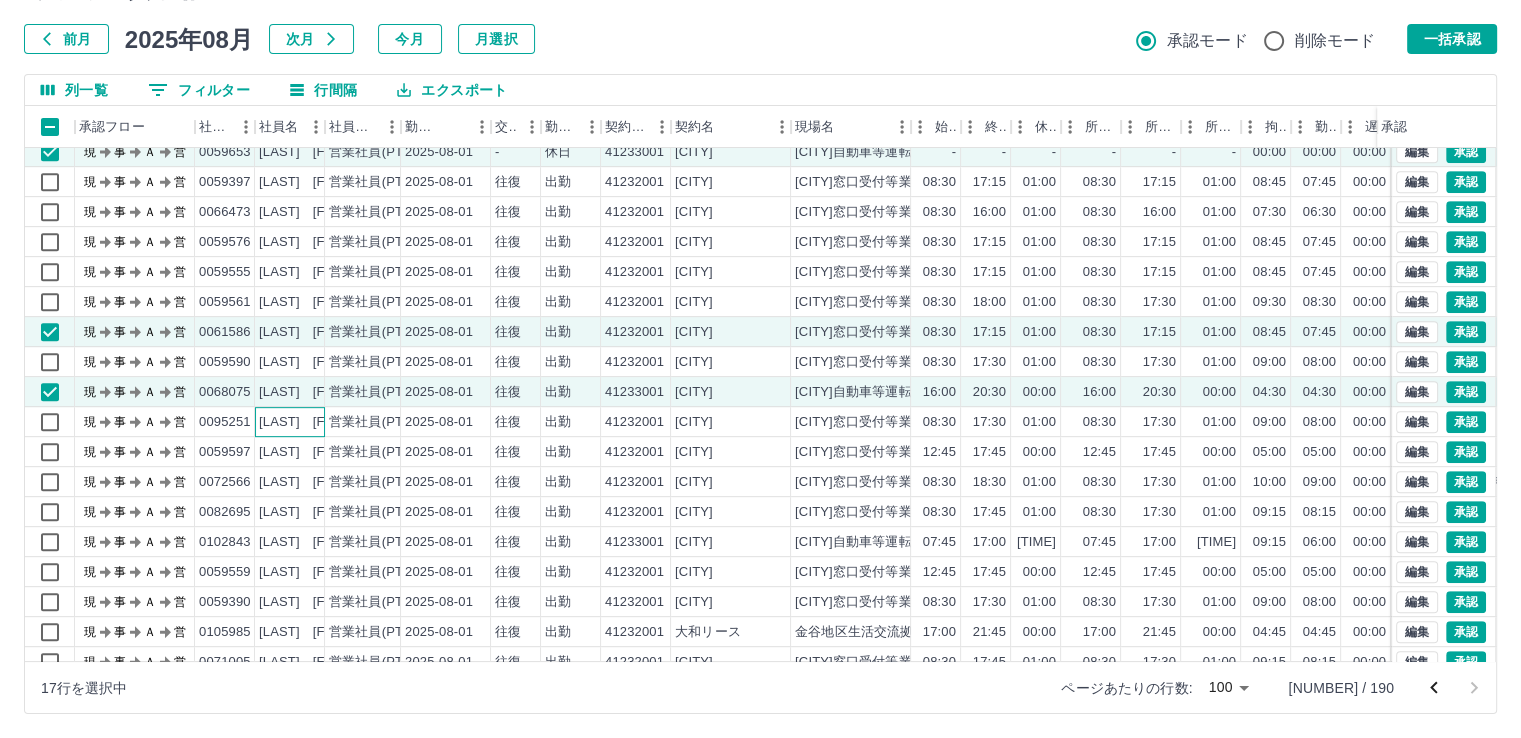 click on "[LAST] [FIRST]" at bounding box center [309, 422] 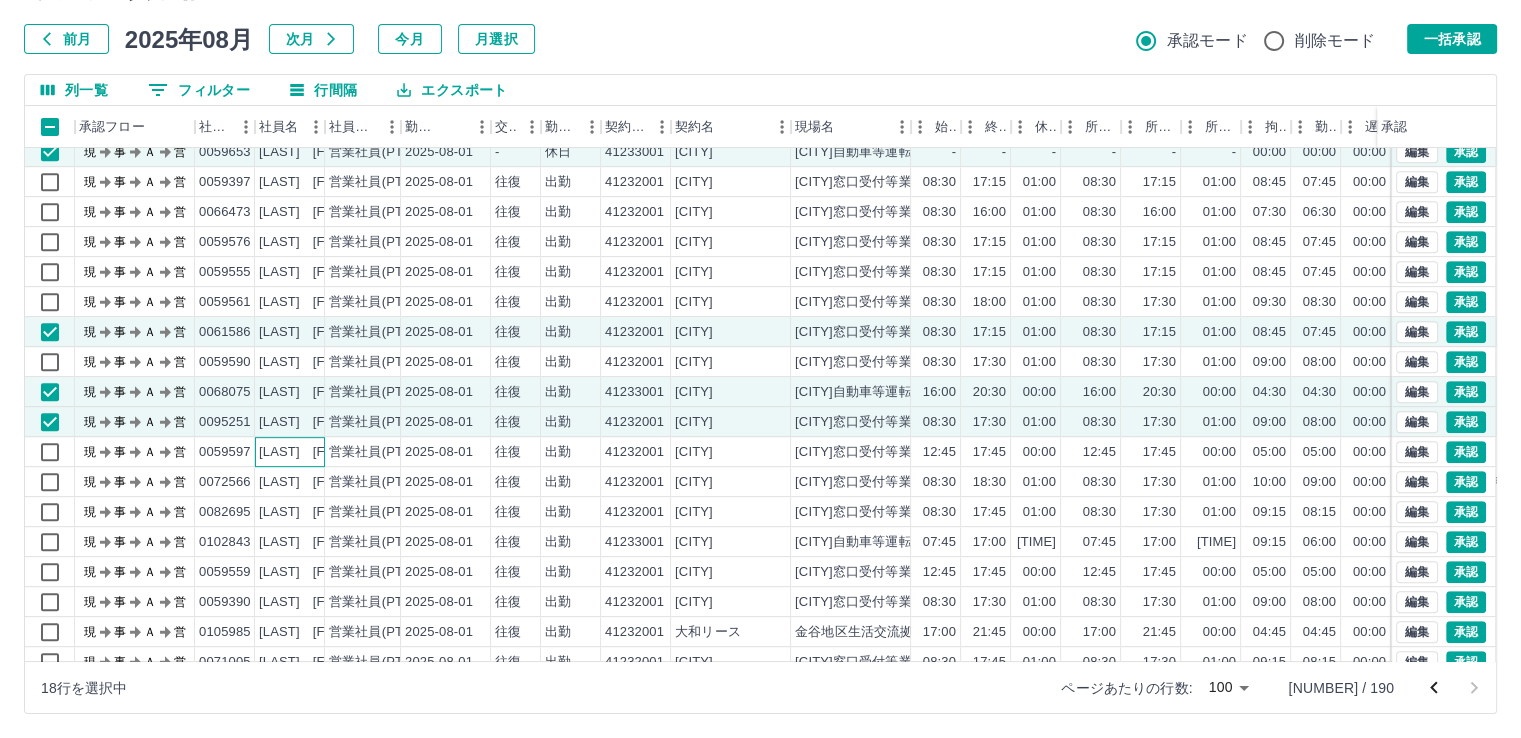 click on "[LAST] [FIRST]" at bounding box center [309, 452] 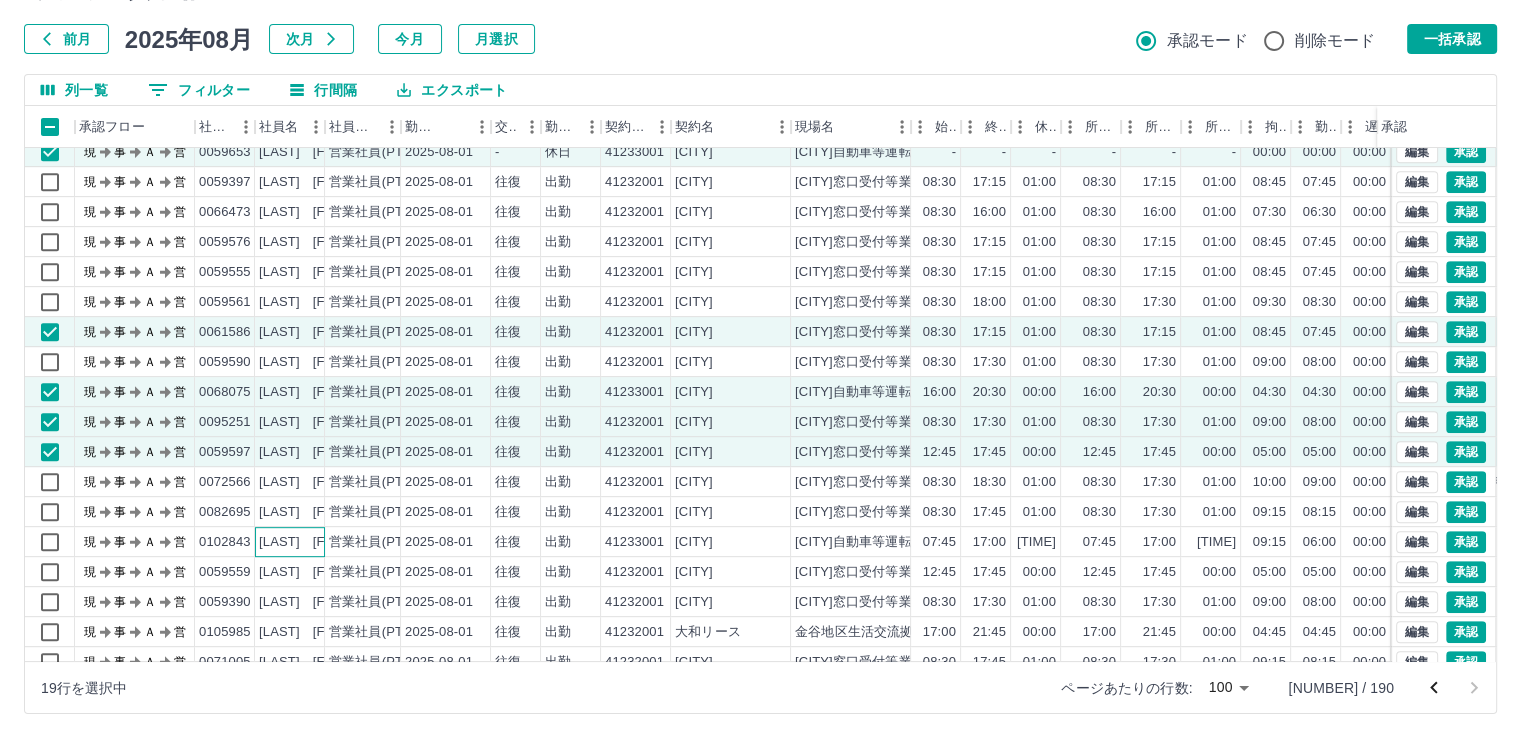 click on "[LAST] [FIRST]" at bounding box center [309, 542] 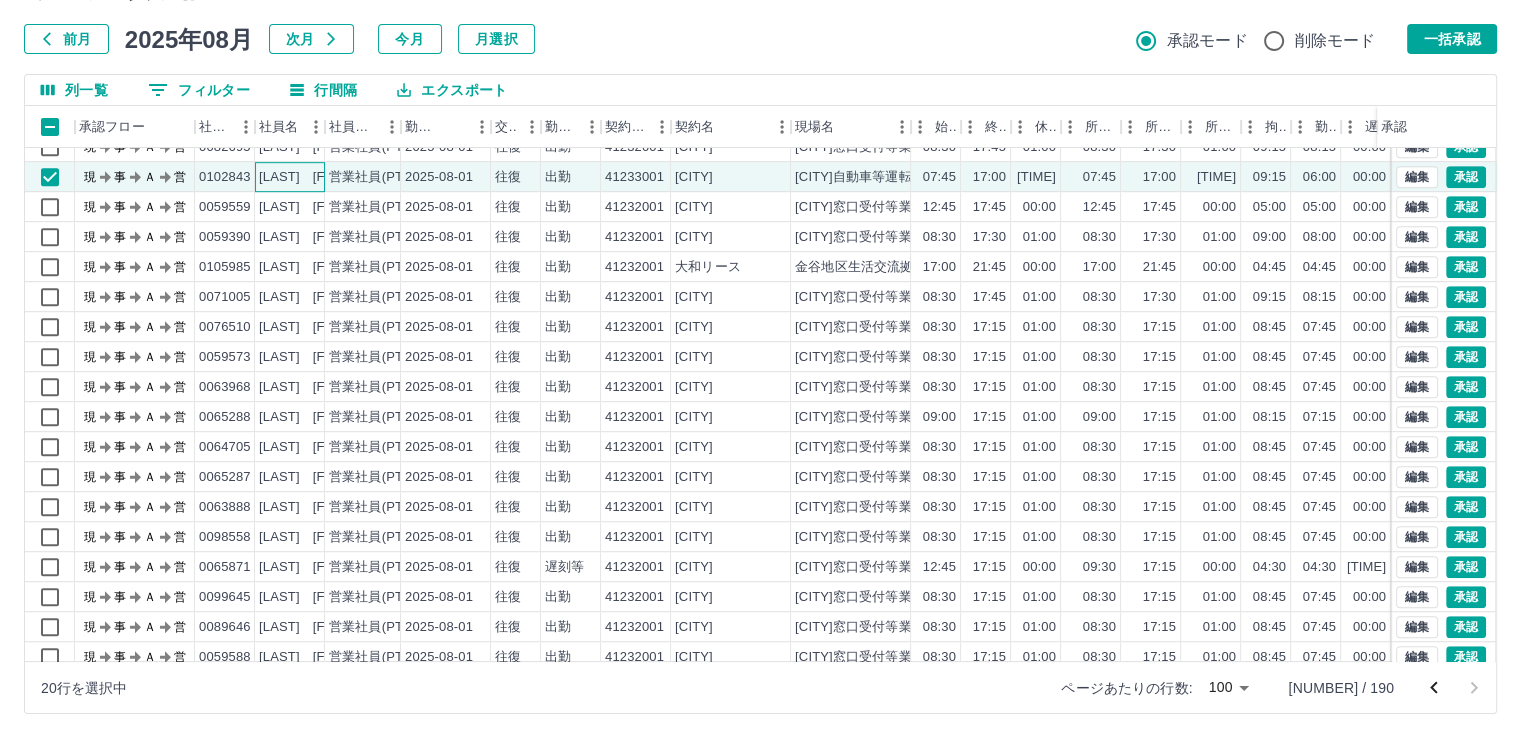 scroll, scrollTop: 1325, scrollLeft: 0, axis: vertical 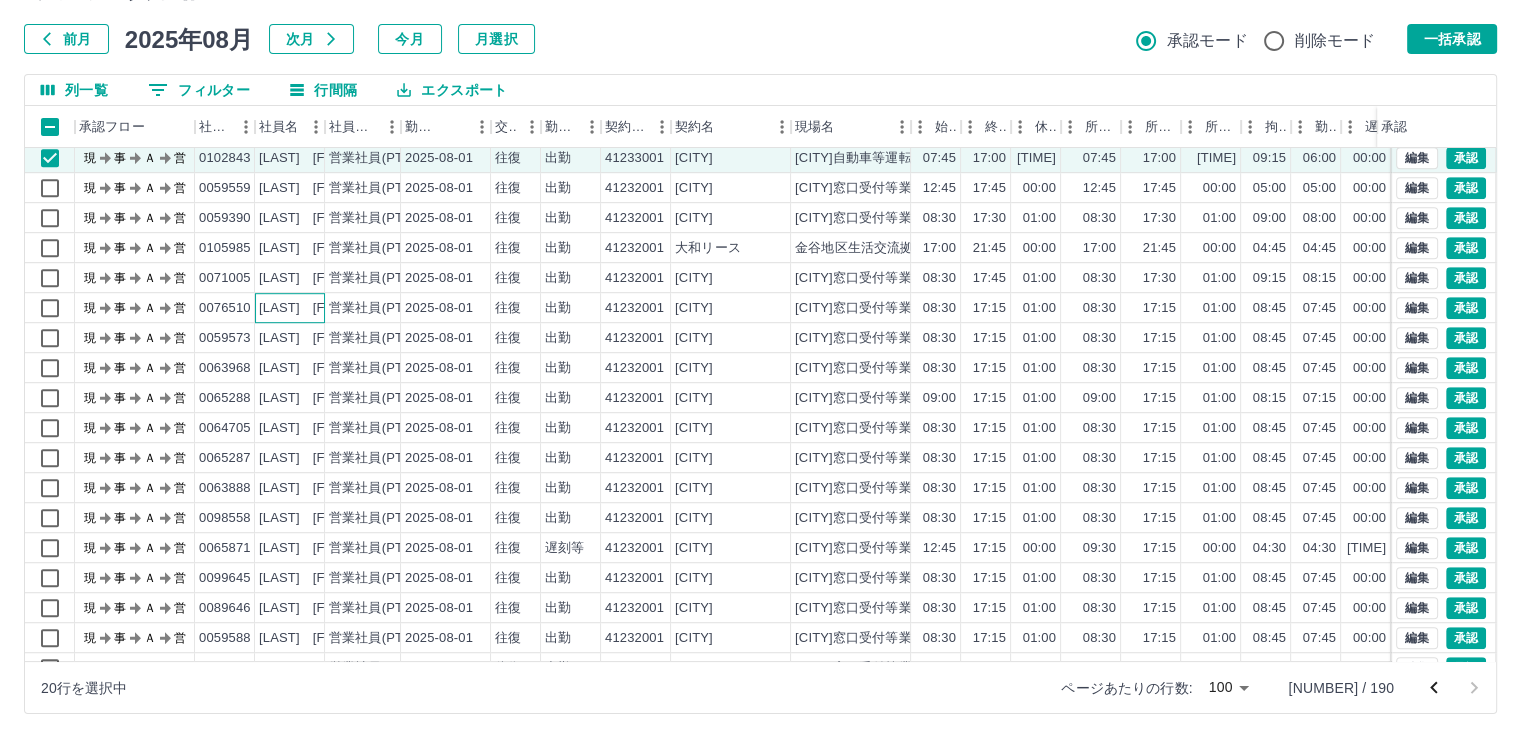 click on "[LAST] [FIRST]" at bounding box center [309, 308] 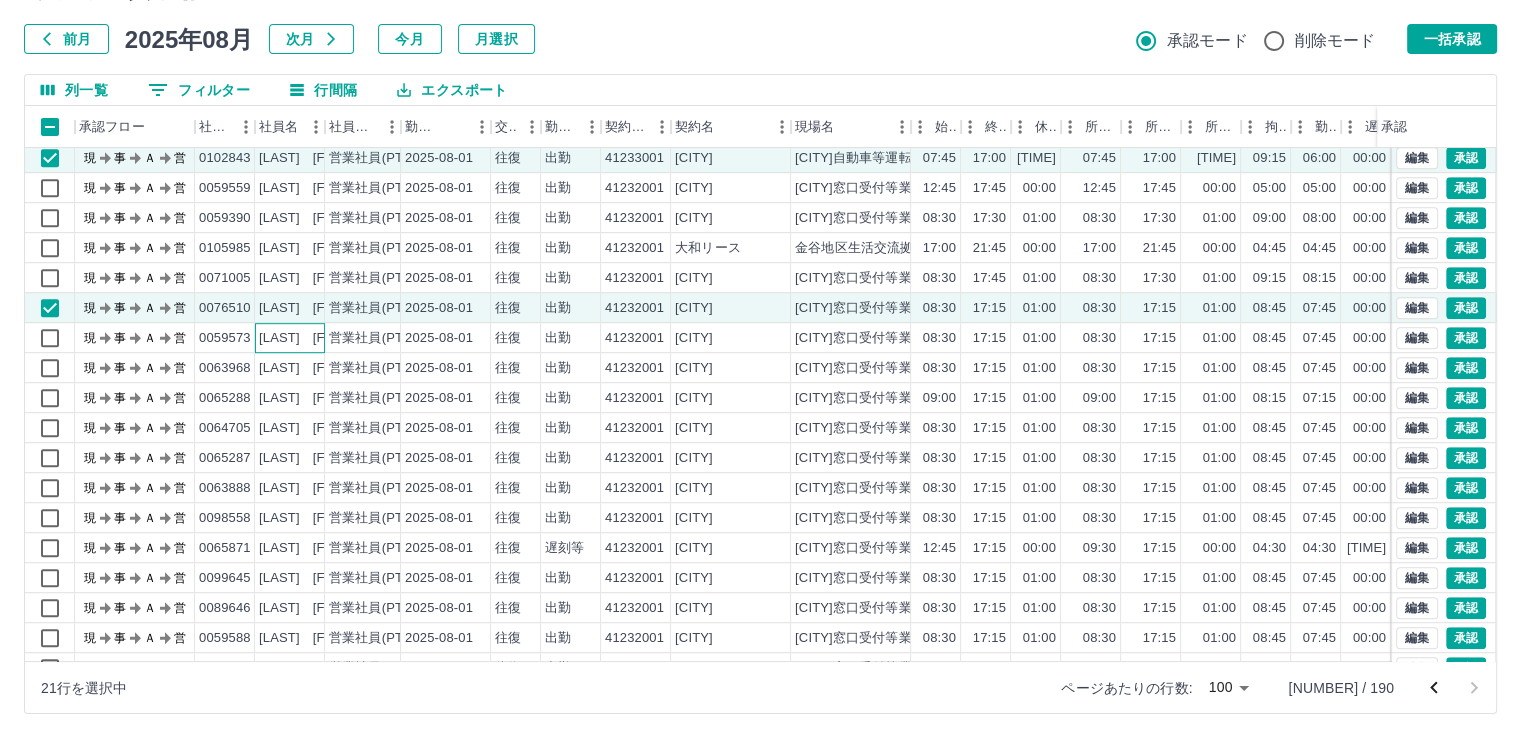 click on "[LAST] [FIRST]" at bounding box center (309, 338) 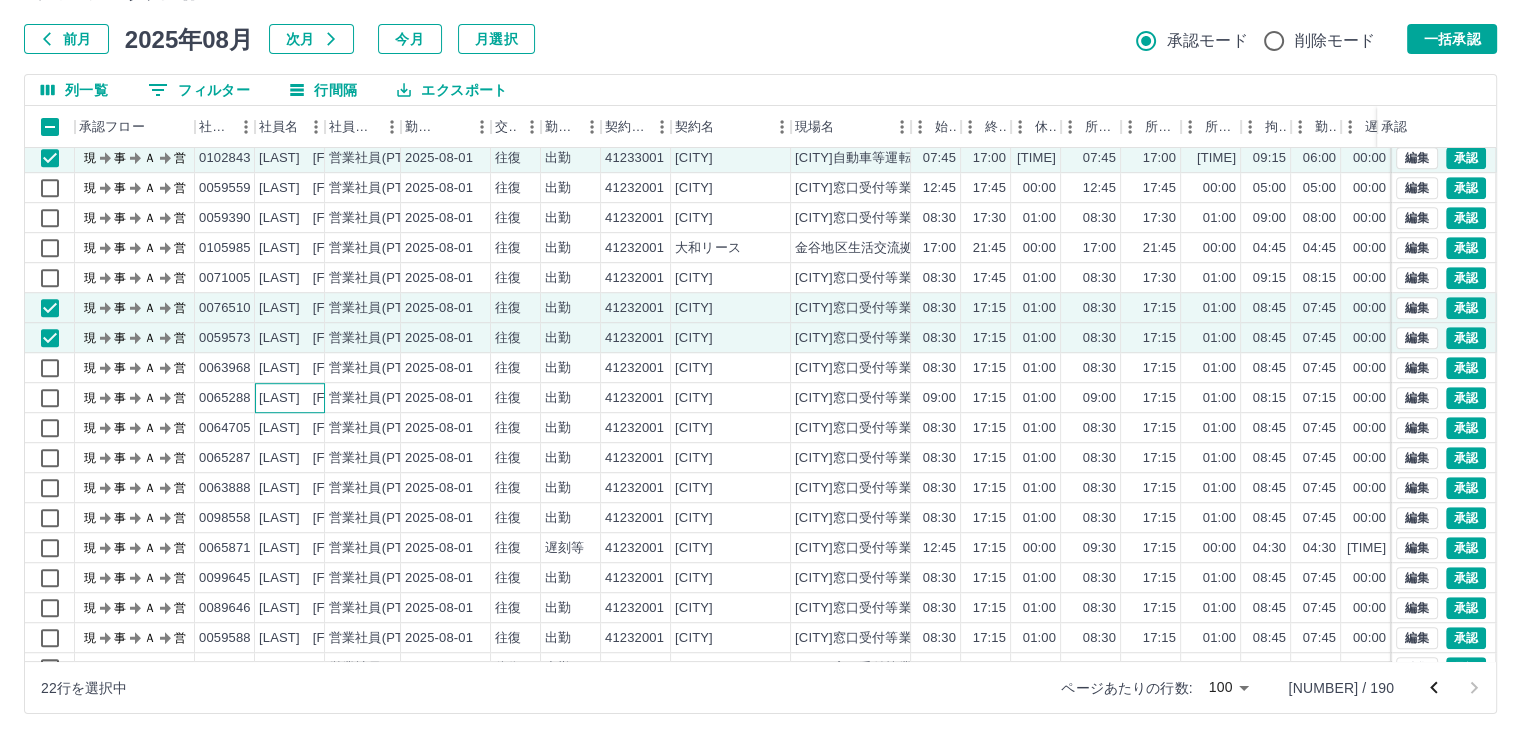 click on "[LAST] [FIRST]" at bounding box center [309, 398] 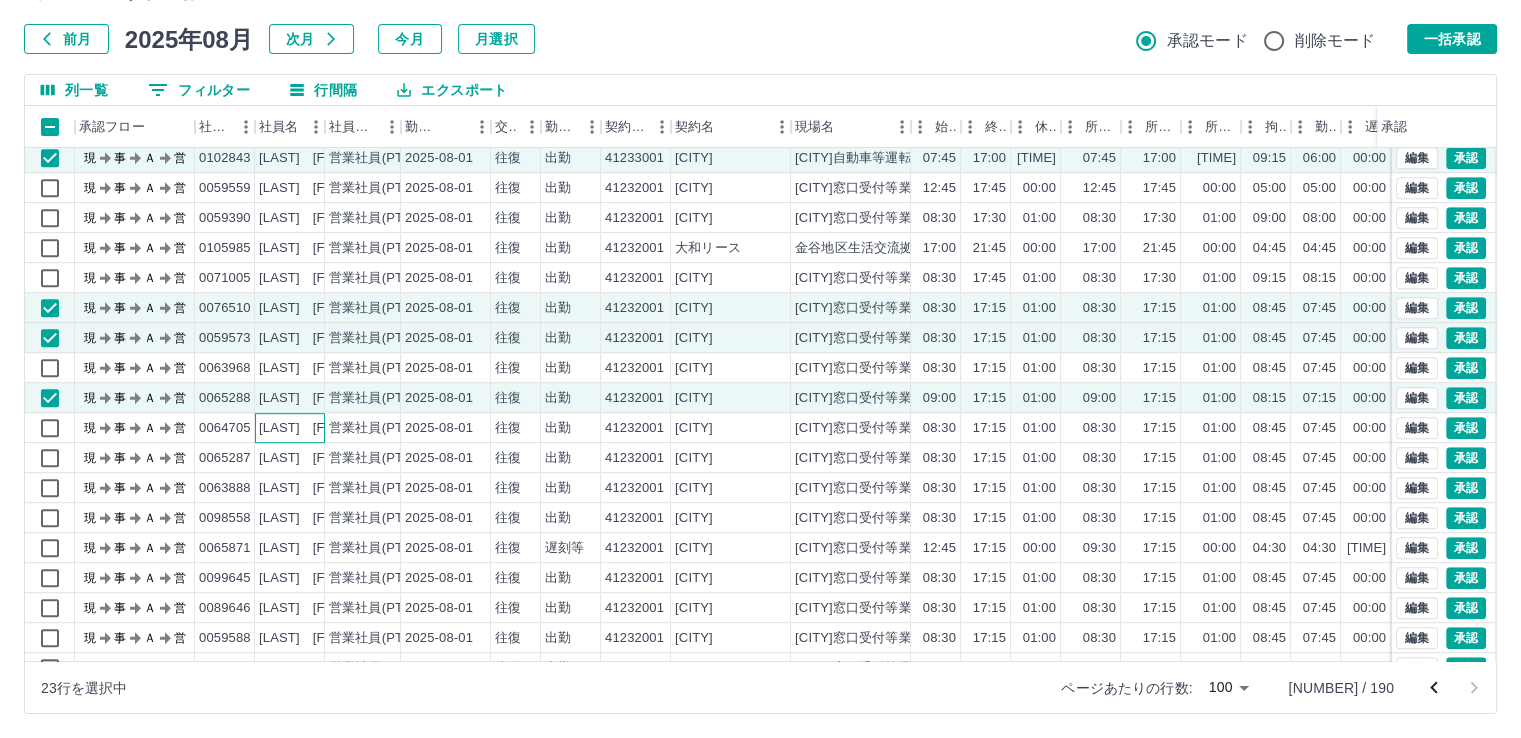 click on "[LAST] [FIRST]" at bounding box center [309, 428] 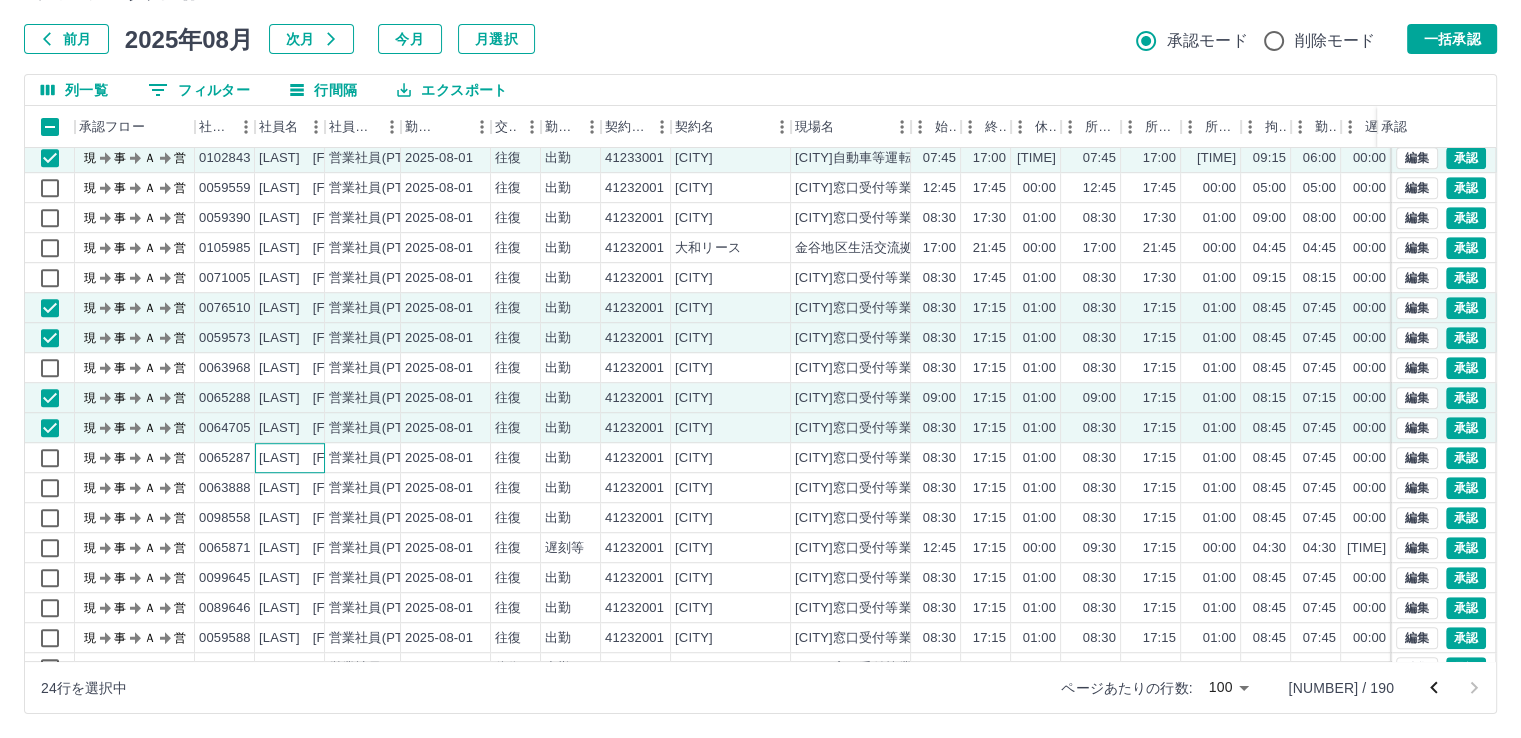 click on "[LAST] [FIRST]" at bounding box center (309, 458) 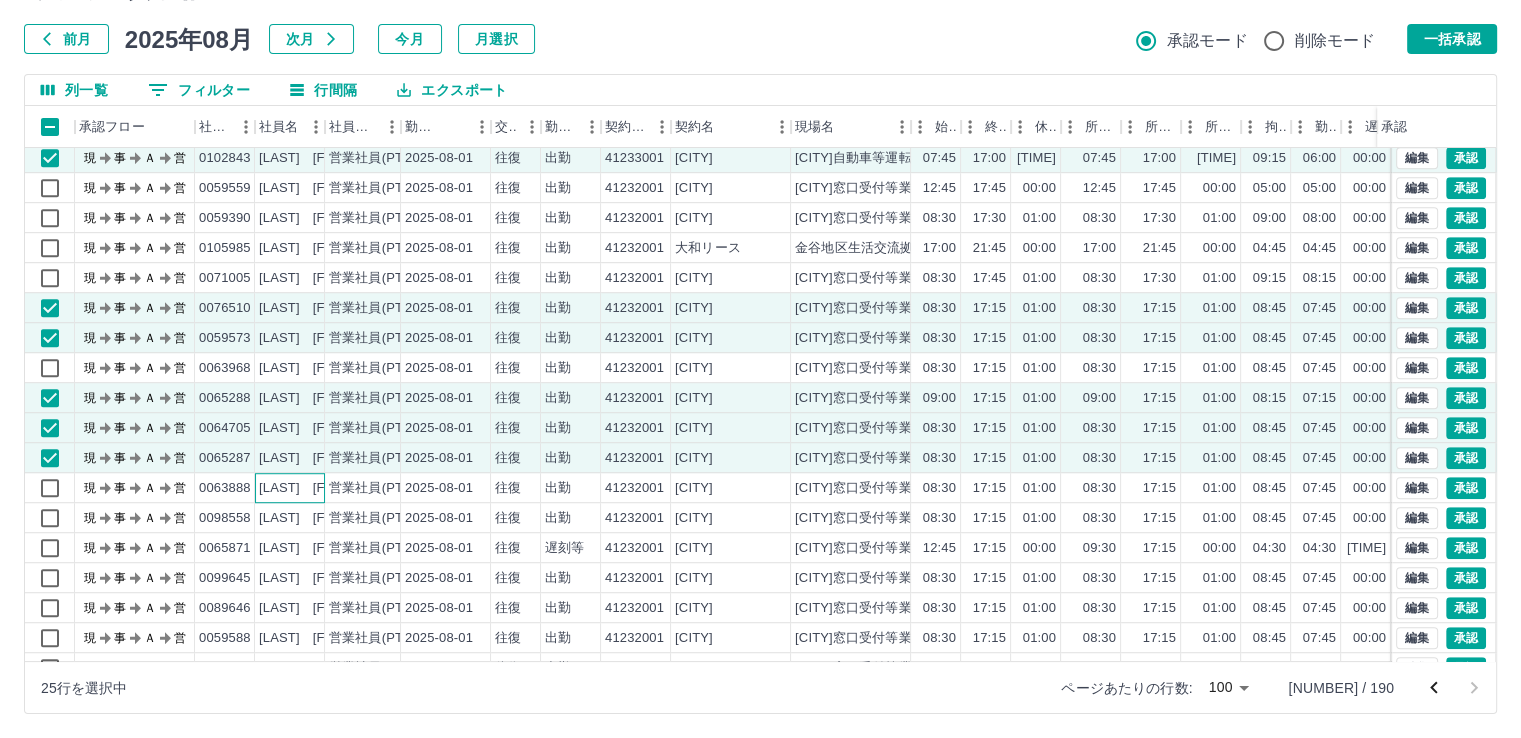 click on "[LAST] [FIRST]" at bounding box center [309, 488] 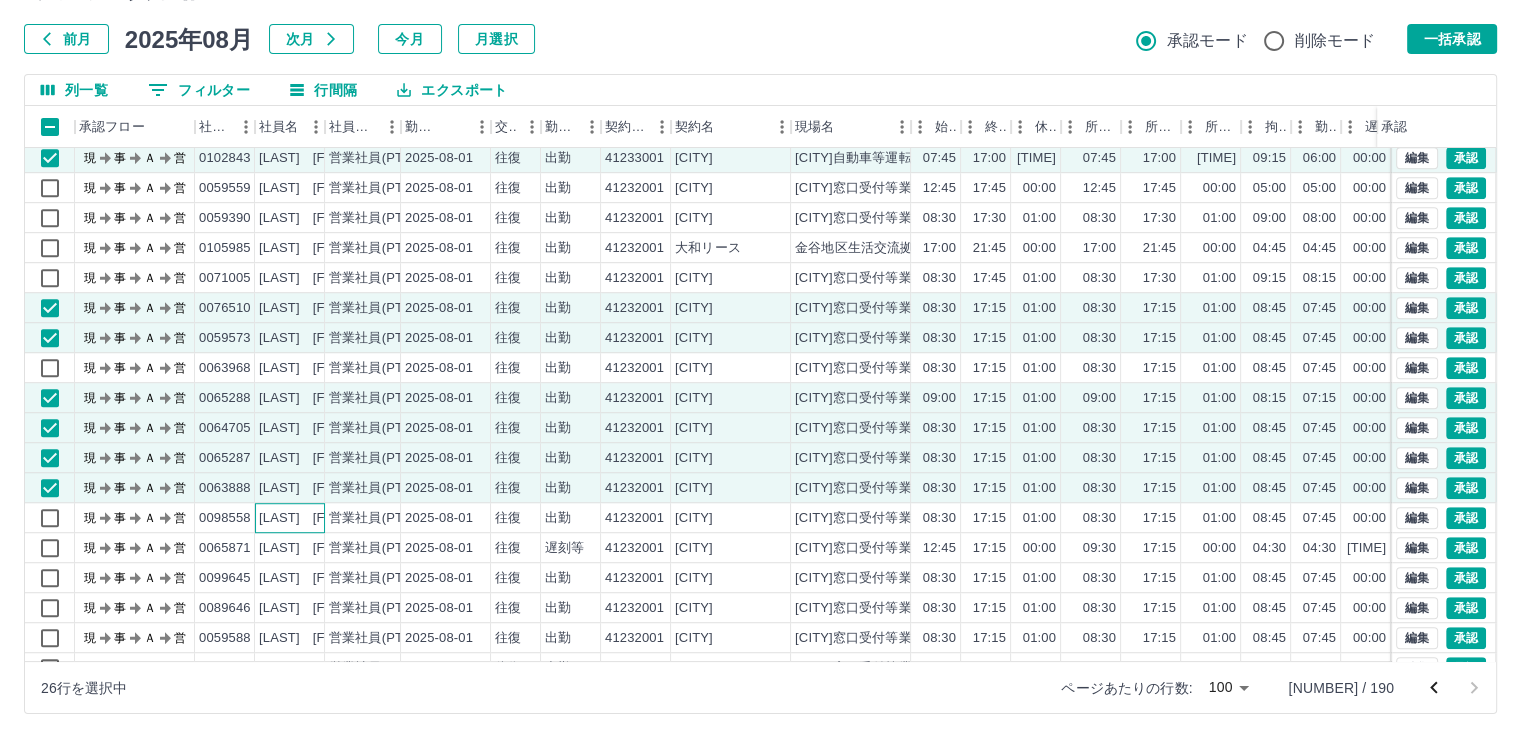 click on "[LAST] [FIRST]" at bounding box center (309, 518) 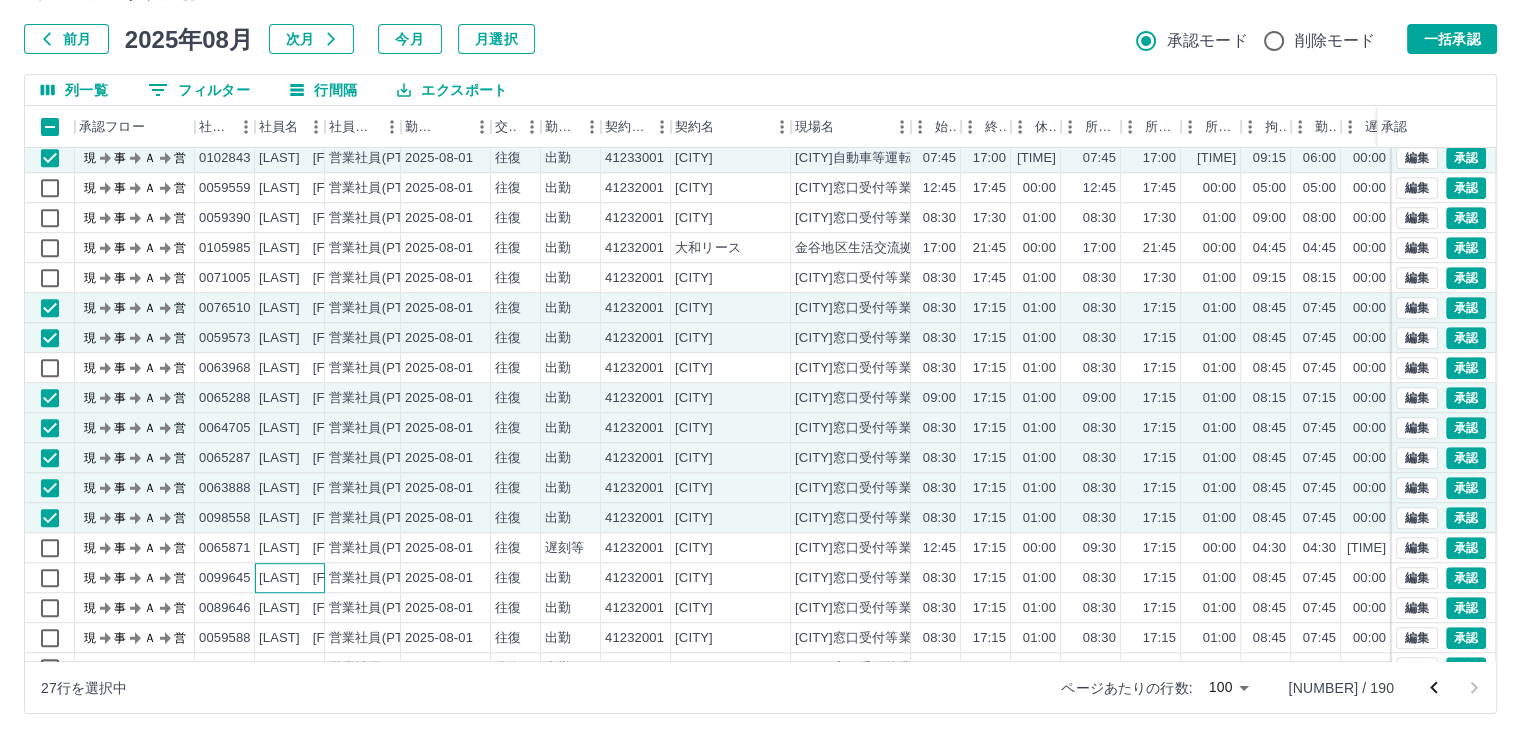 click on "[LAST] [FIRST]" at bounding box center (309, 578) 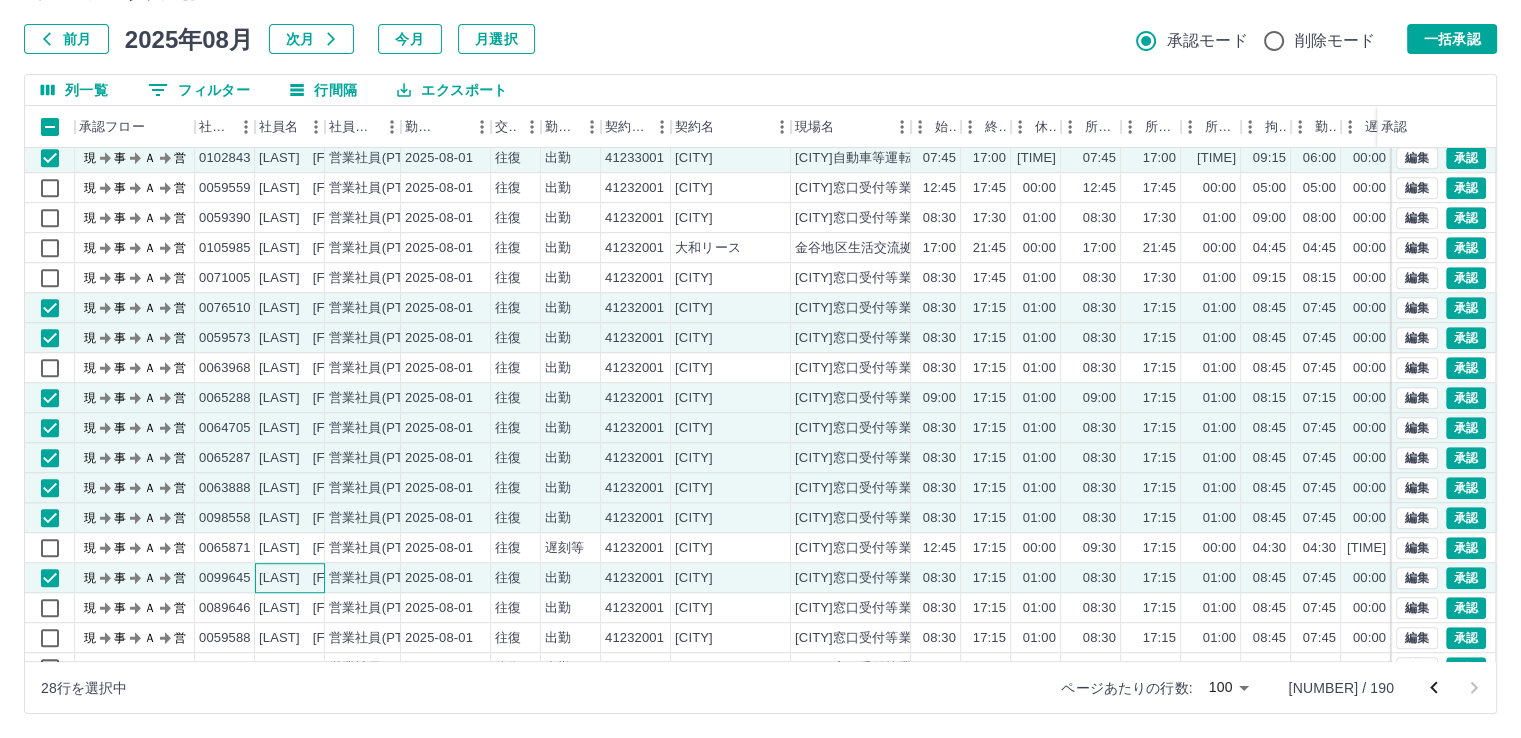 click on "[LAST] [FIRST]" at bounding box center [309, 578] 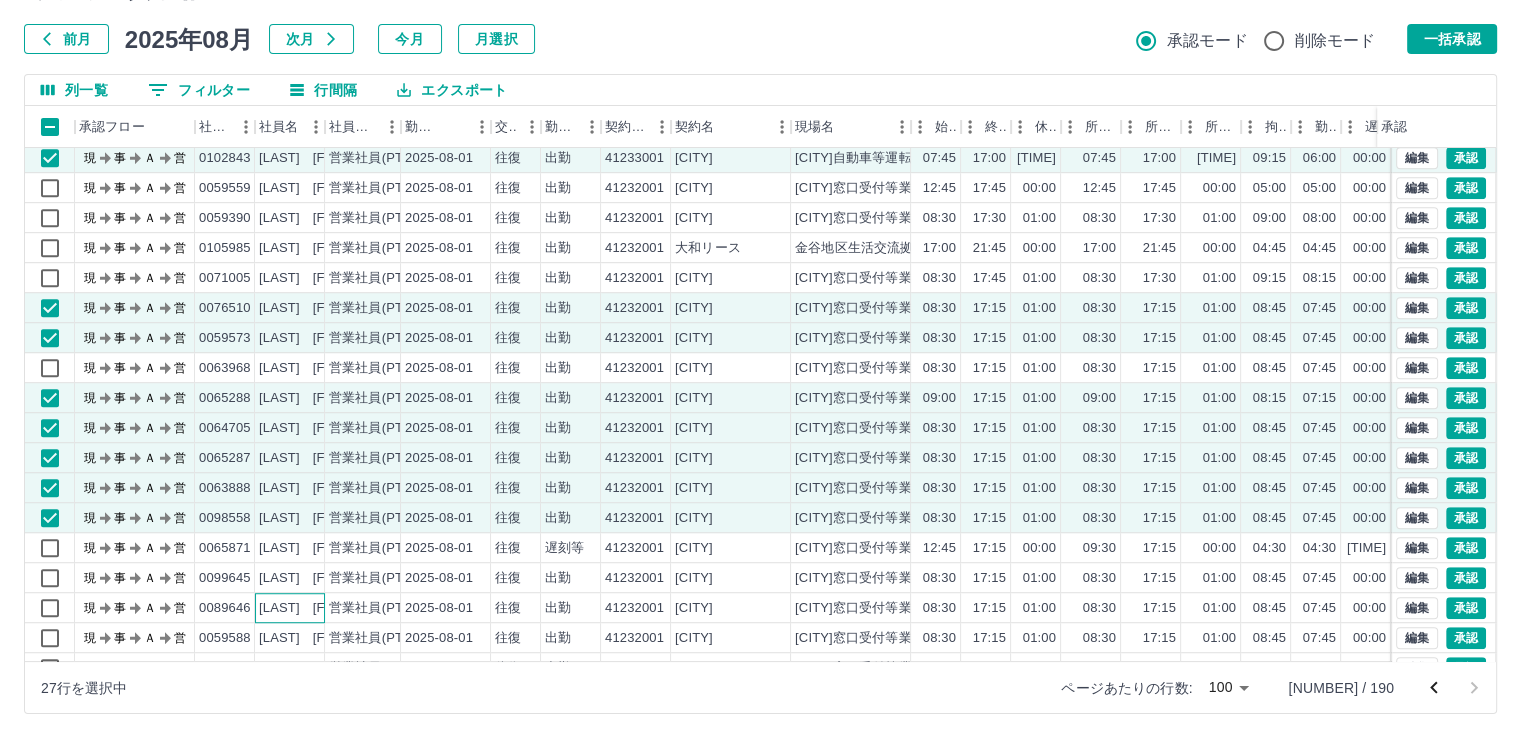 click on "[LAST] [FIRST]" at bounding box center [309, 608] 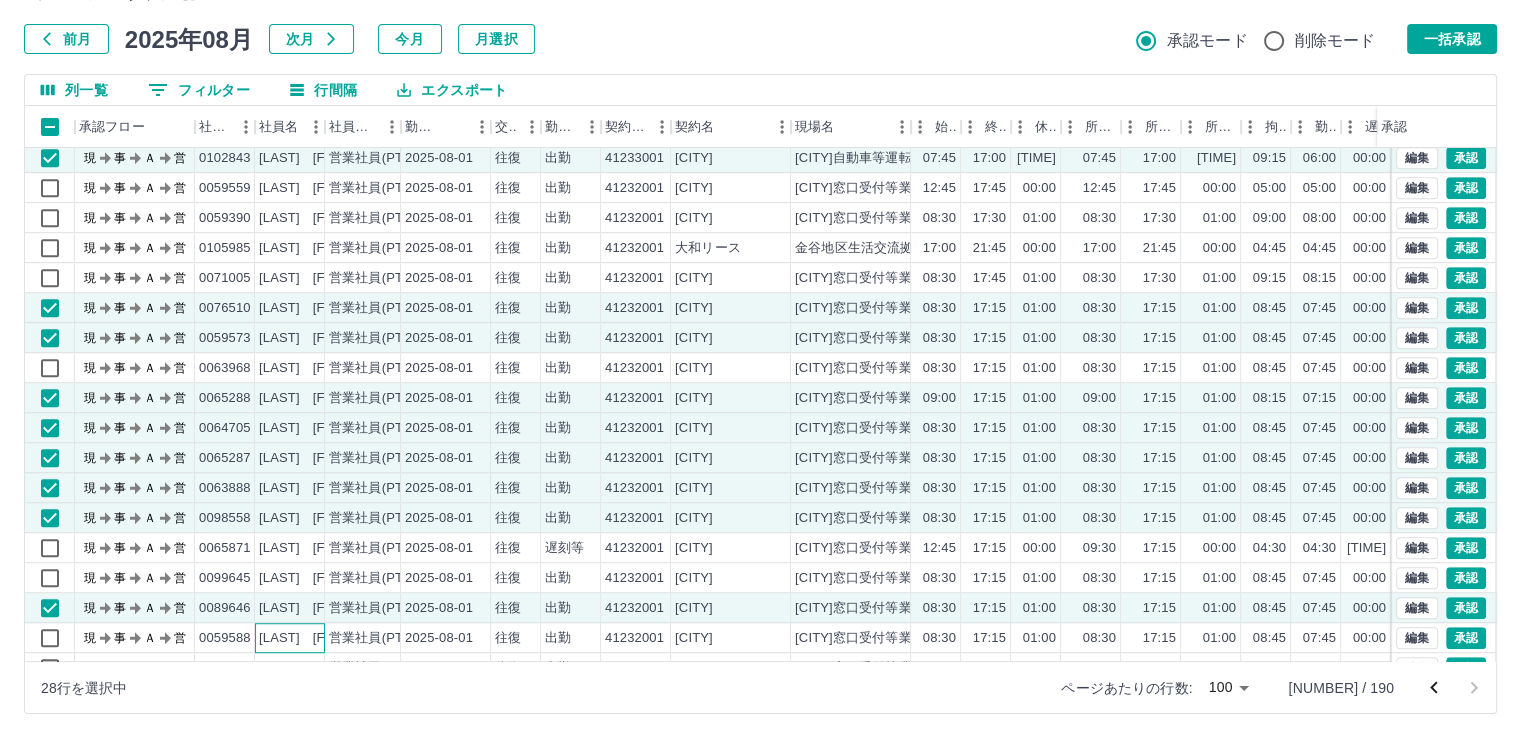 click on "[LAST] [FIRST]" at bounding box center [309, 638] 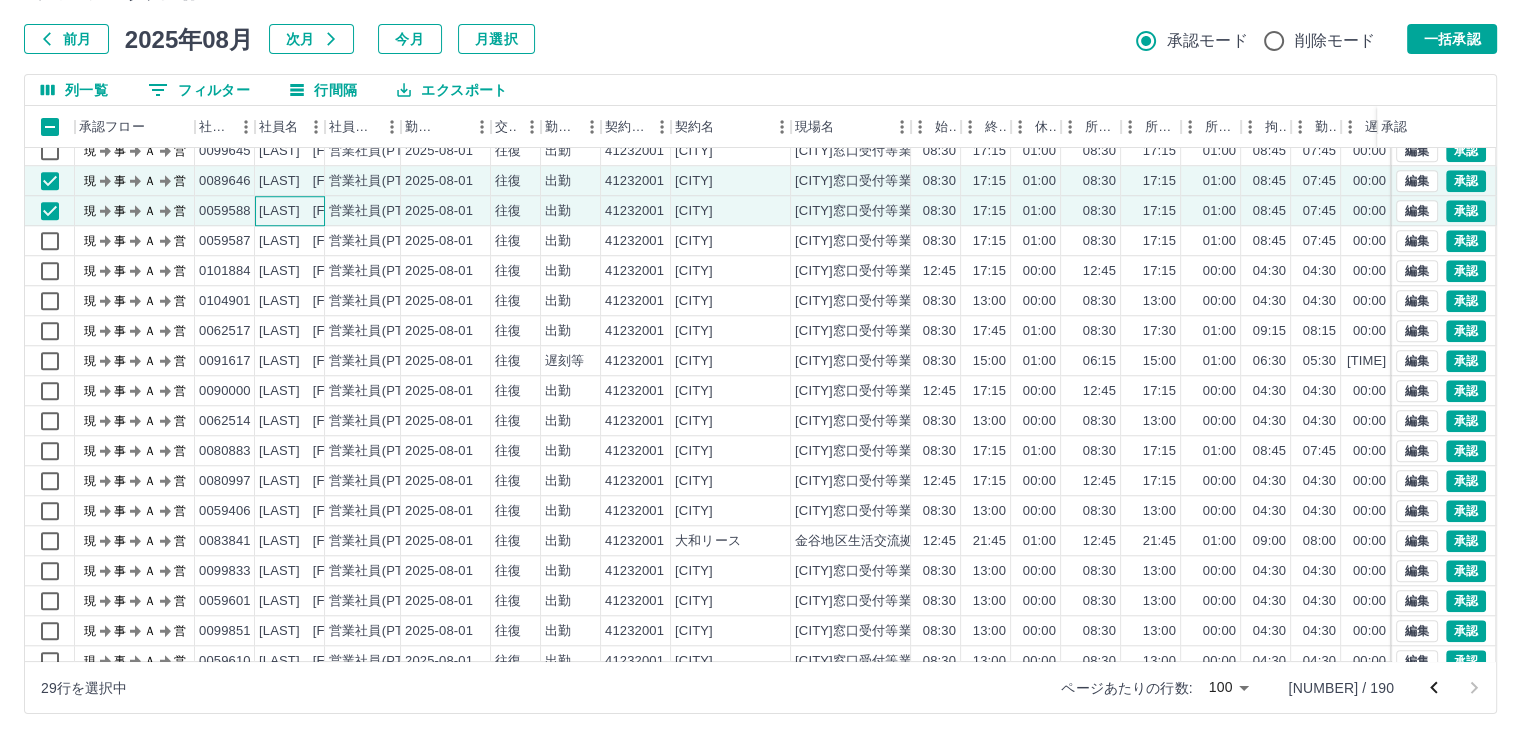 scroll, scrollTop: 1756, scrollLeft: 0, axis: vertical 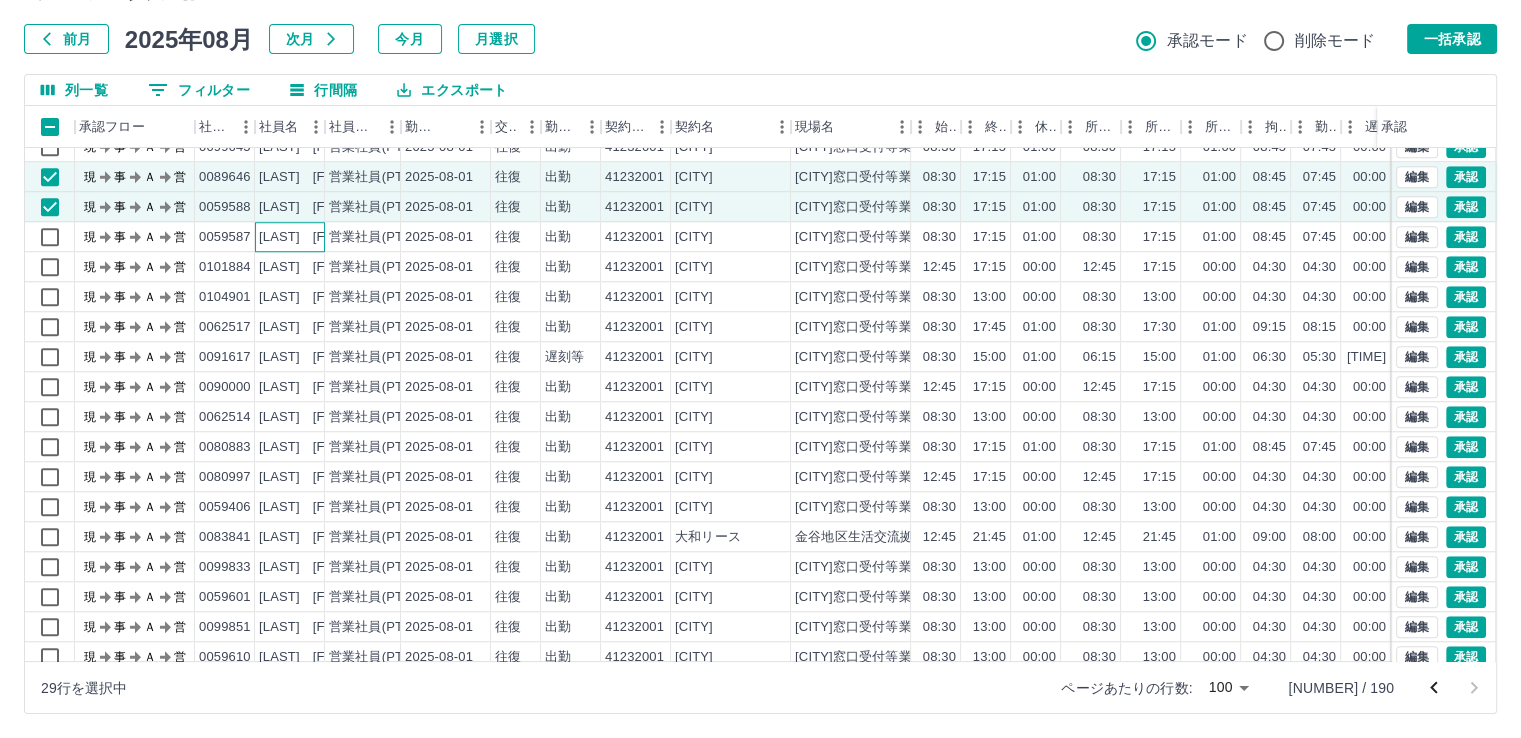 click on "[LAST] [FIRST]" at bounding box center [309, 237] 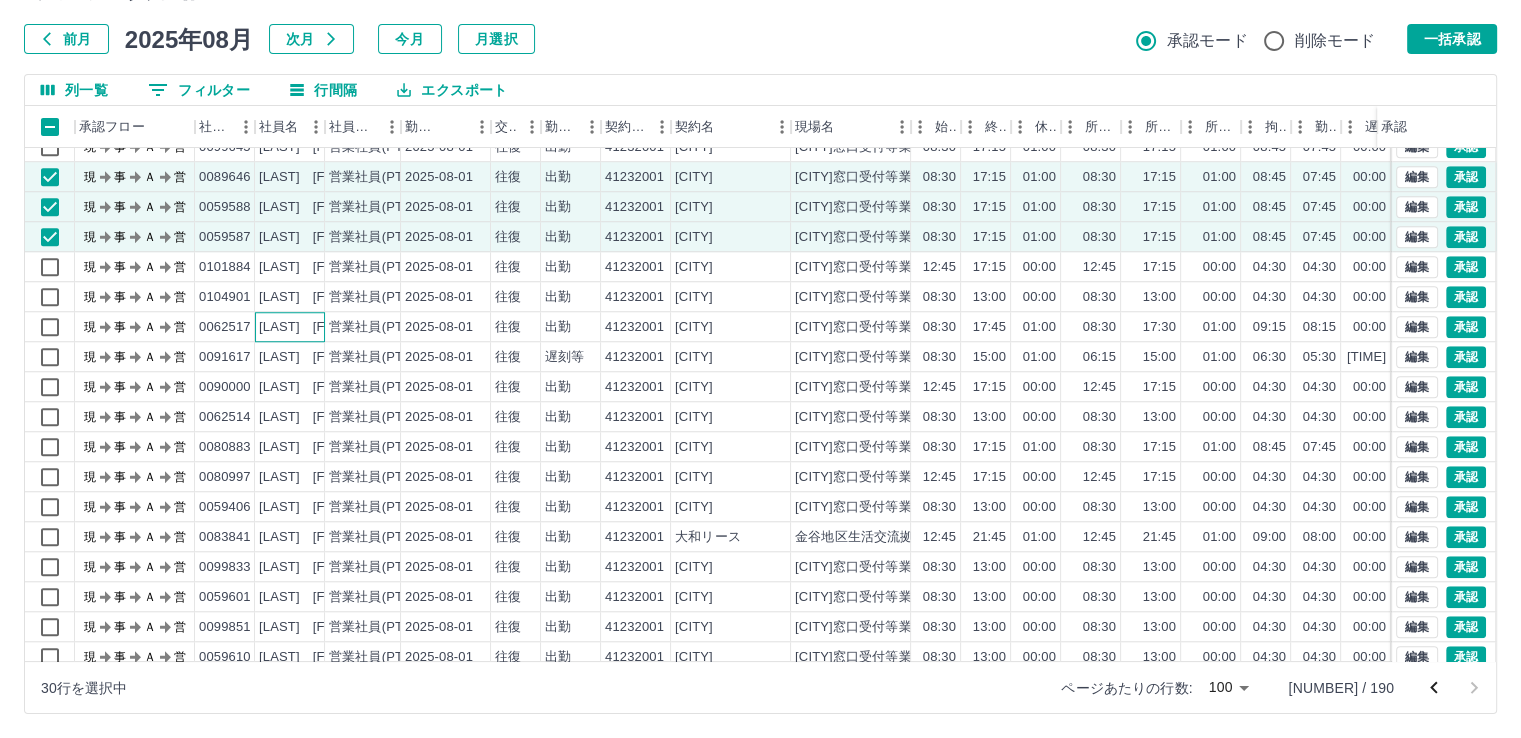 click on "[LAST] [FIRST]" at bounding box center [309, 327] 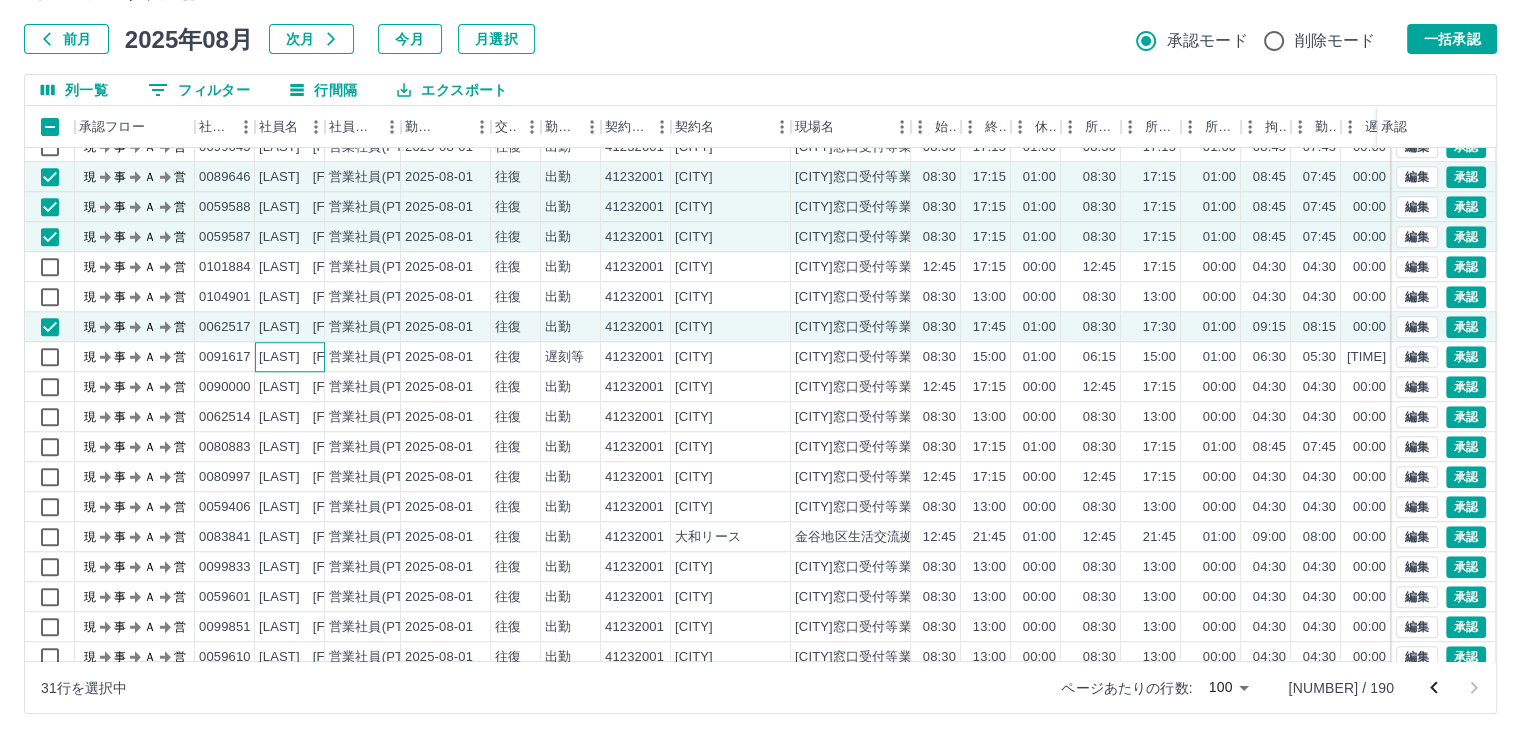 click on "[LAST] [FIRST]" at bounding box center [309, 357] 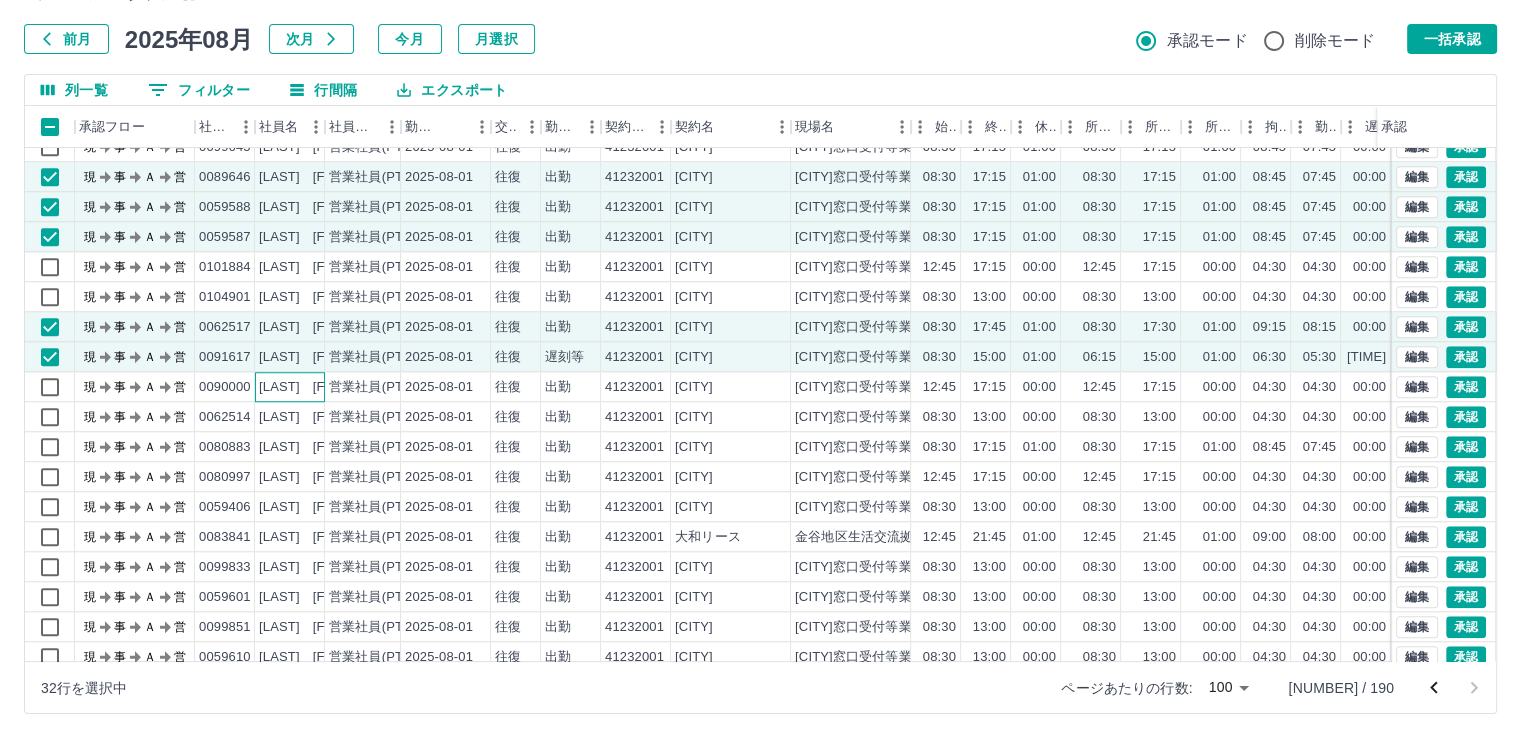 click on "[LAST] [FIRST]" at bounding box center (309, 387) 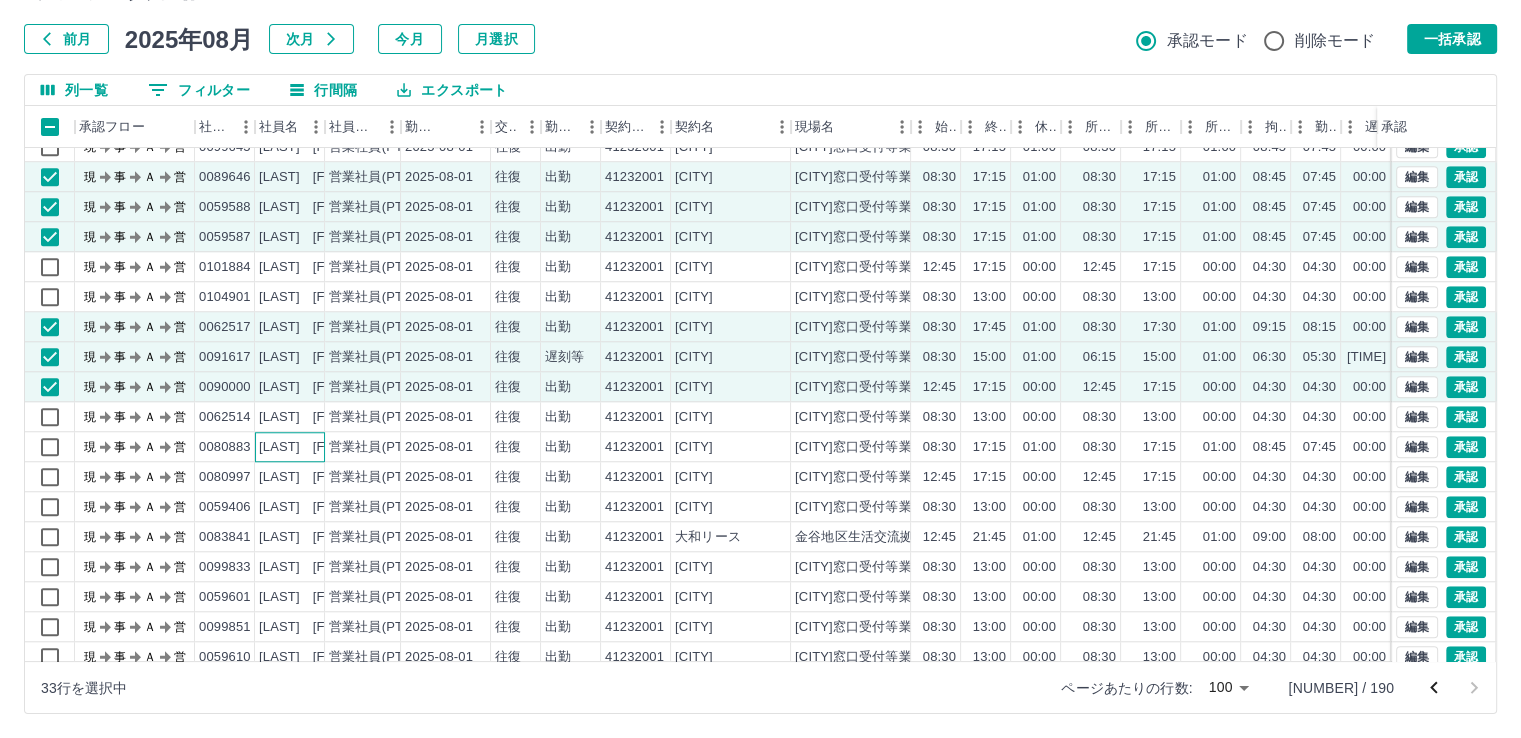 click on "[LAST] [FIRST]" at bounding box center (309, 447) 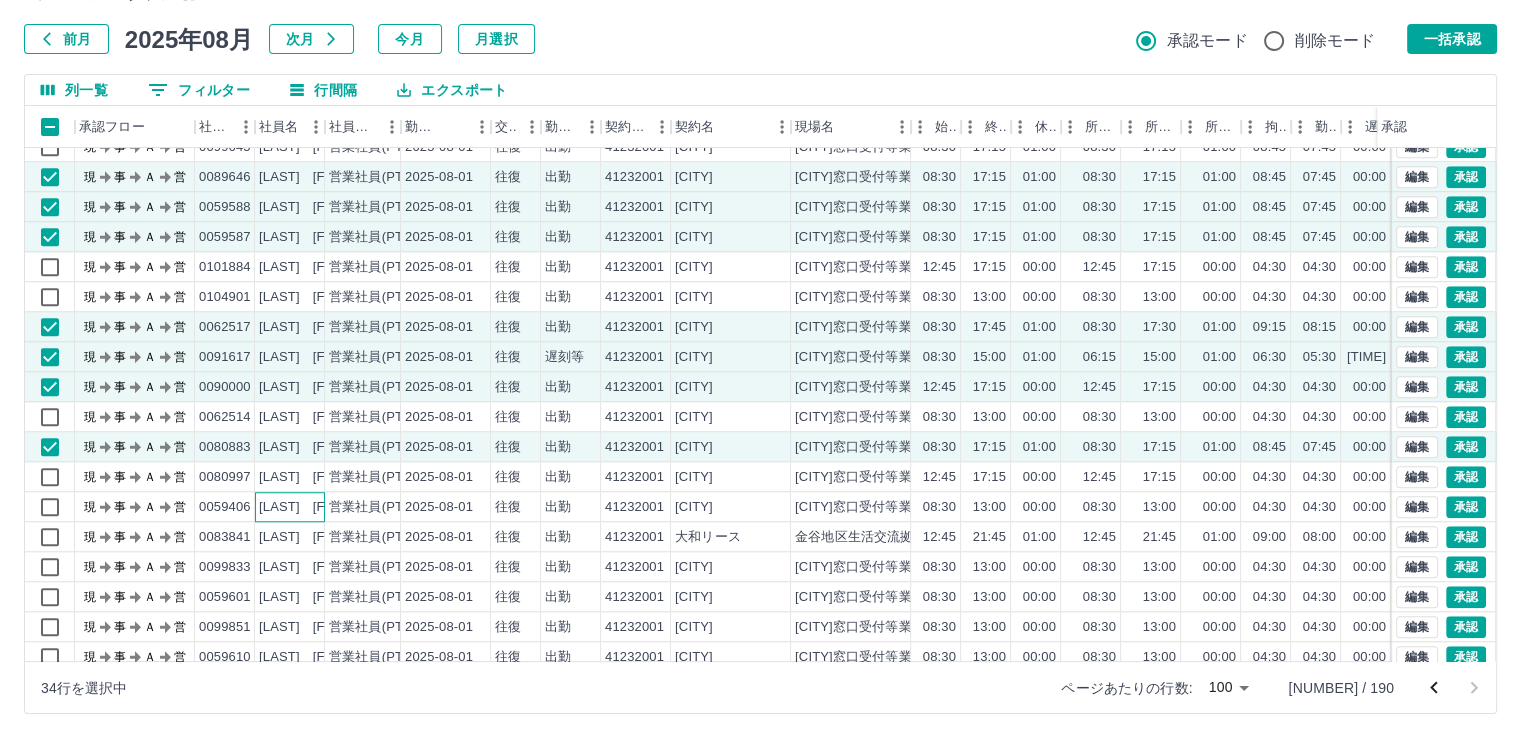click on "[LAST] [FIRST]" at bounding box center (309, 507) 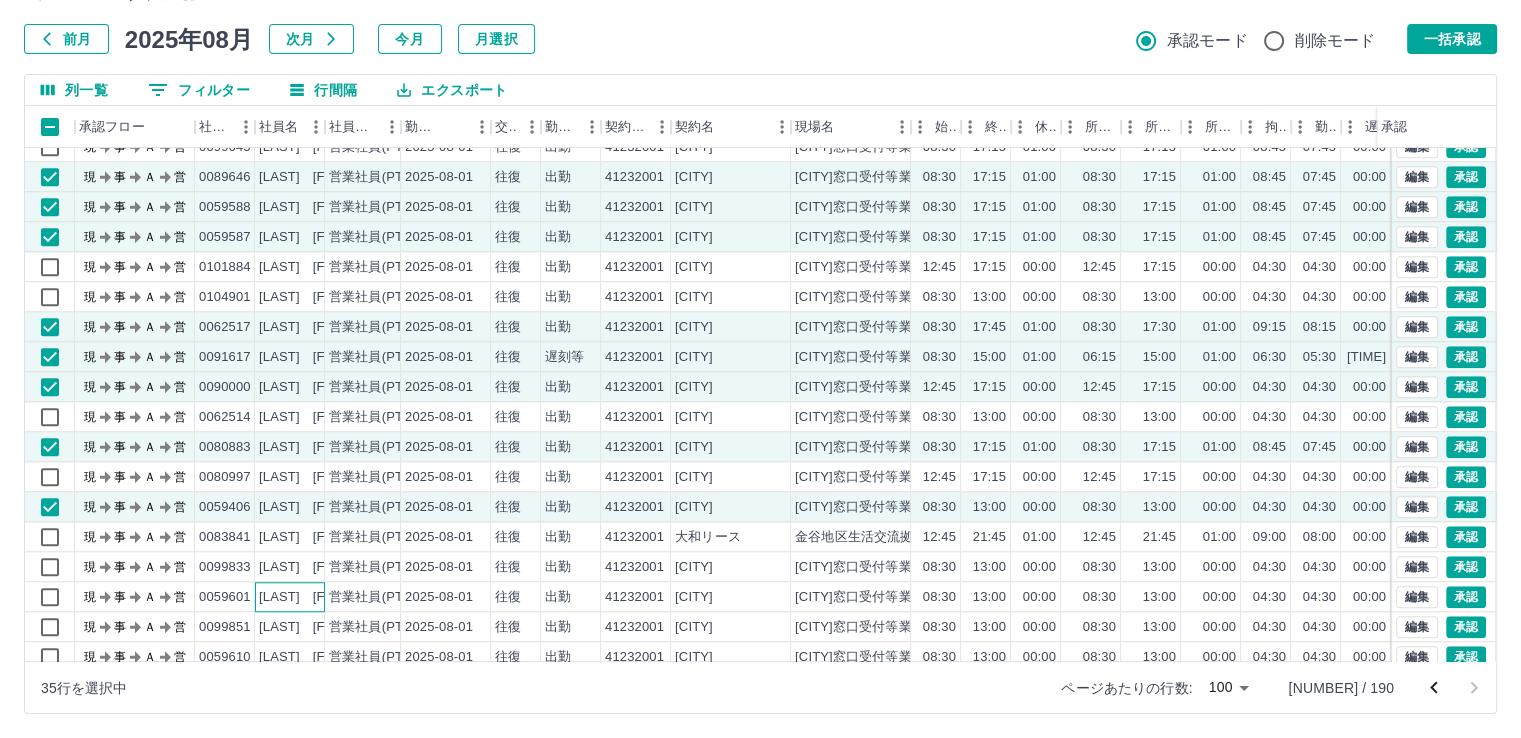 click on "[LAST] [FIRST]" at bounding box center [309, 597] 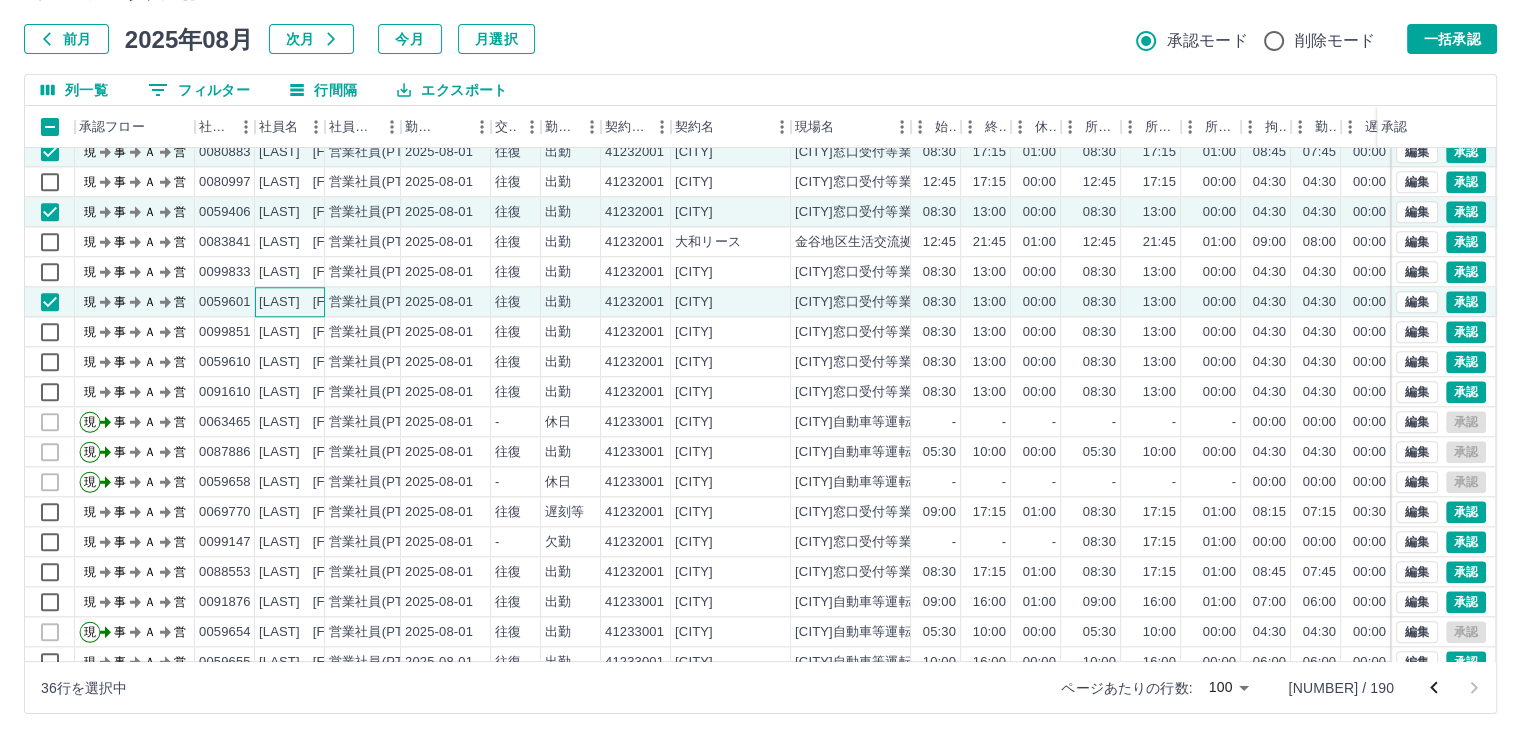 scroll, scrollTop: 2103, scrollLeft: 0, axis: vertical 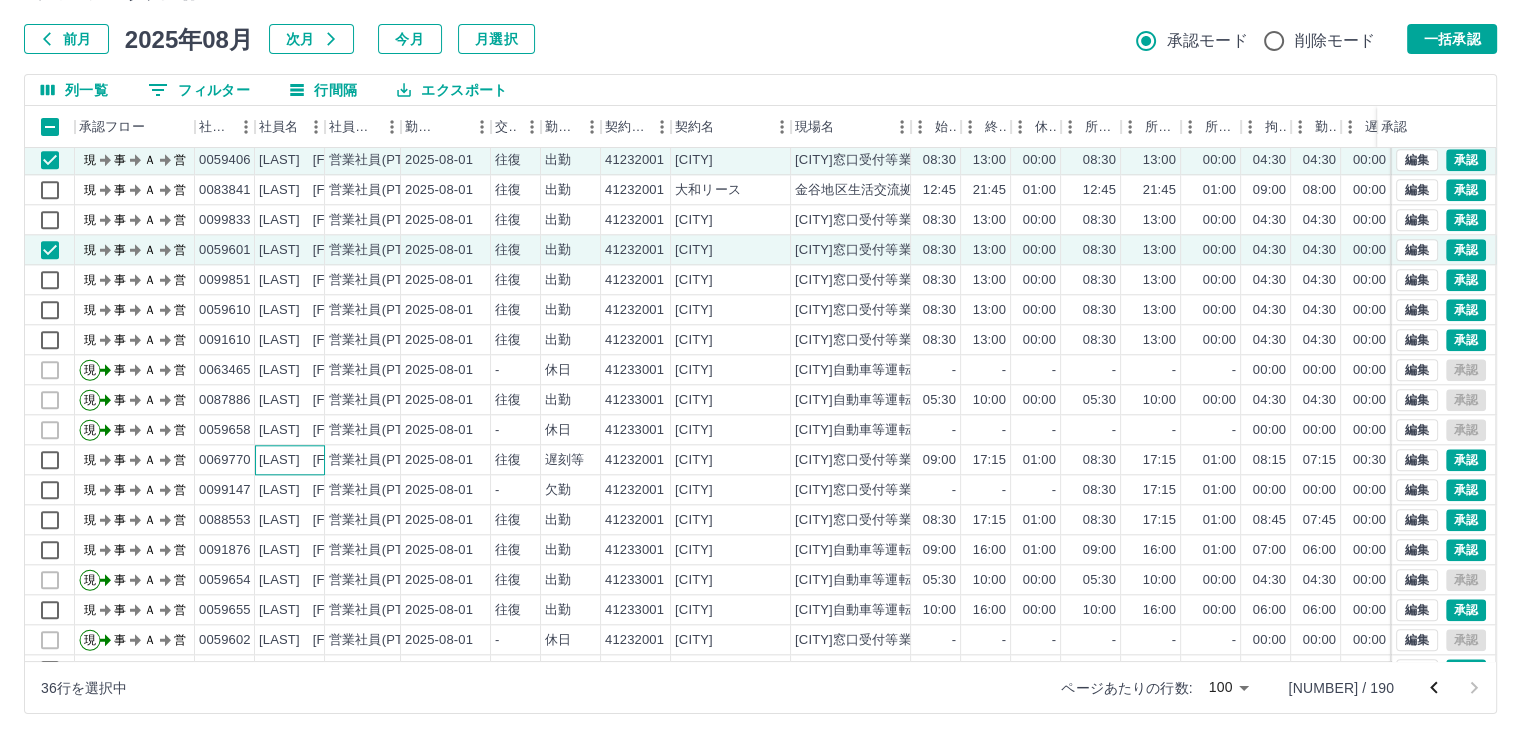 click on "[LAST] [FIRST]" at bounding box center [309, 460] 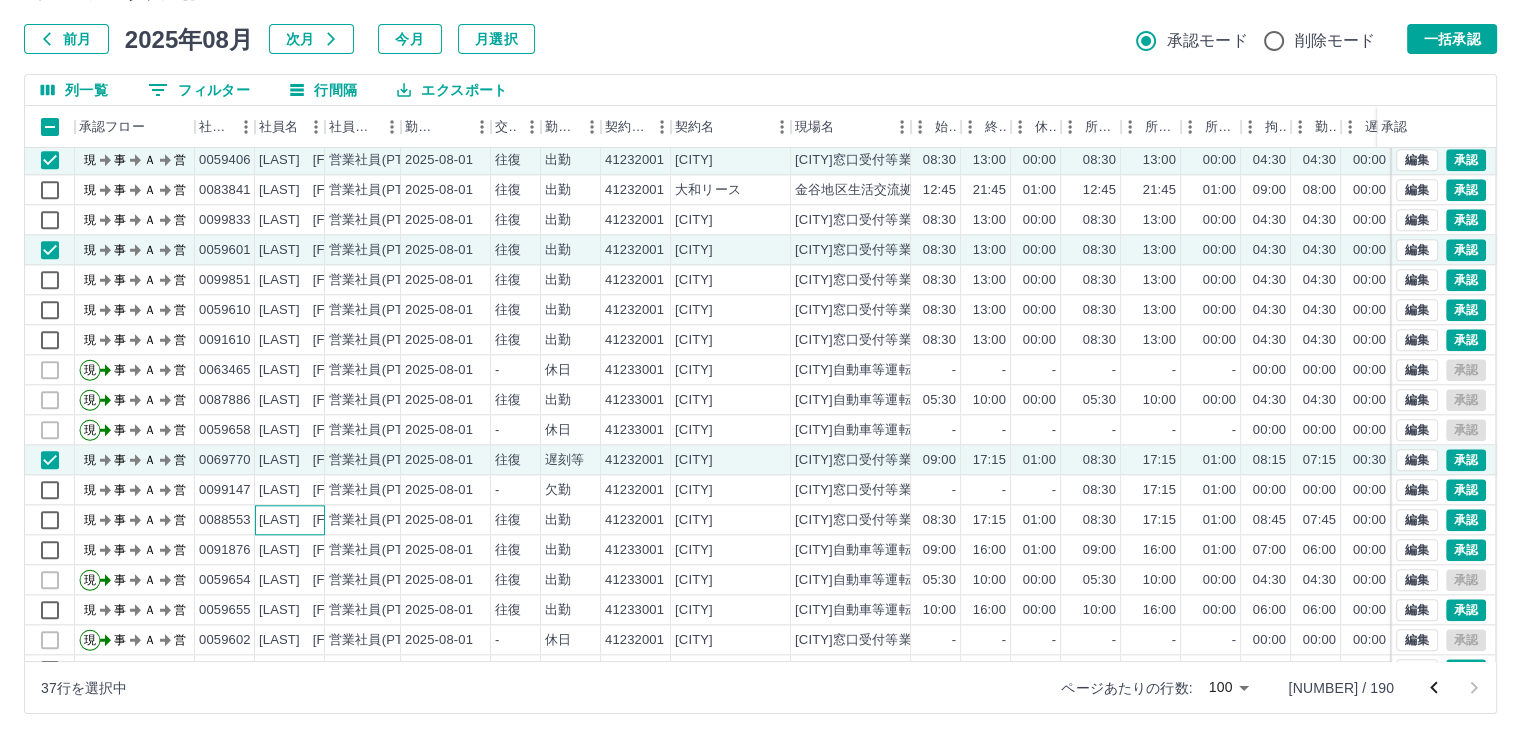click on "[LAST] [FIRST]" at bounding box center (309, 520) 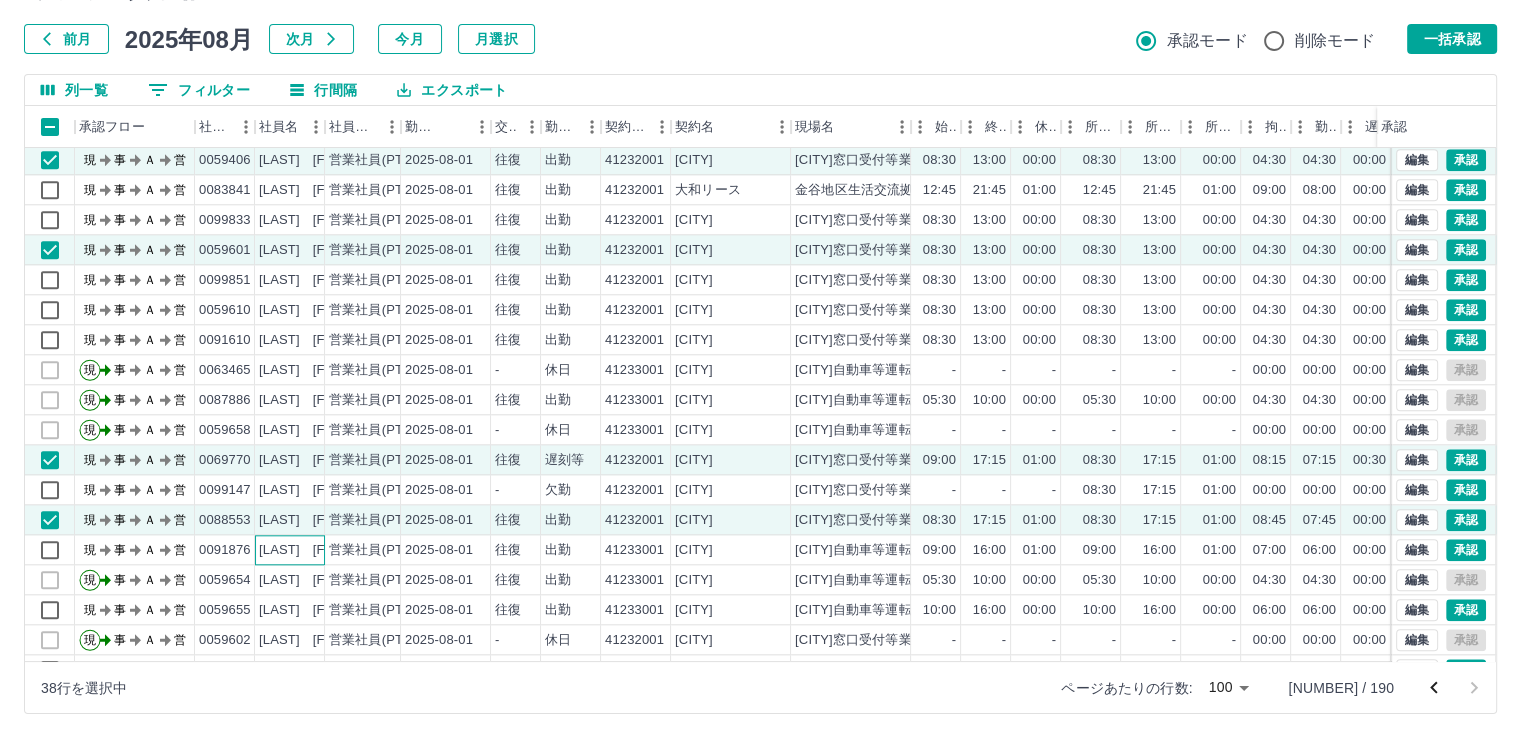 click on "[LAST] [FIRST]" at bounding box center [309, 550] 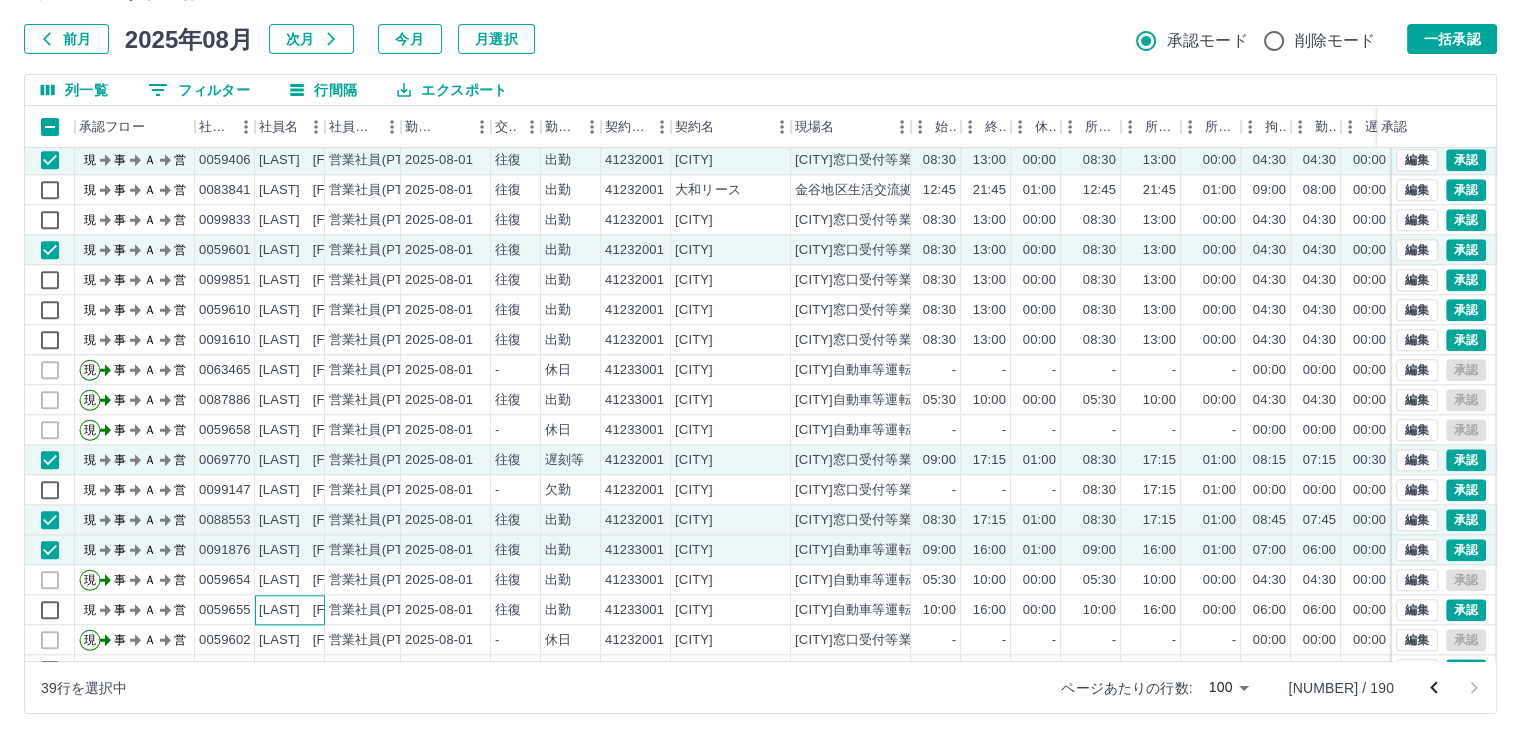 click on "[LAST] [FIRST]" at bounding box center [309, 610] 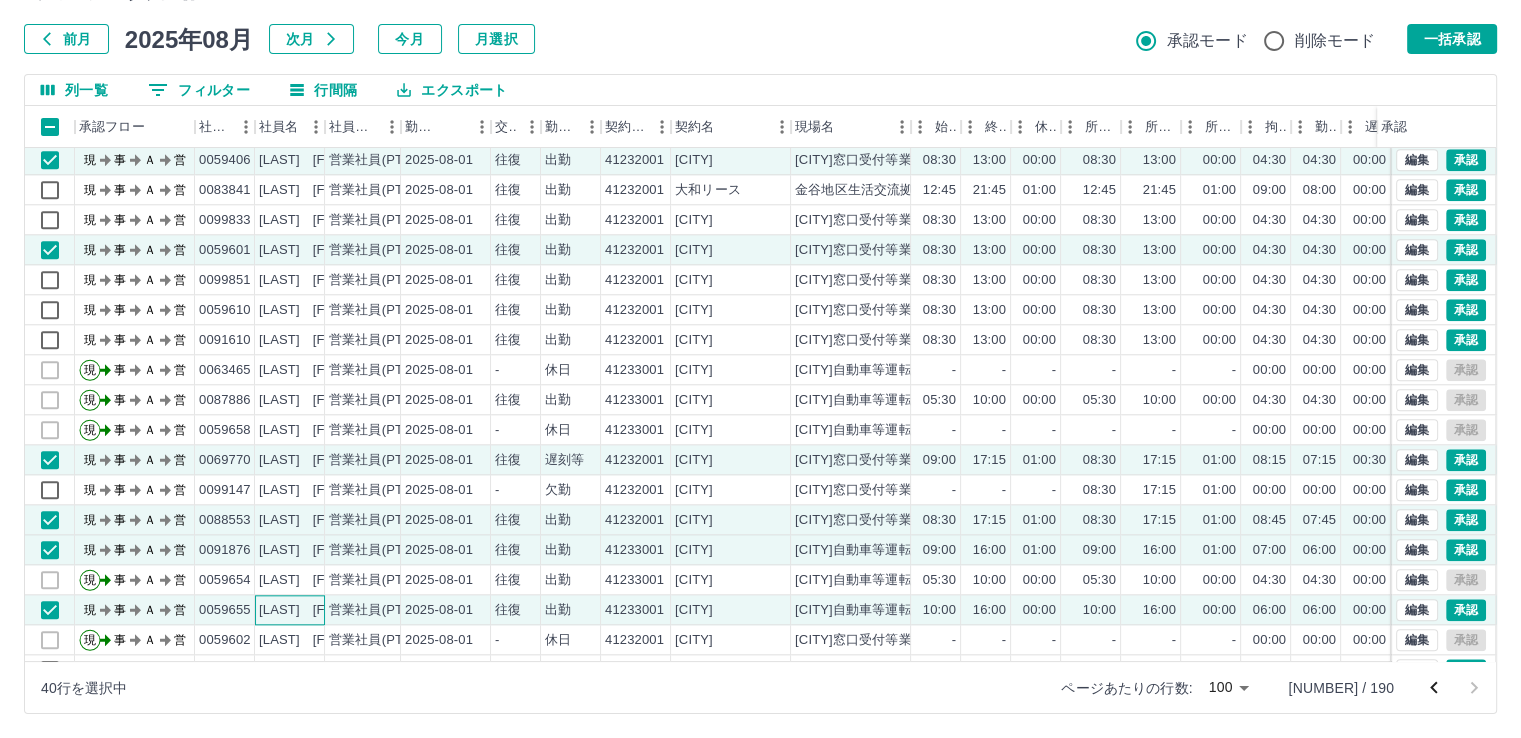 scroll, scrollTop: 2201, scrollLeft: 0, axis: vertical 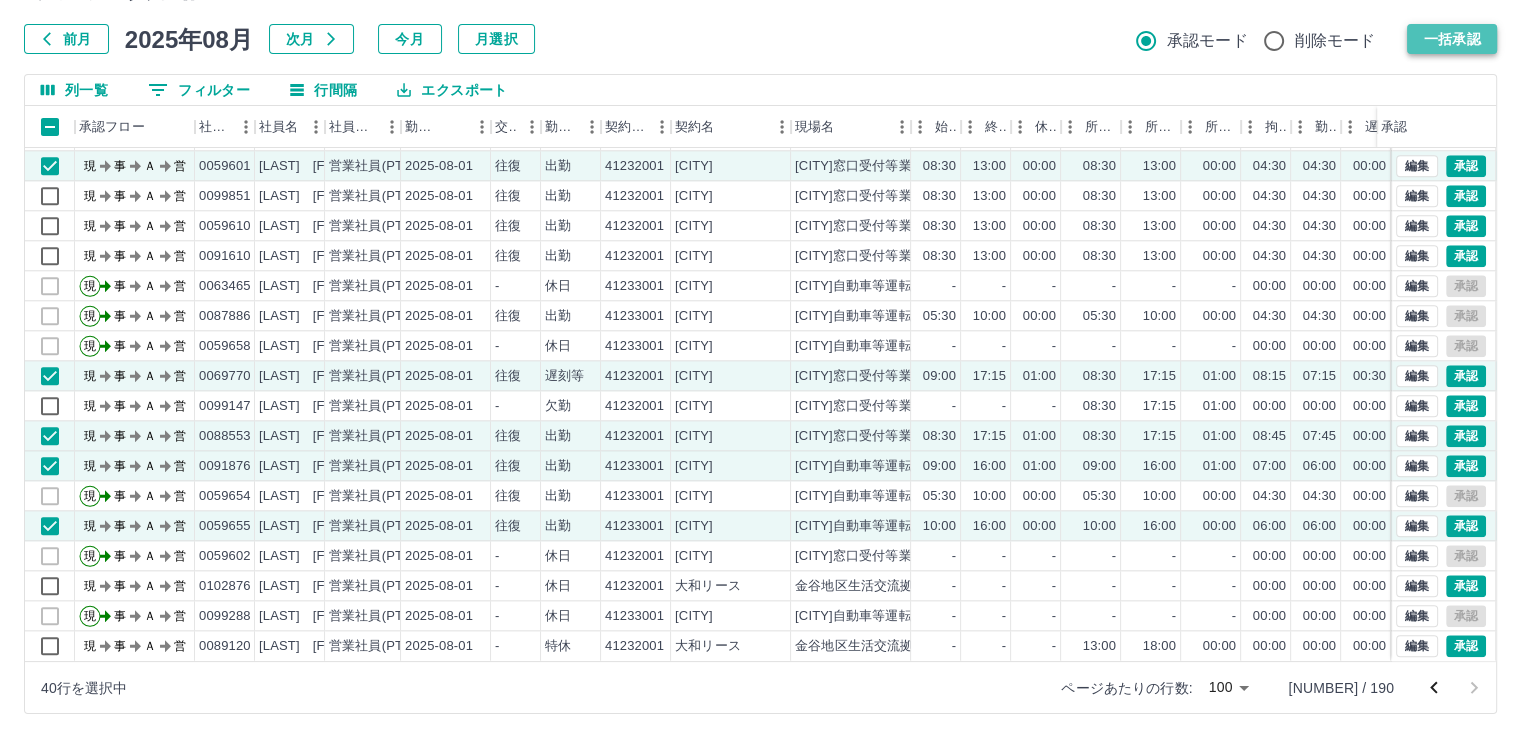 click on "一括承認" at bounding box center (1452, 39) 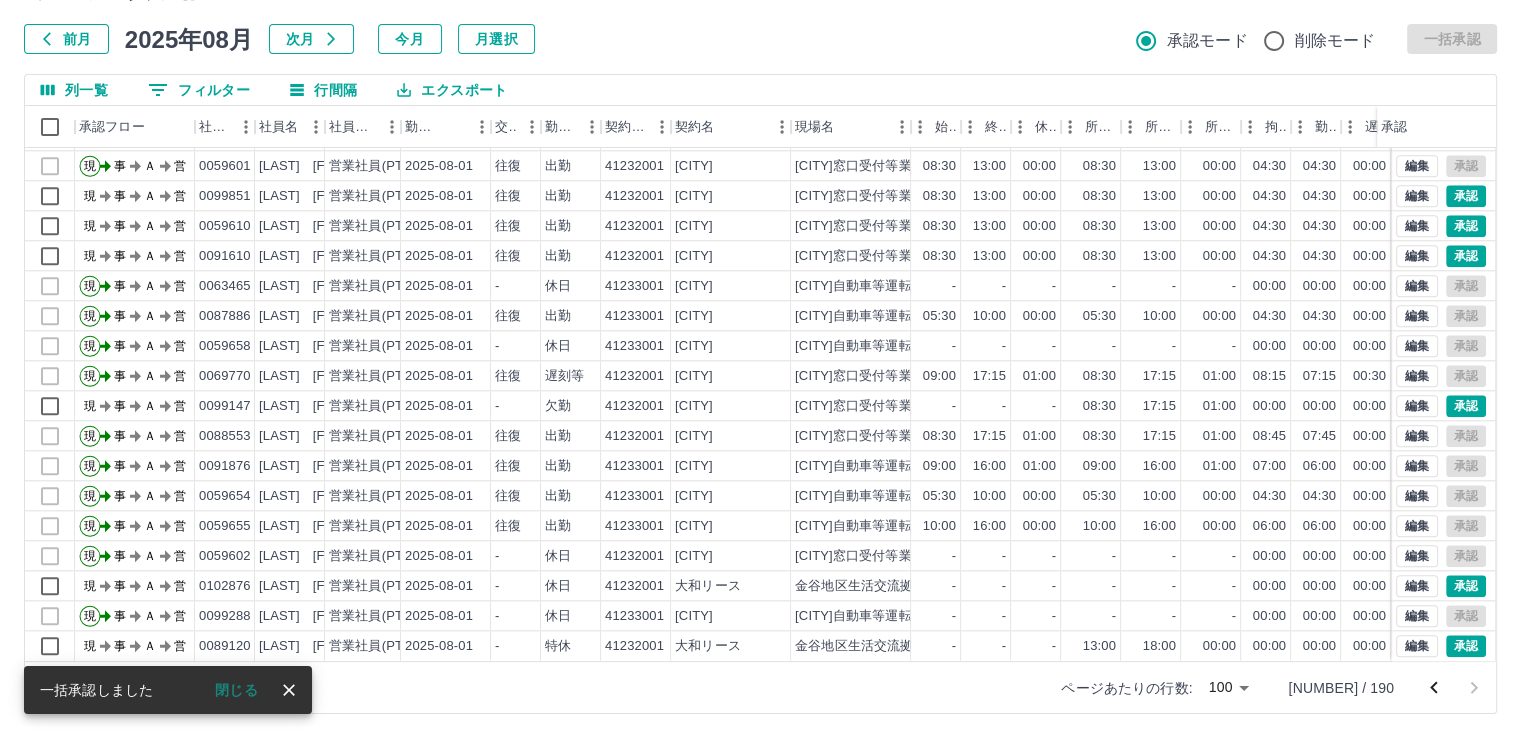 click on "閉じる" at bounding box center [236, 690] 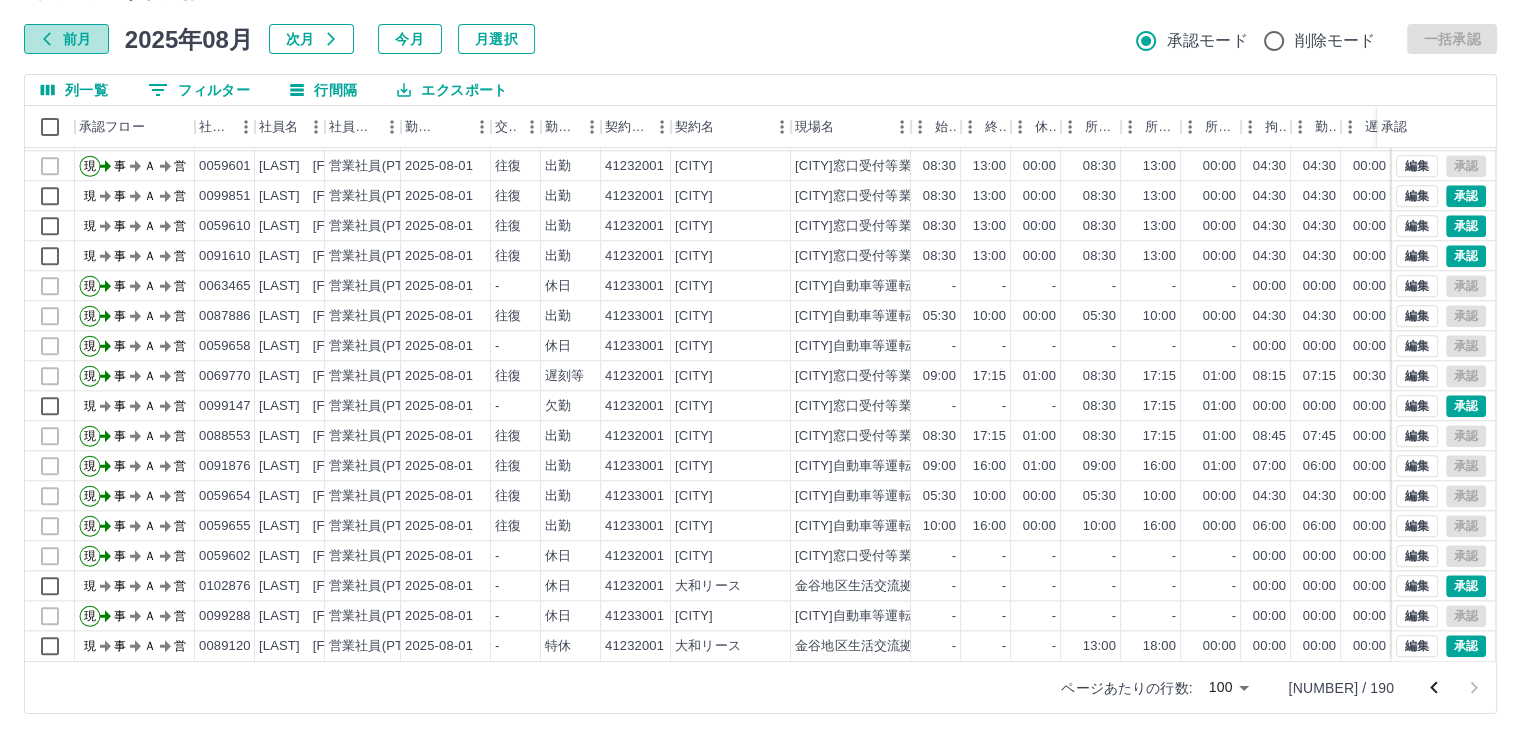 click on "前月" at bounding box center [66, 39] 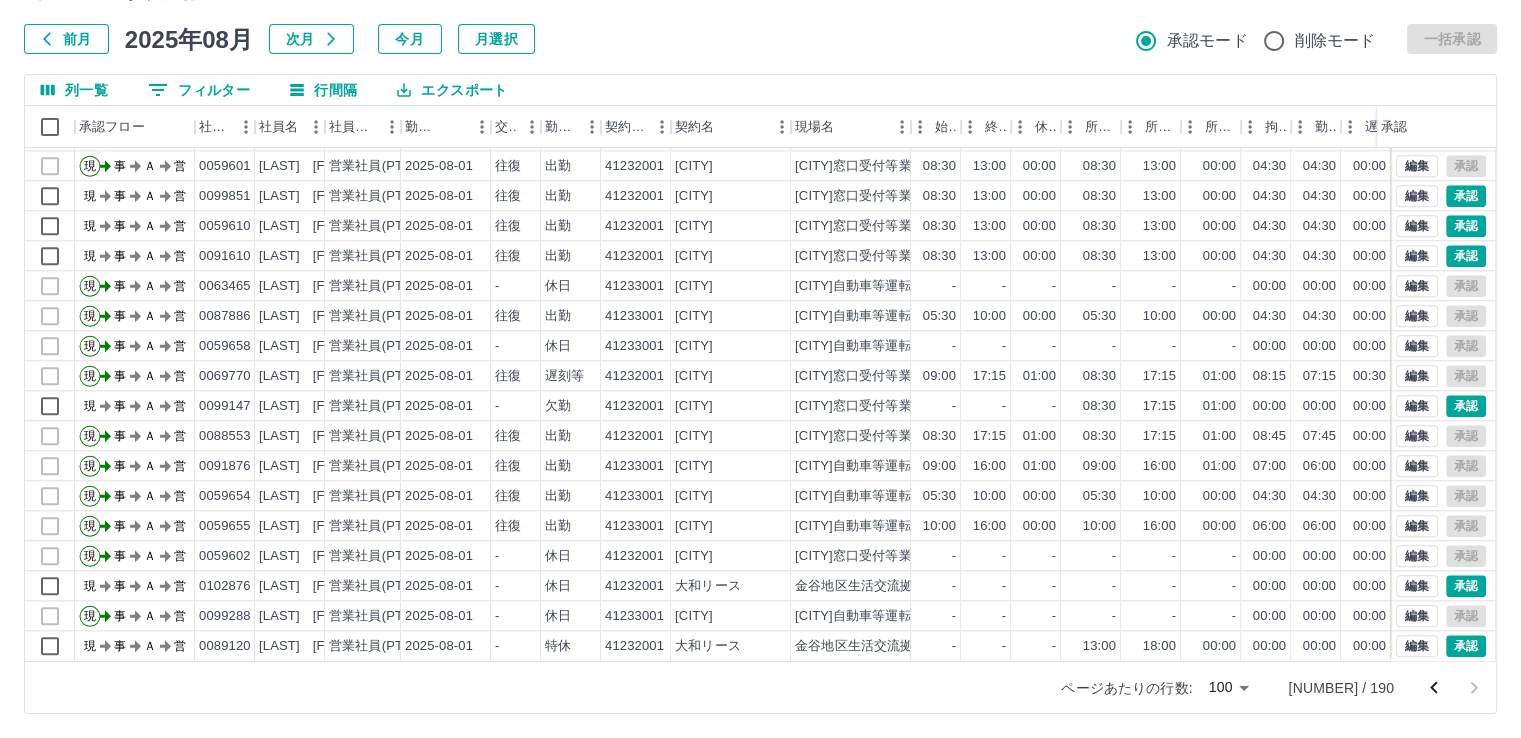 scroll, scrollTop: 0, scrollLeft: 0, axis: both 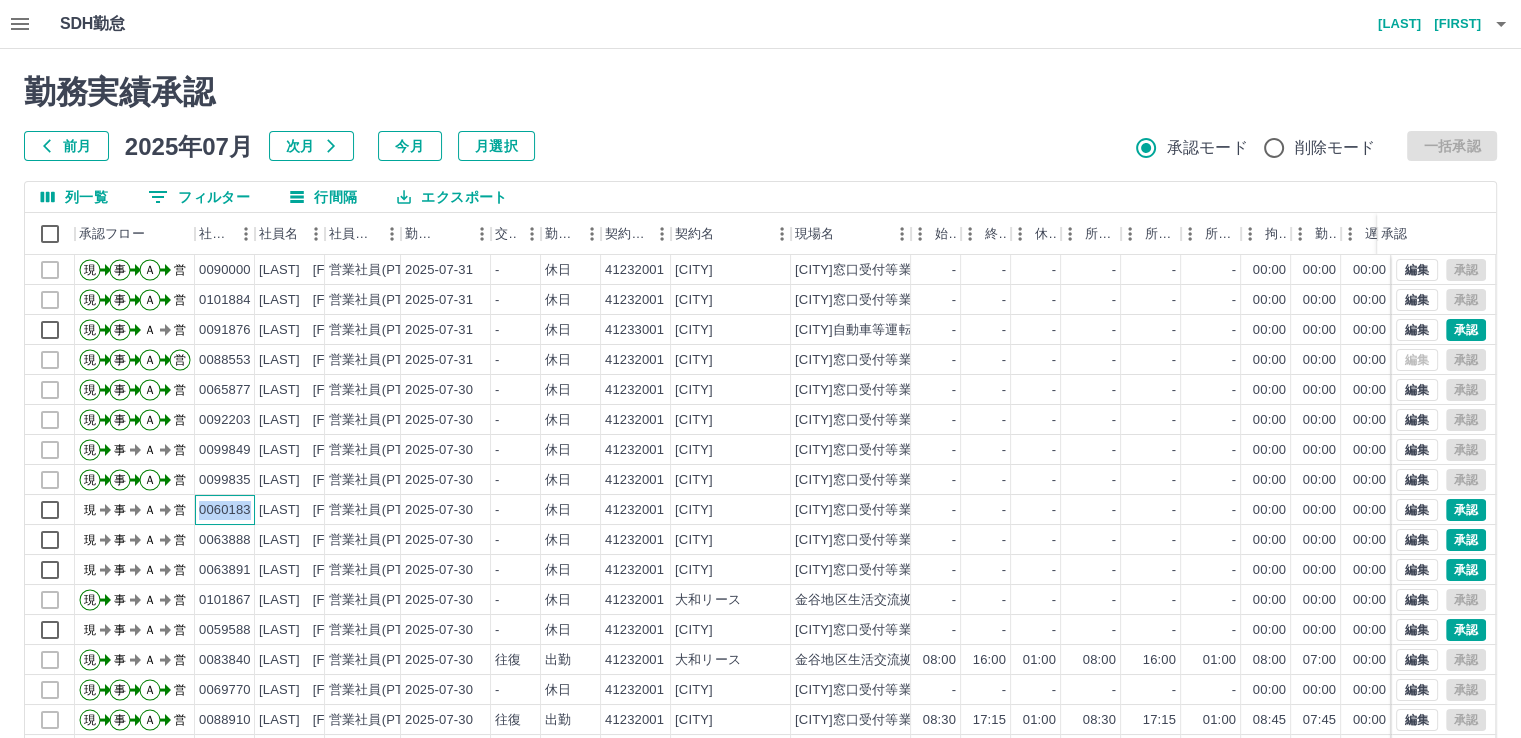 drag, startPoint x: 199, startPoint y: 508, endPoint x: 248, endPoint y: 516, distance: 49.648766 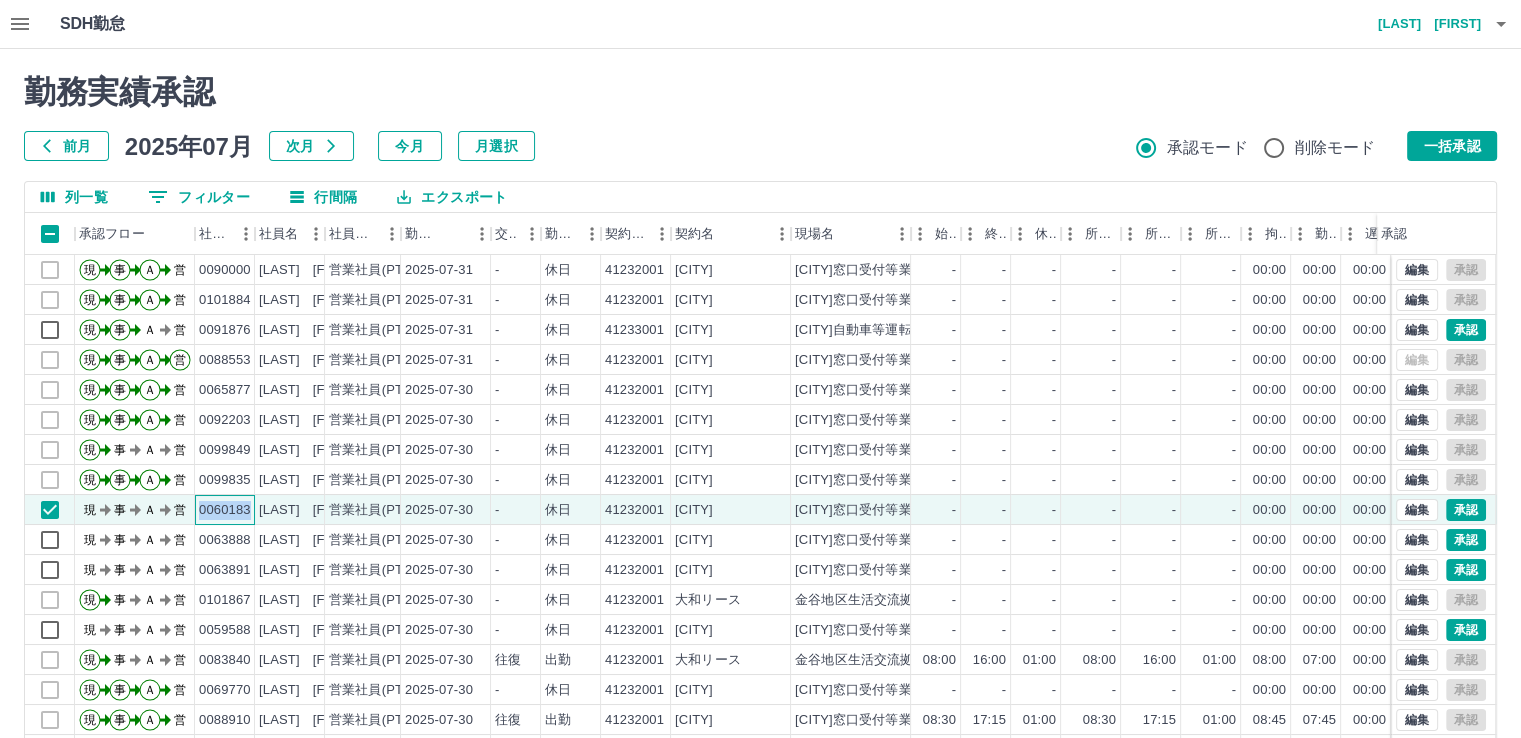 copy on "0060183" 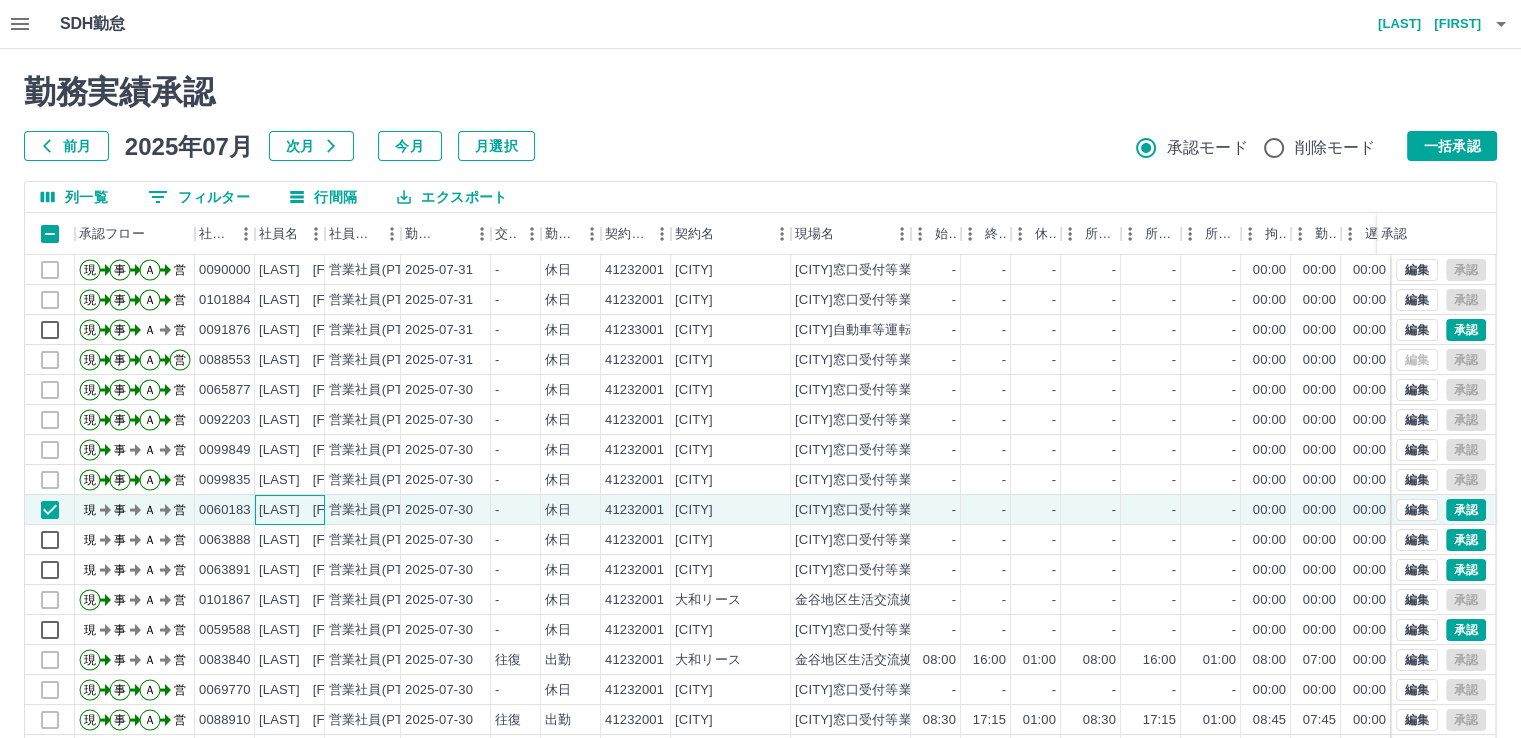 click on "[LAST] [FIRST]" at bounding box center [309, 510] 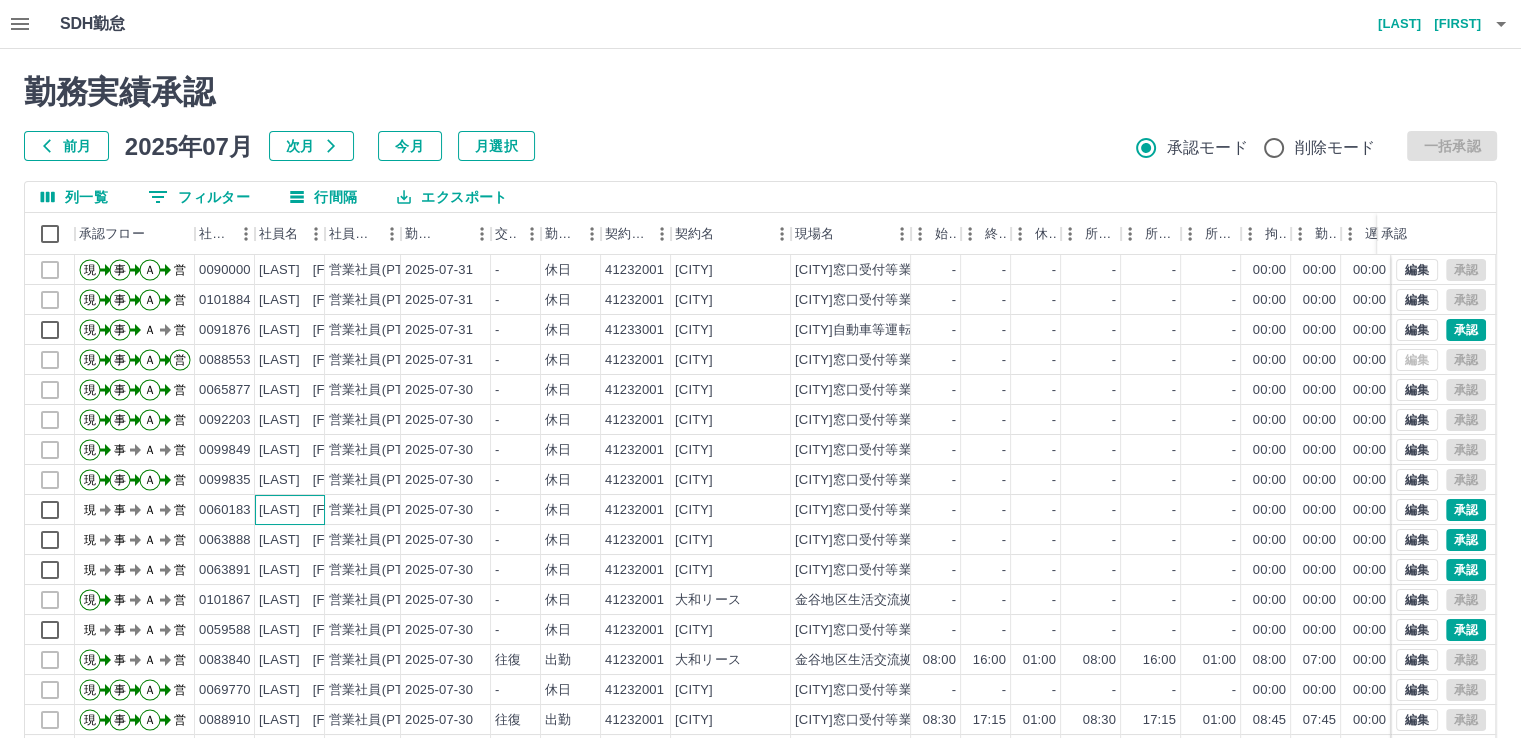 click on "[LAST] [FIRST]" at bounding box center [290, 510] 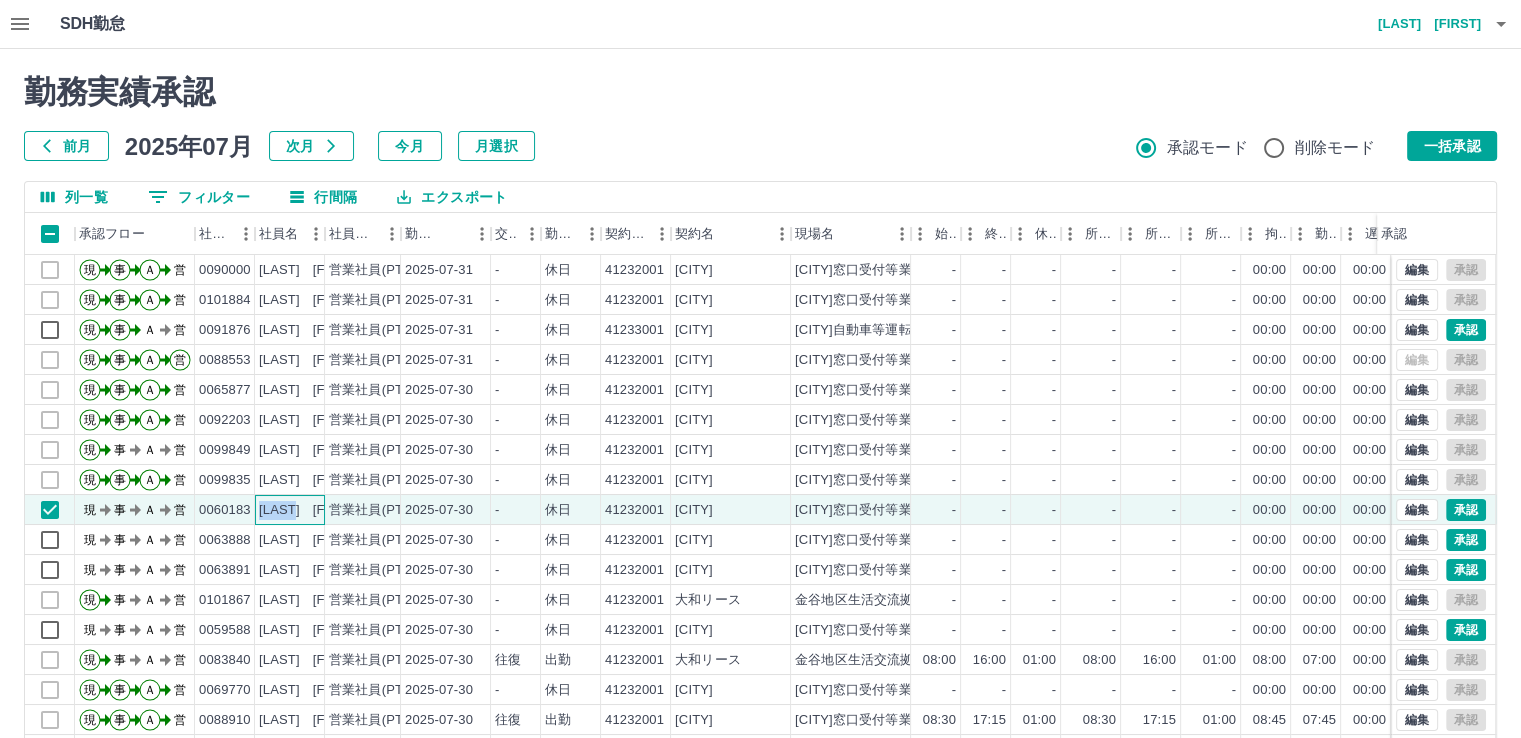 drag, startPoint x: 260, startPoint y: 509, endPoint x: 319, endPoint y: 509, distance: 59 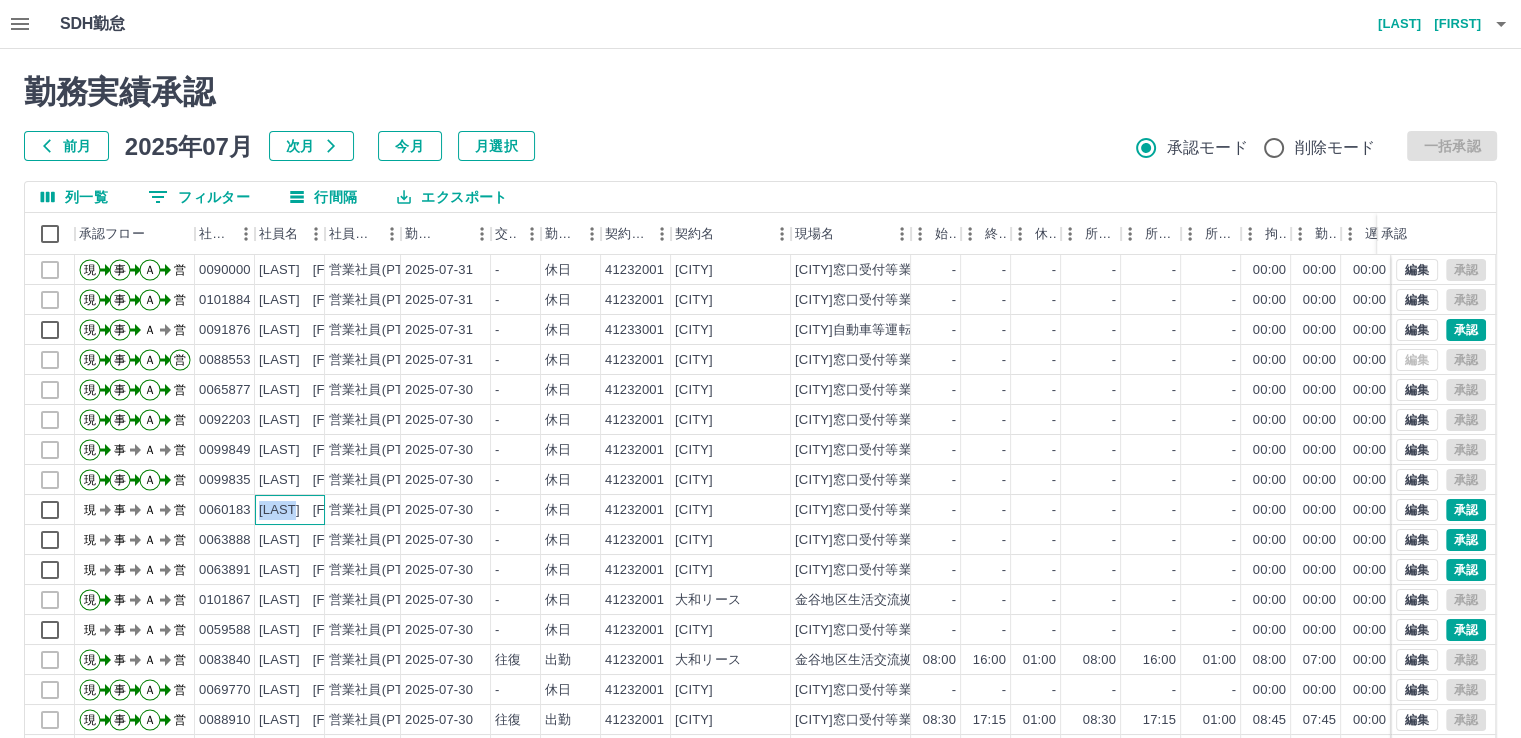copy on "[LAST] [FIRST]" 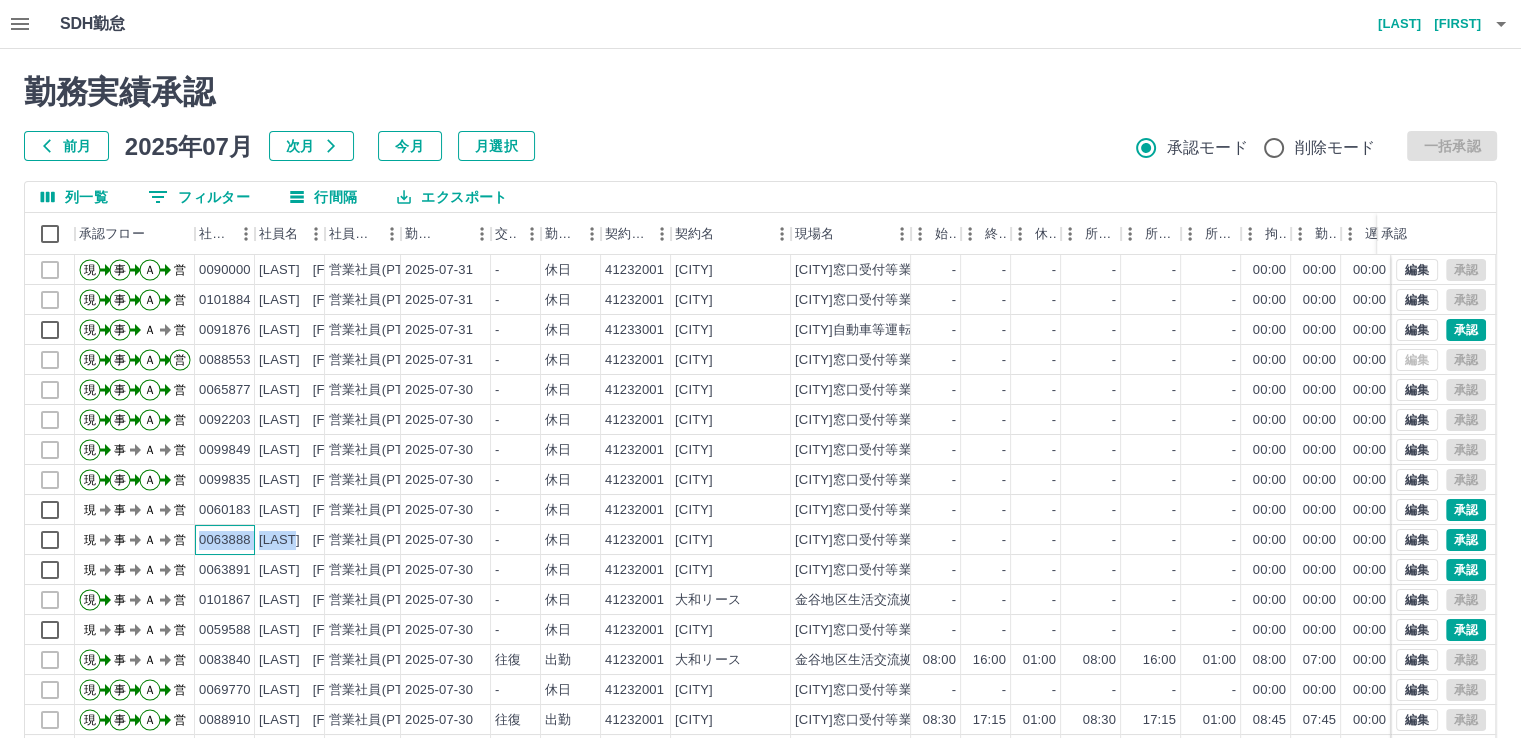 drag, startPoint x: 200, startPoint y: 540, endPoint x: 320, endPoint y: 543, distance: 120.03749 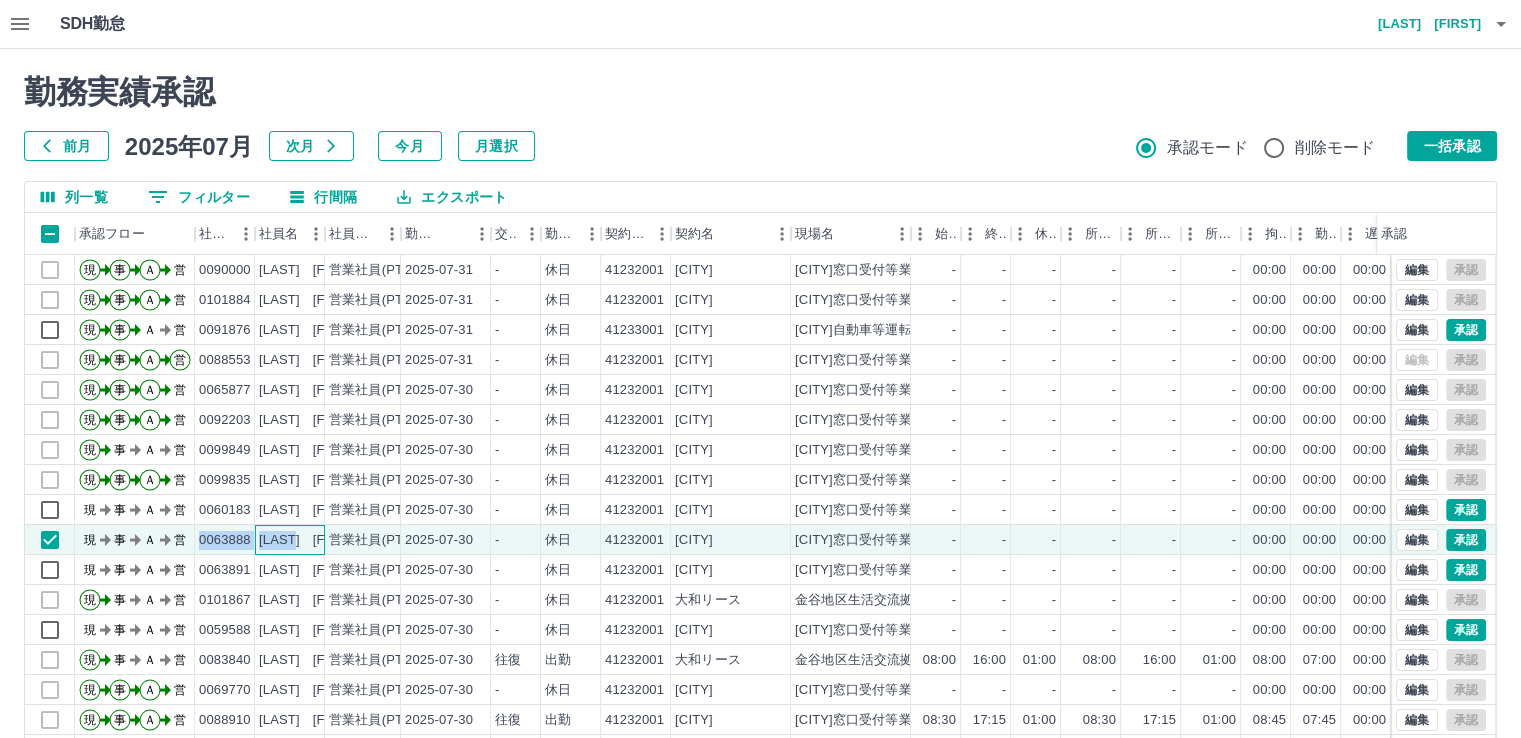 copy on "0063888 樫山　麻紀" 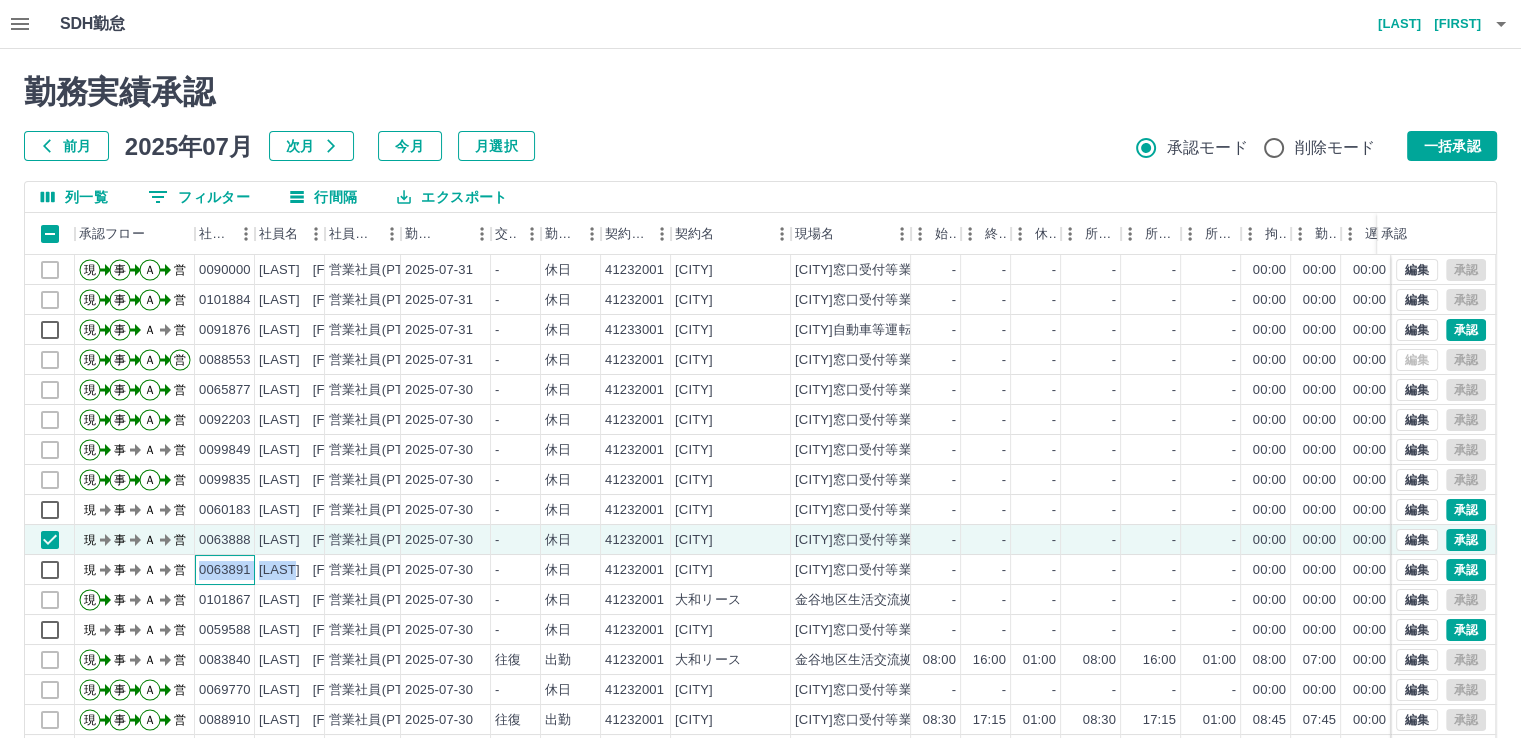 drag, startPoint x: 200, startPoint y: 567, endPoint x: 320, endPoint y: 572, distance: 120.10412 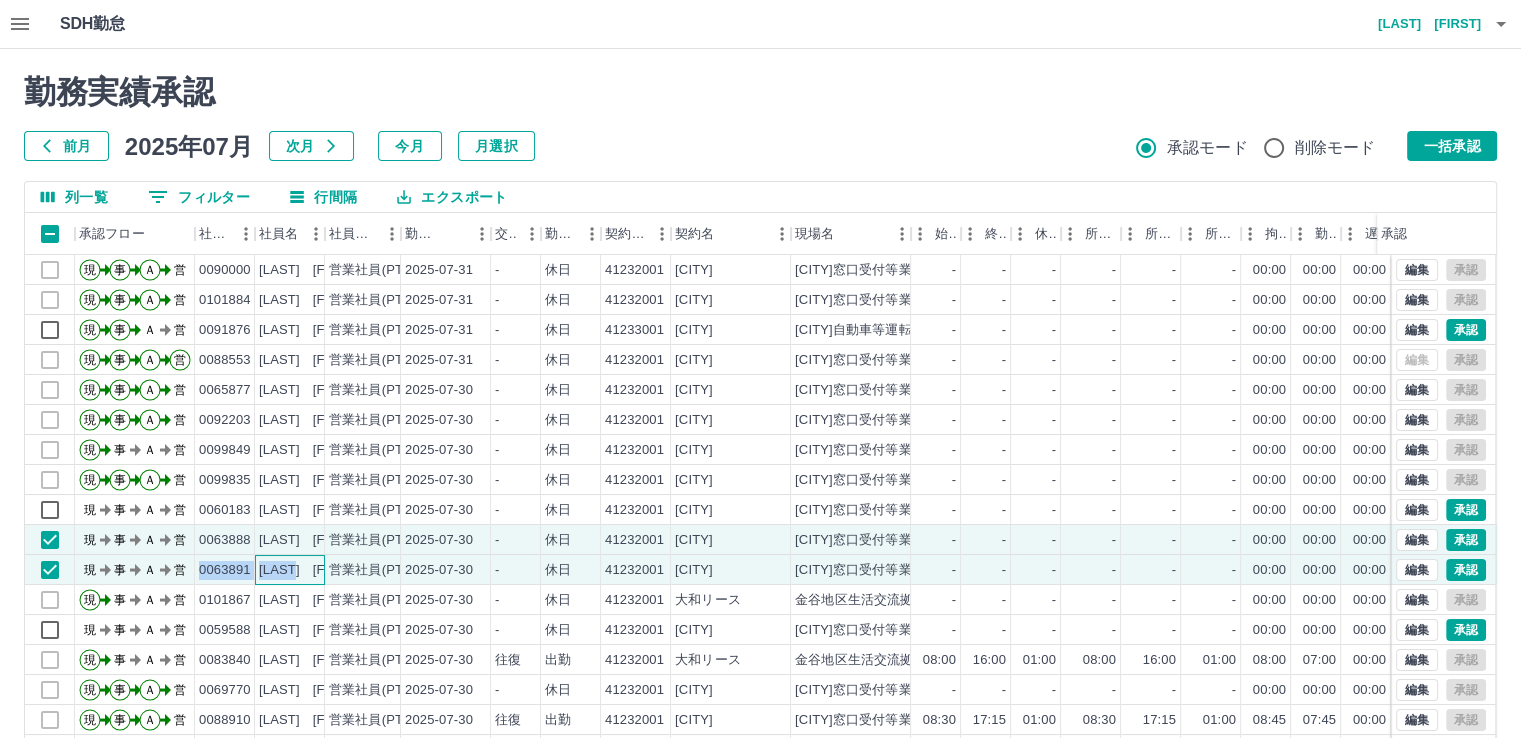 copy on "0063891 髙橋　敦子" 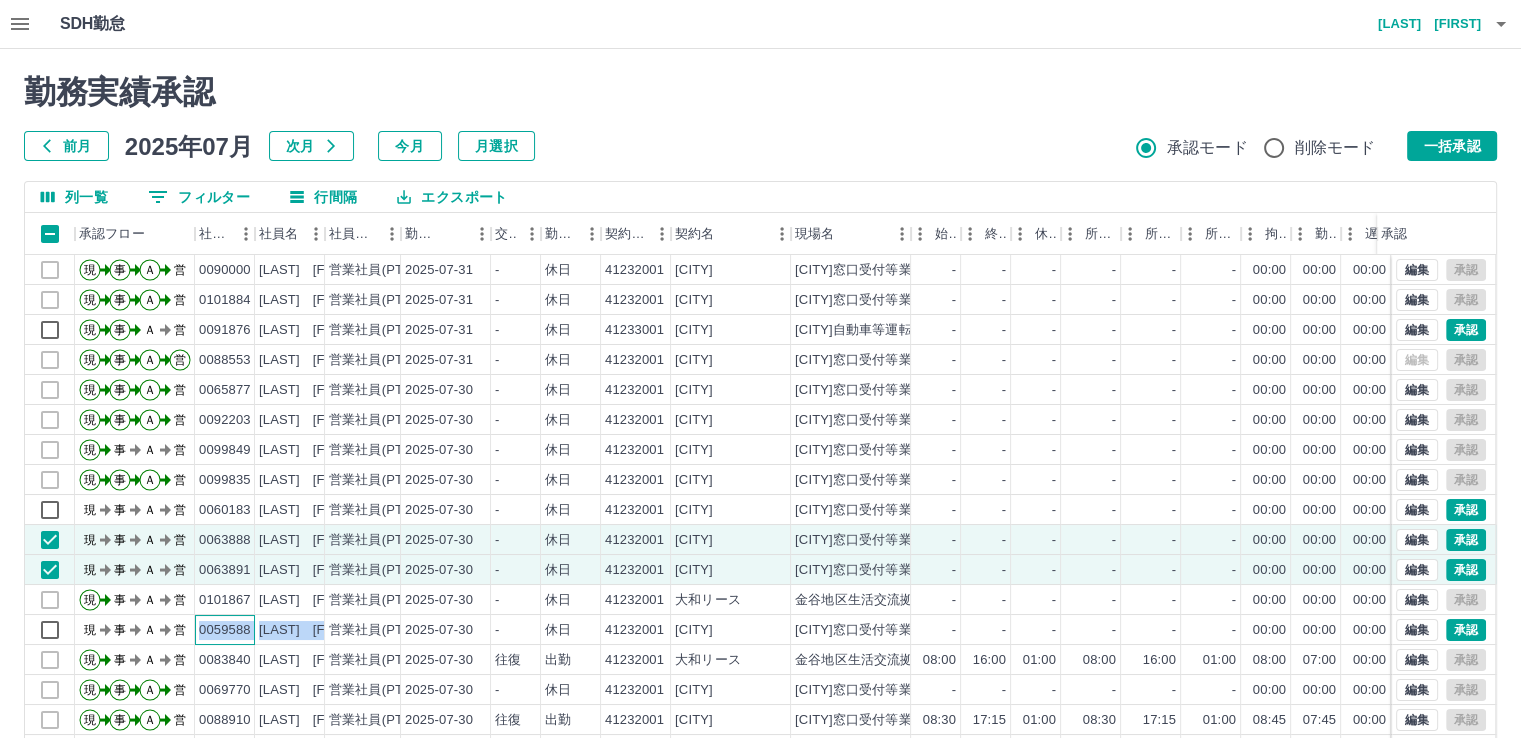 drag, startPoint x: 199, startPoint y: 629, endPoint x: 326, endPoint y: 630, distance: 127.00394 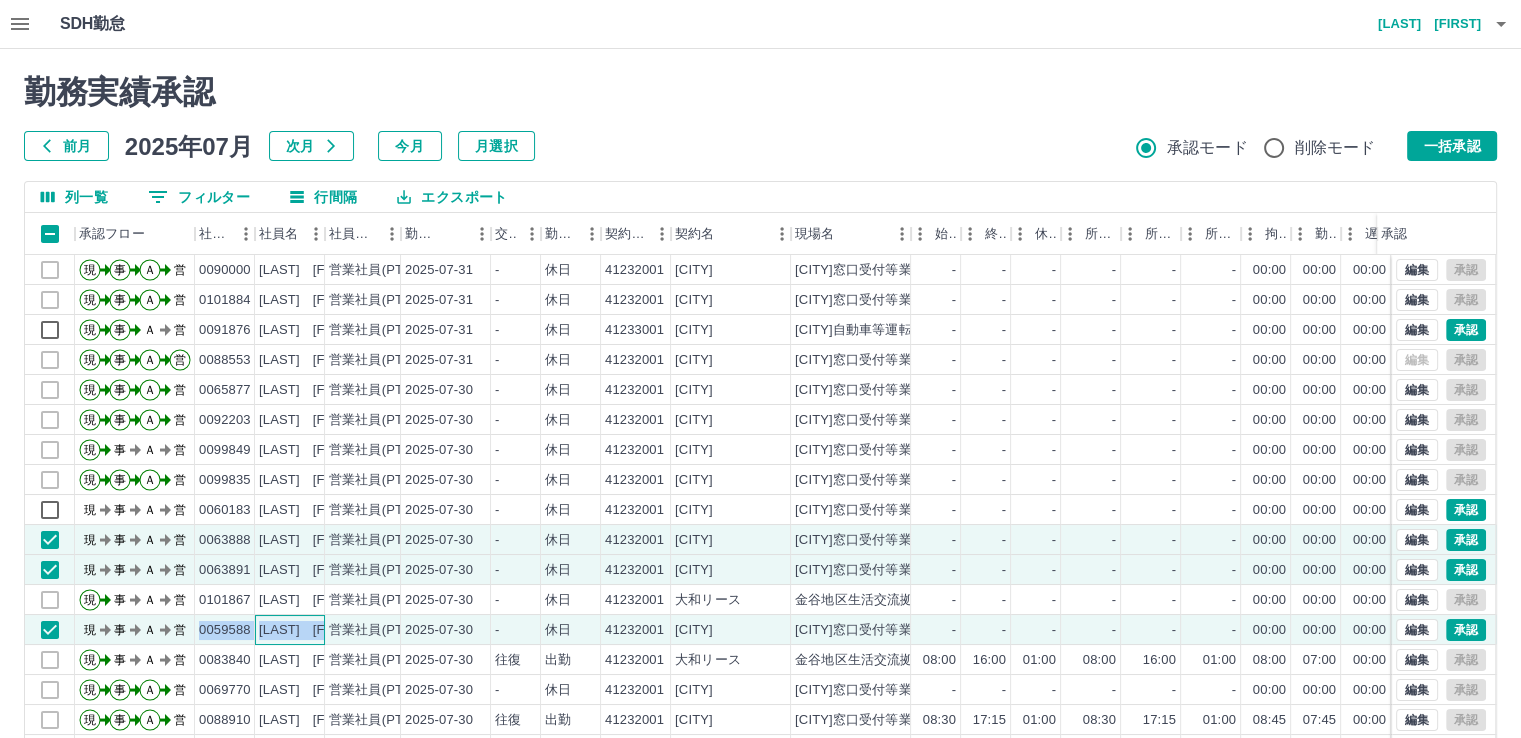 copy on "0059588 柴田　素美子" 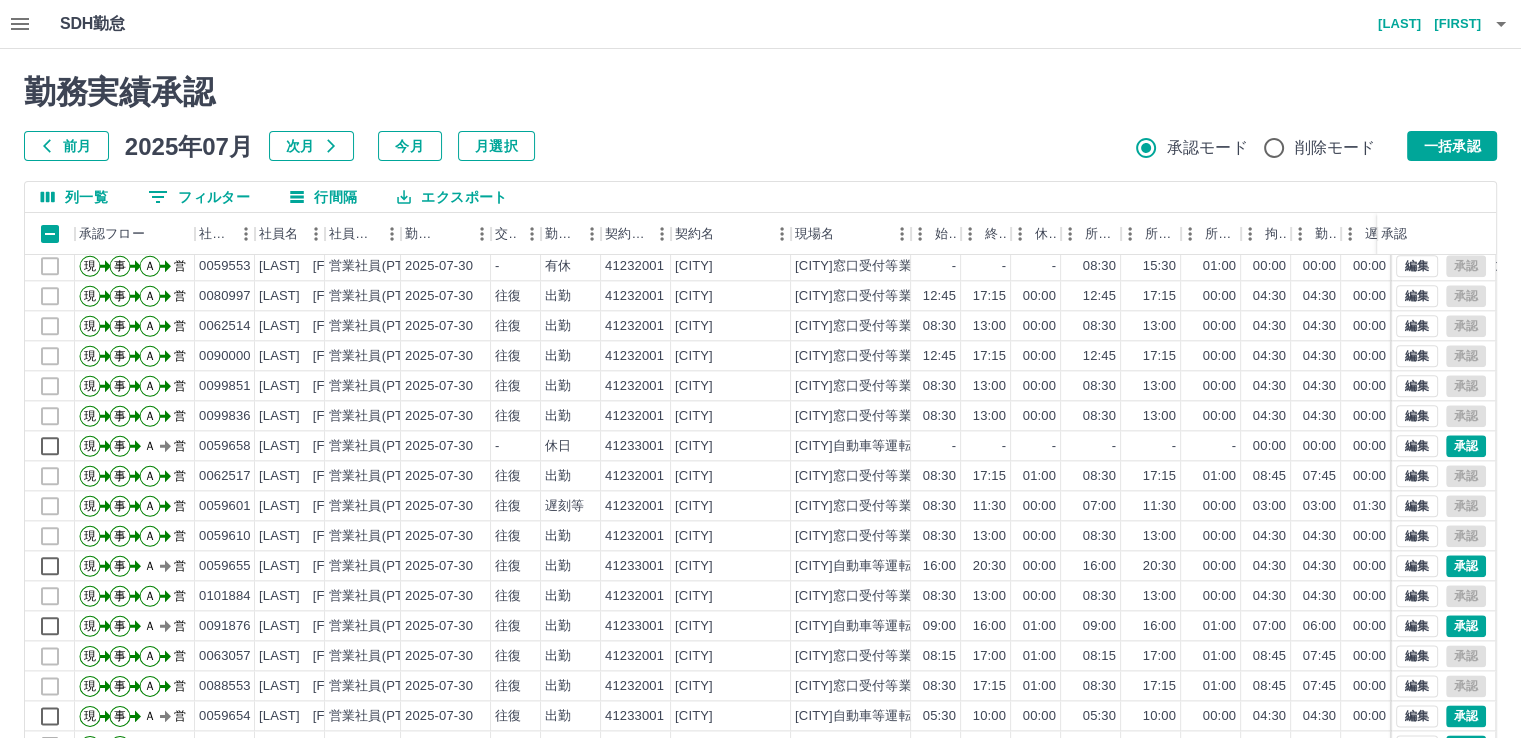 scroll, scrollTop: 2501, scrollLeft: 0, axis: vertical 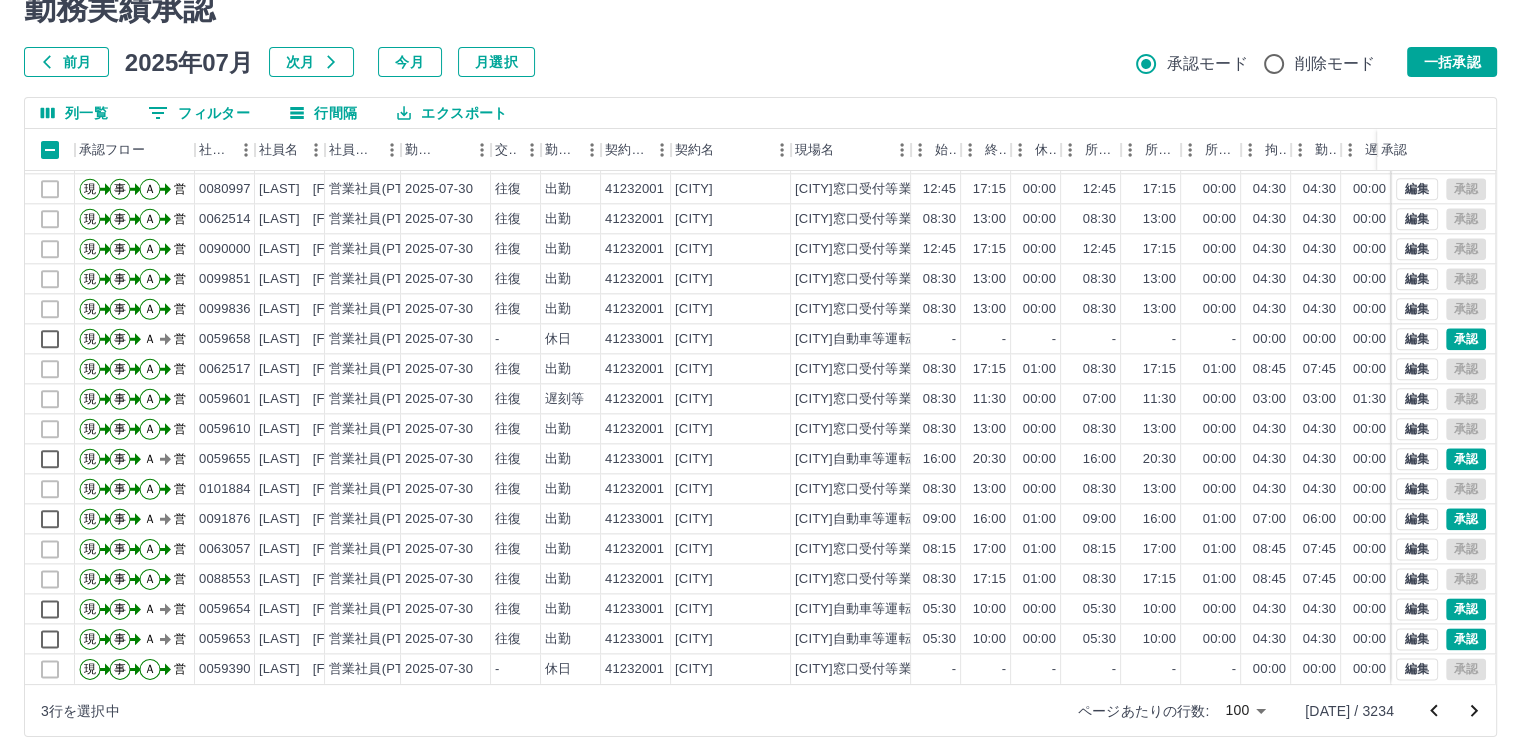 click 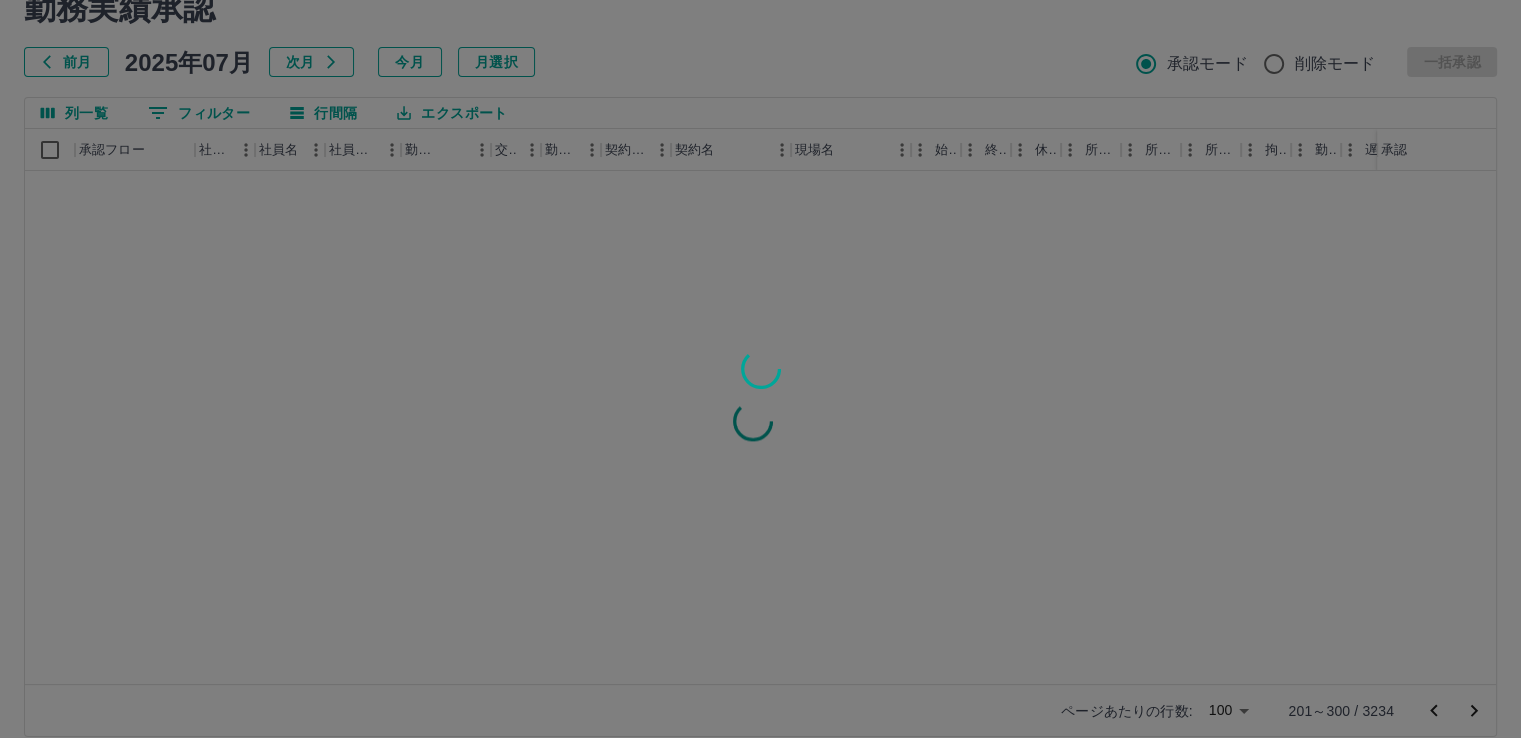 scroll, scrollTop: 0, scrollLeft: 0, axis: both 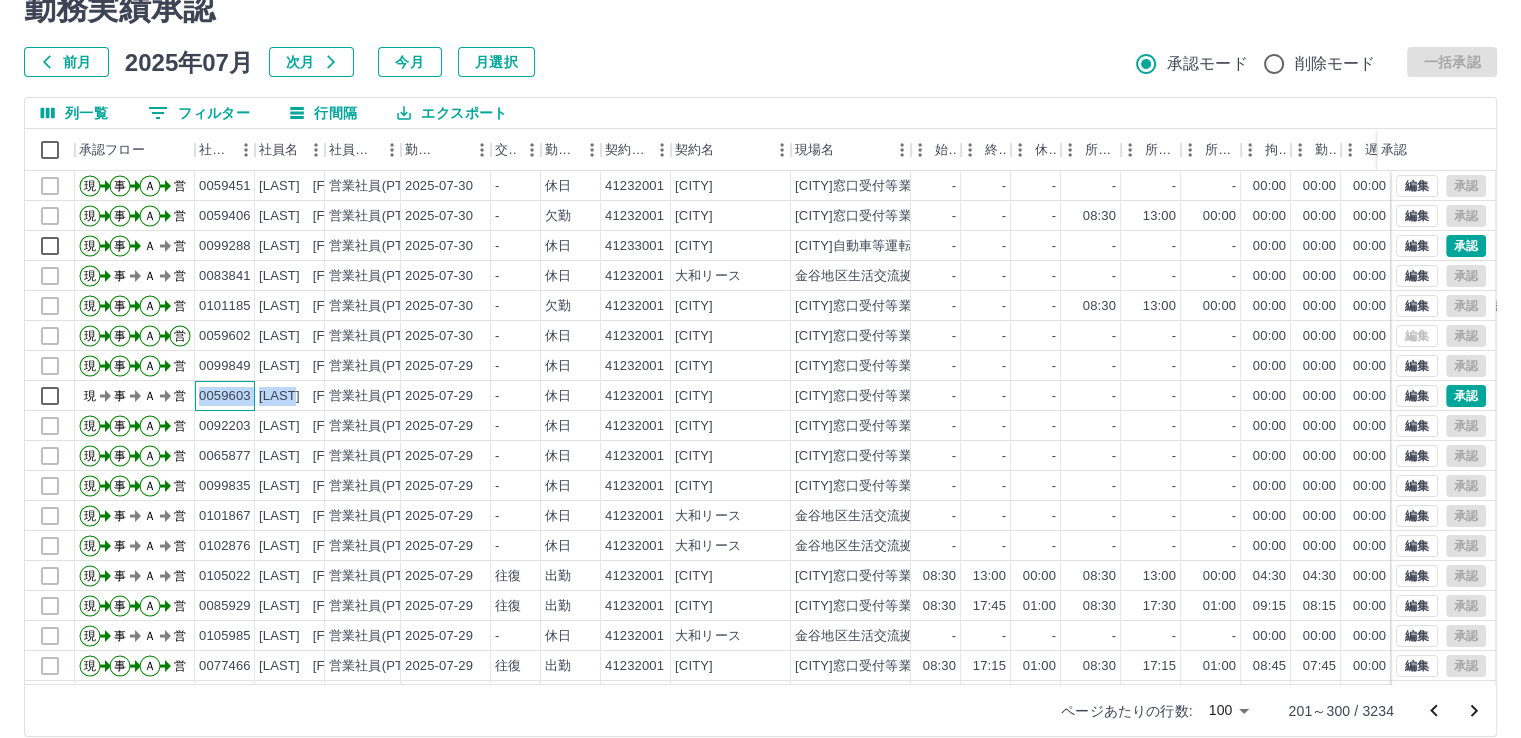 drag, startPoint x: 200, startPoint y: 393, endPoint x: 313, endPoint y: 397, distance: 113.07078 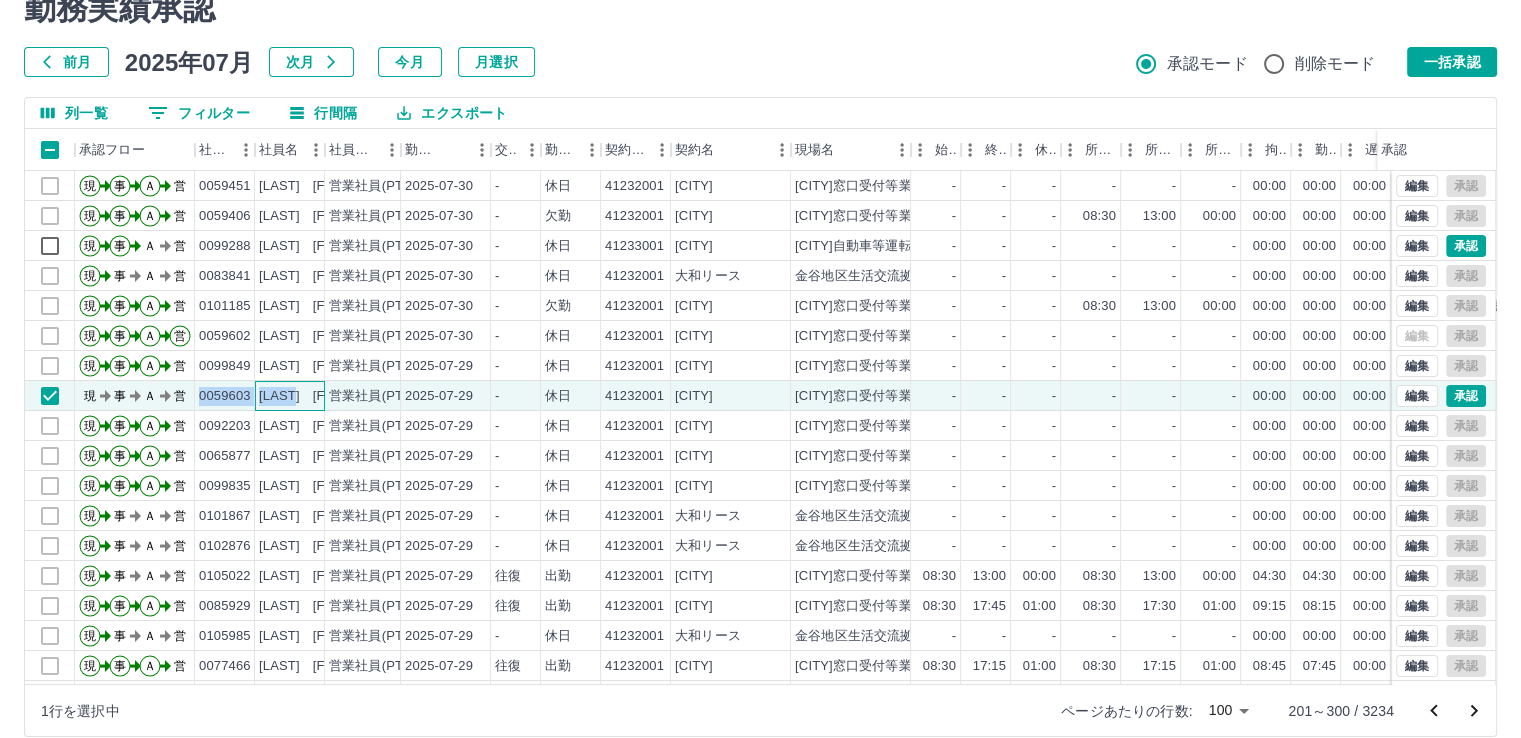 copy on "0059603 小関　照美" 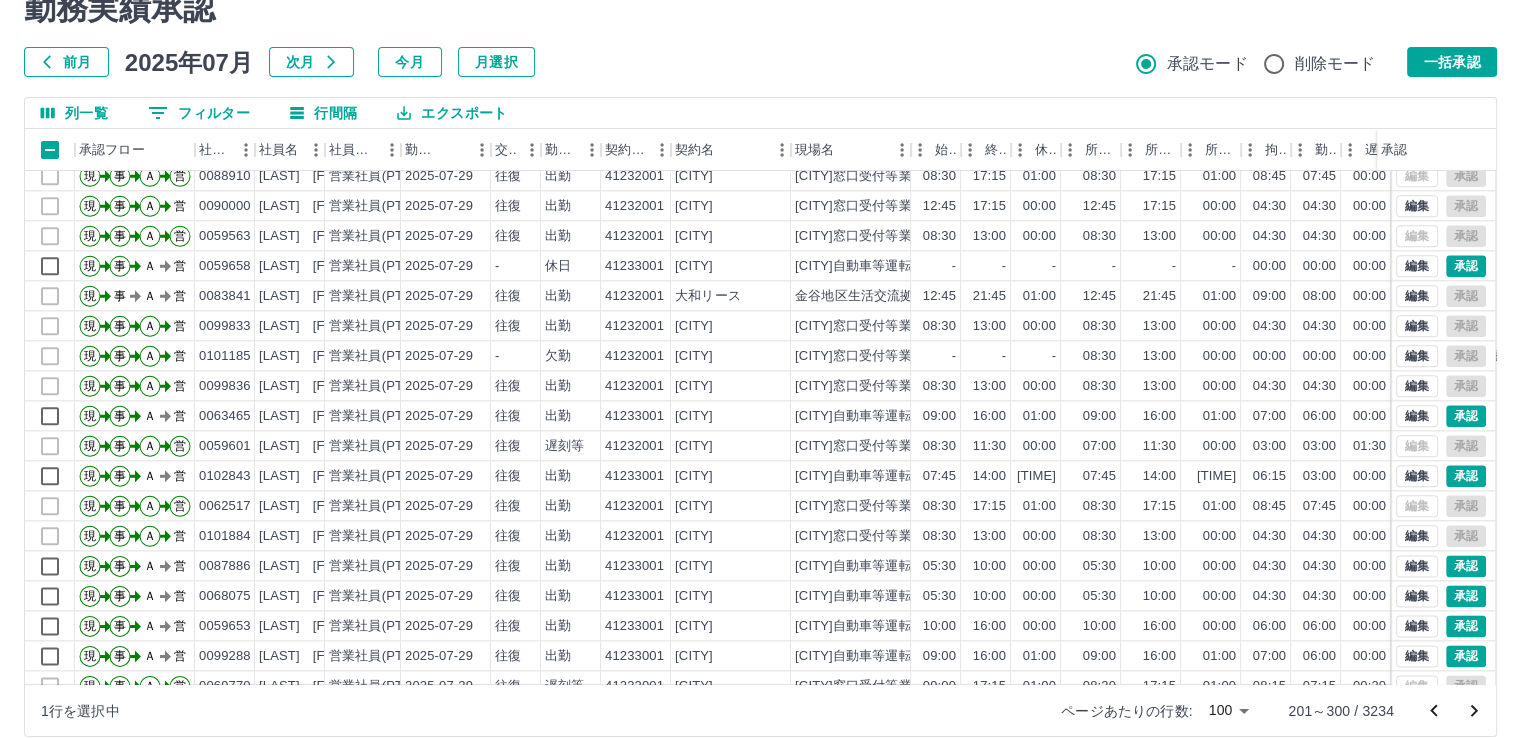 scroll, scrollTop: 2501, scrollLeft: 0, axis: vertical 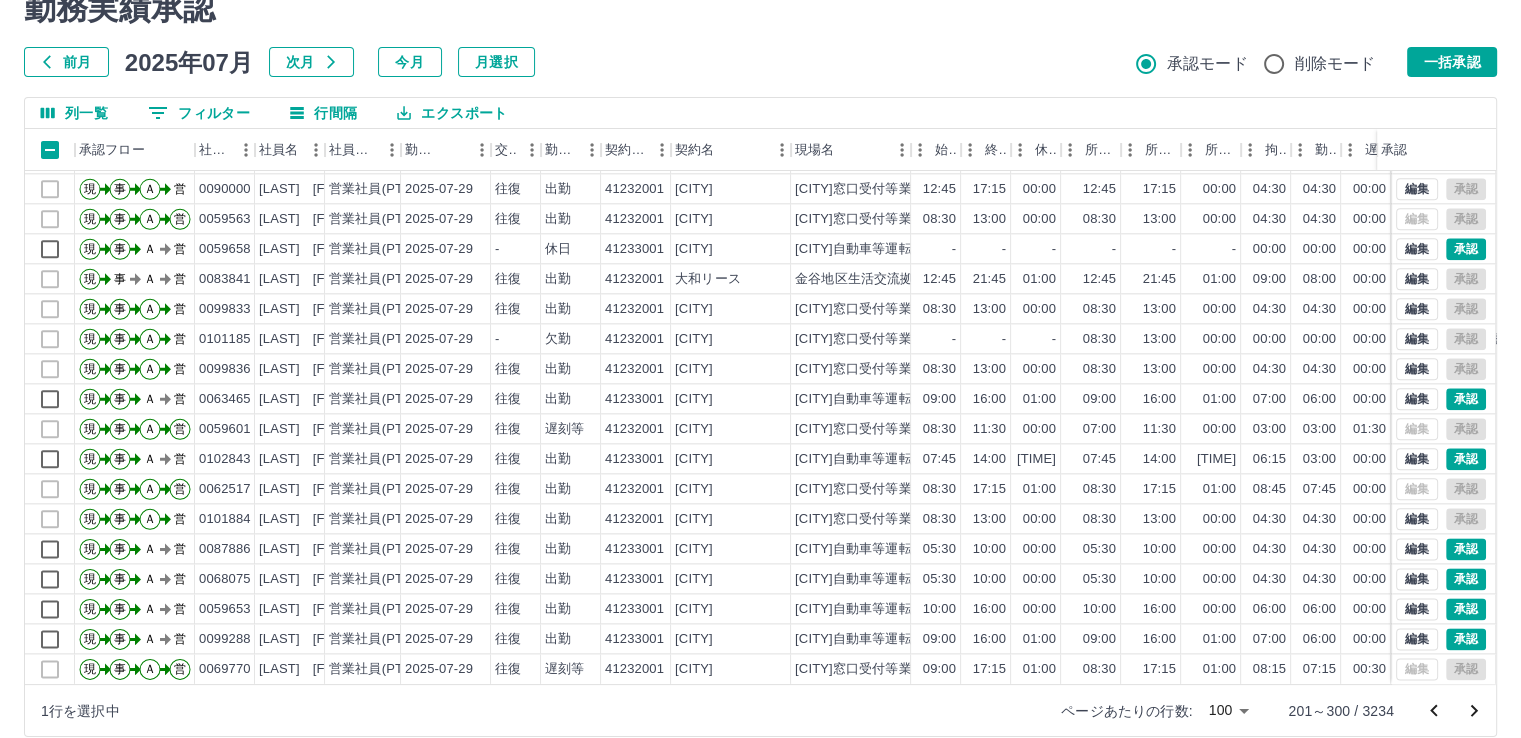 click 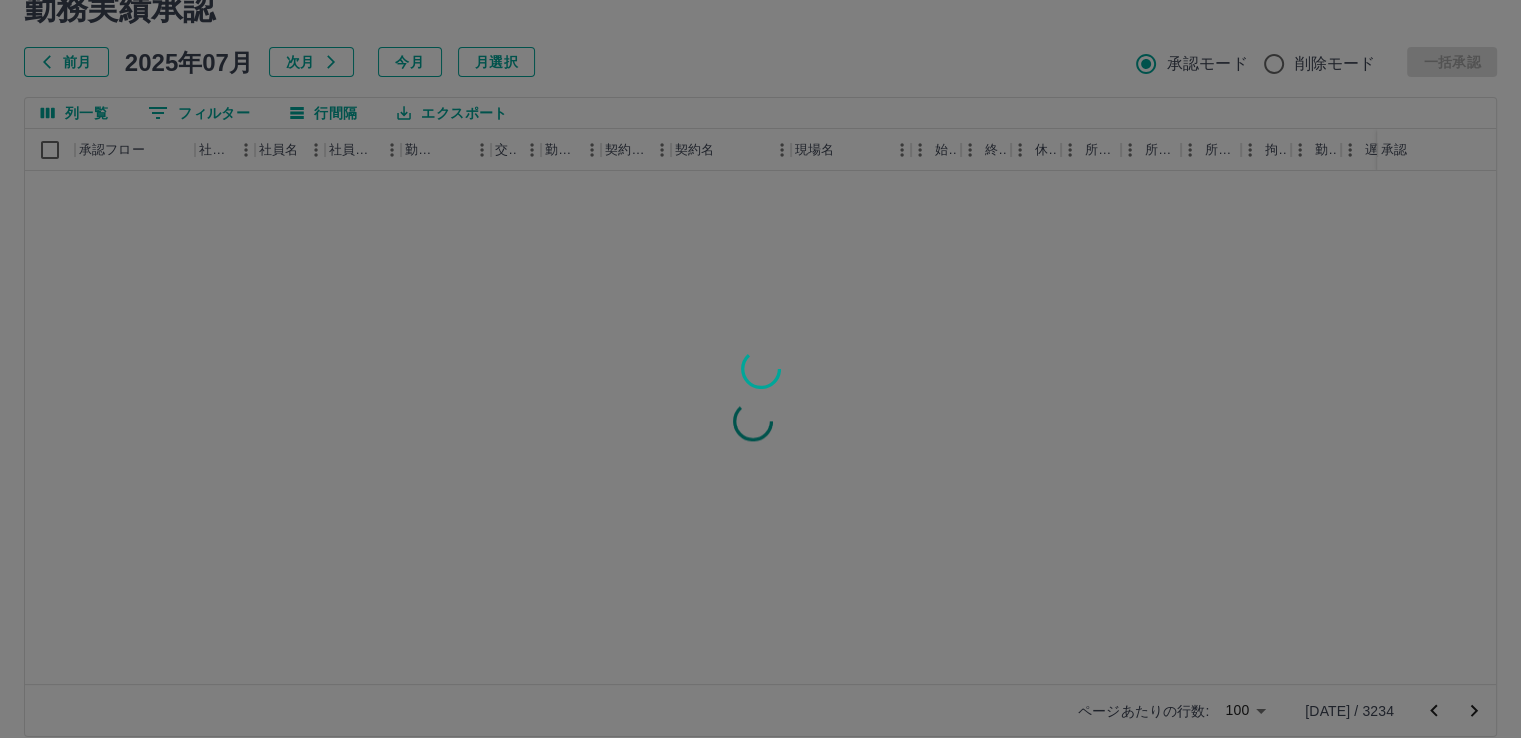 scroll, scrollTop: 0, scrollLeft: 0, axis: both 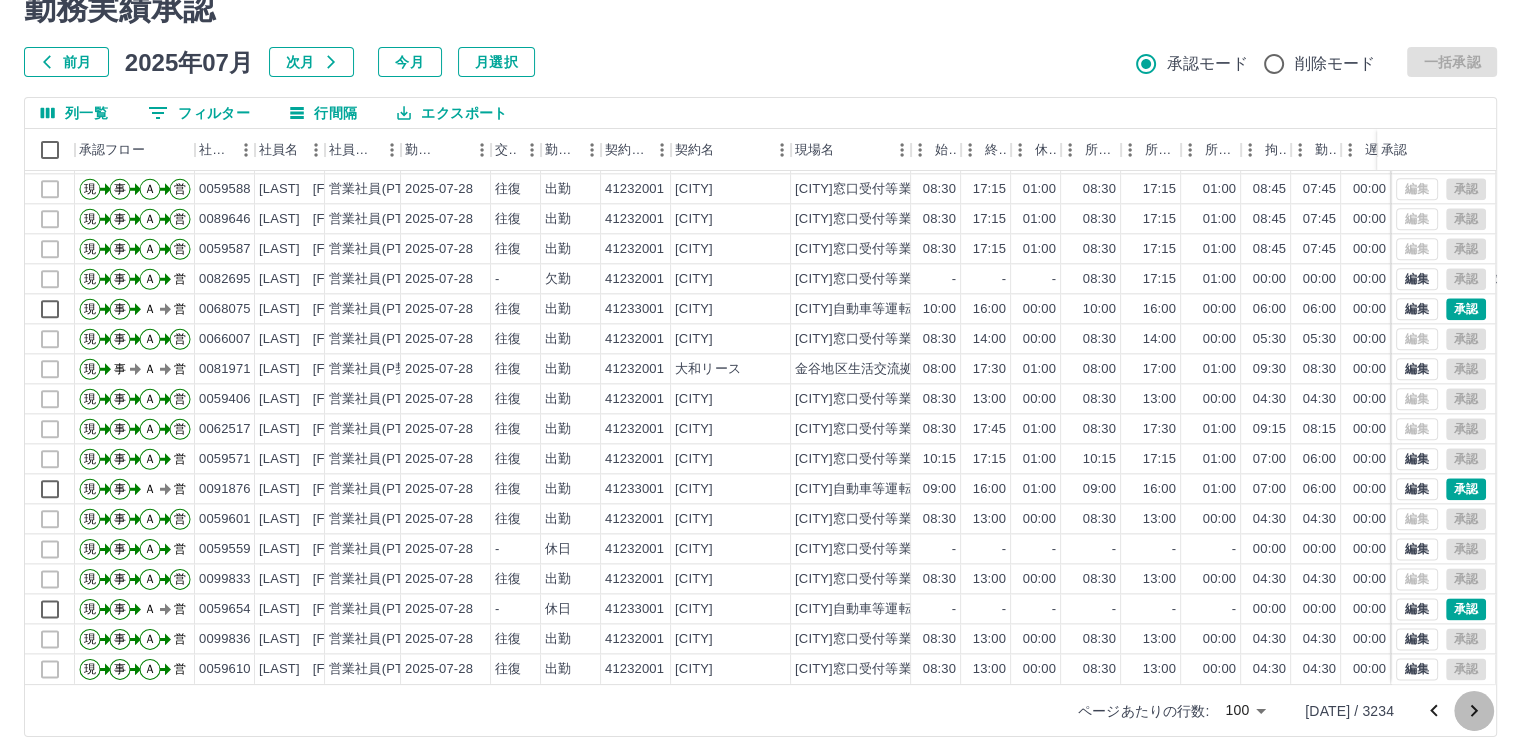 click 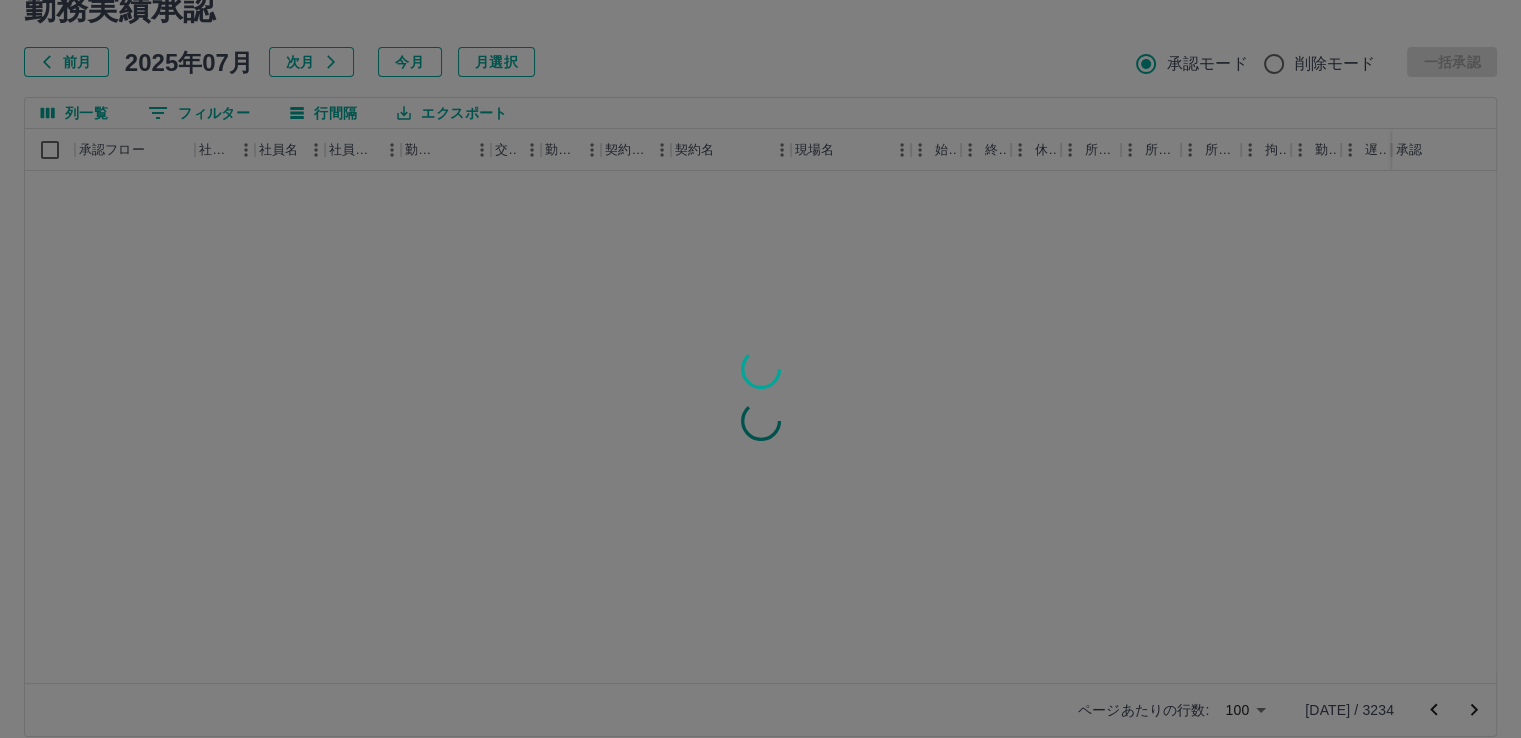 scroll, scrollTop: 0, scrollLeft: 0, axis: both 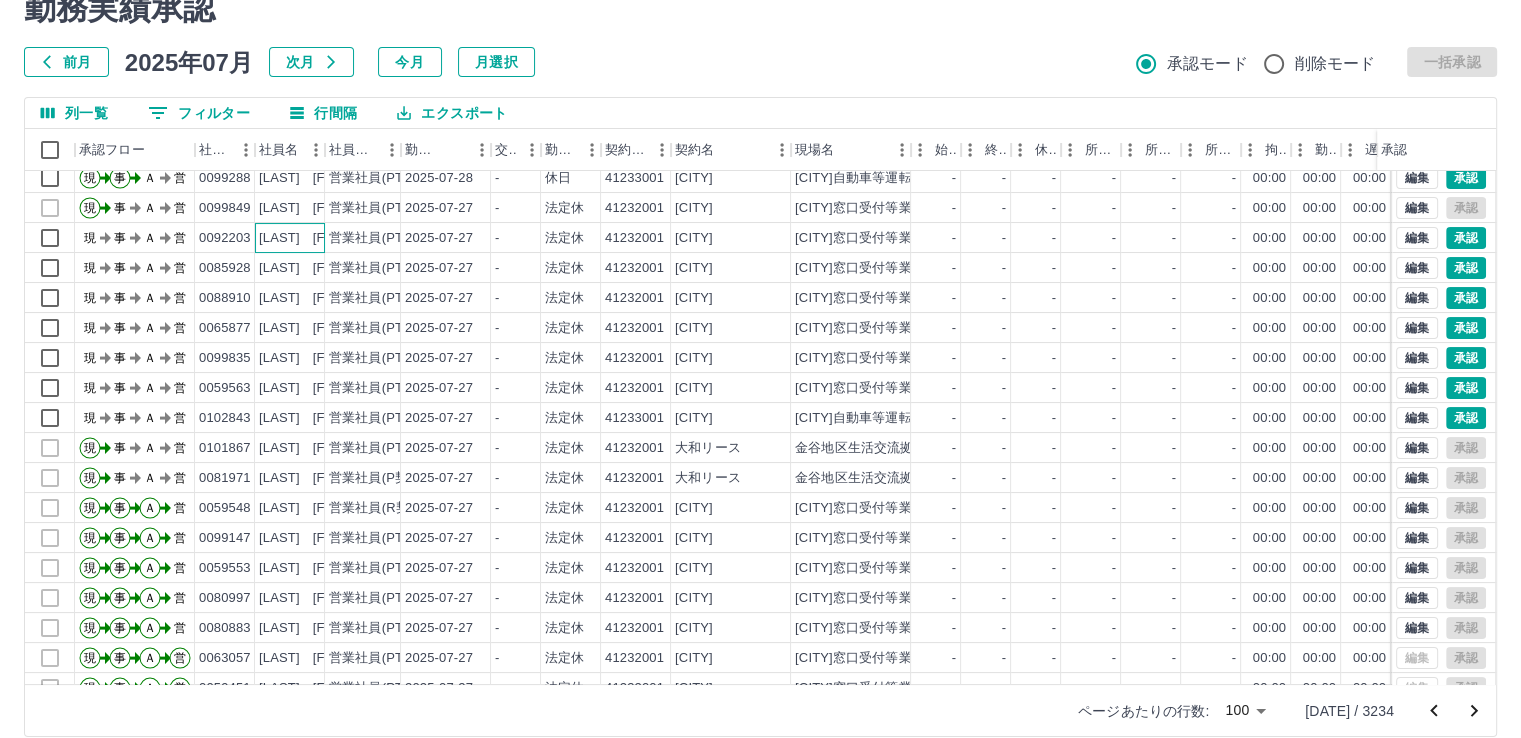 click on "[LAST] [FIRST]" at bounding box center (309, 238) 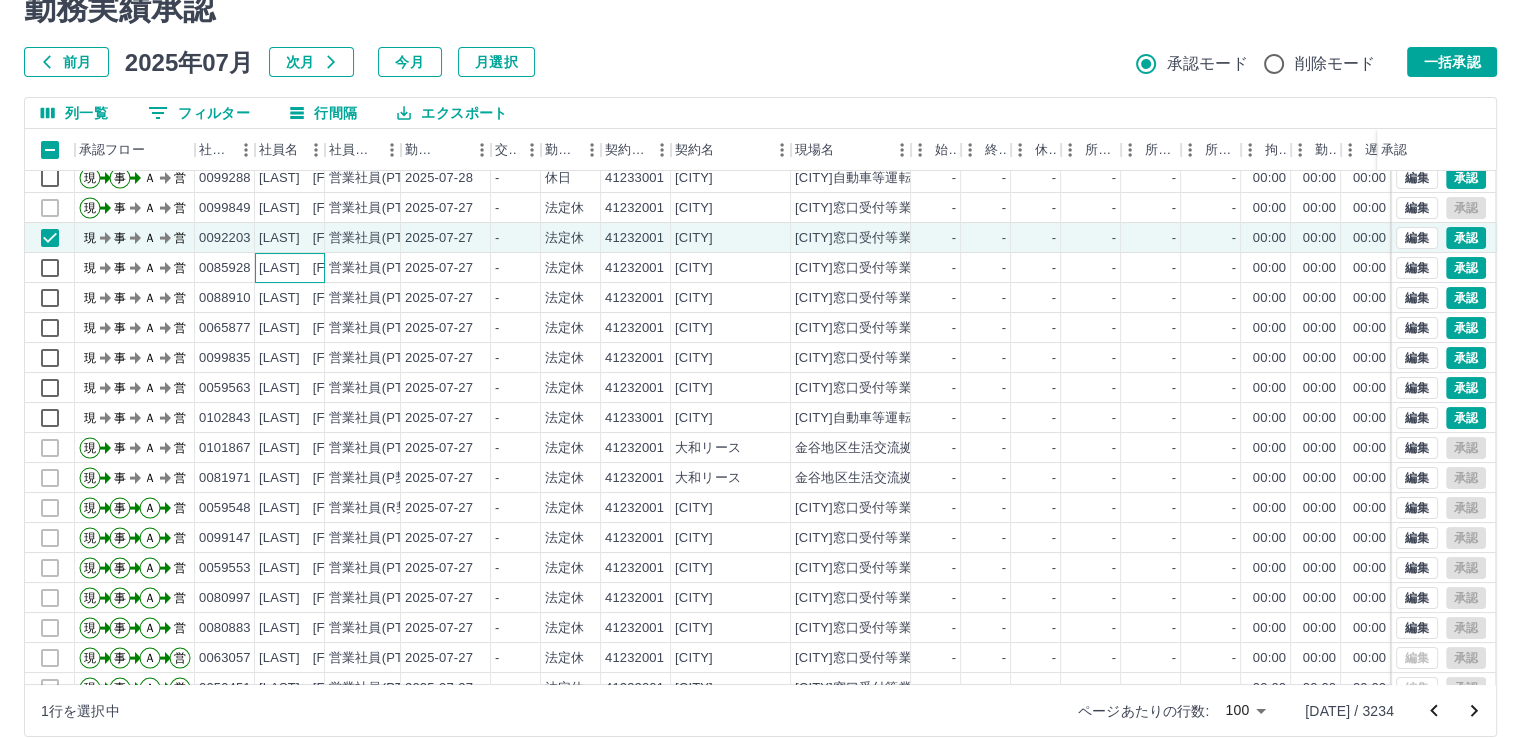 click on "[LAST] [FIRST]" at bounding box center [309, 268] 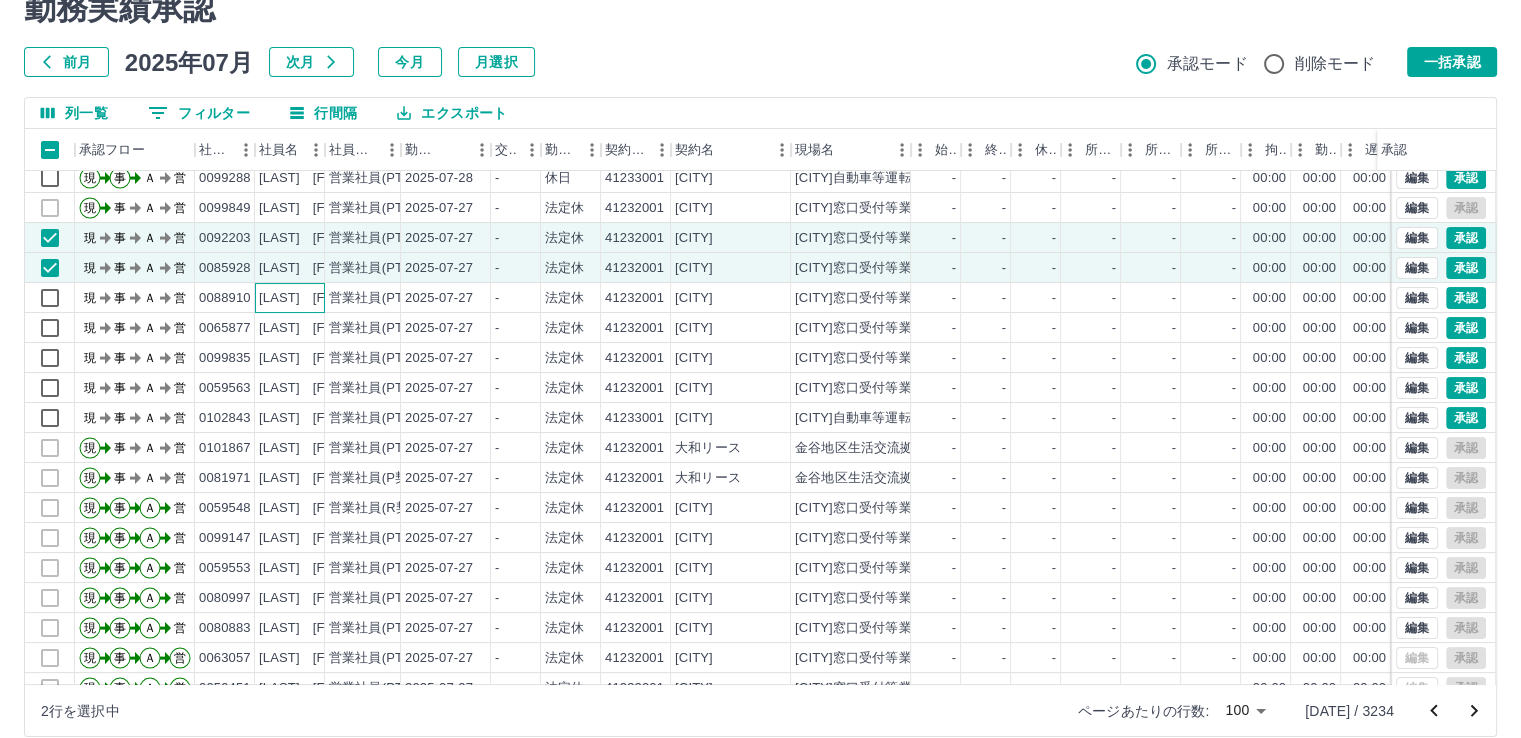 click on "[LAST] [FIRST]" at bounding box center (309, 298) 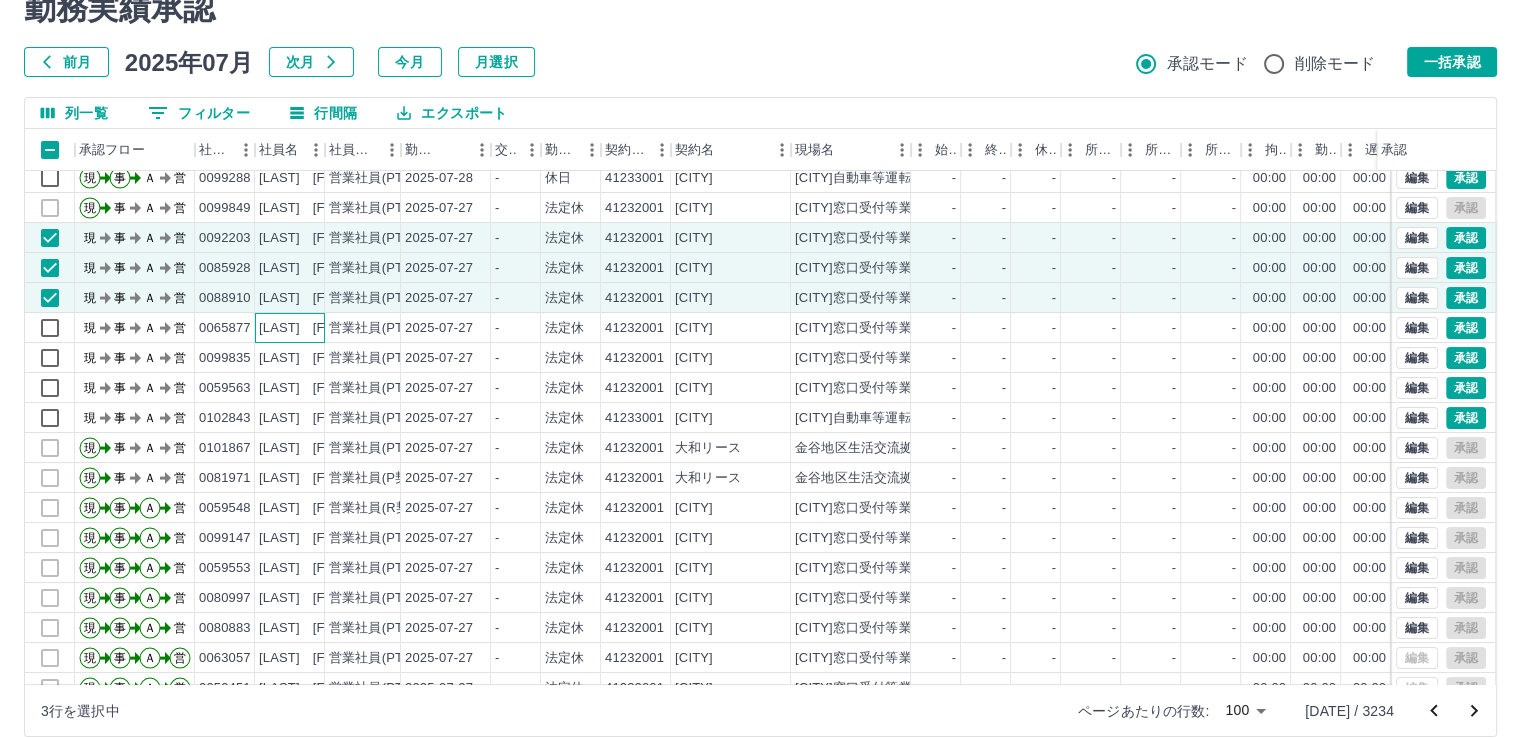 click on "[LAST] [FIRST]" at bounding box center [309, 328] 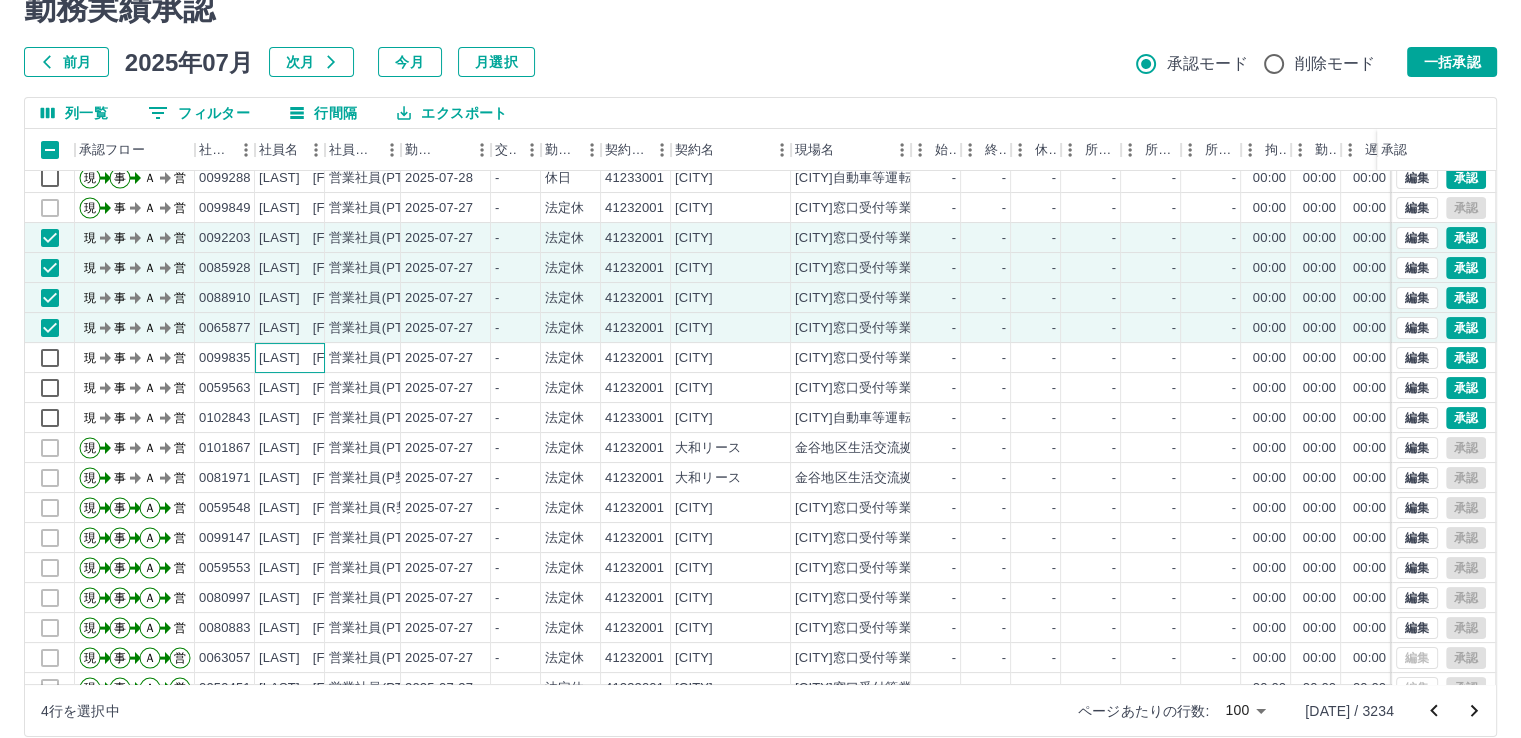 click on "[LAST] [FIRST]" at bounding box center (309, 358) 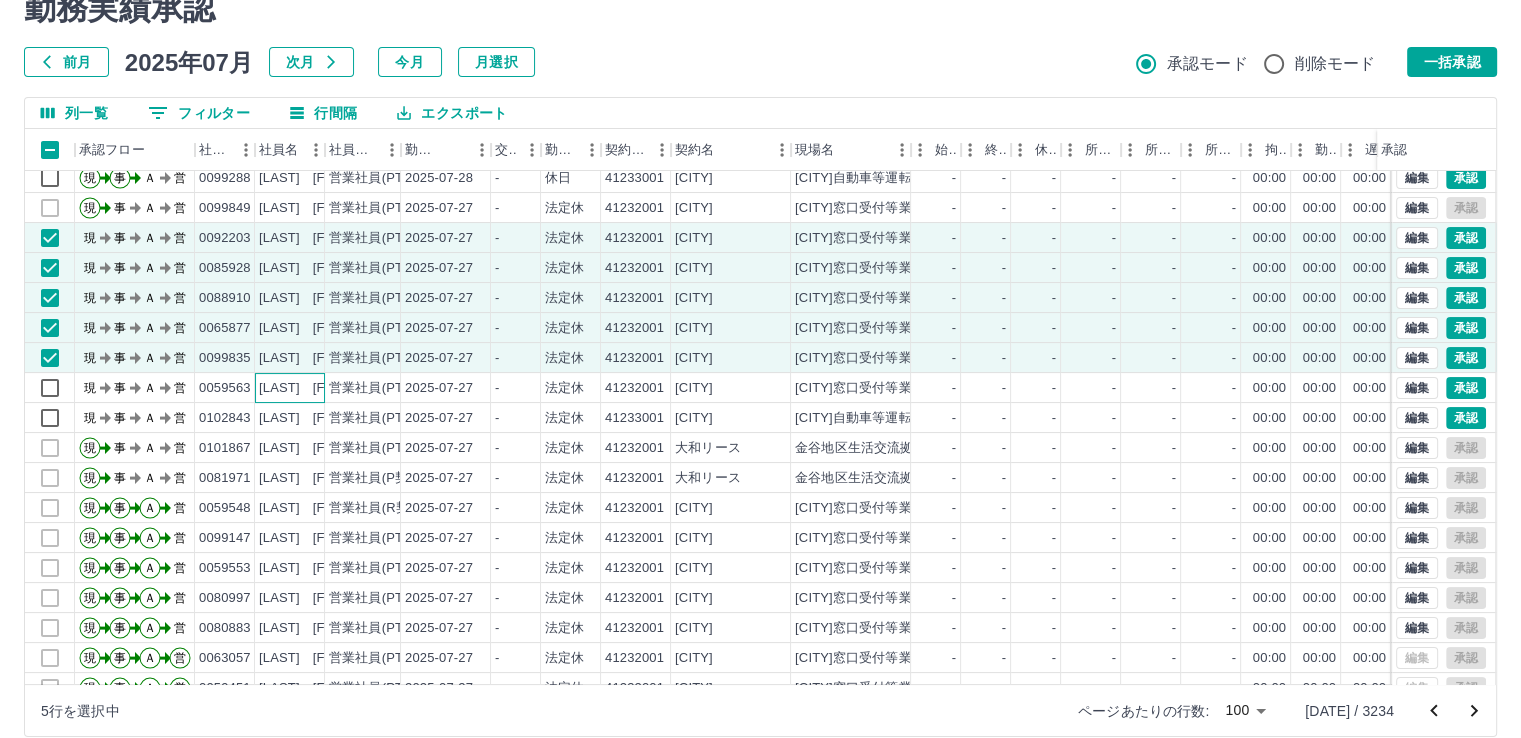 click on "[LAST] [FIRST]" at bounding box center [309, 388] 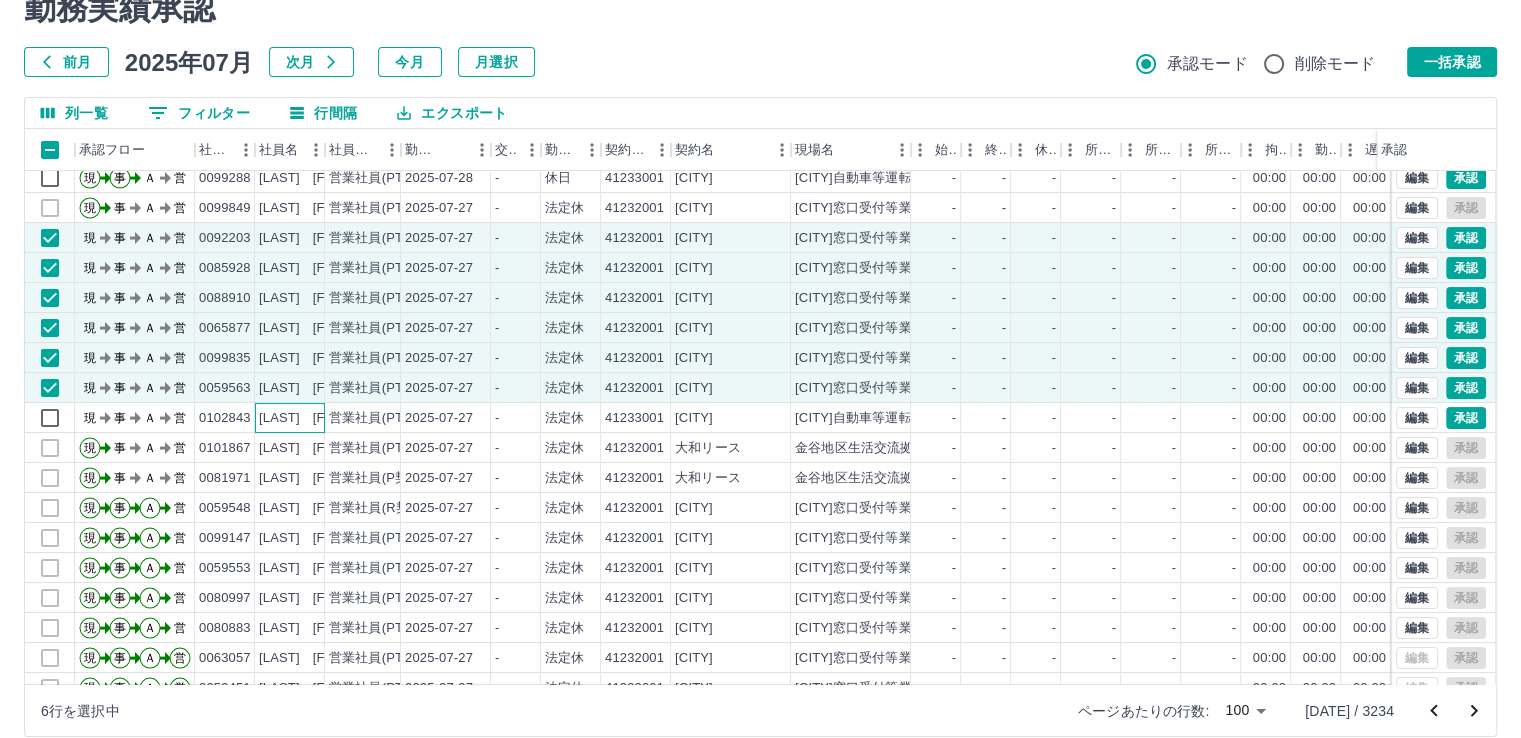 click on "[LAST] [FIRST]" at bounding box center (309, 418) 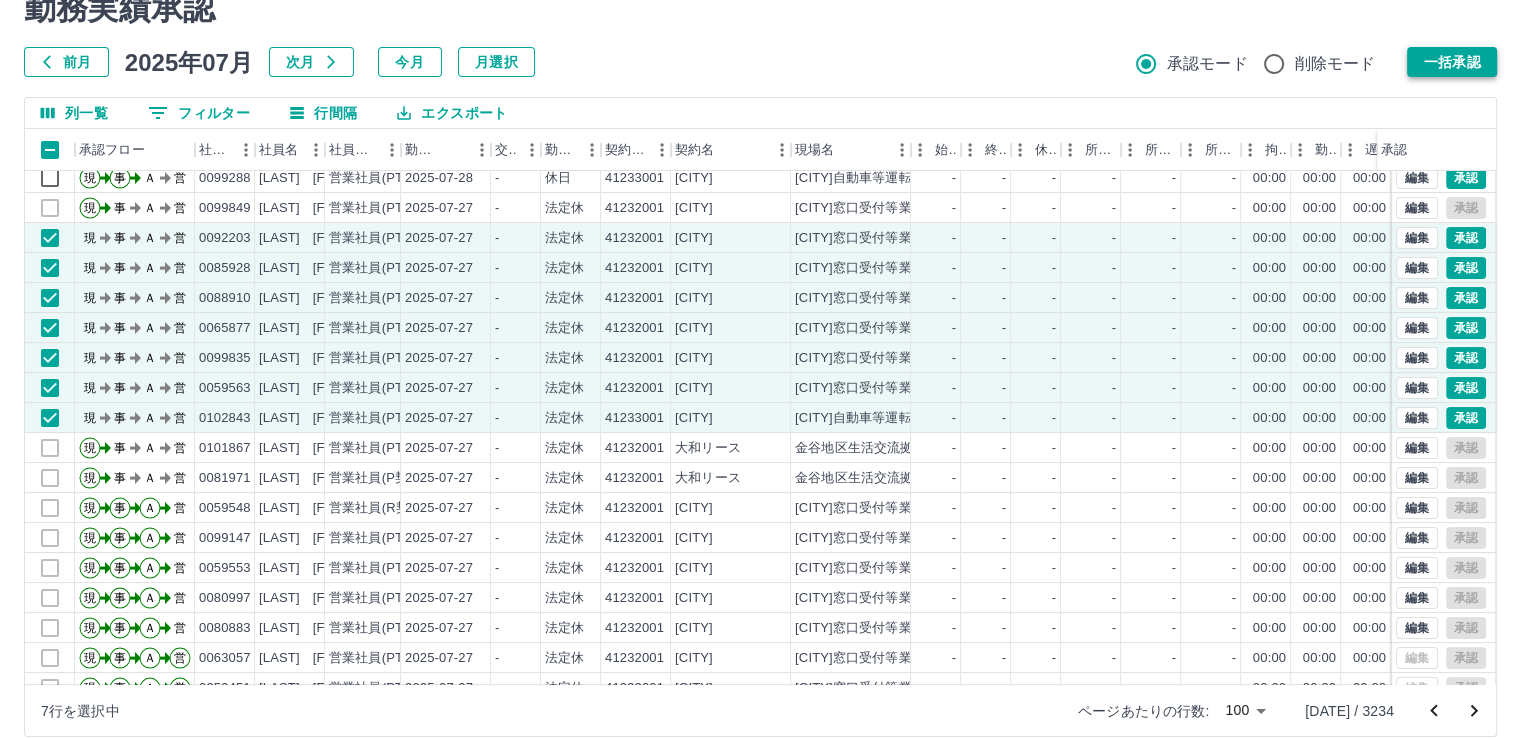 click on "一括承認" at bounding box center (1452, 62) 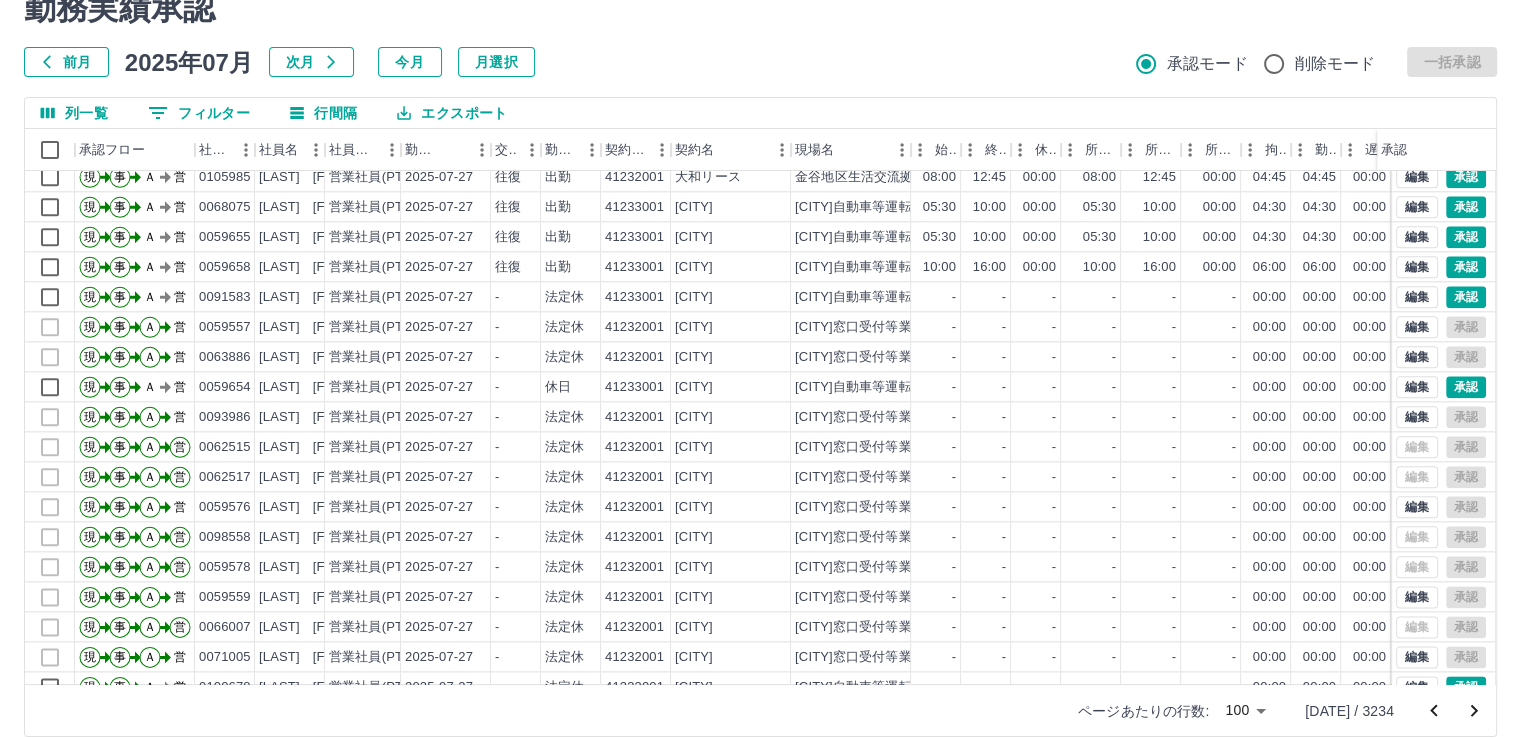 scroll, scrollTop: 2501, scrollLeft: 0, axis: vertical 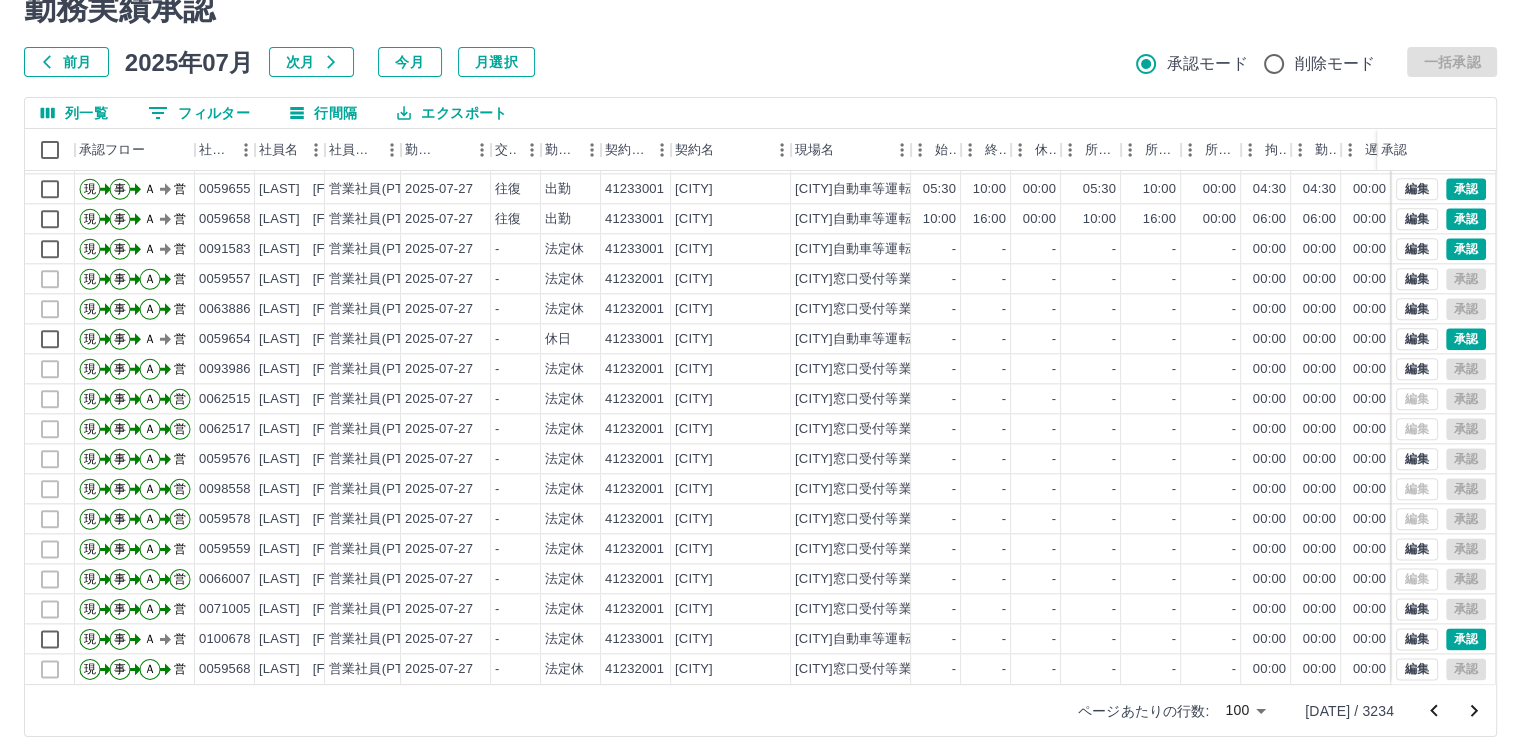 click 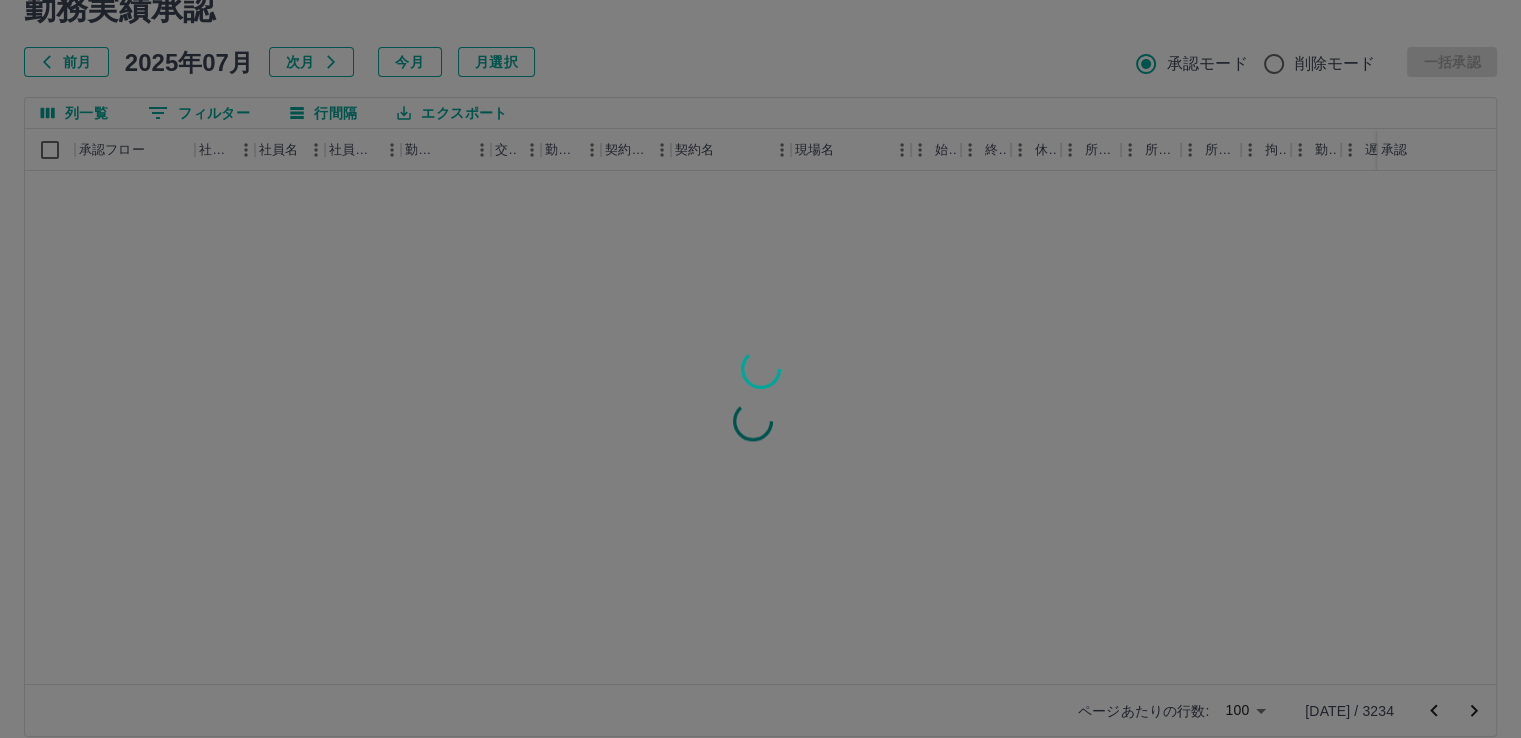 scroll, scrollTop: 0, scrollLeft: 0, axis: both 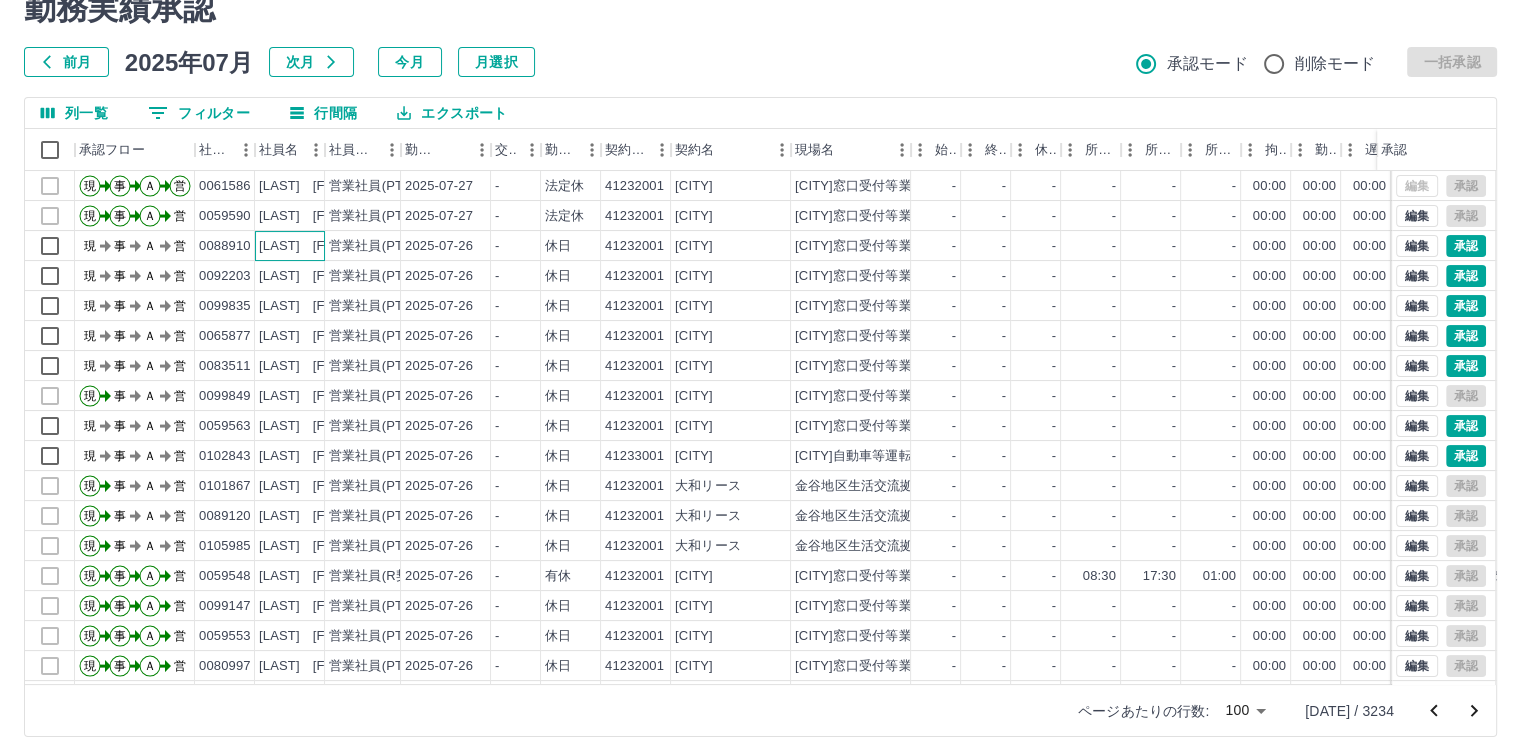click on "[LAST] [FIRST]" at bounding box center (309, 246) 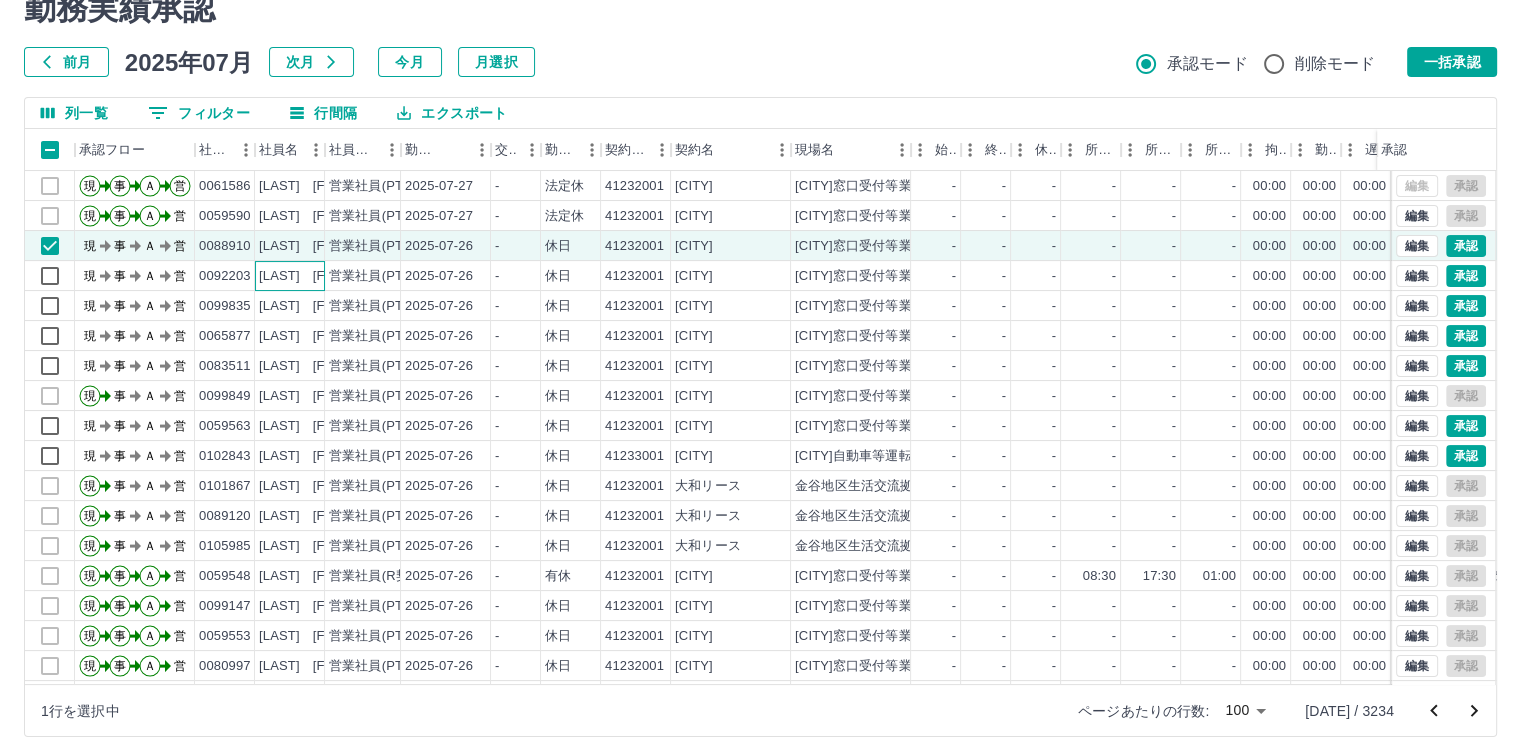 click on "[LAST] [FIRST]" at bounding box center (309, 276) 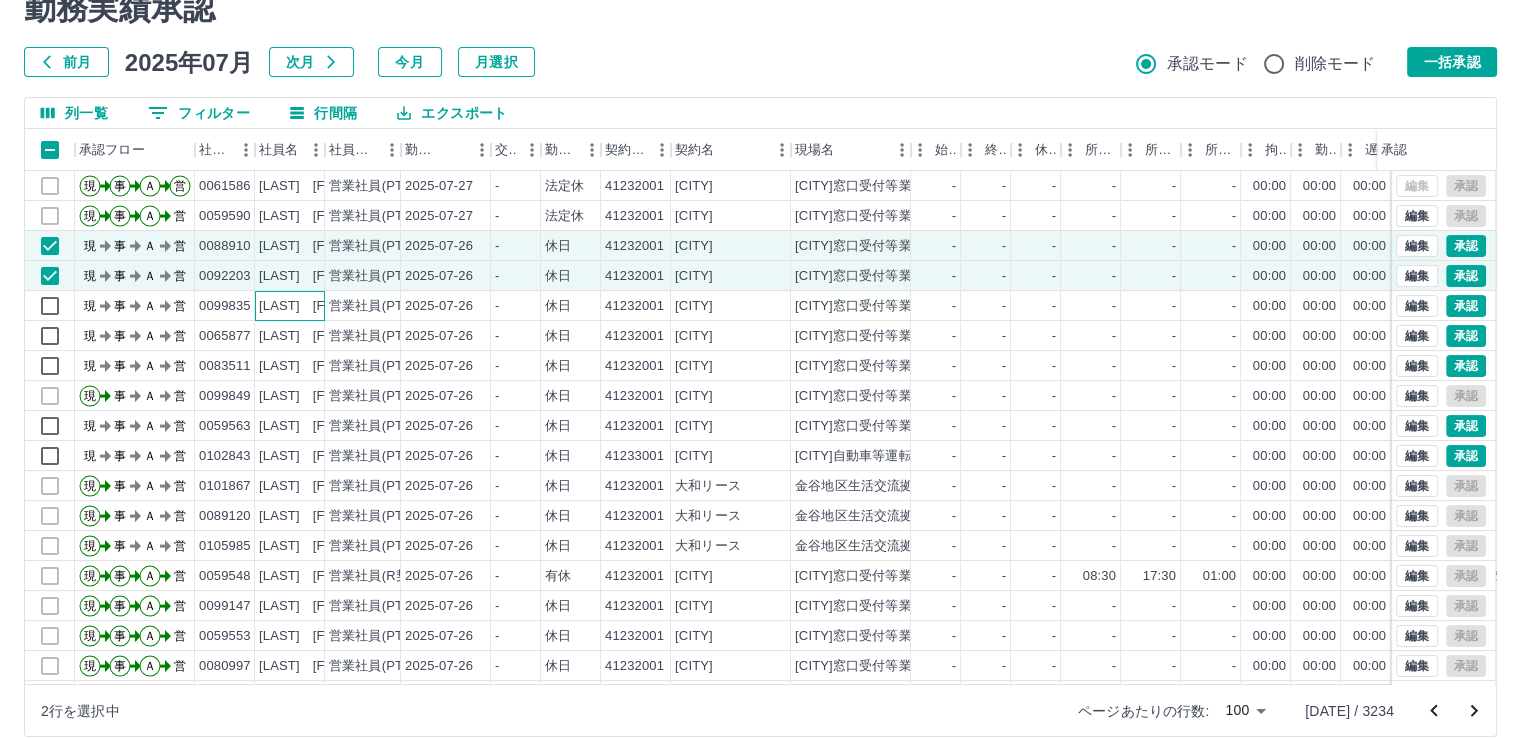 click on "[LAST] [FIRST]" at bounding box center [309, 306] 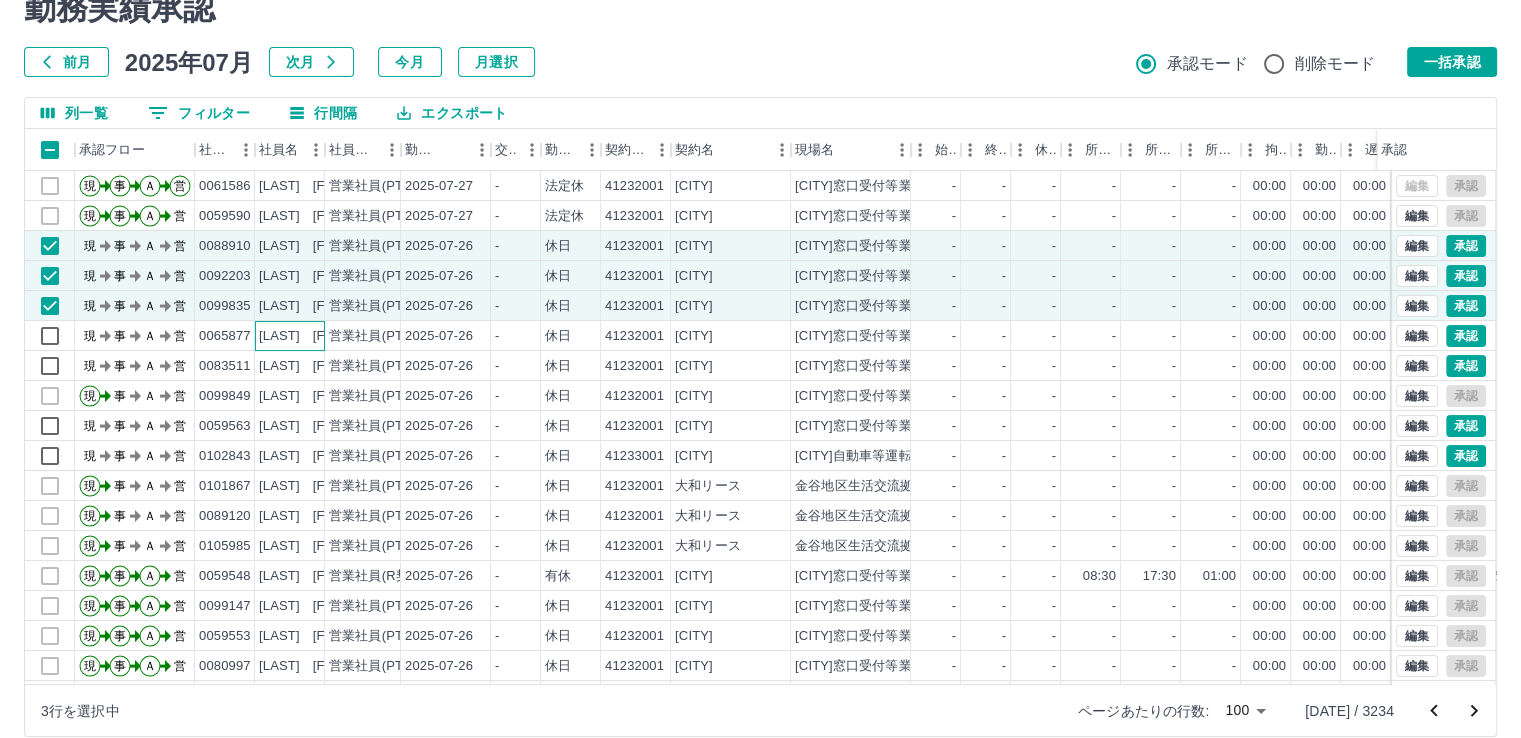 click on "[LAST] [FIRST]" at bounding box center [309, 336] 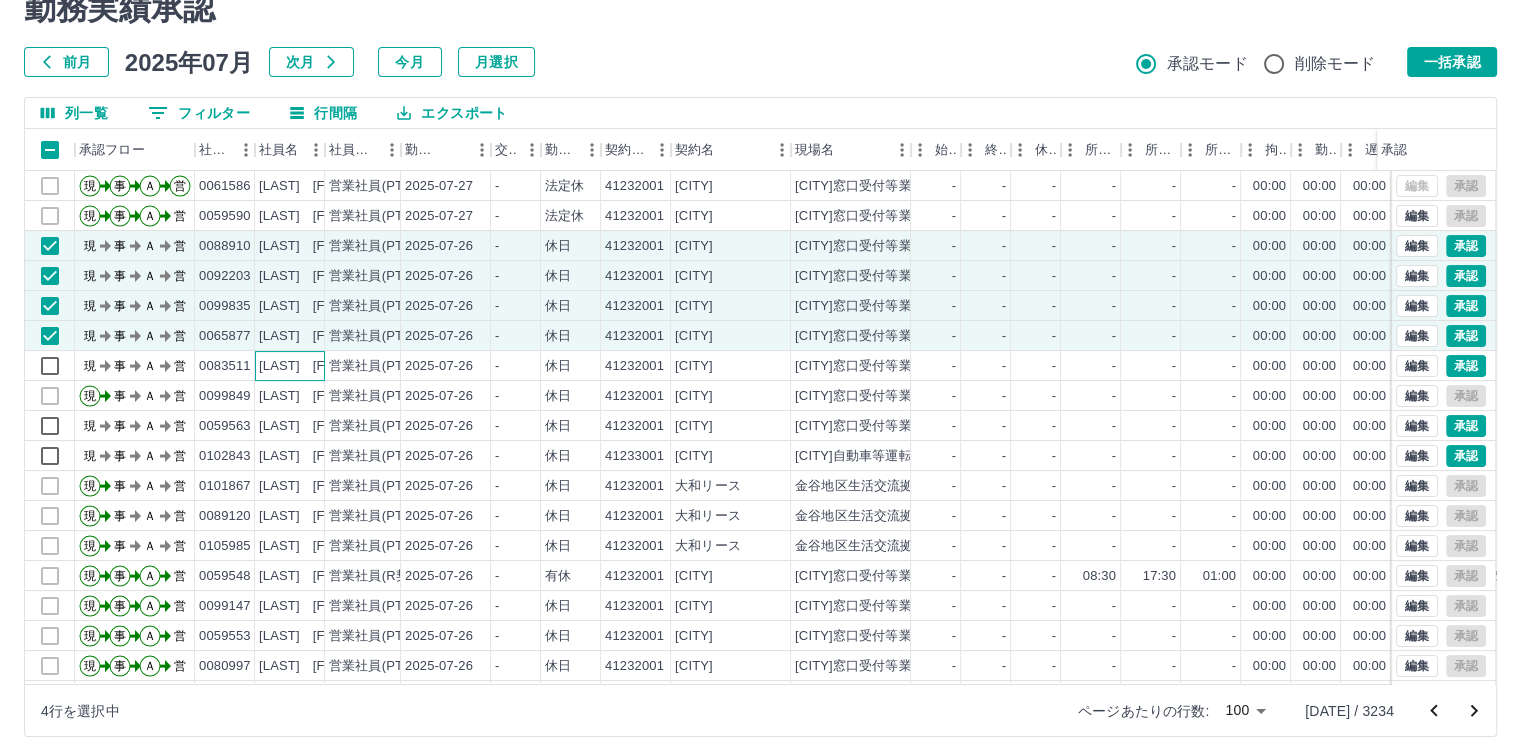 click on "[LAST] [FIRST]" at bounding box center [309, 366] 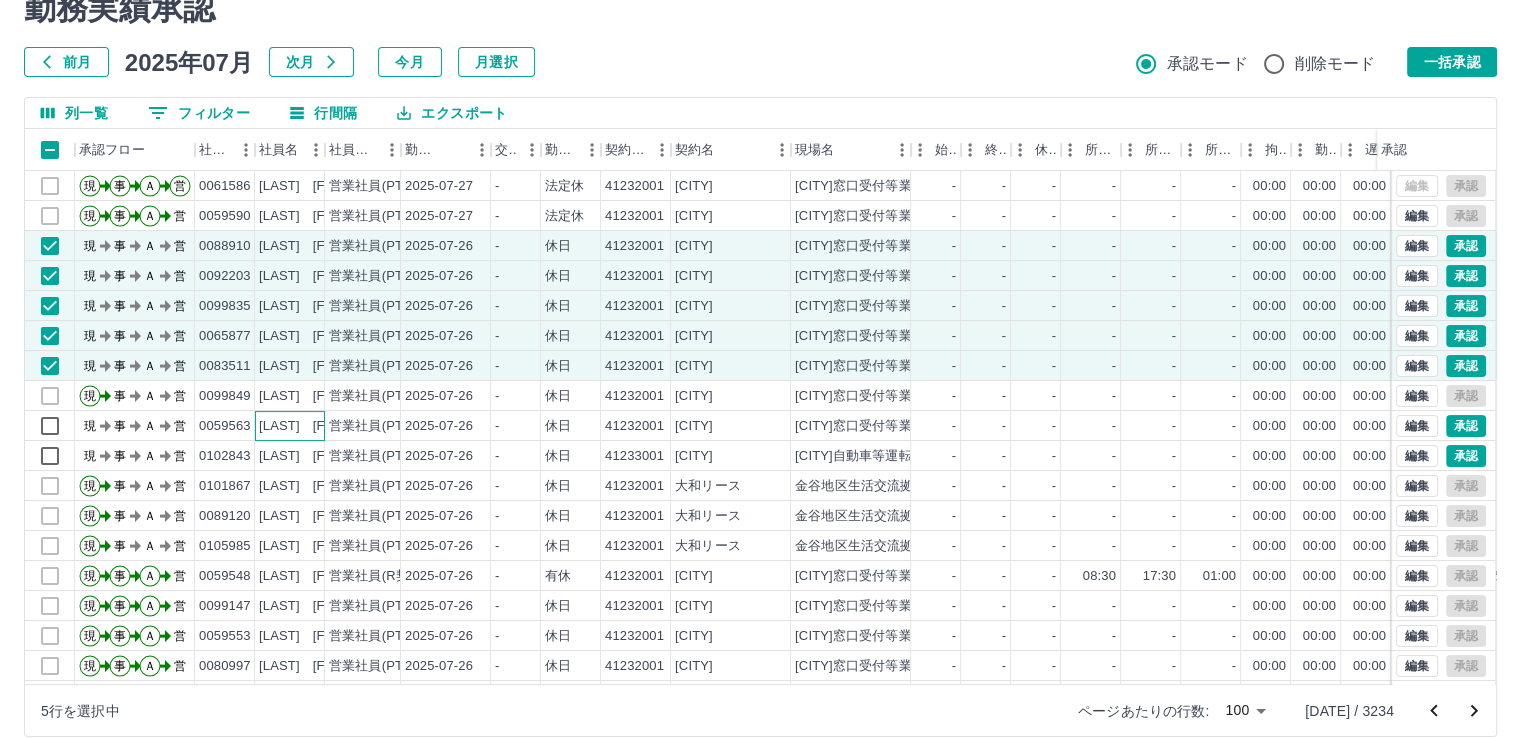 click on "[LAST] [FIRST]" at bounding box center [309, 426] 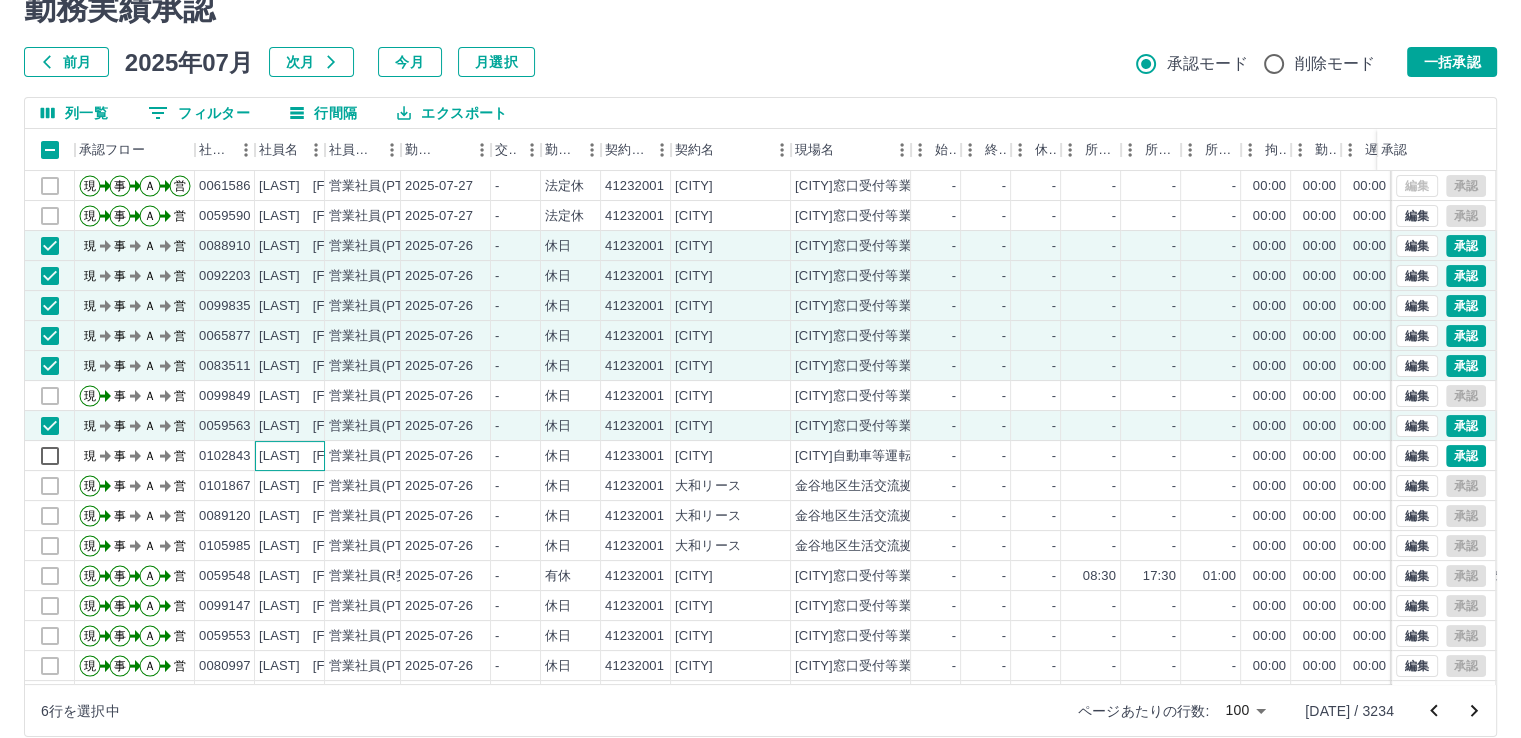 click on "[LAST] [FIRST]" at bounding box center [309, 456] 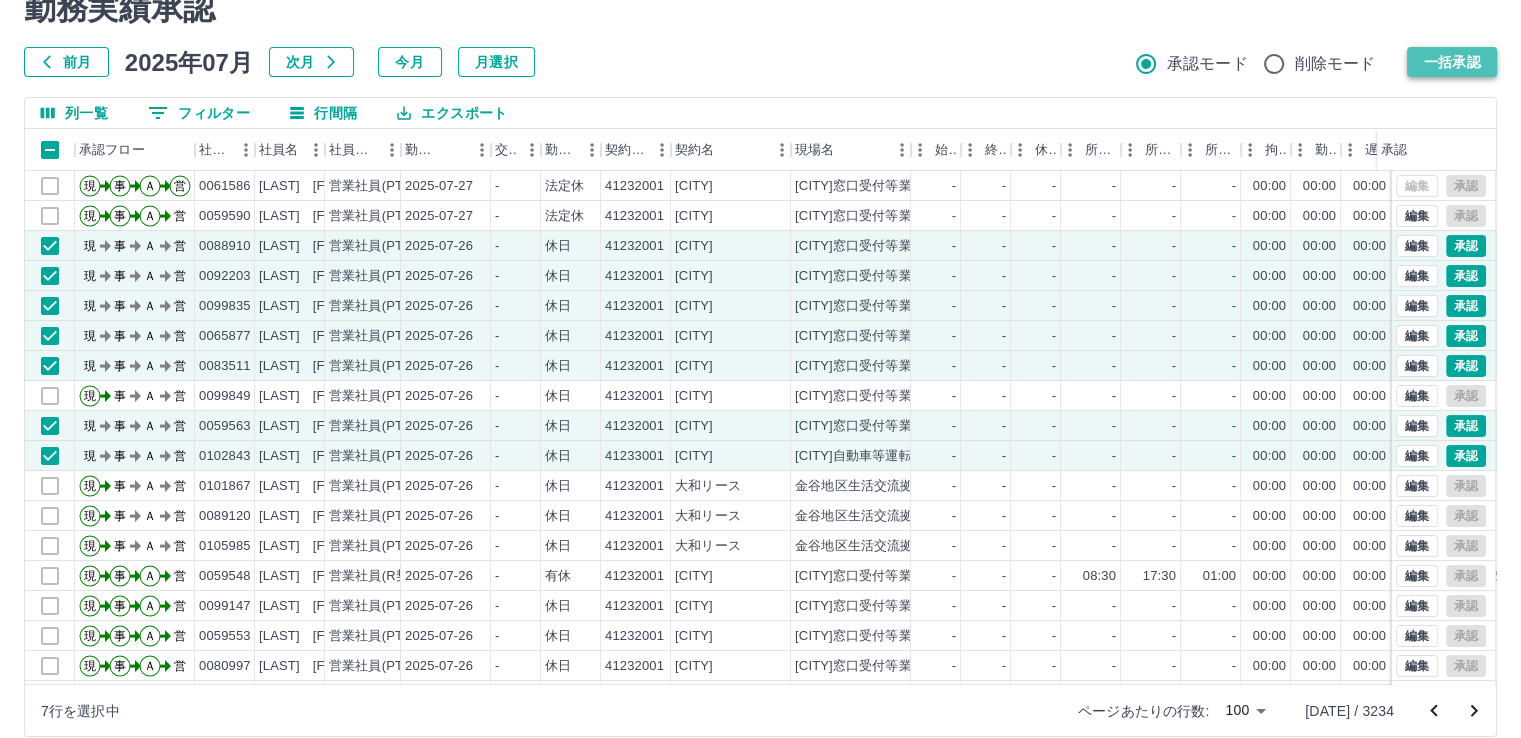 click on "一括承認" at bounding box center [1452, 62] 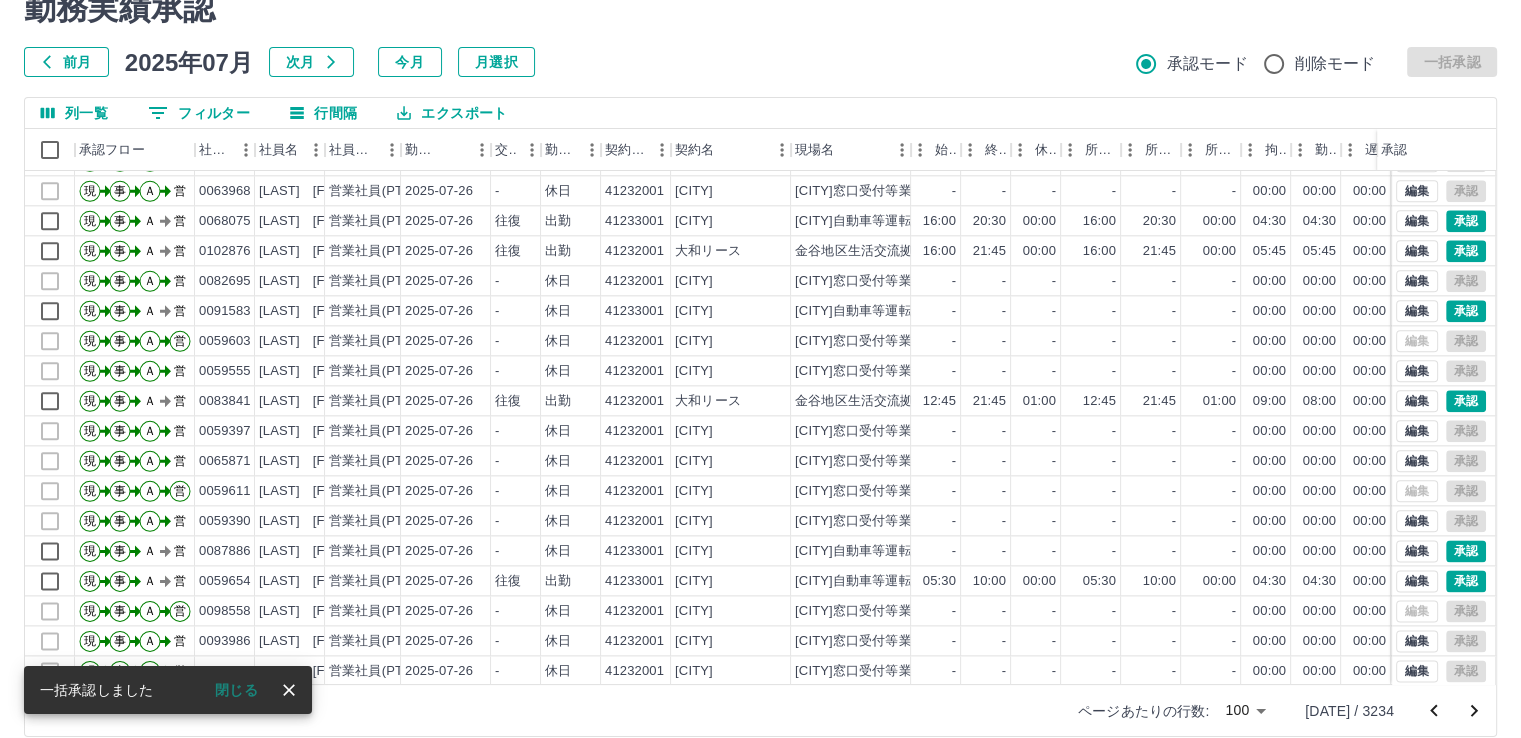 scroll, scrollTop: 2501, scrollLeft: 0, axis: vertical 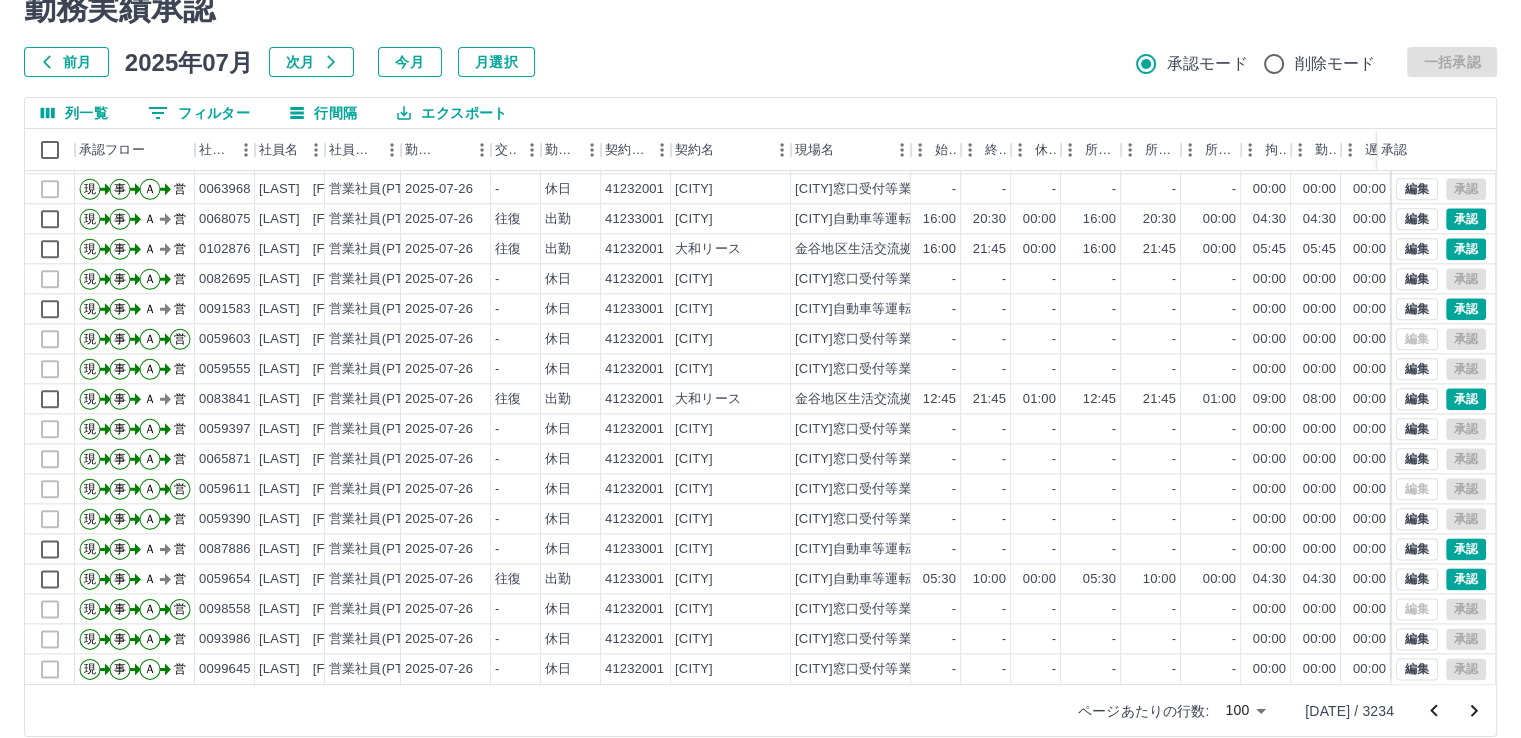 click 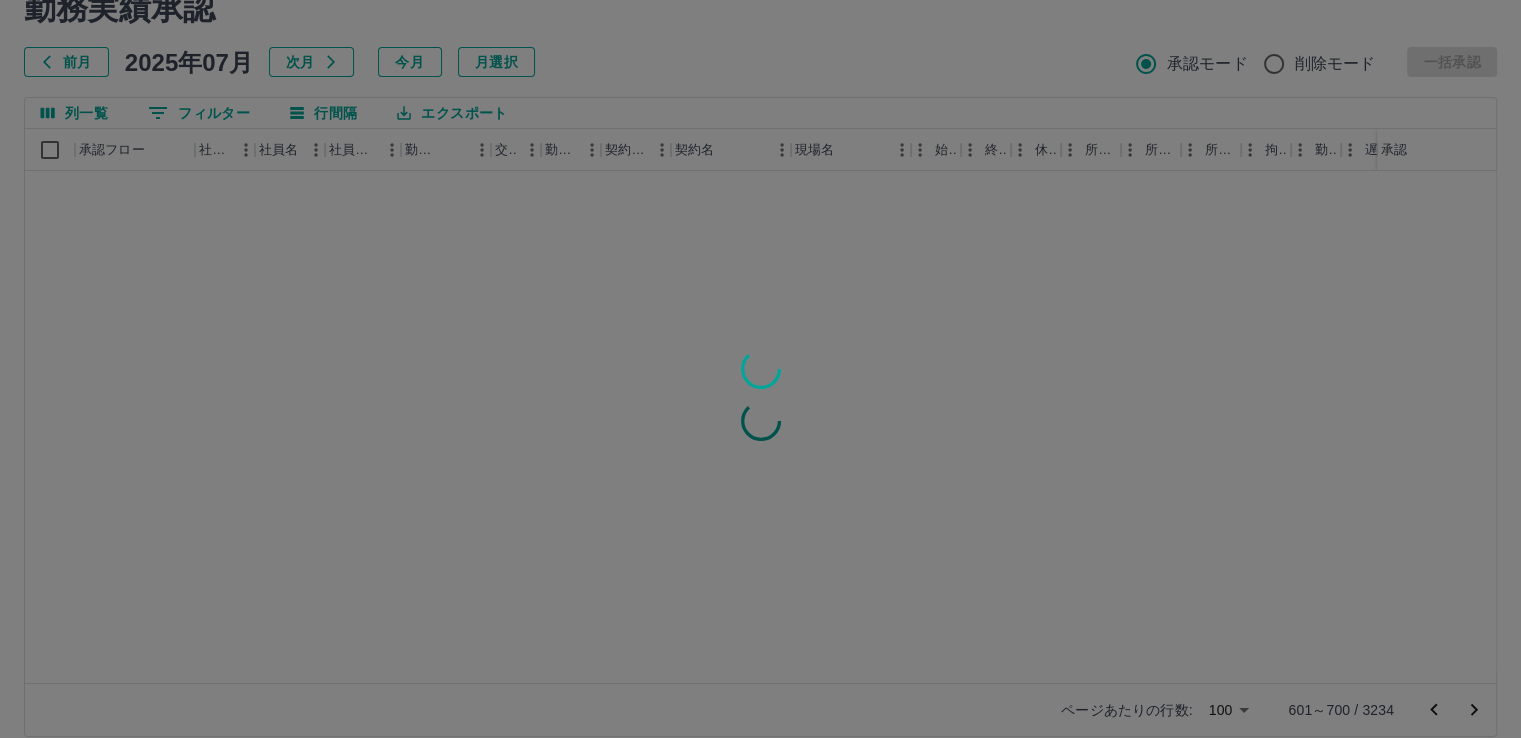 scroll, scrollTop: 0, scrollLeft: 0, axis: both 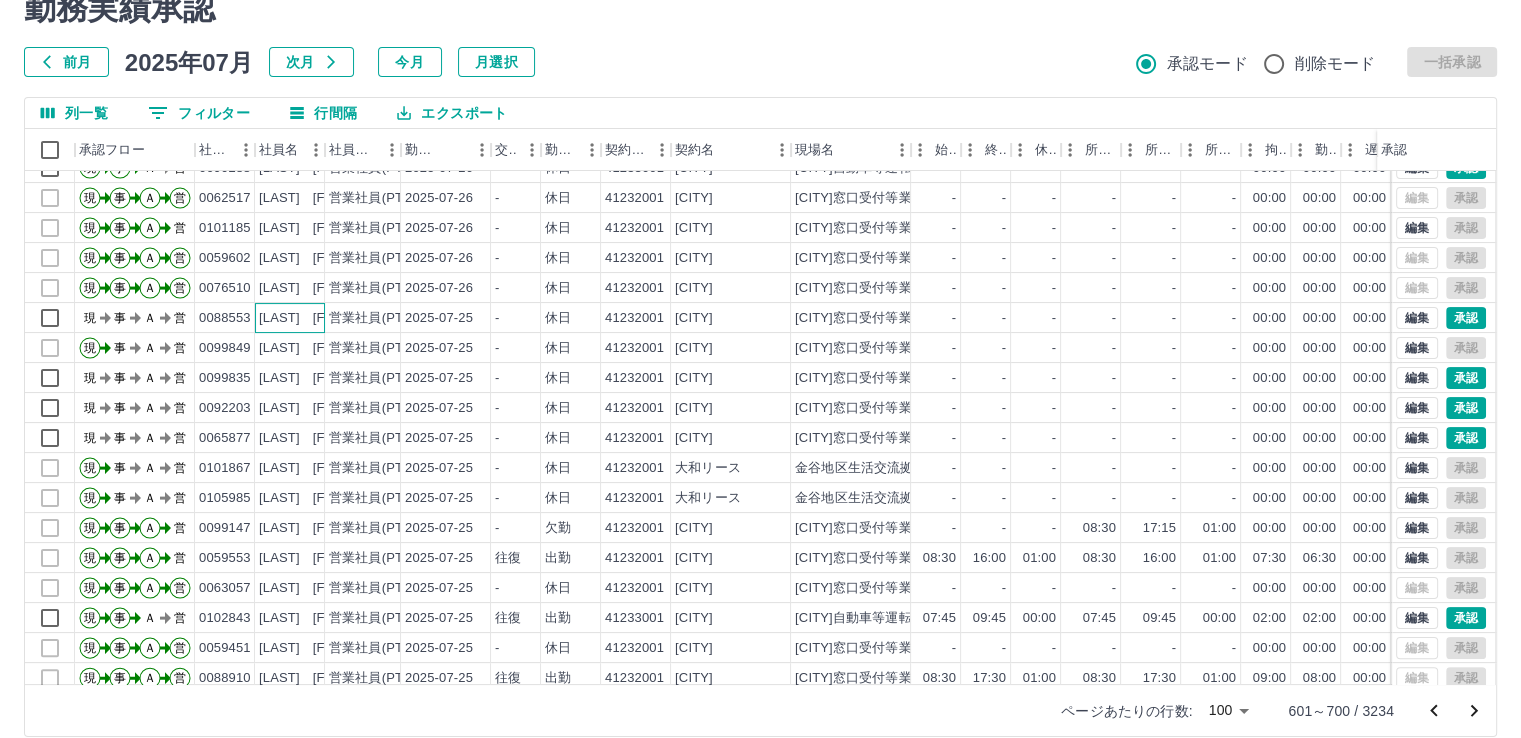 click on "[LAST] [FIRST]" at bounding box center (309, 318) 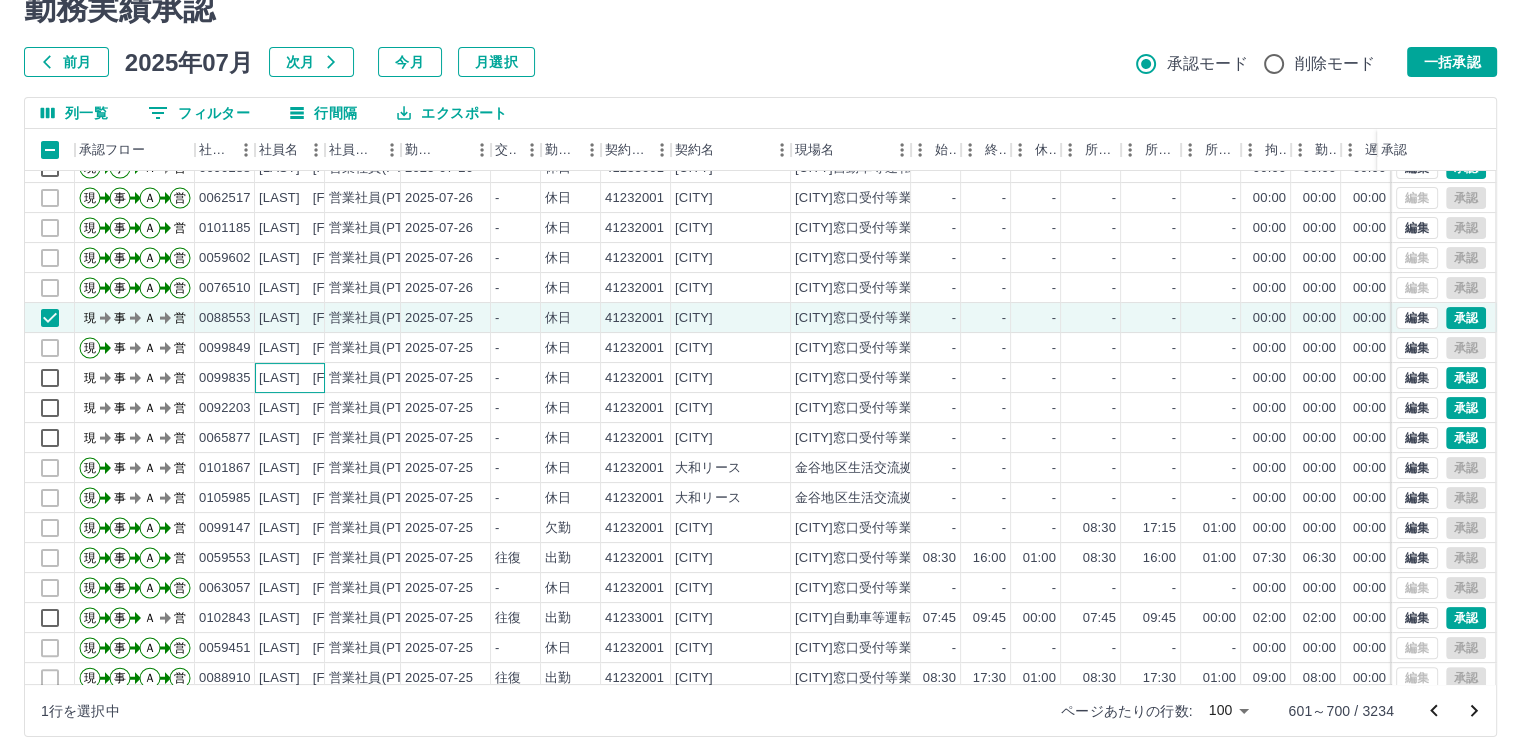 click on "[LAST] [FIRST]" at bounding box center [309, 378] 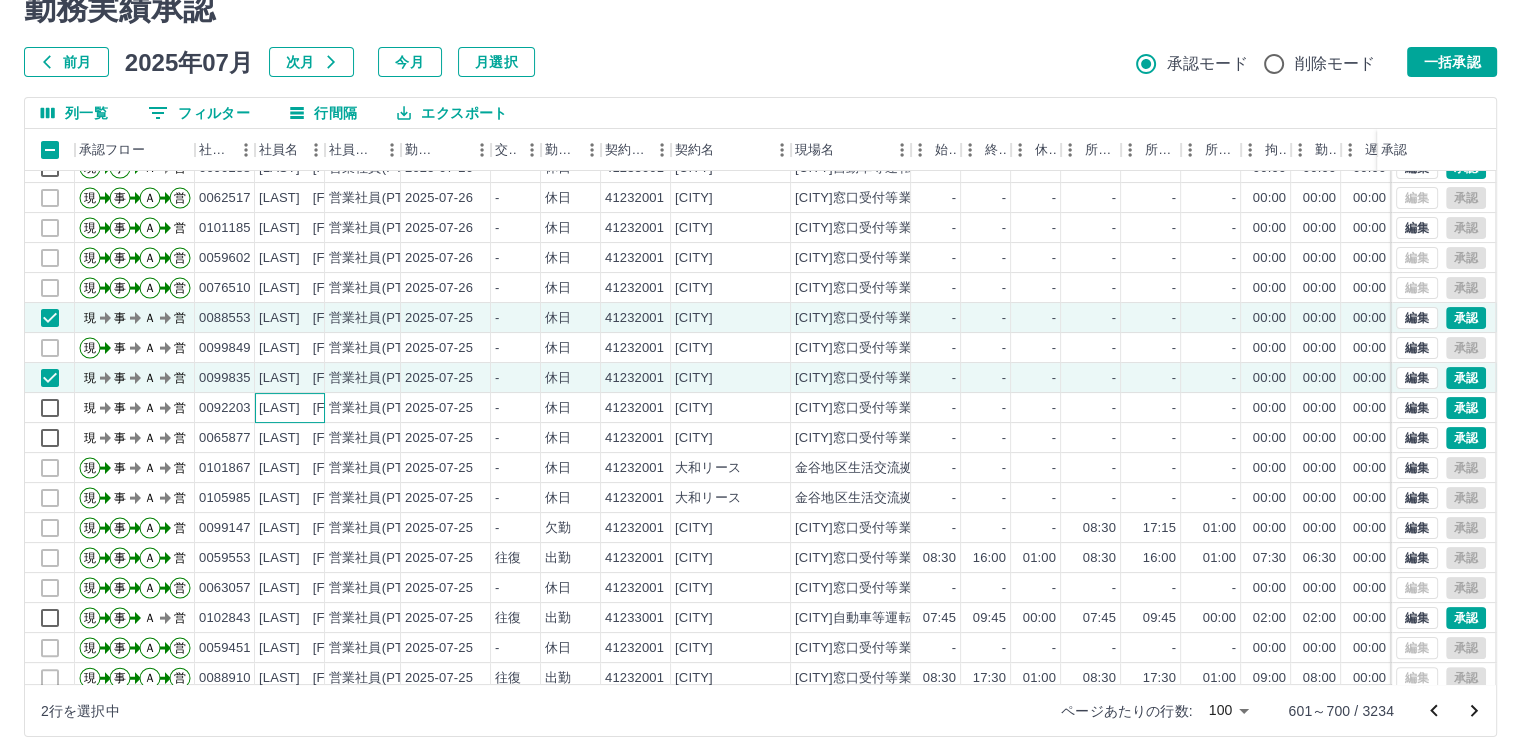 click on "[LAST] [FIRST]" at bounding box center [309, 408] 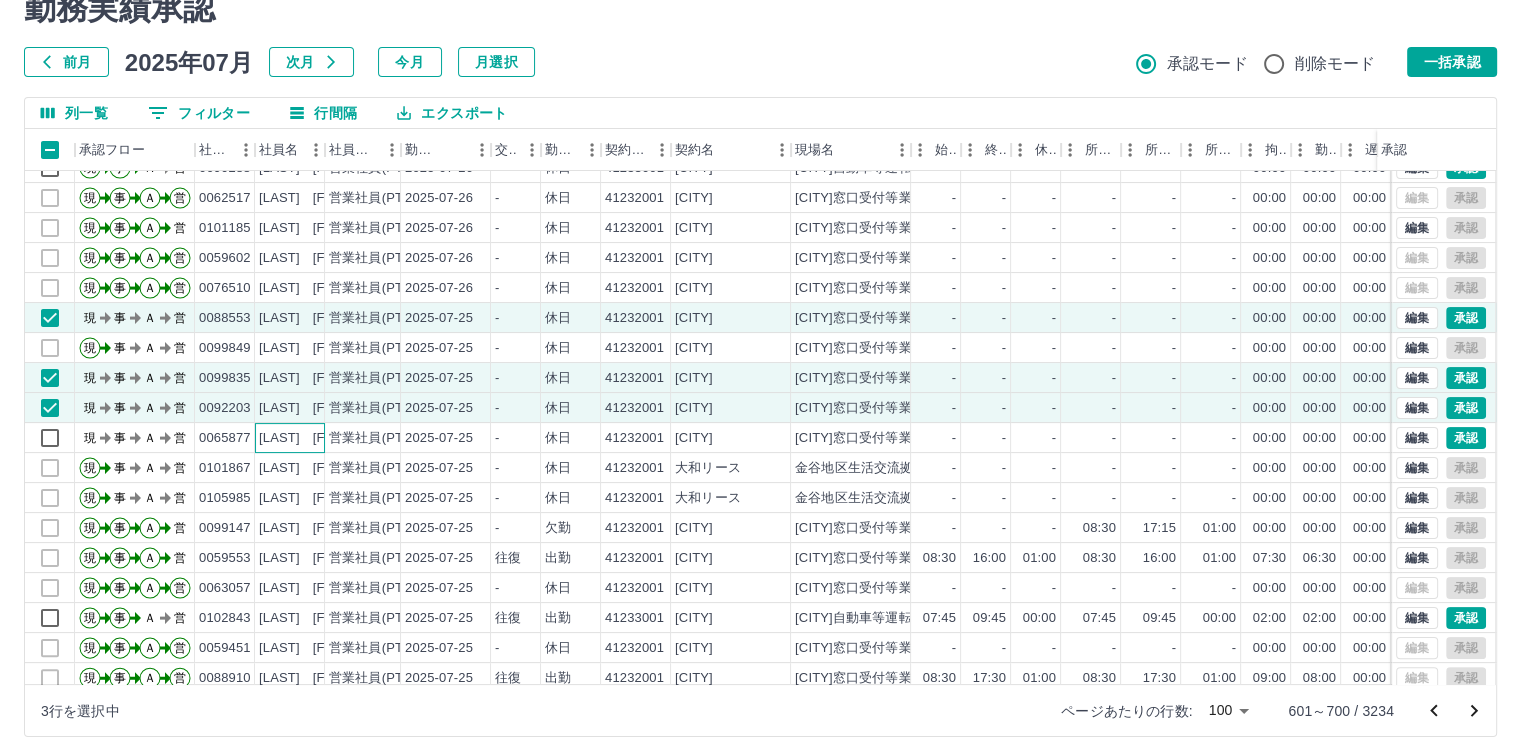 click on "[LAST] [FIRST]" at bounding box center (309, 438) 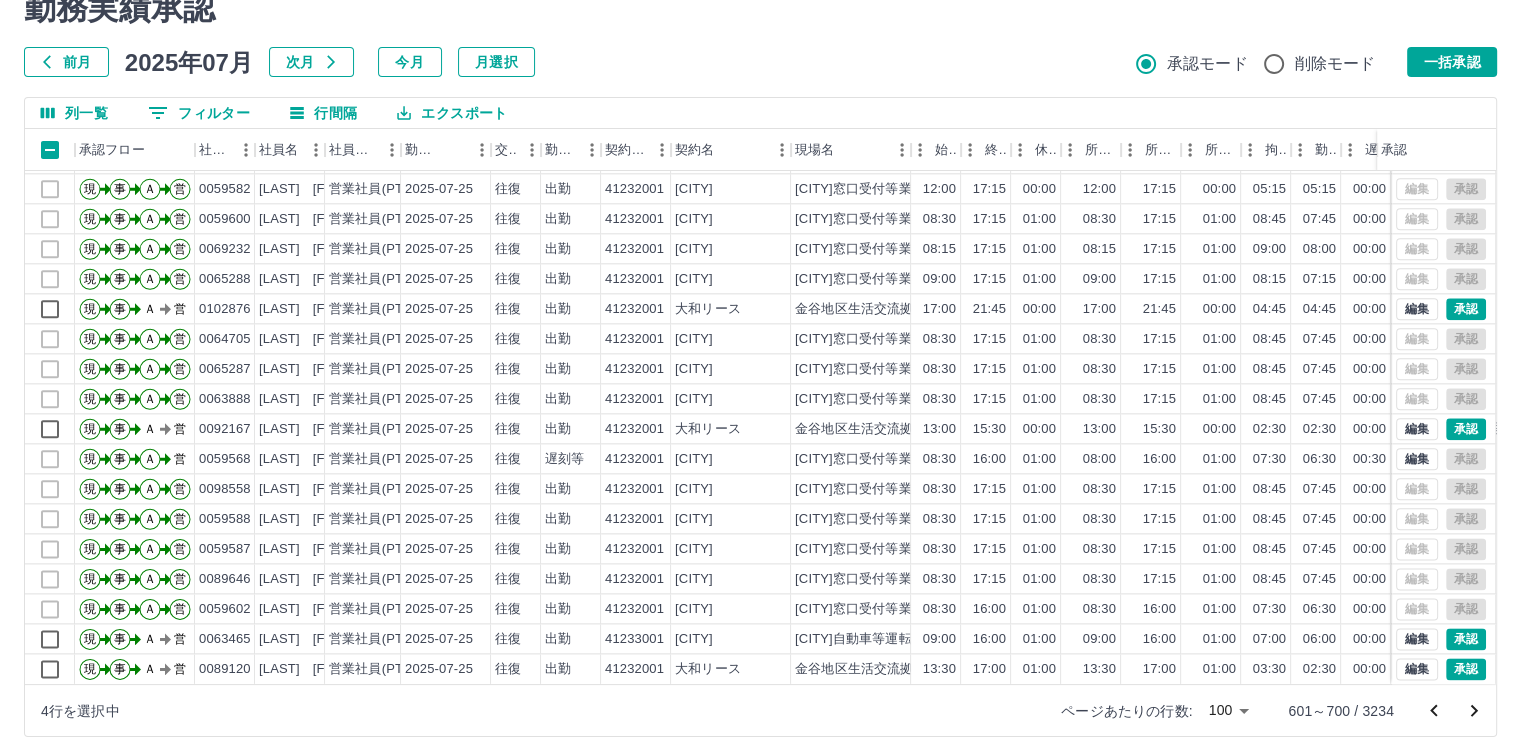 scroll, scrollTop: 2501, scrollLeft: 0, axis: vertical 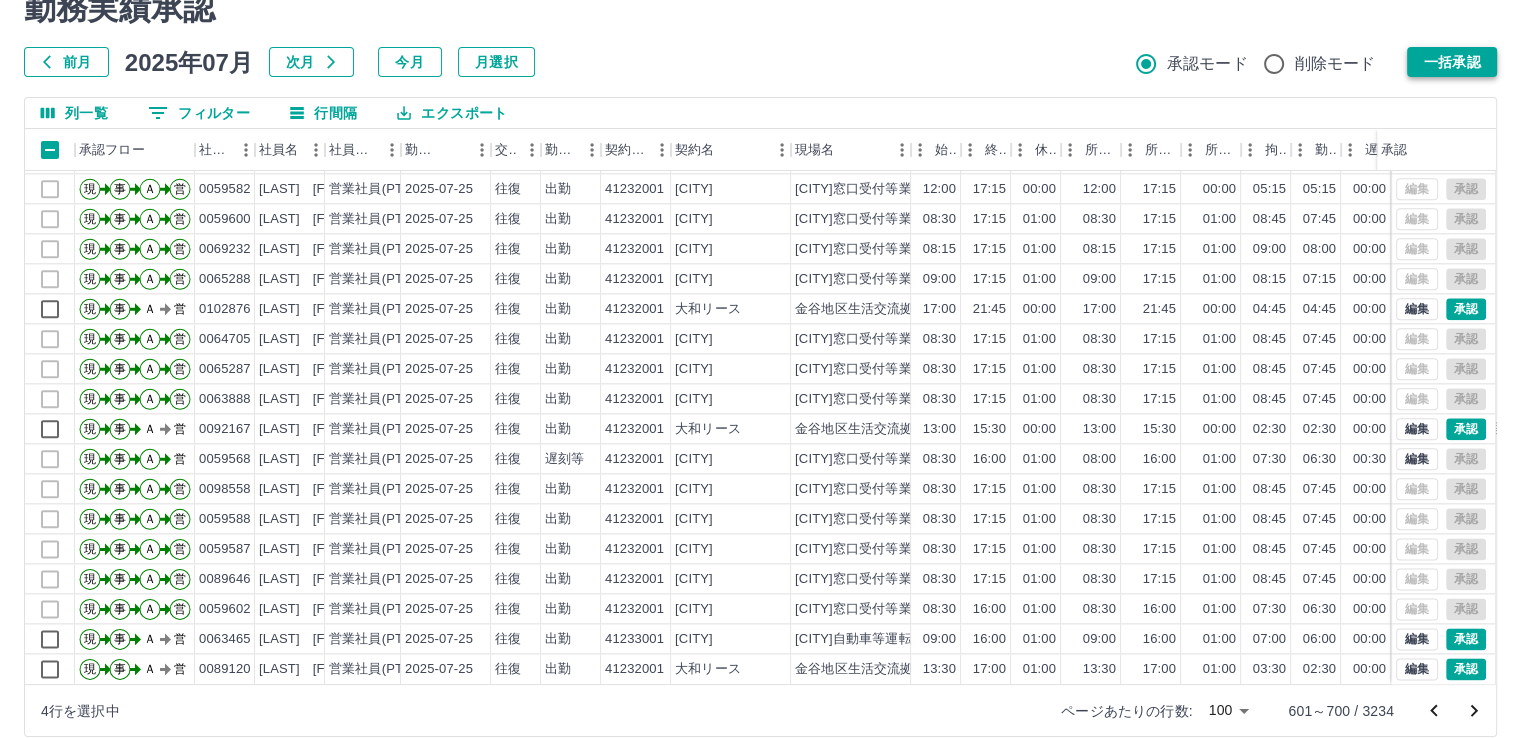 click on "一括承認" at bounding box center [1452, 62] 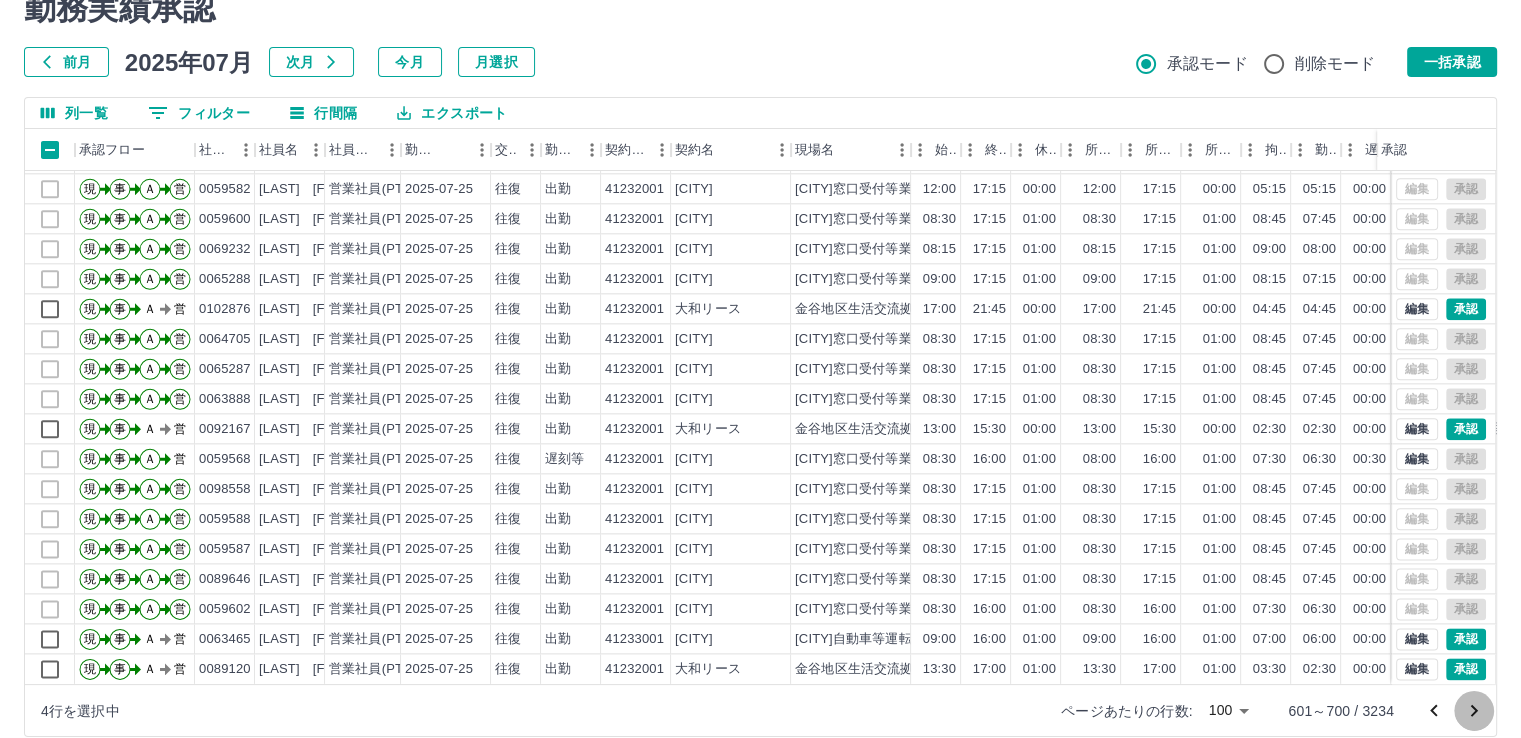 click 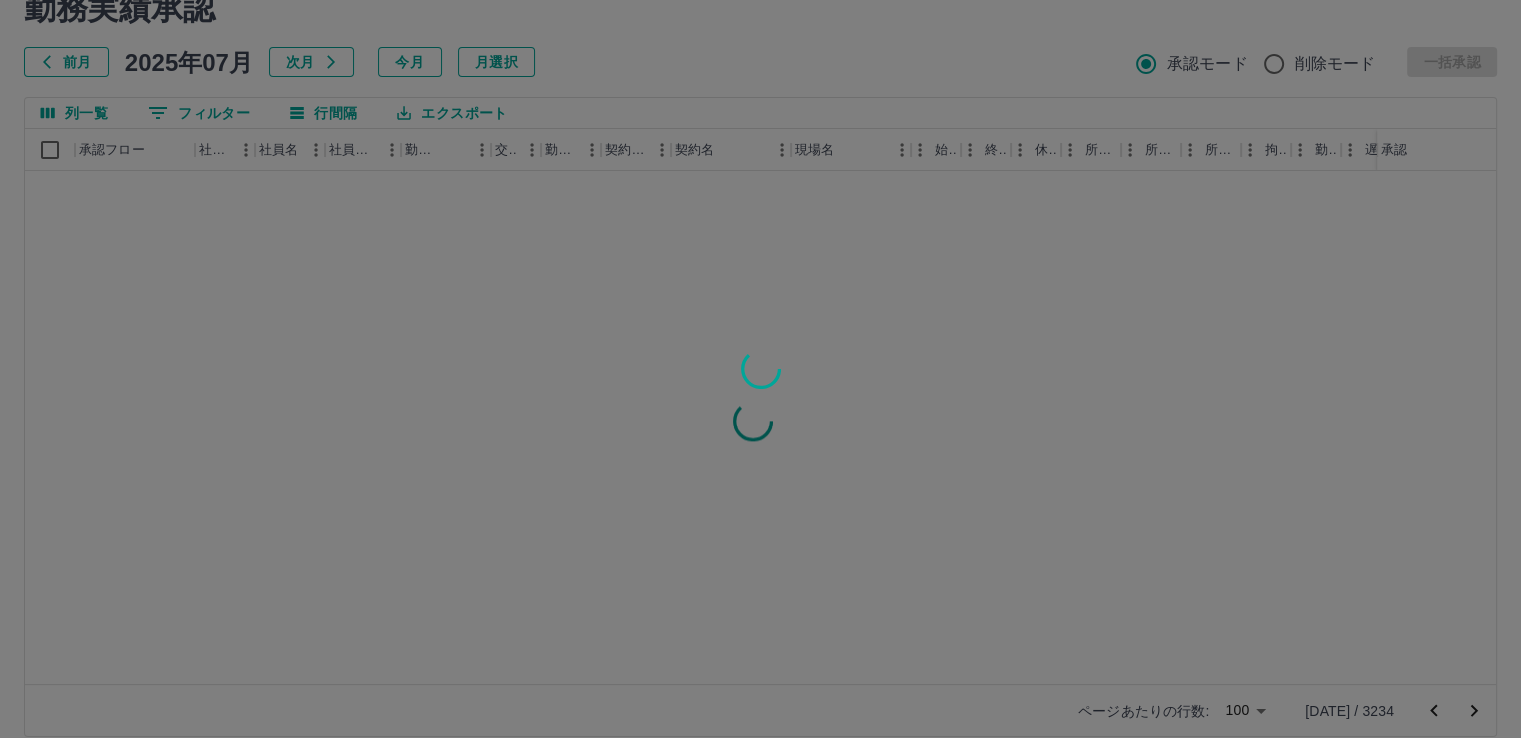 scroll, scrollTop: 0, scrollLeft: 0, axis: both 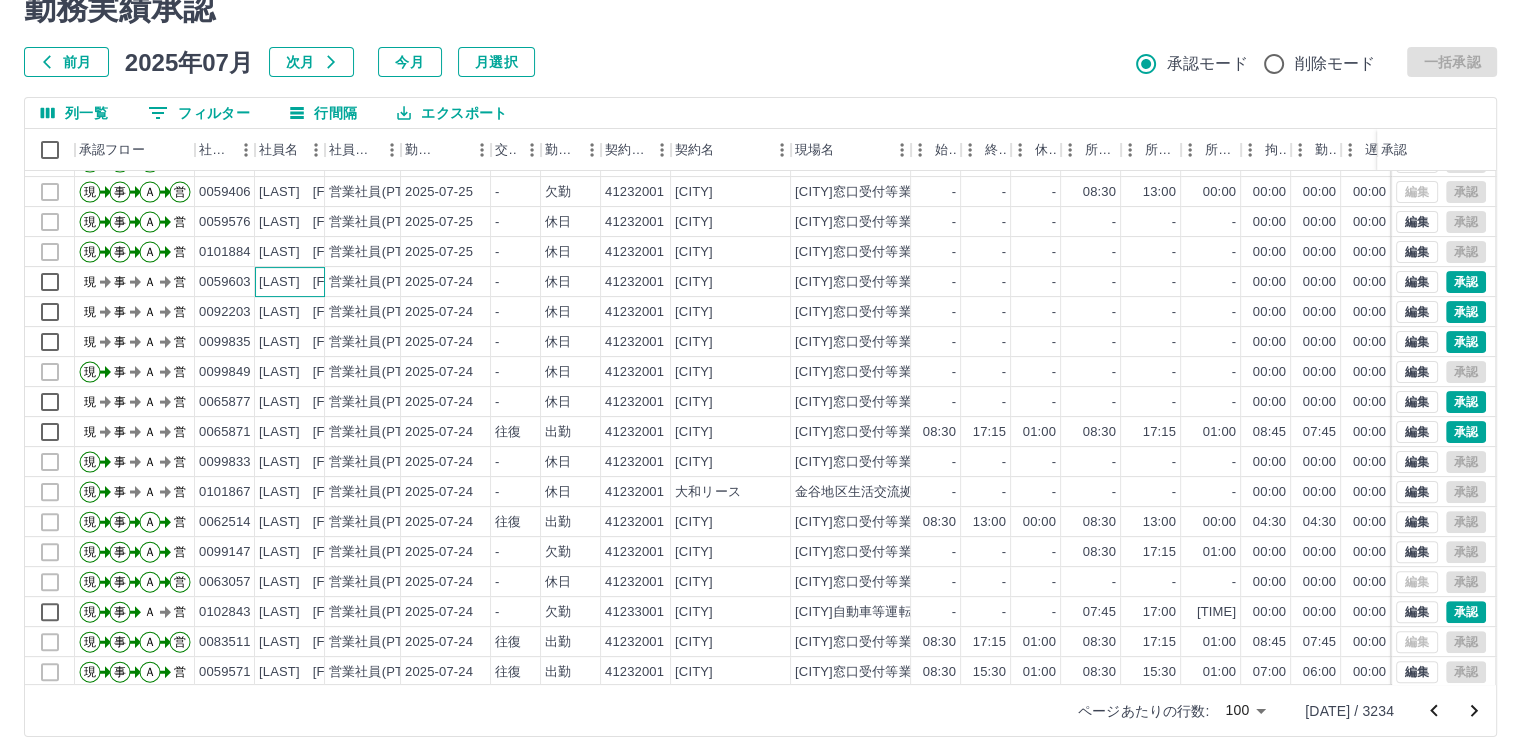 click on "[LAST] [FIRST]" at bounding box center [309, 282] 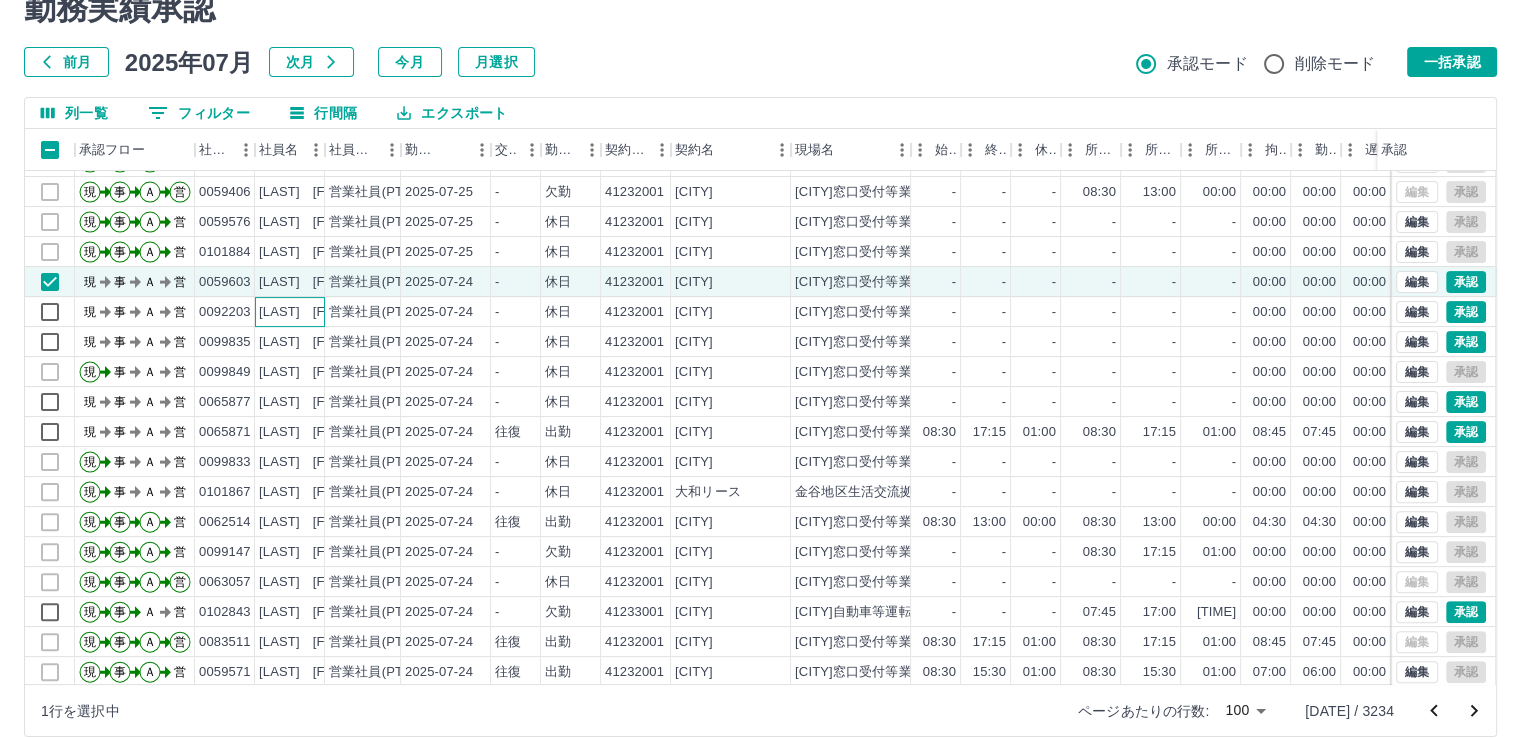 click on "[LAST] [FIRST]" at bounding box center [309, 312] 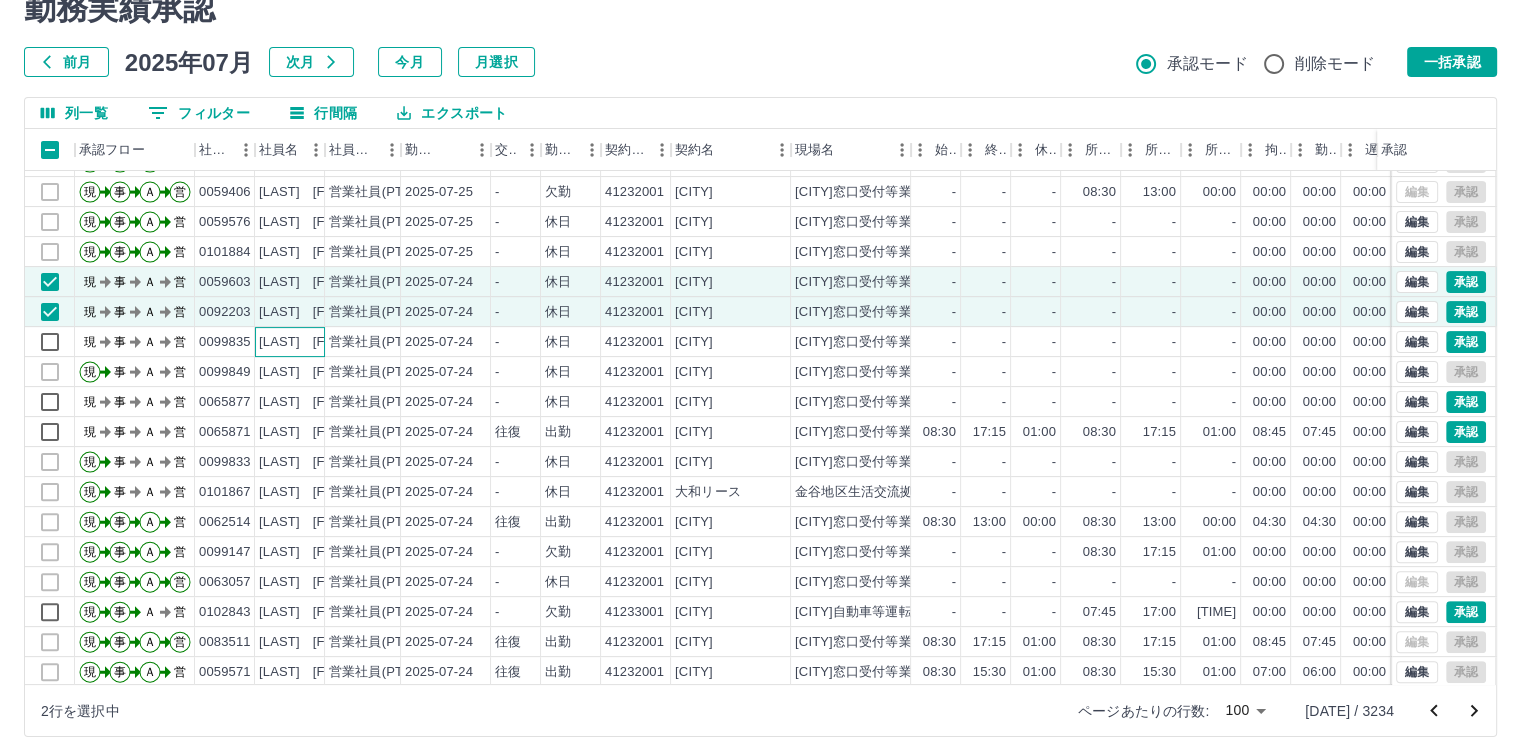 click on "[LAST] [FIRST]" at bounding box center [309, 342] 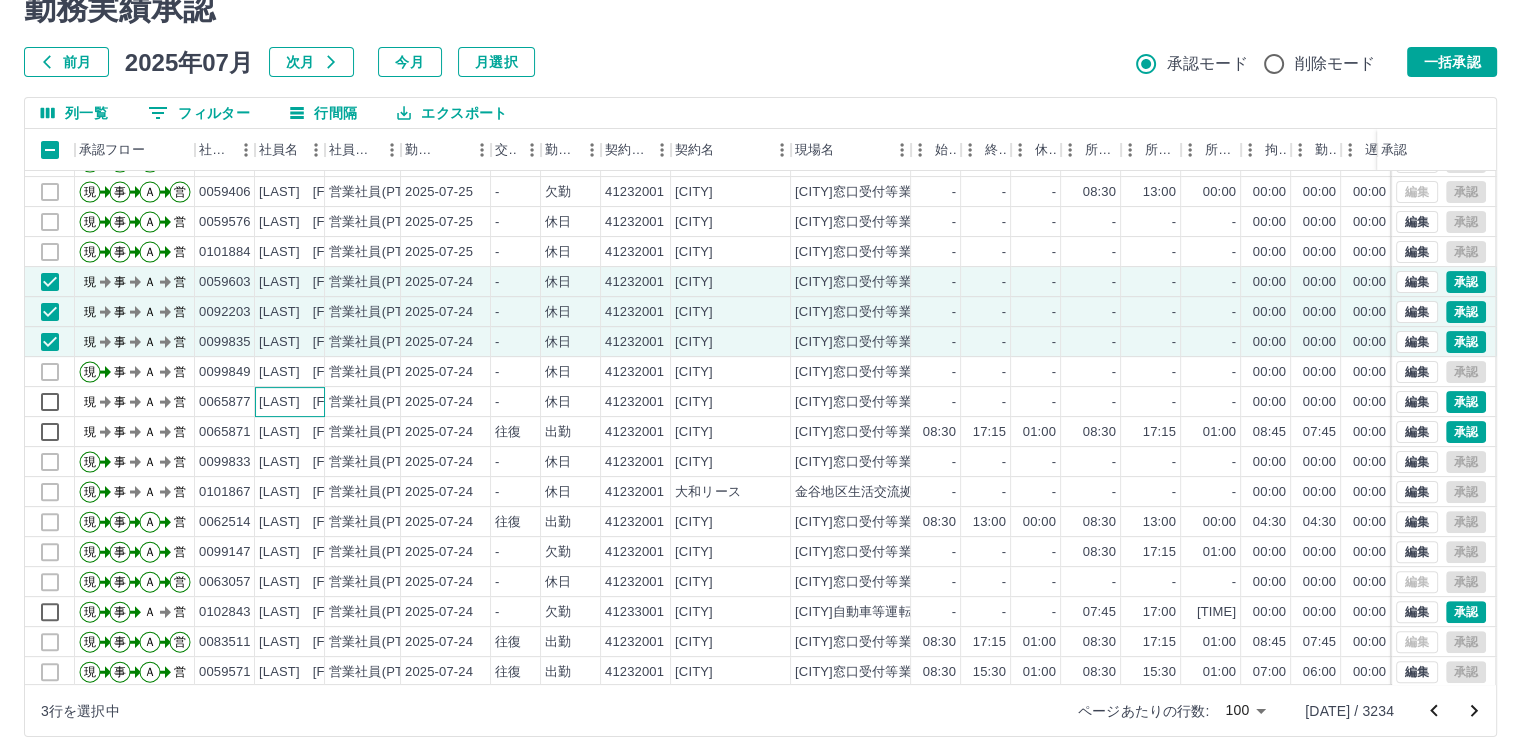 click on "[LAST] [FIRST]" at bounding box center [309, 402] 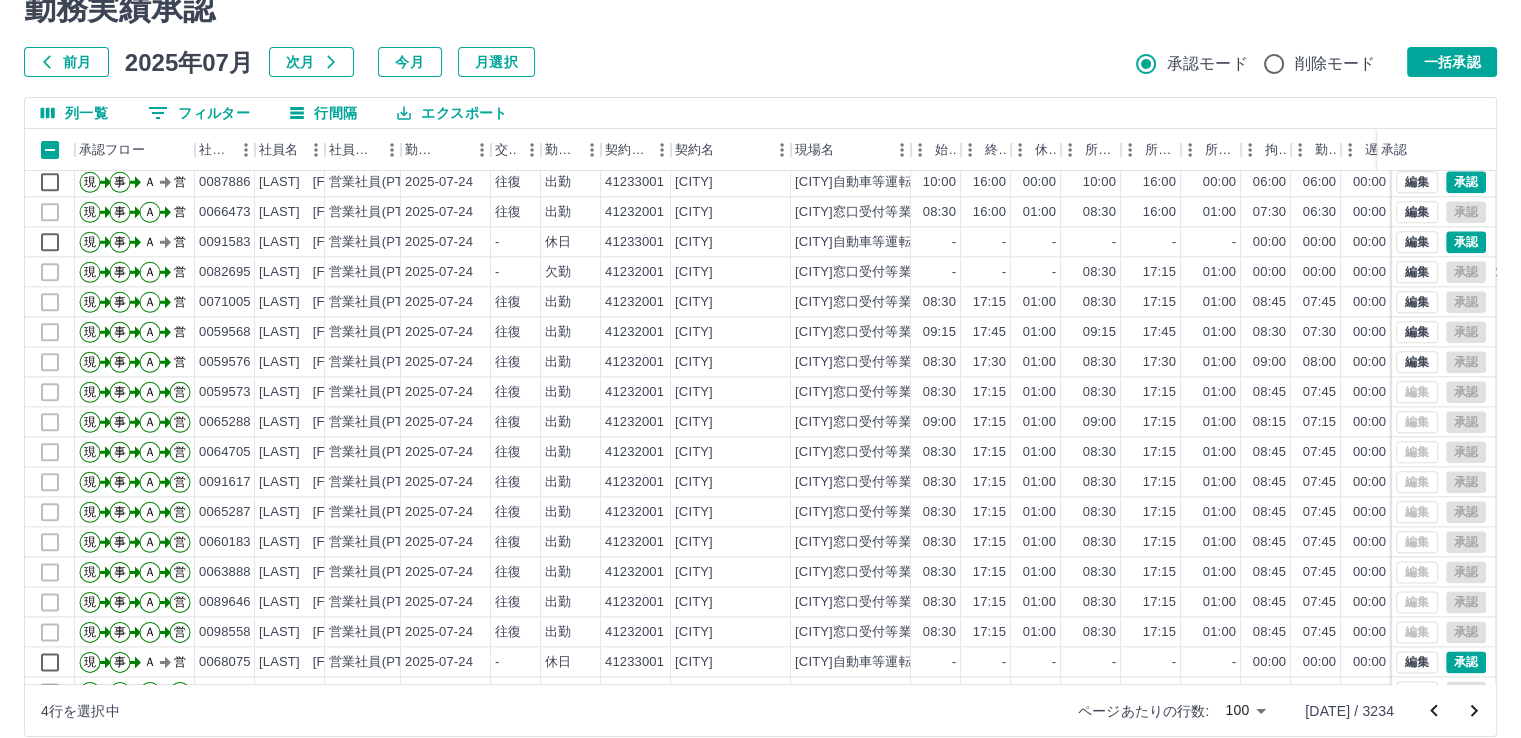 scroll, scrollTop: 2501, scrollLeft: 0, axis: vertical 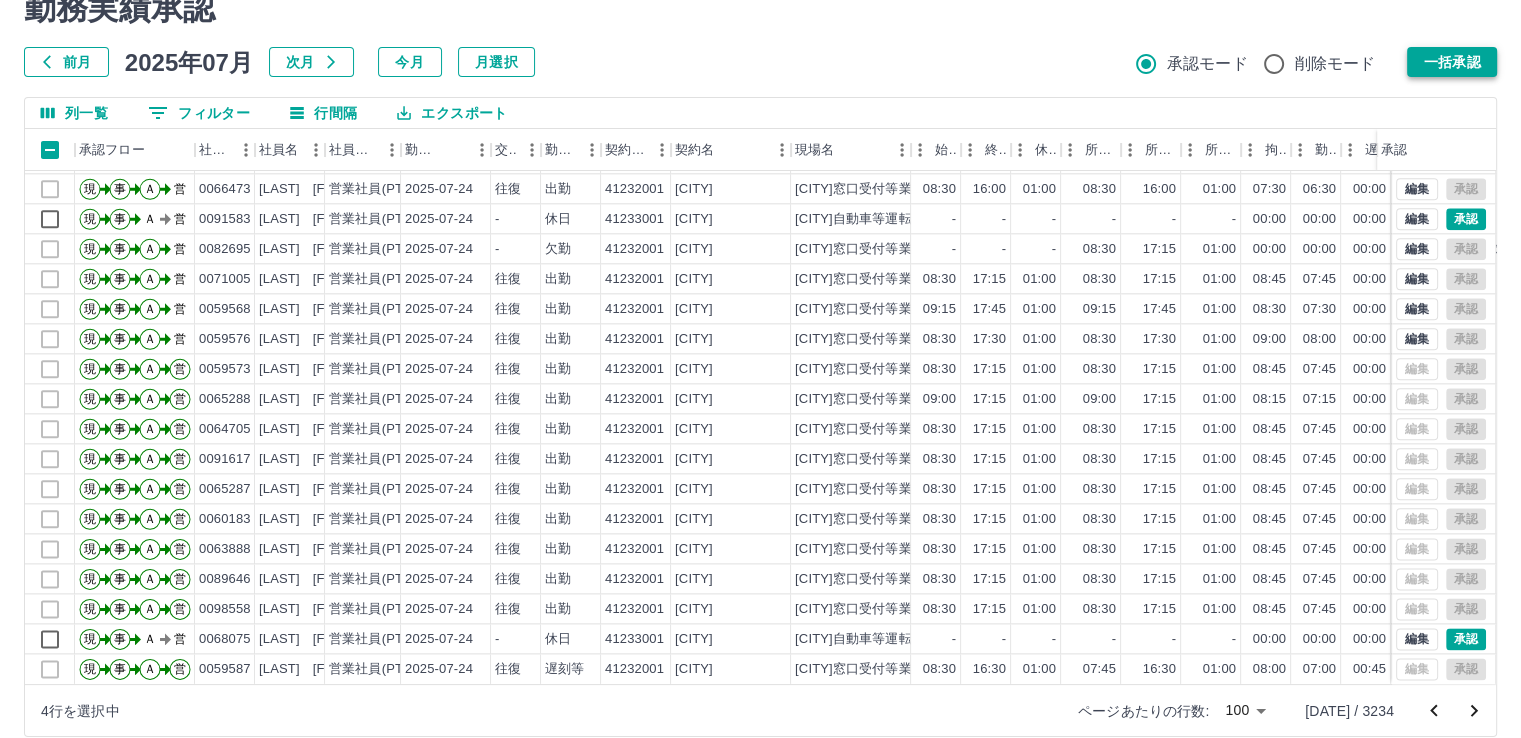 click on "一括承認" at bounding box center [1452, 62] 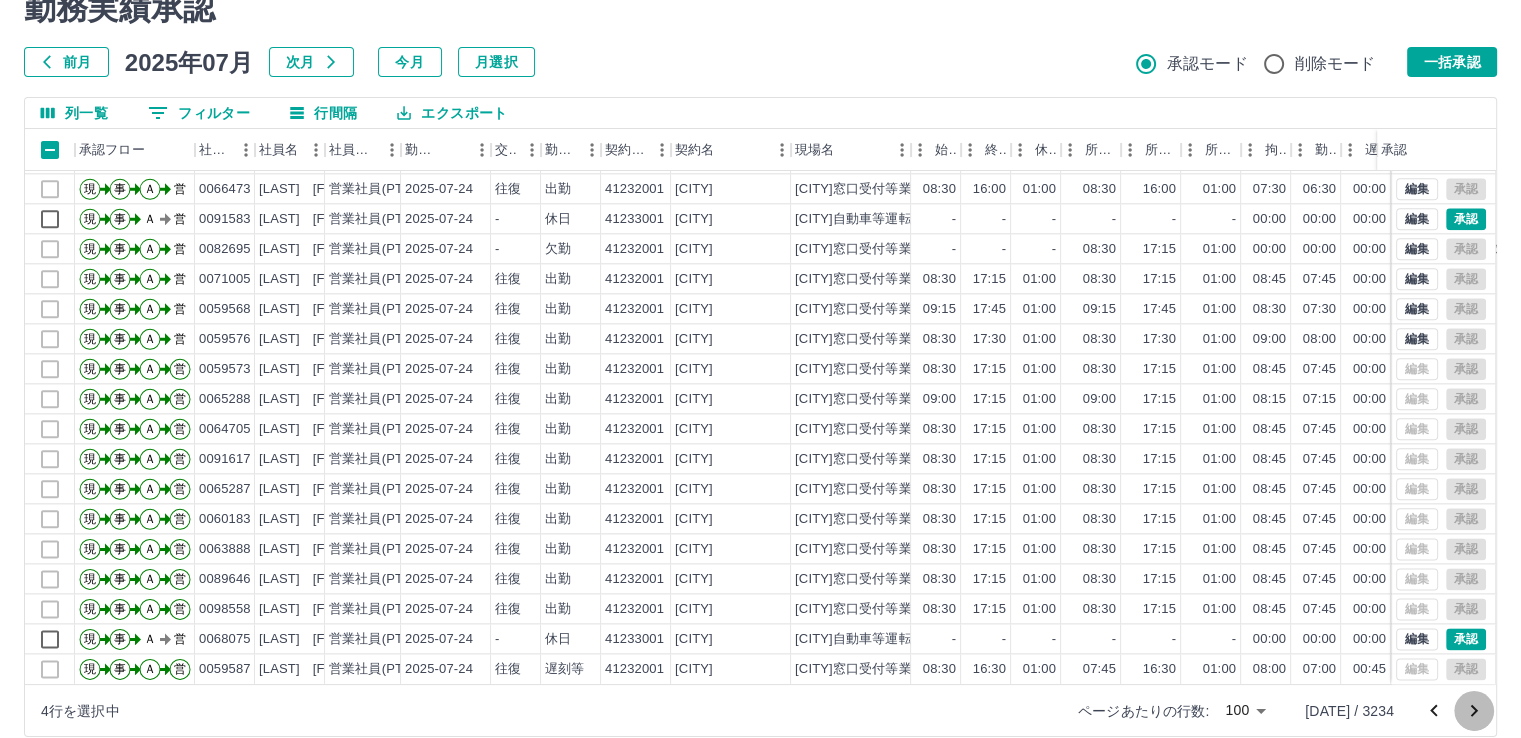 click 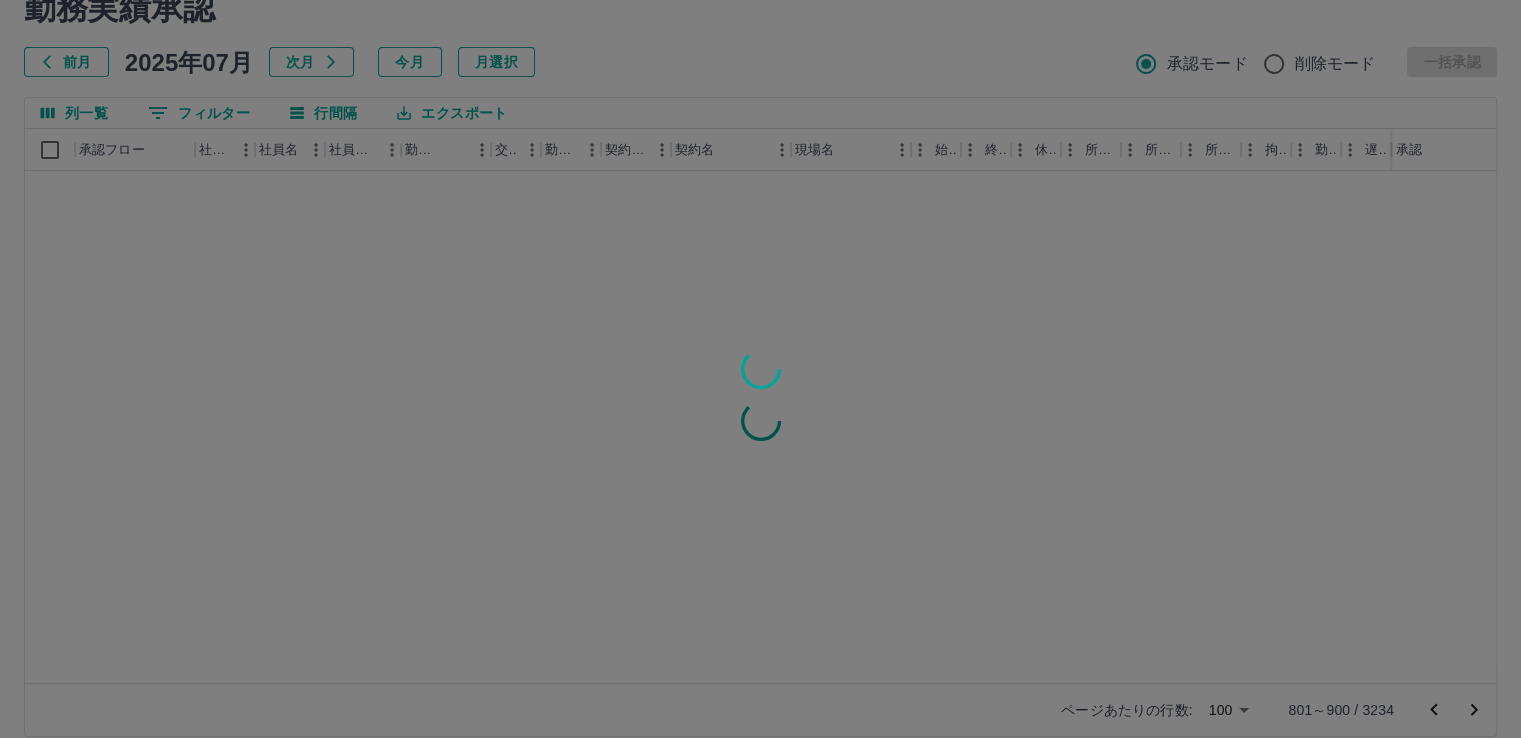 scroll, scrollTop: 0, scrollLeft: 0, axis: both 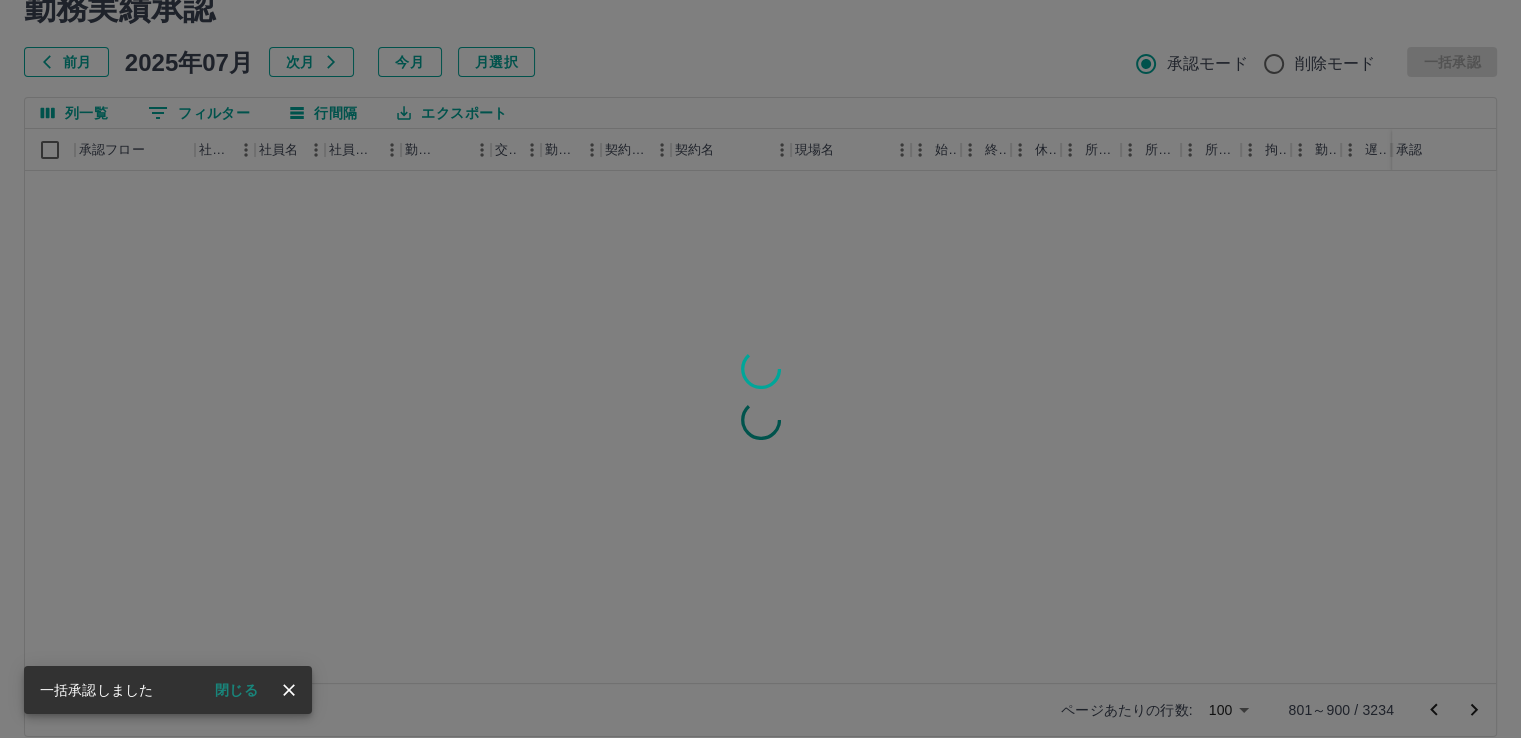 click on "閉じる" at bounding box center (236, 690) 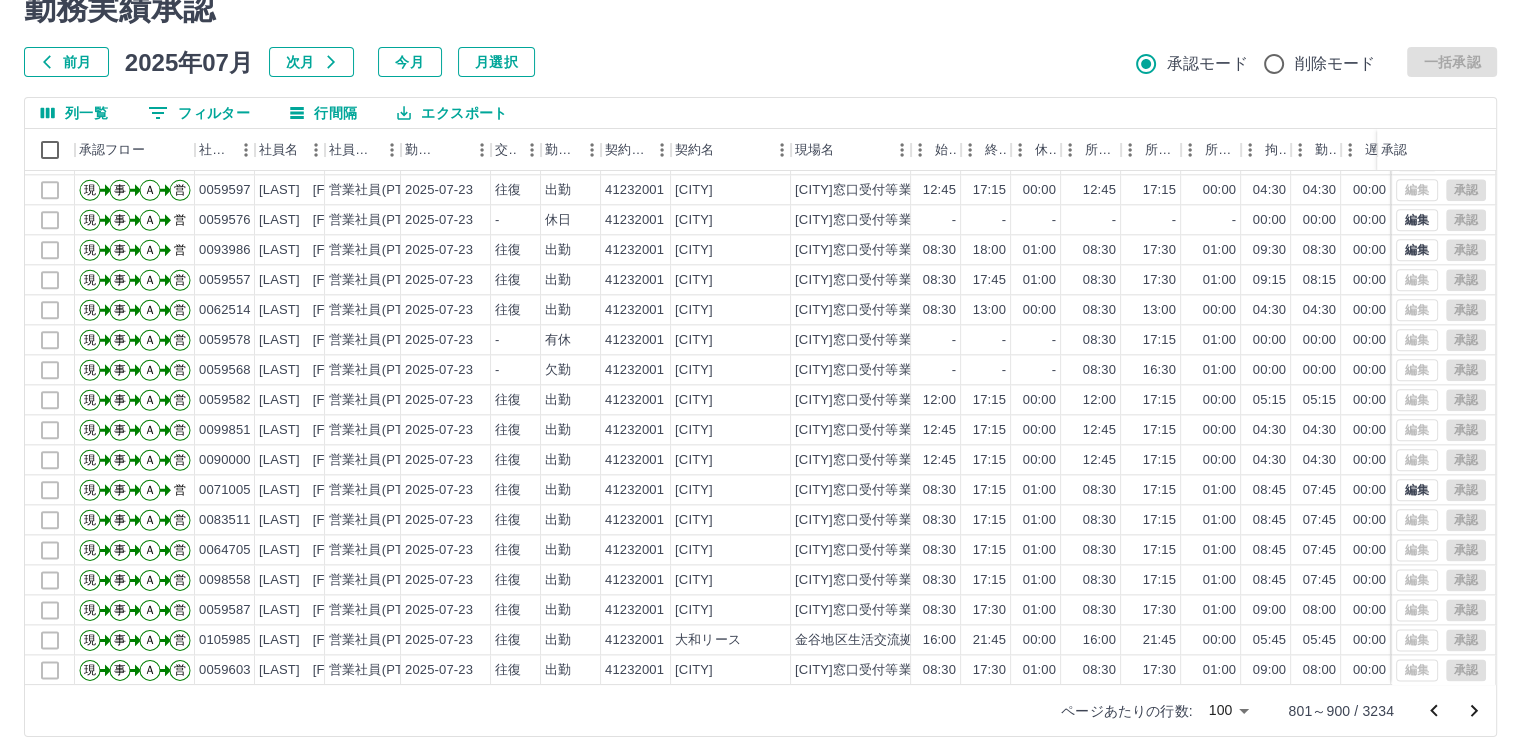 scroll, scrollTop: 2501, scrollLeft: 0, axis: vertical 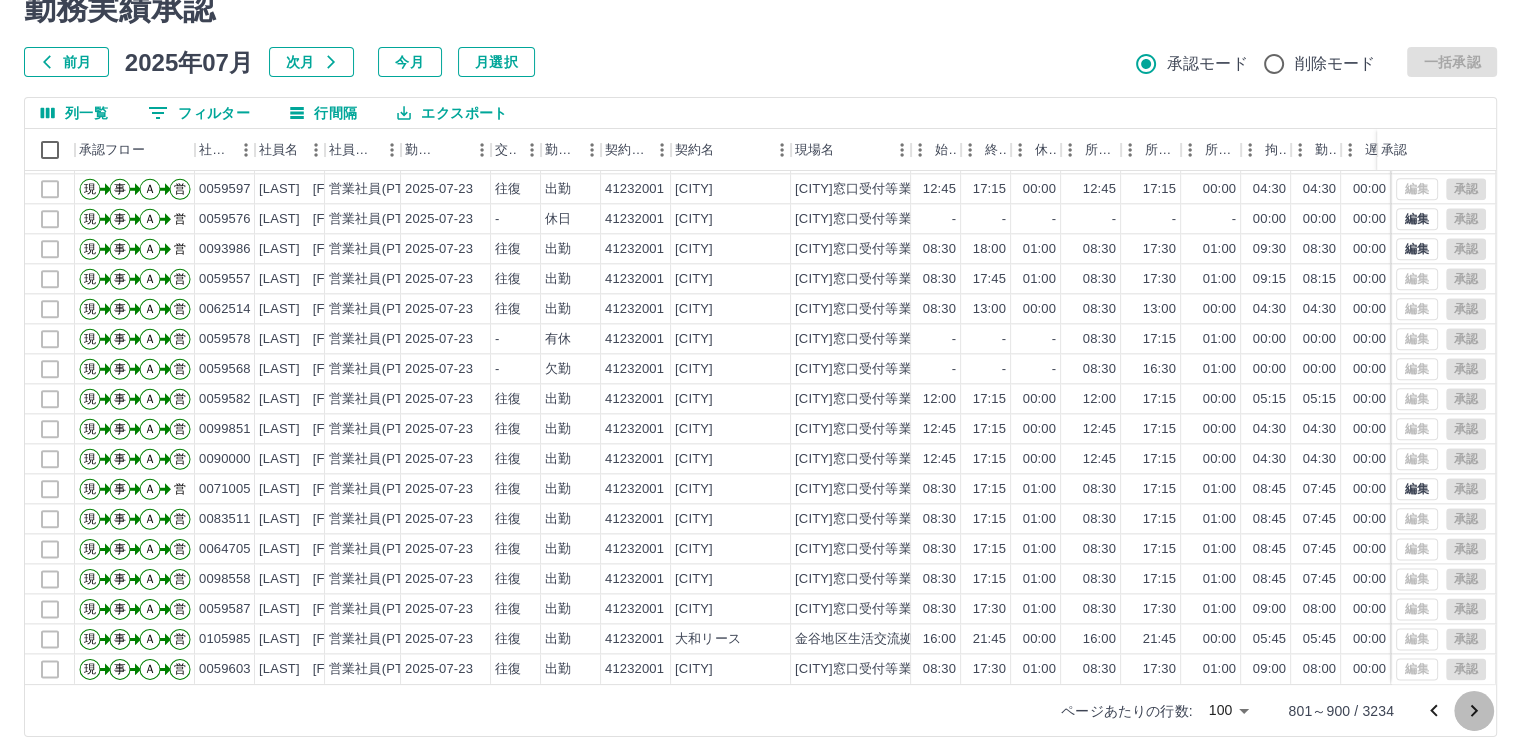 click 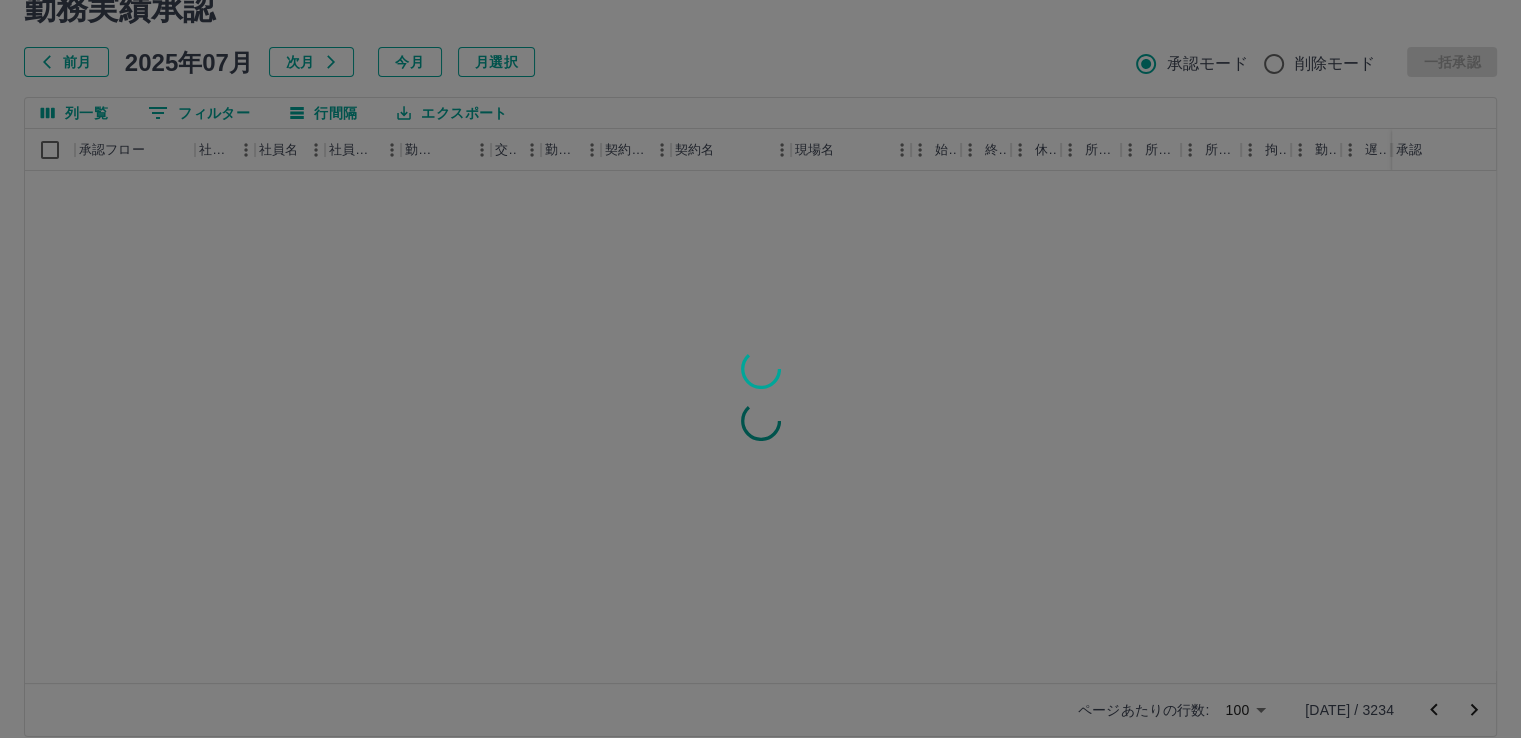 scroll, scrollTop: 0, scrollLeft: 0, axis: both 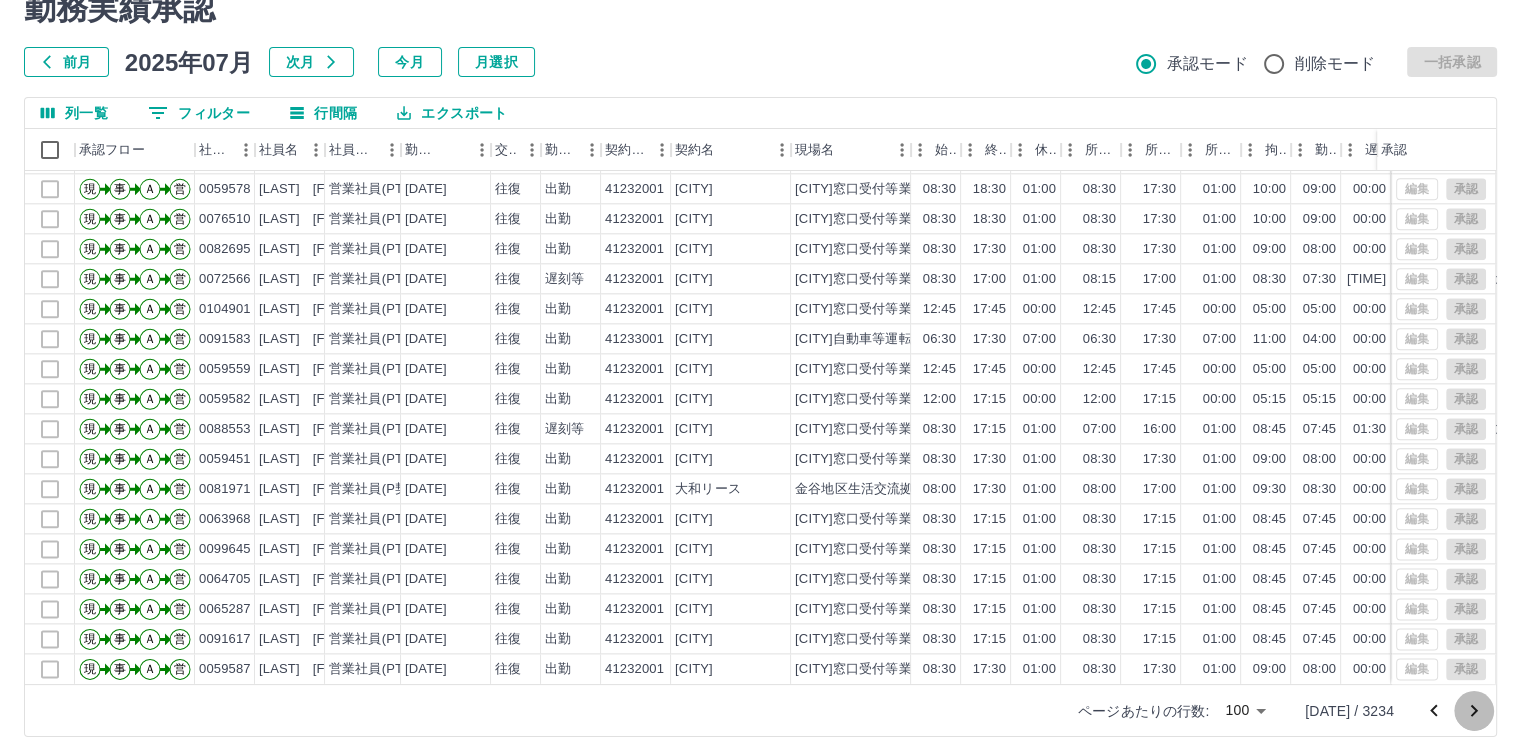 click 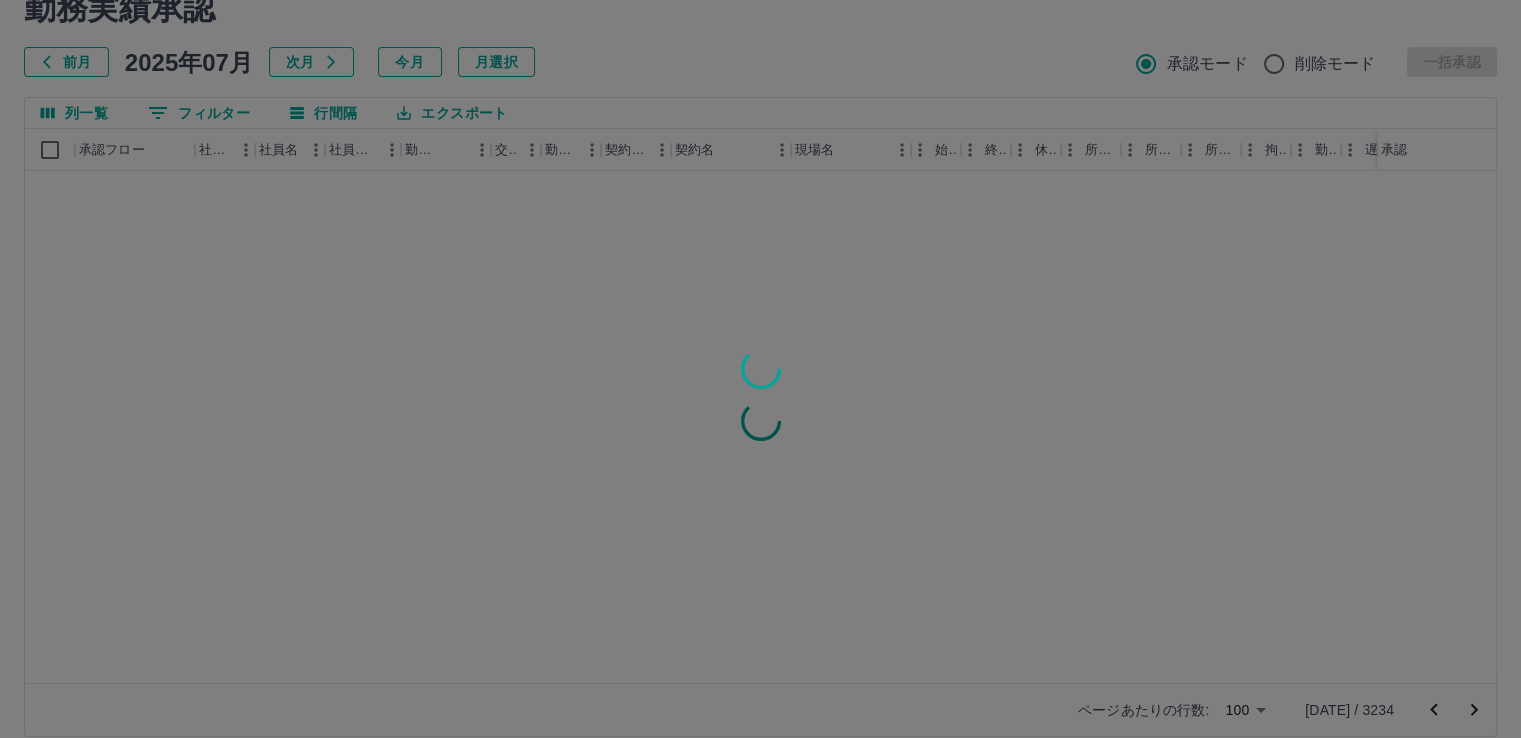 scroll, scrollTop: 0, scrollLeft: 0, axis: both 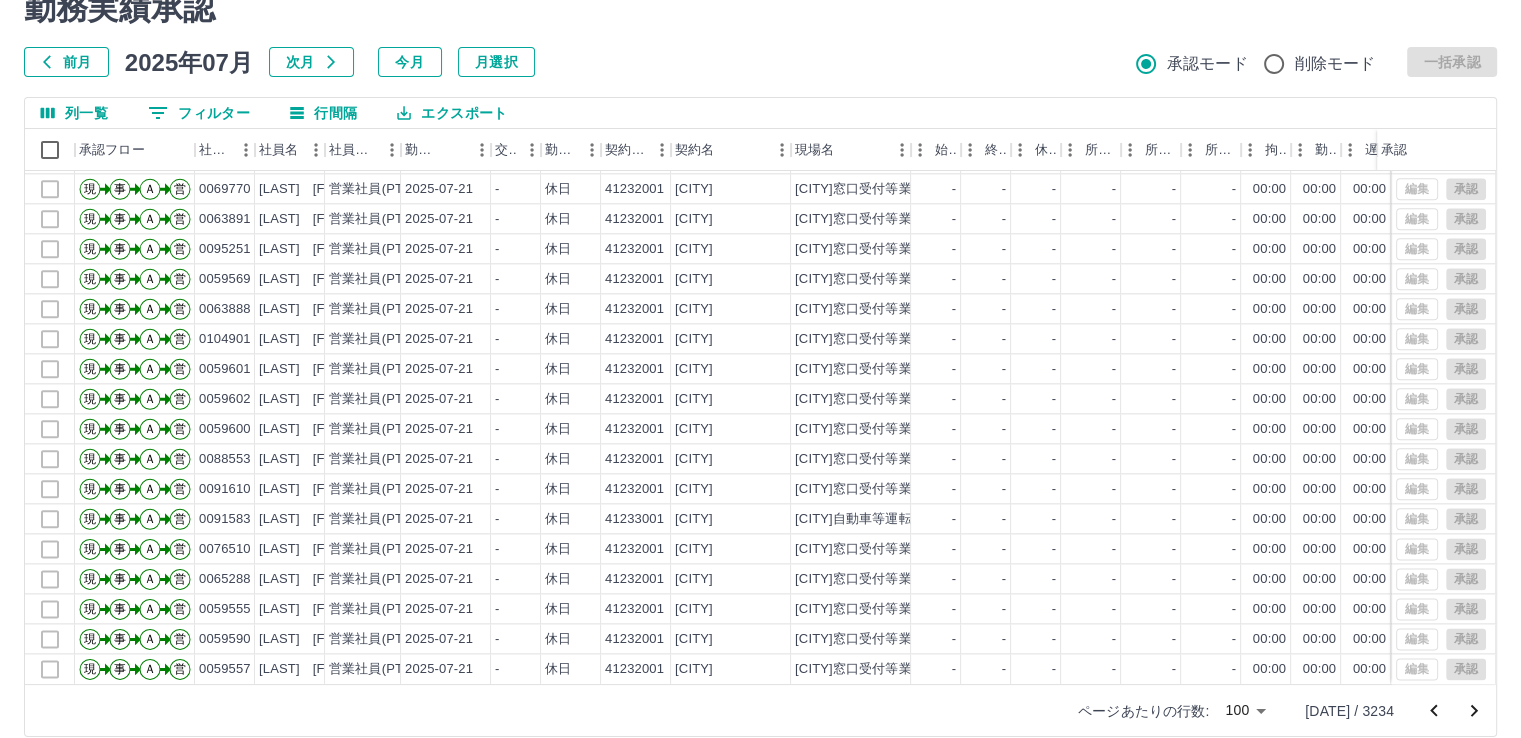 click 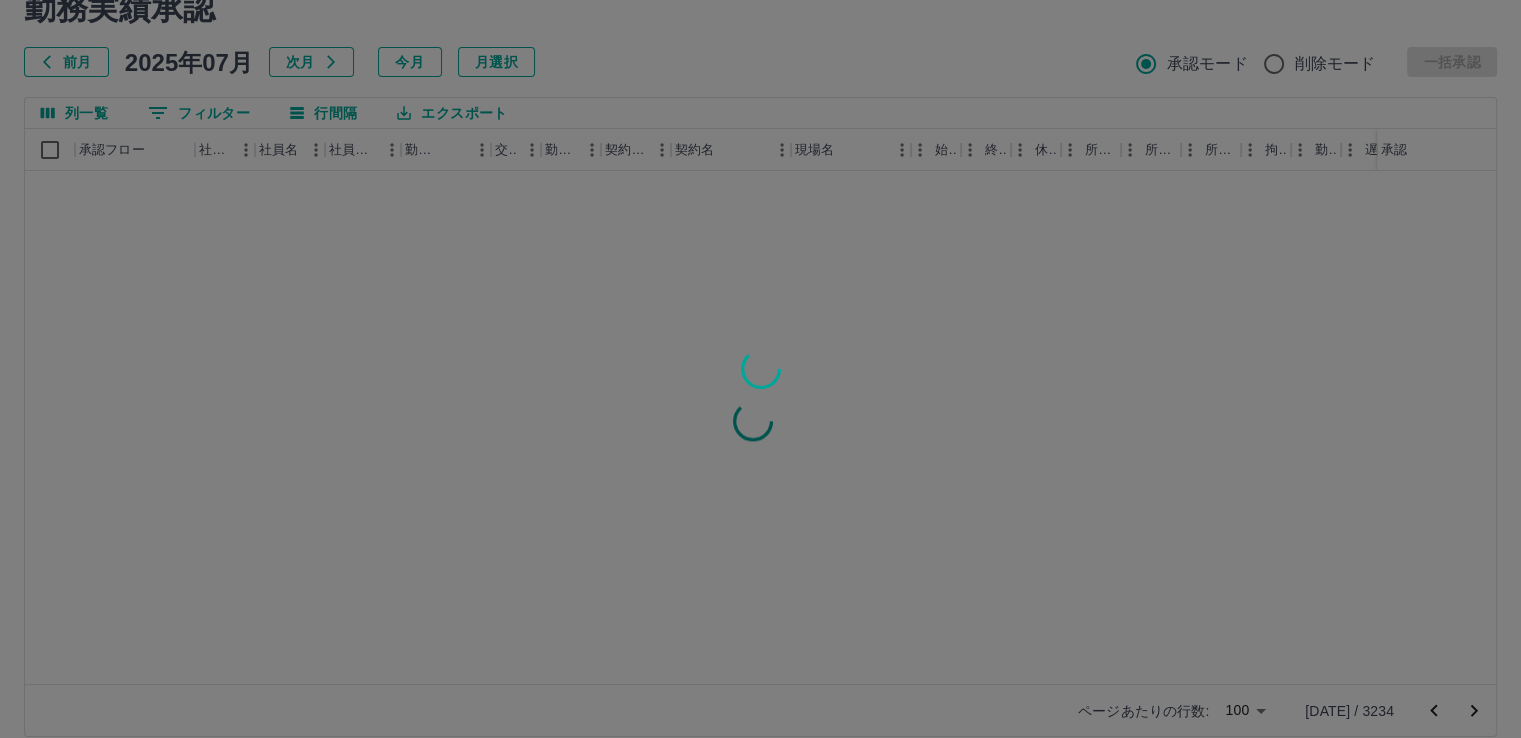 scroll, scrollTop: 0, scrollLeft: 0, axis: both 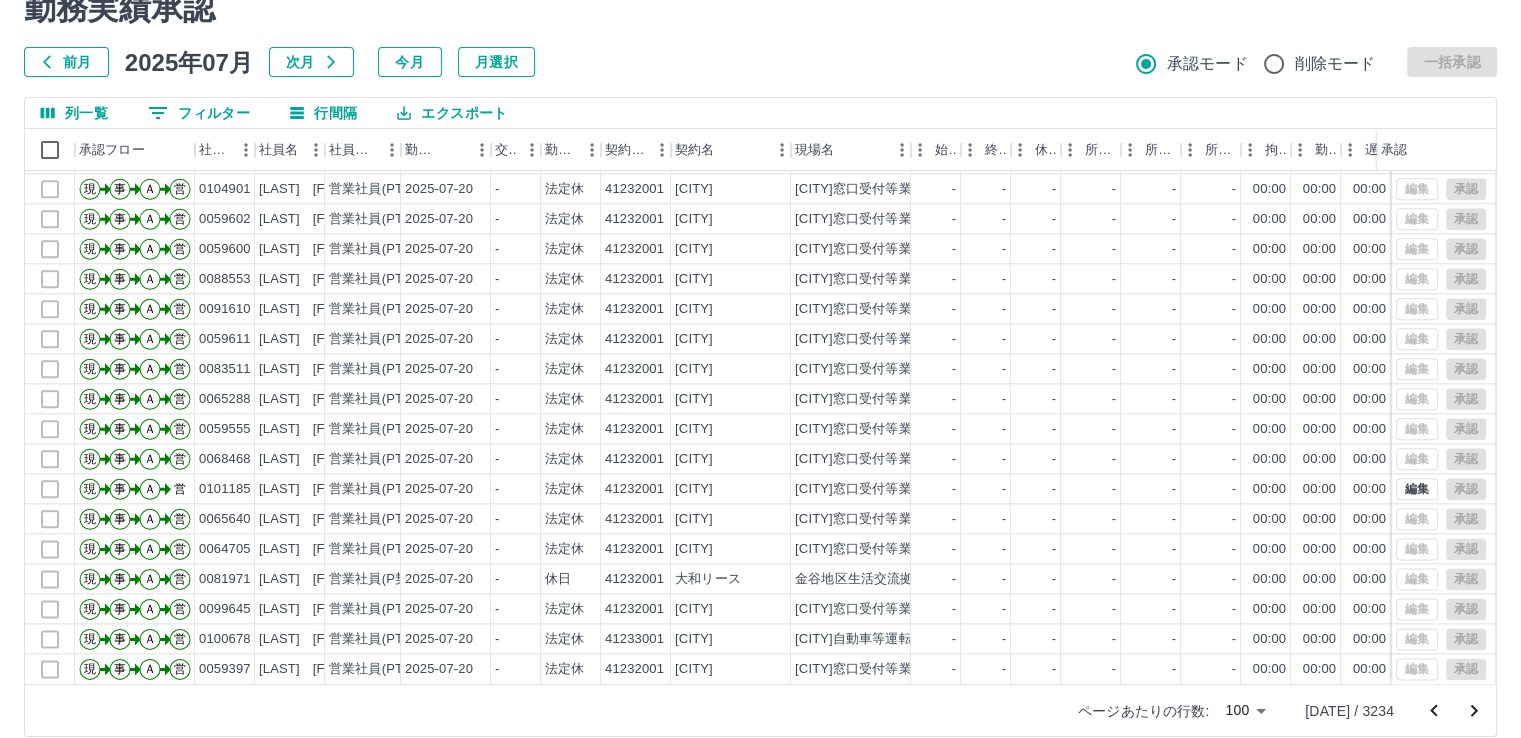 click 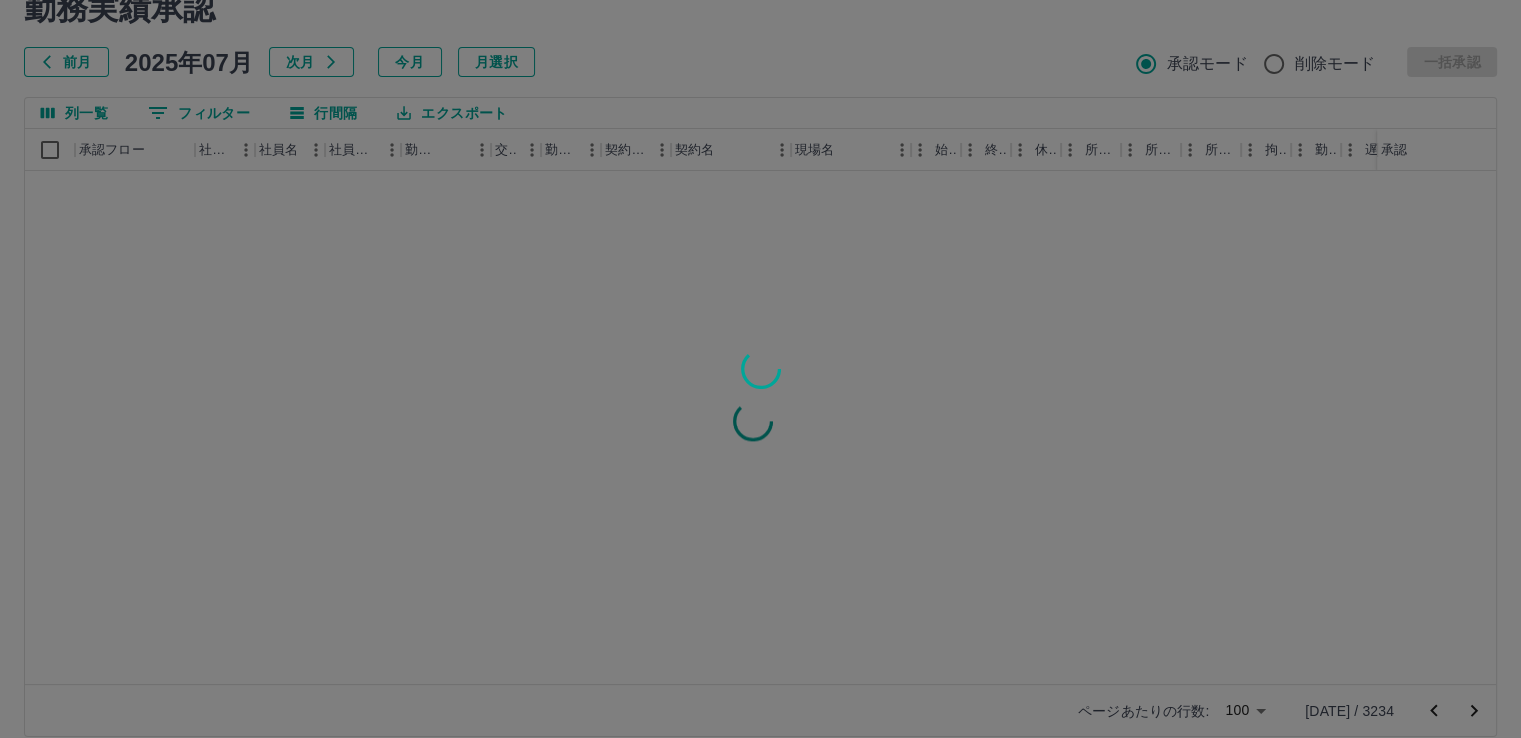 scroll, scrollTop: 0, scrollLeft: 0, axis: both 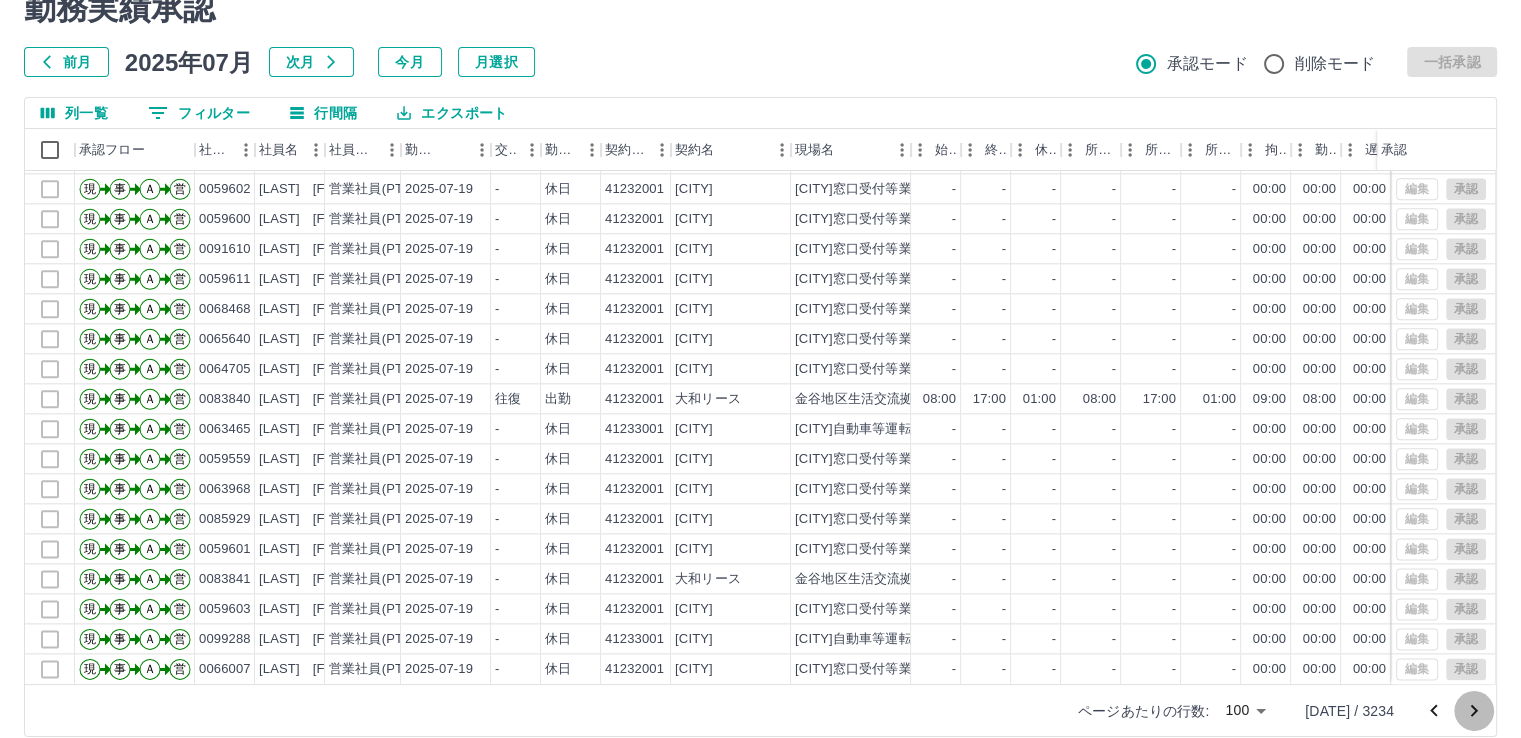click 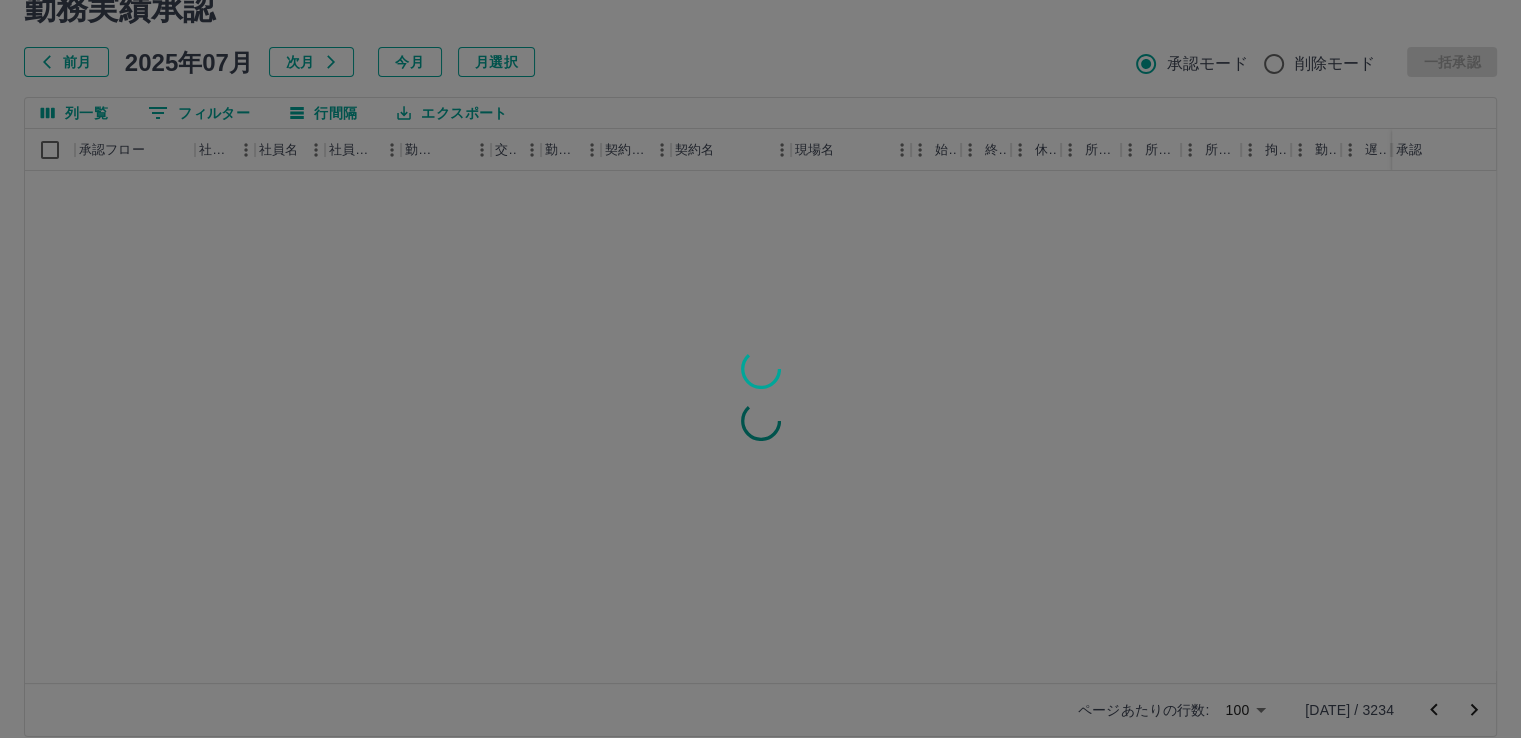 scroll, scrollTop: 0, scrollLeft: 0, axis: both 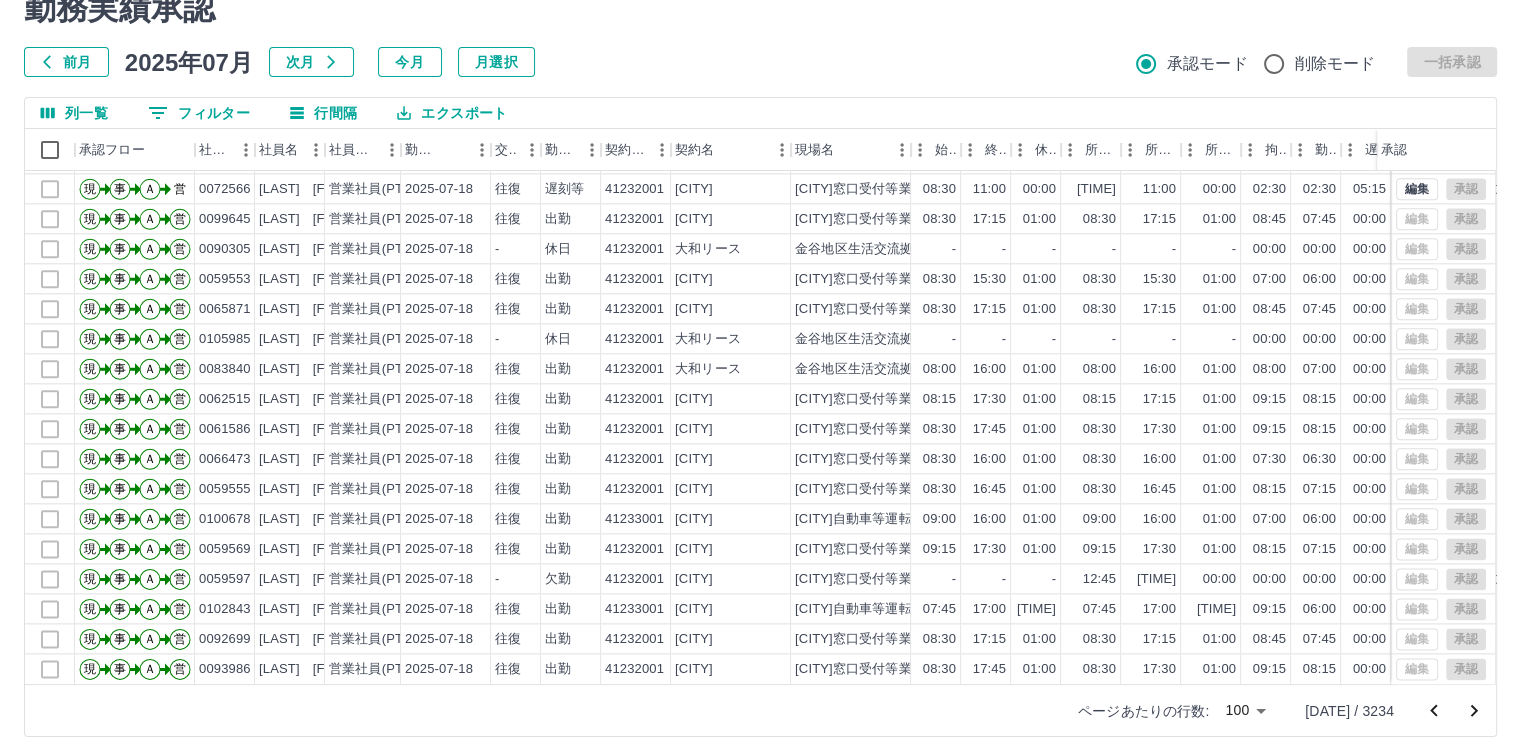 click 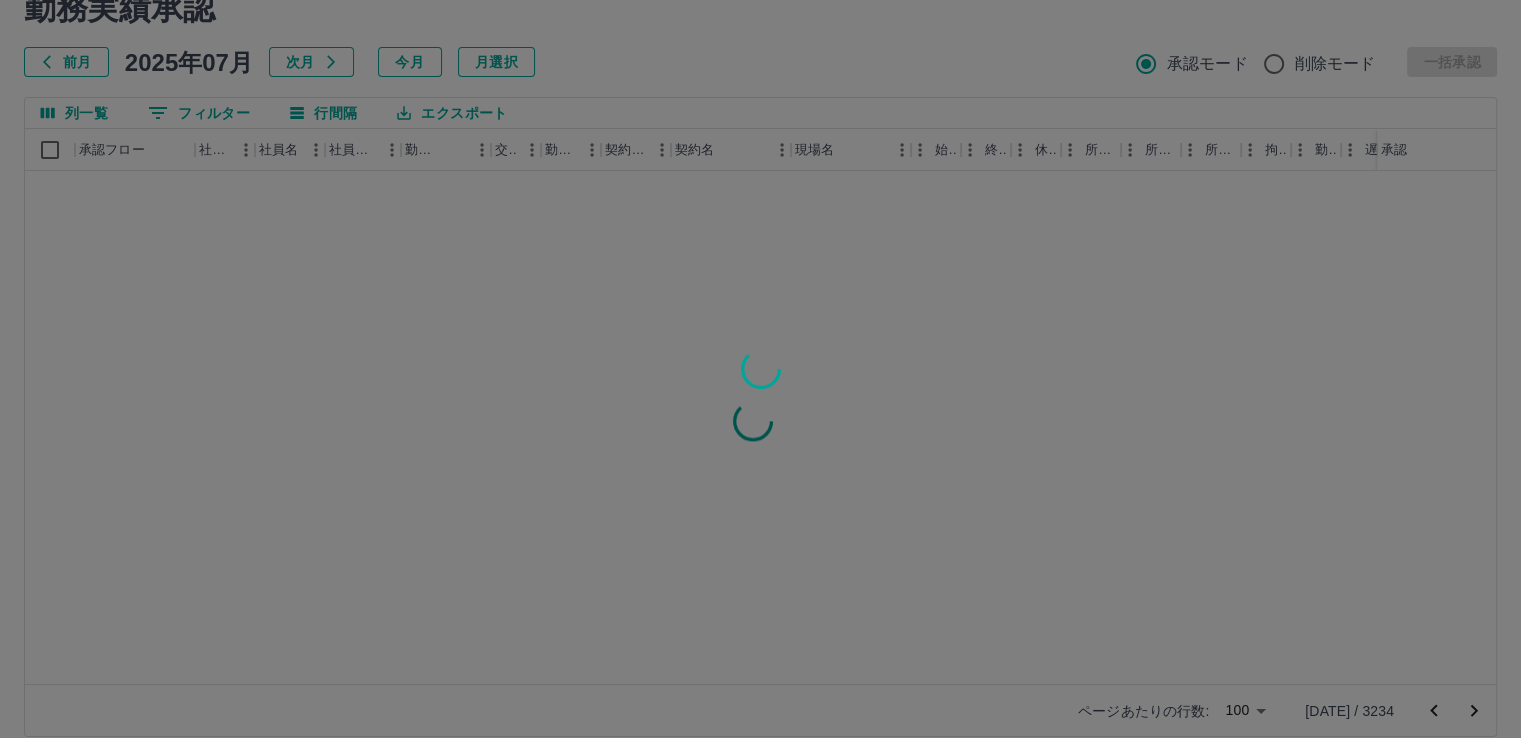 scroll, scrollTop: 0, scrollLeft: 0, axis: both 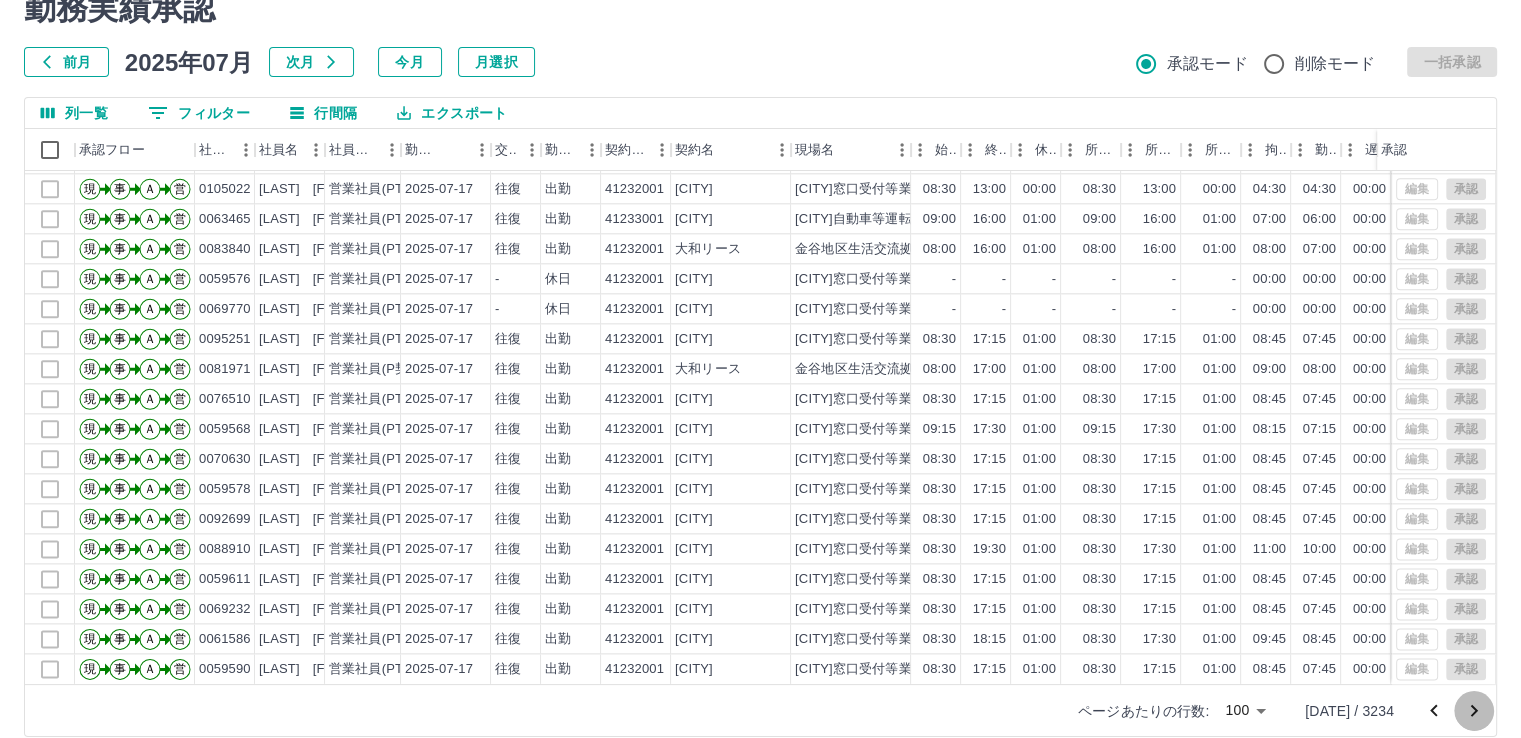 click 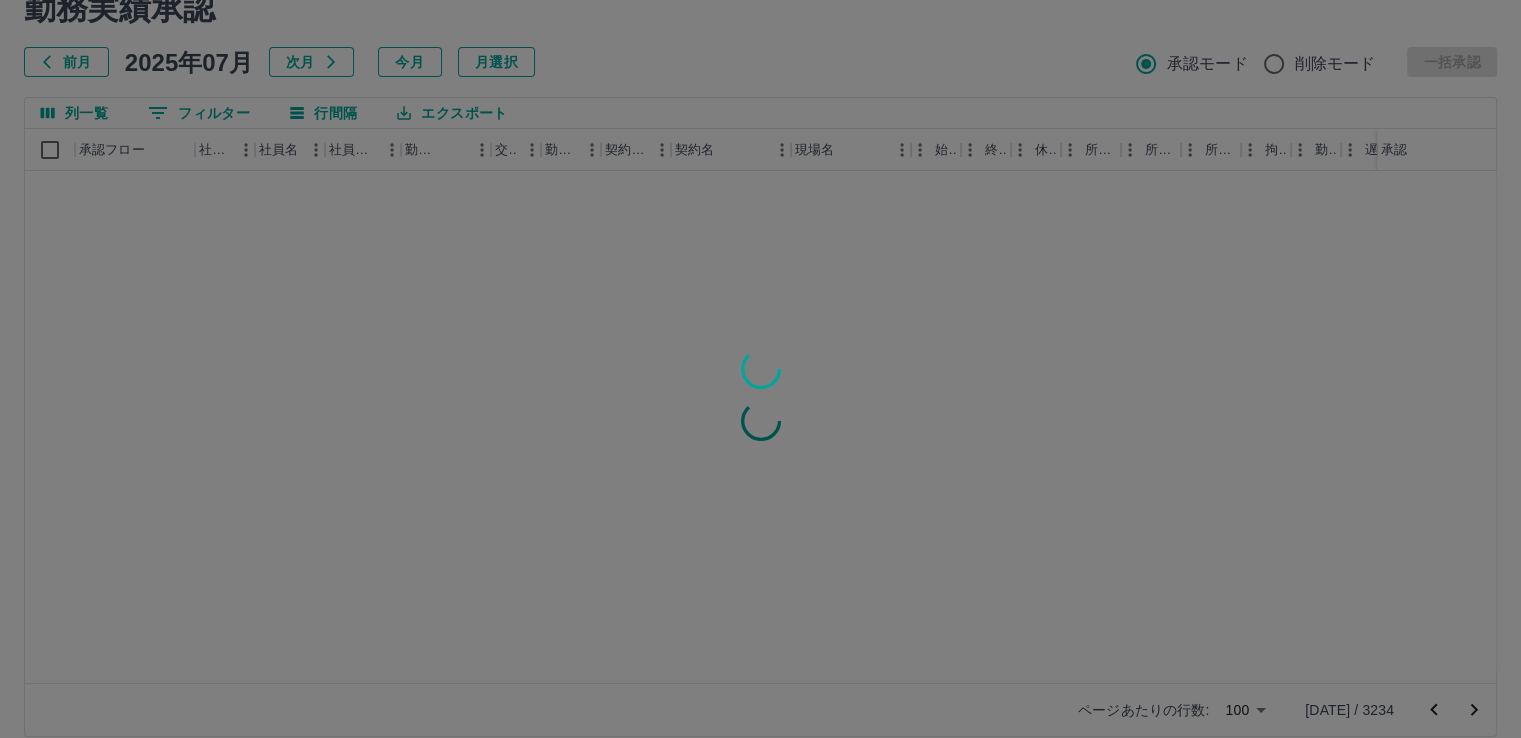 scroll, scrollTop: 0, scrollLeft: 0, axis: both 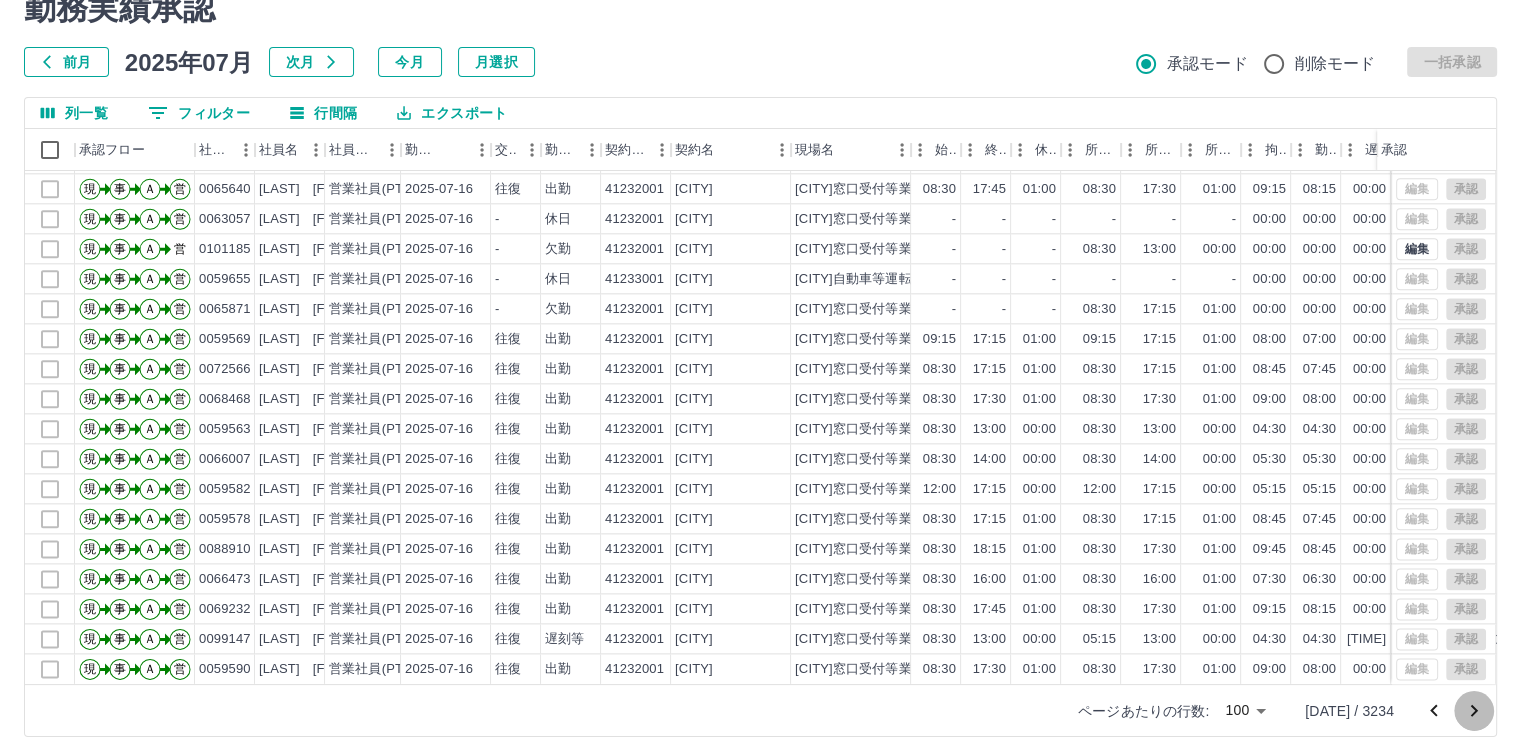 click 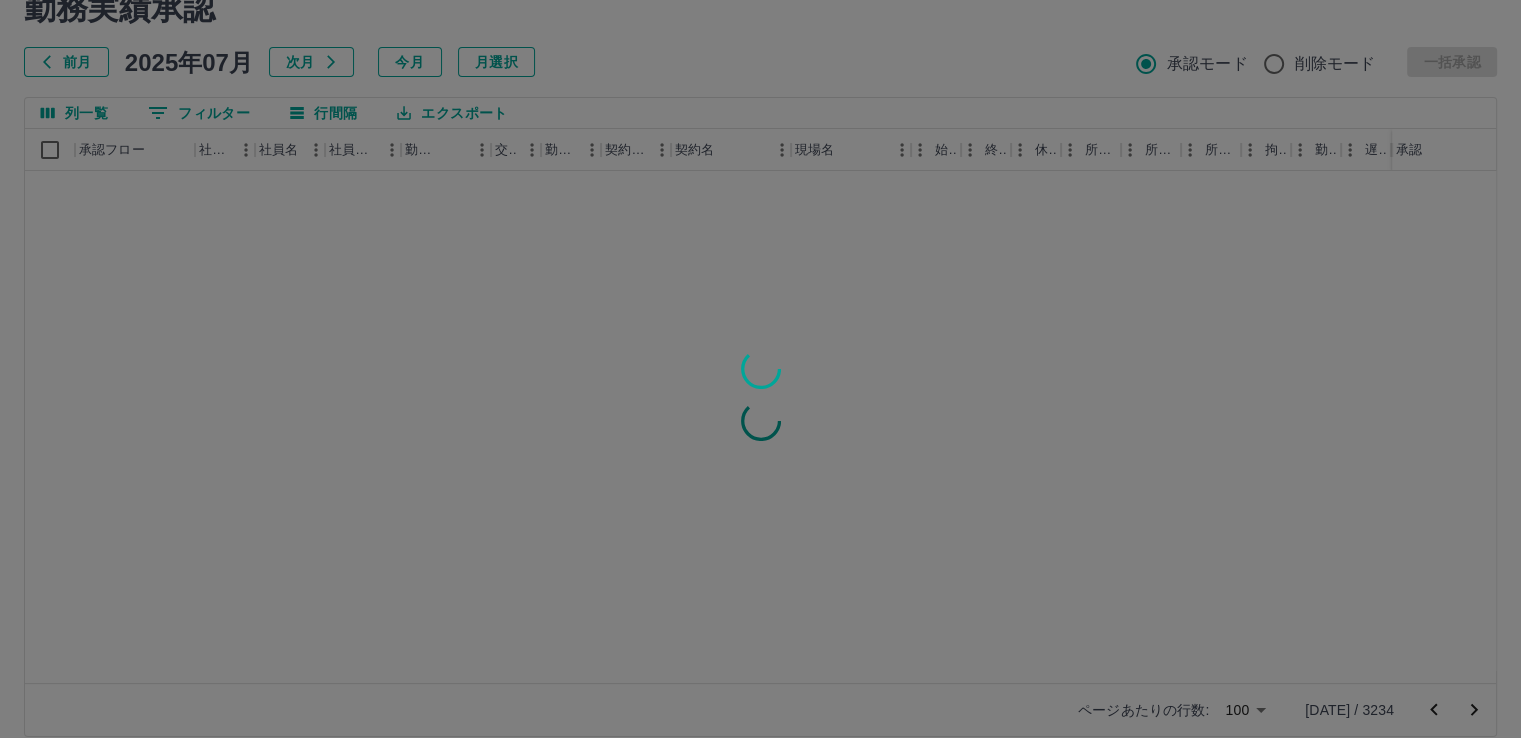 scroll, scrollTop: 0, scrollLeft: 0, axis: both 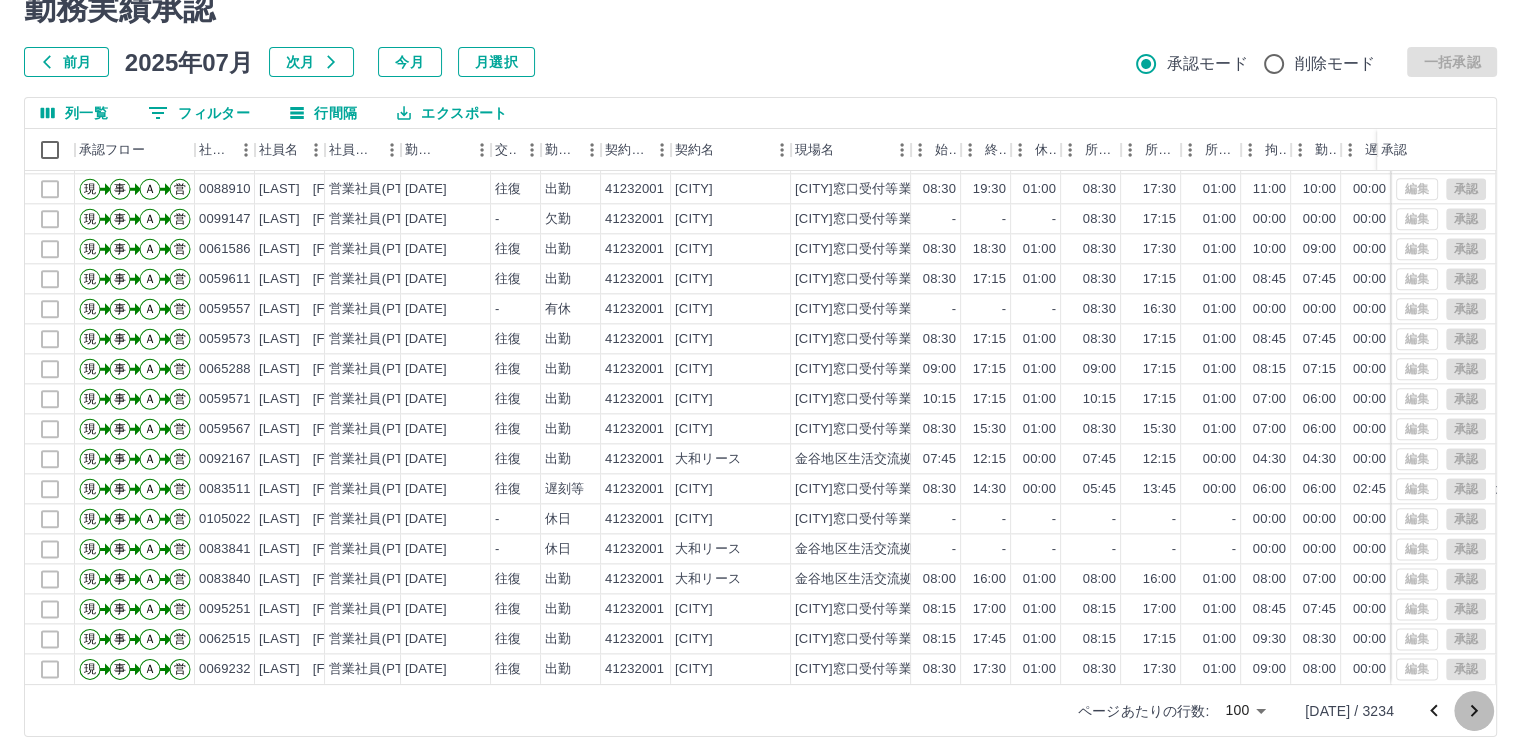 click 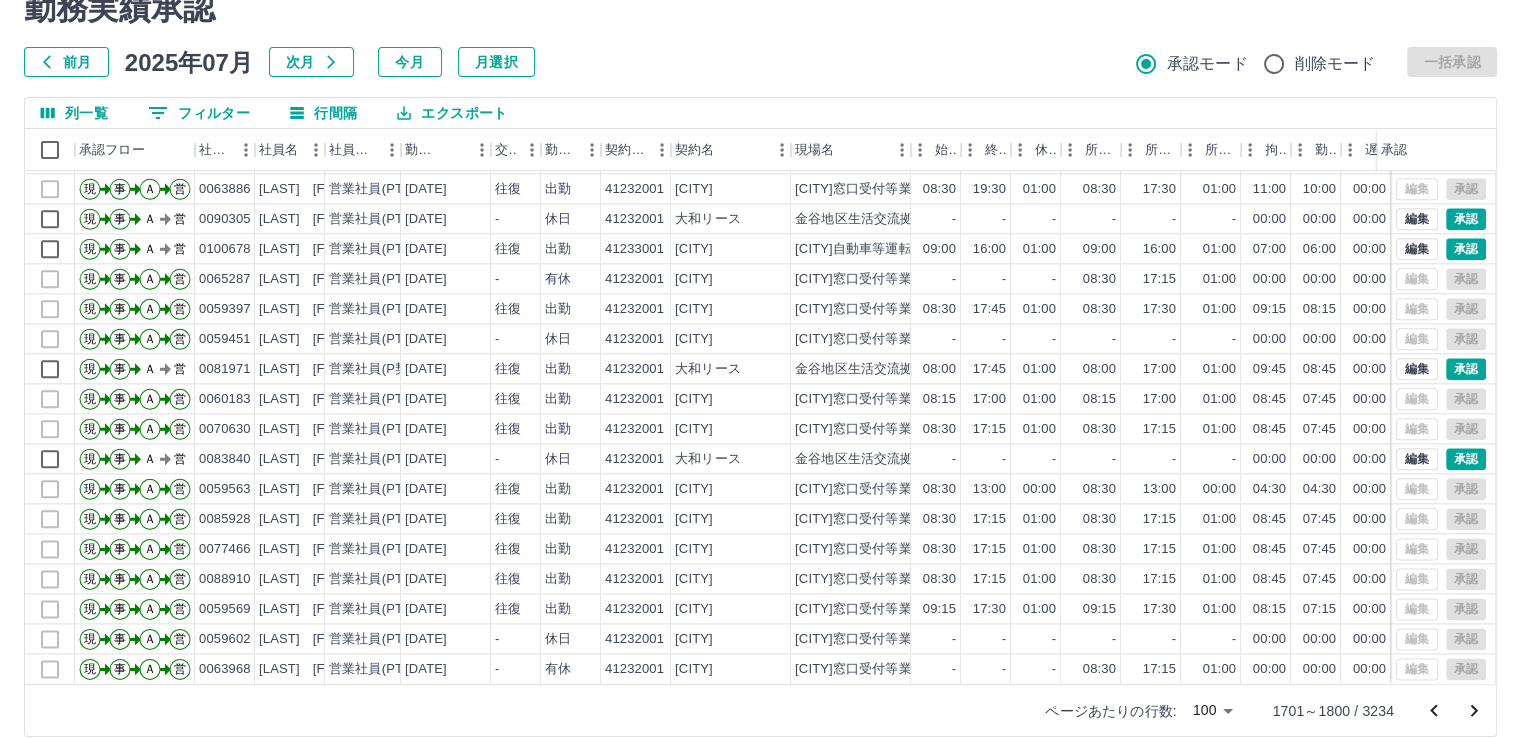 scroll, scrollTop: 2501, scrollLeft: 0, axis: vertical 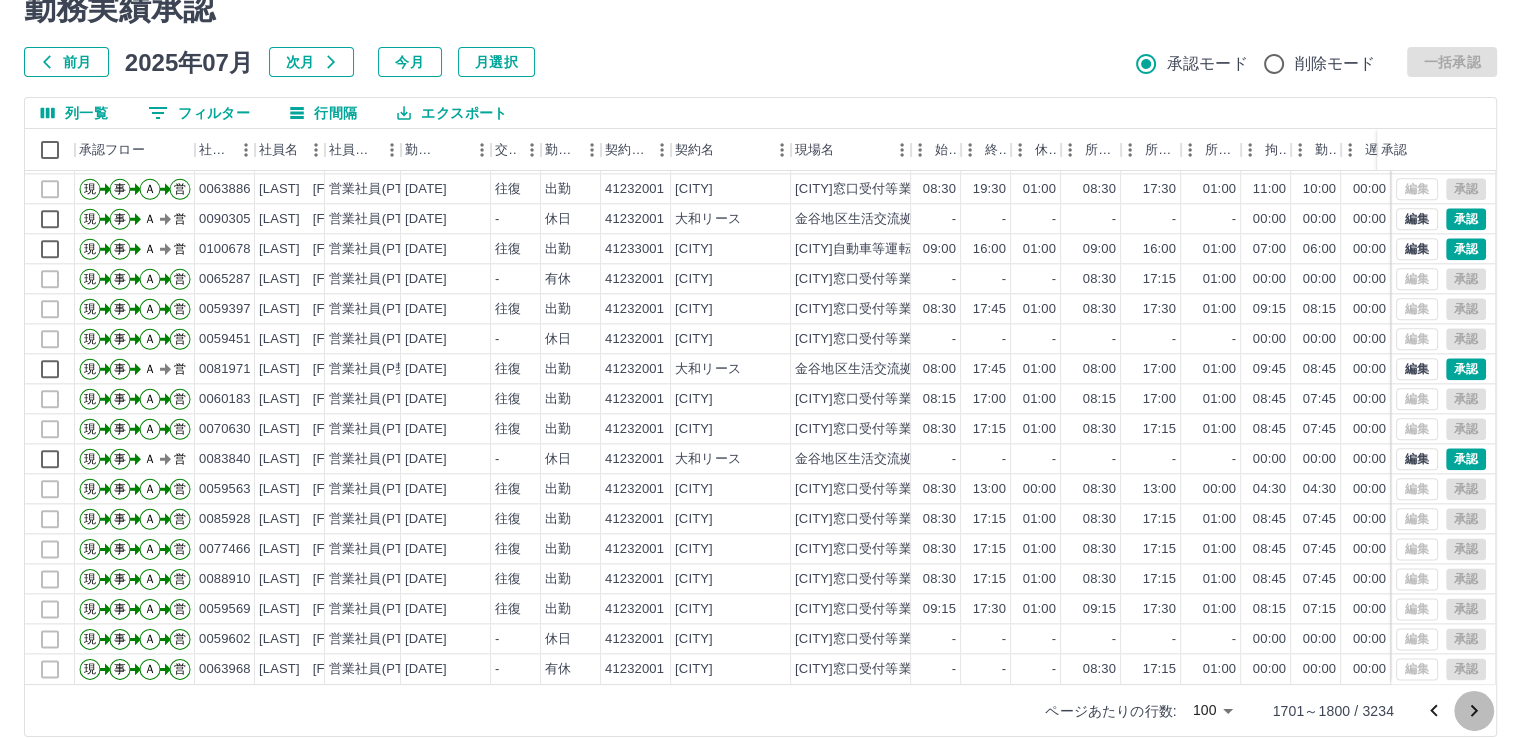 click 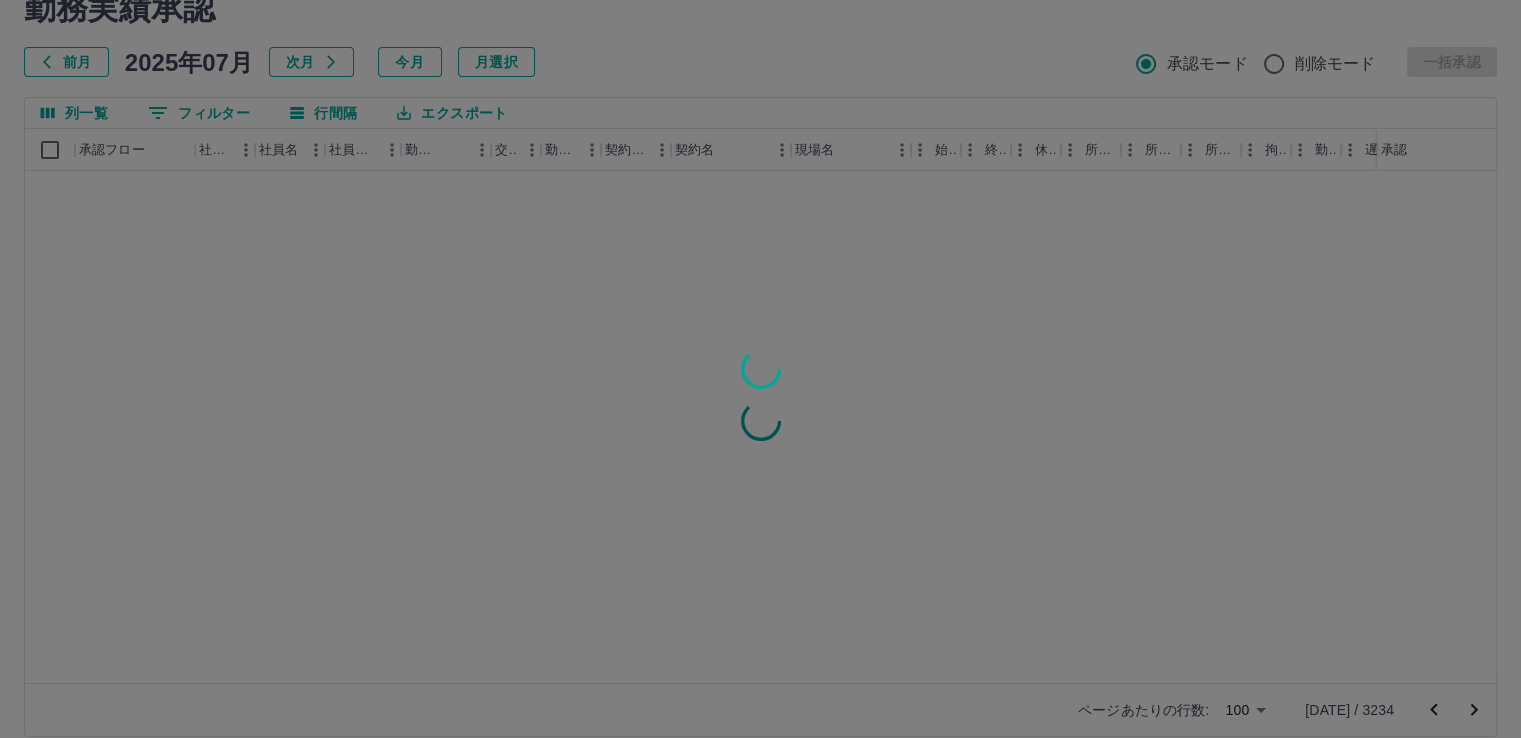 scroll, scrollTop: 0, scrollLeft: 0, axis: both 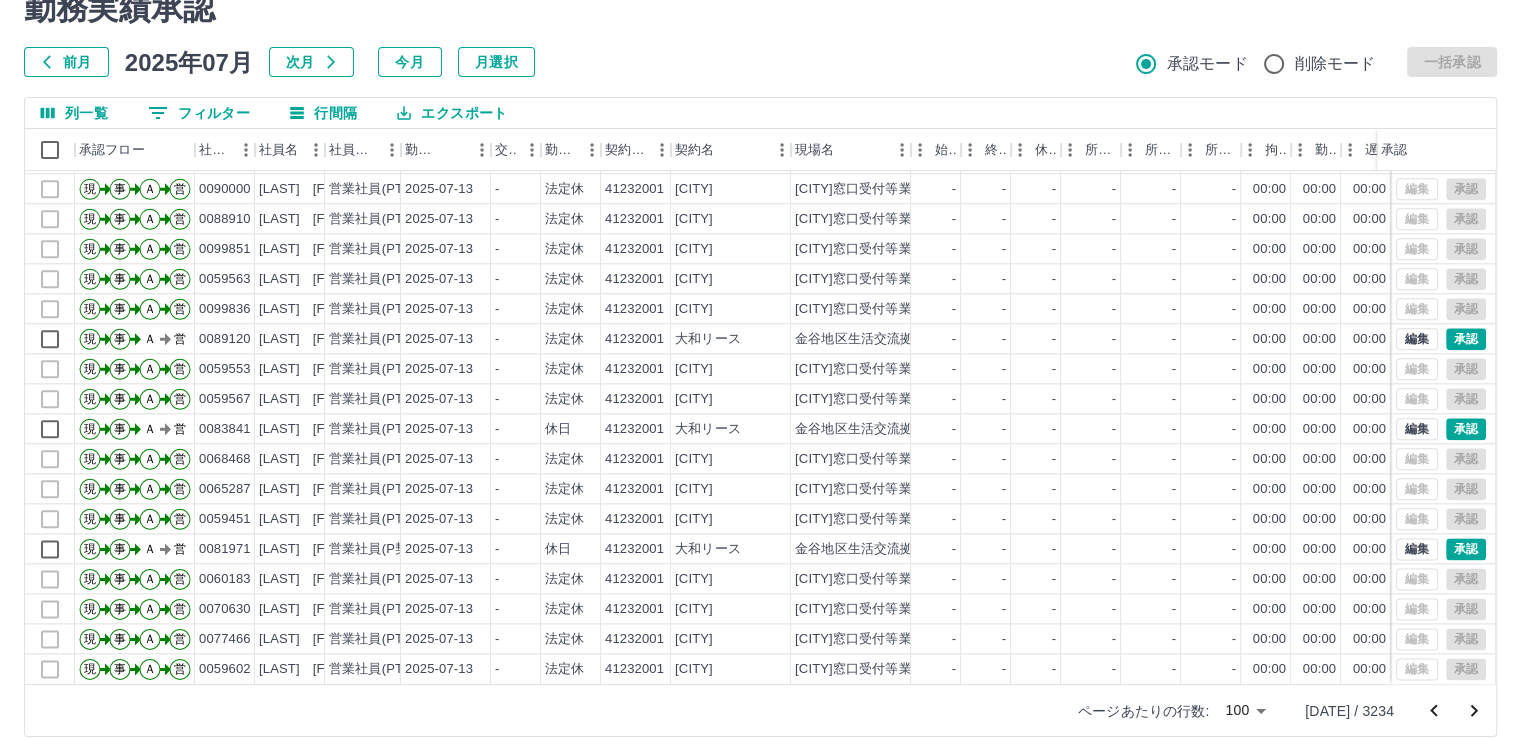 click 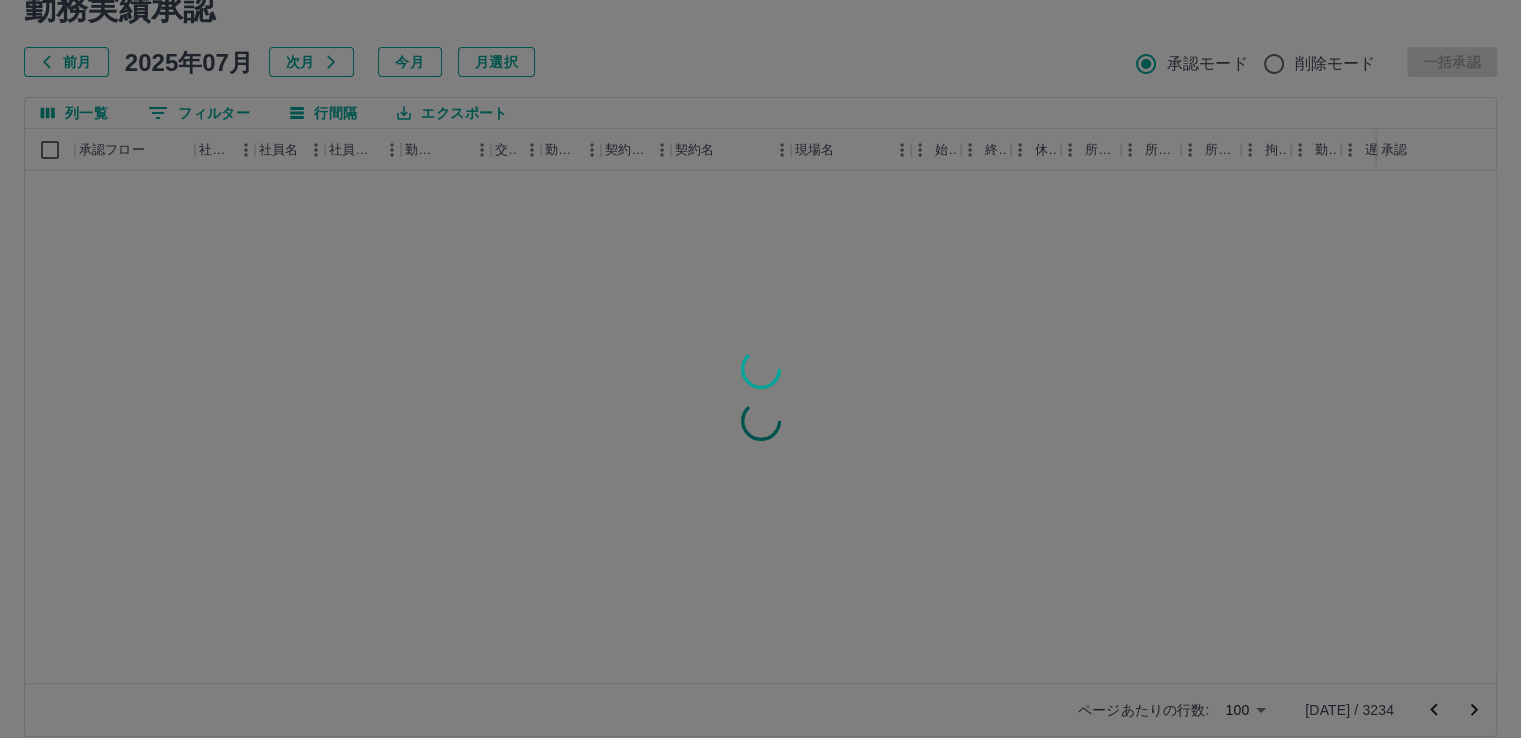 scroll, scrollTop: 0, scrollLeft: 0, axis: both 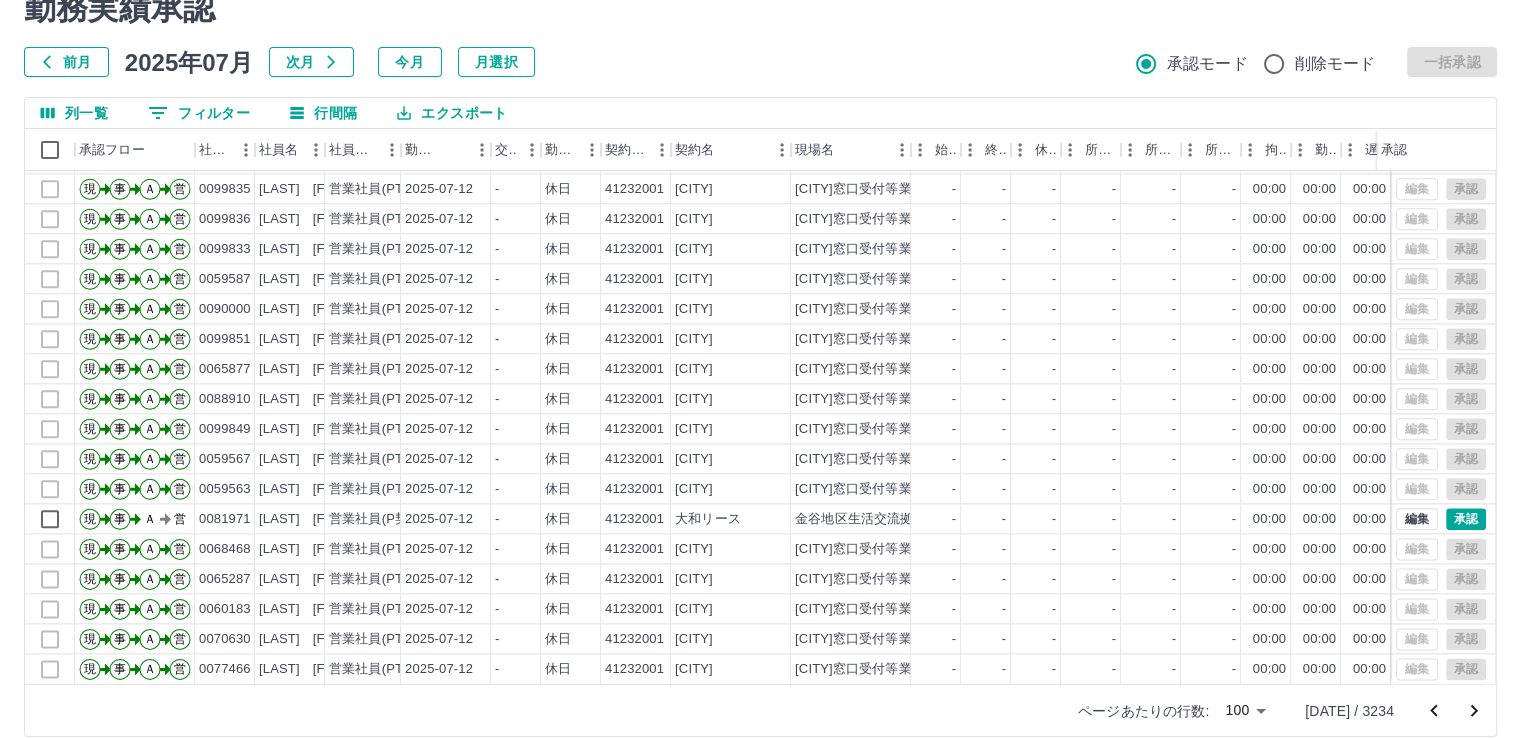 click 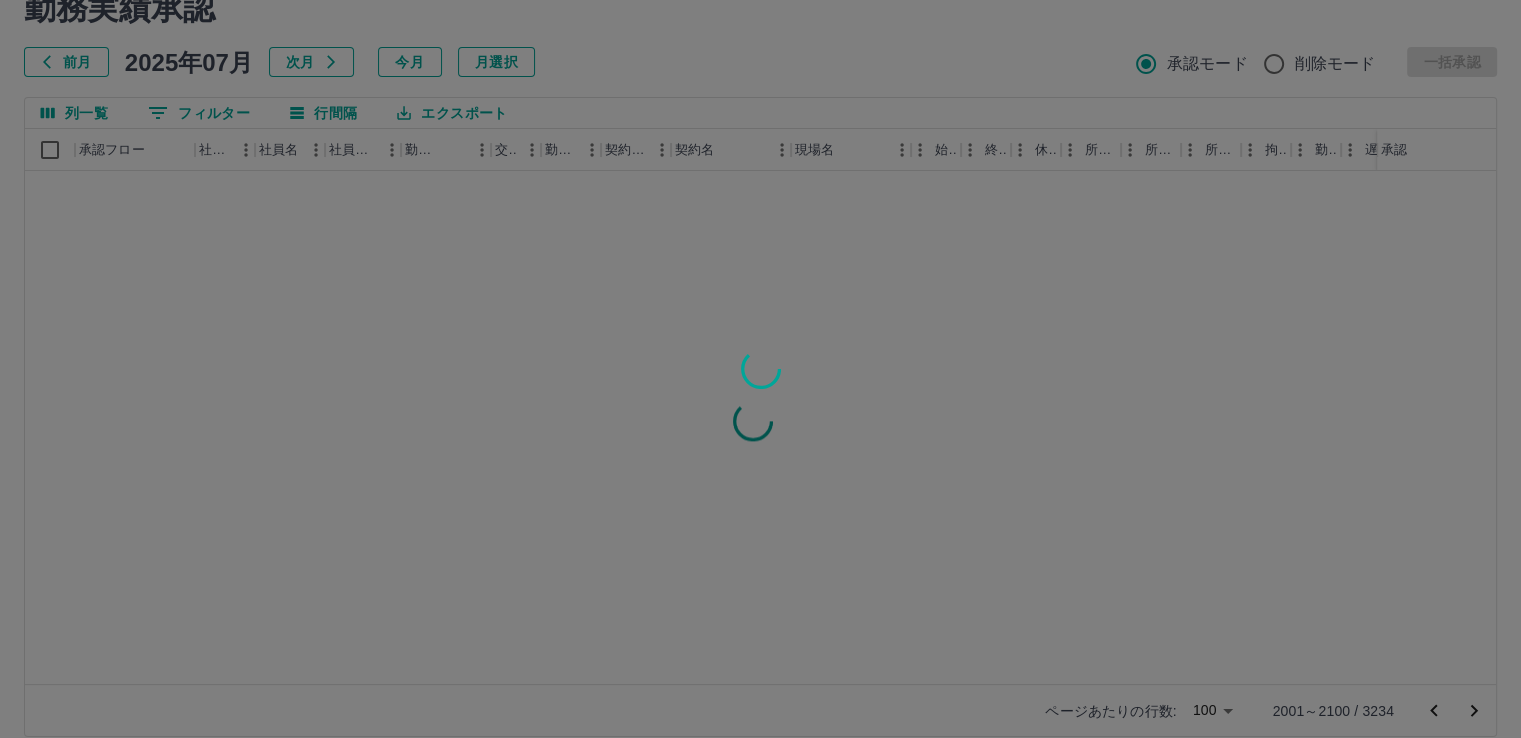 scroll, scrollTop: 0, scrollLeft: 0, axis: both 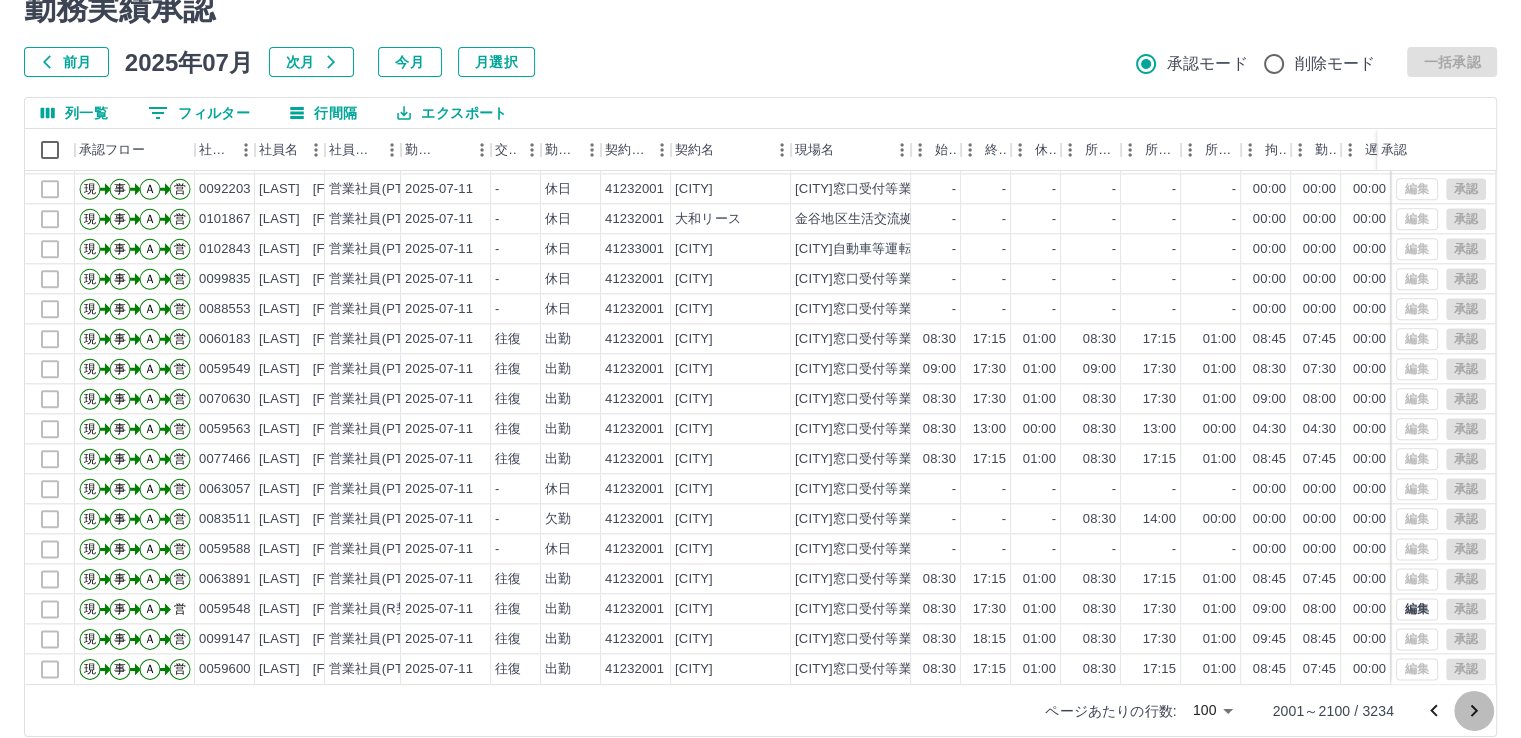 click 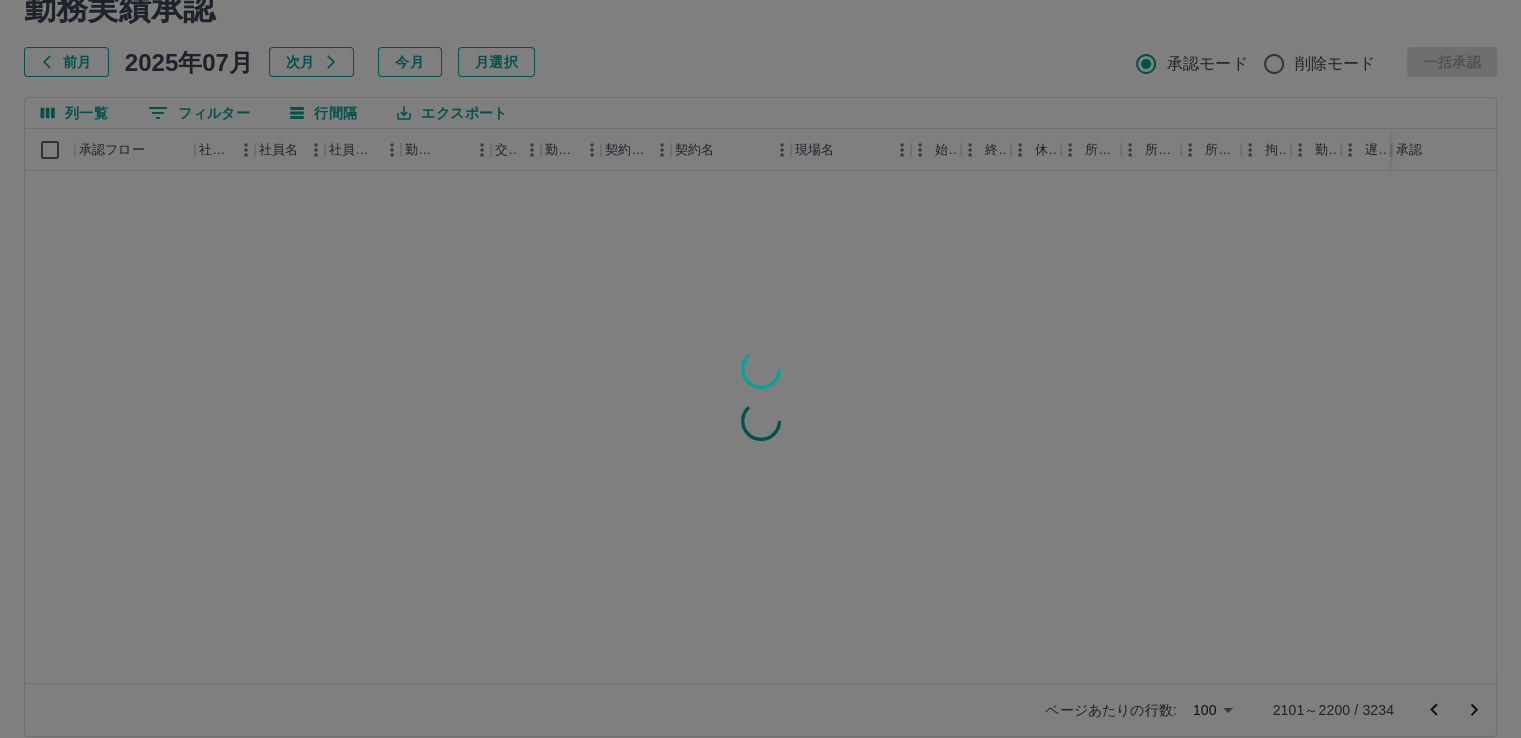 scroll, scrollTop: 0, scrollLeft: 0, axis: both 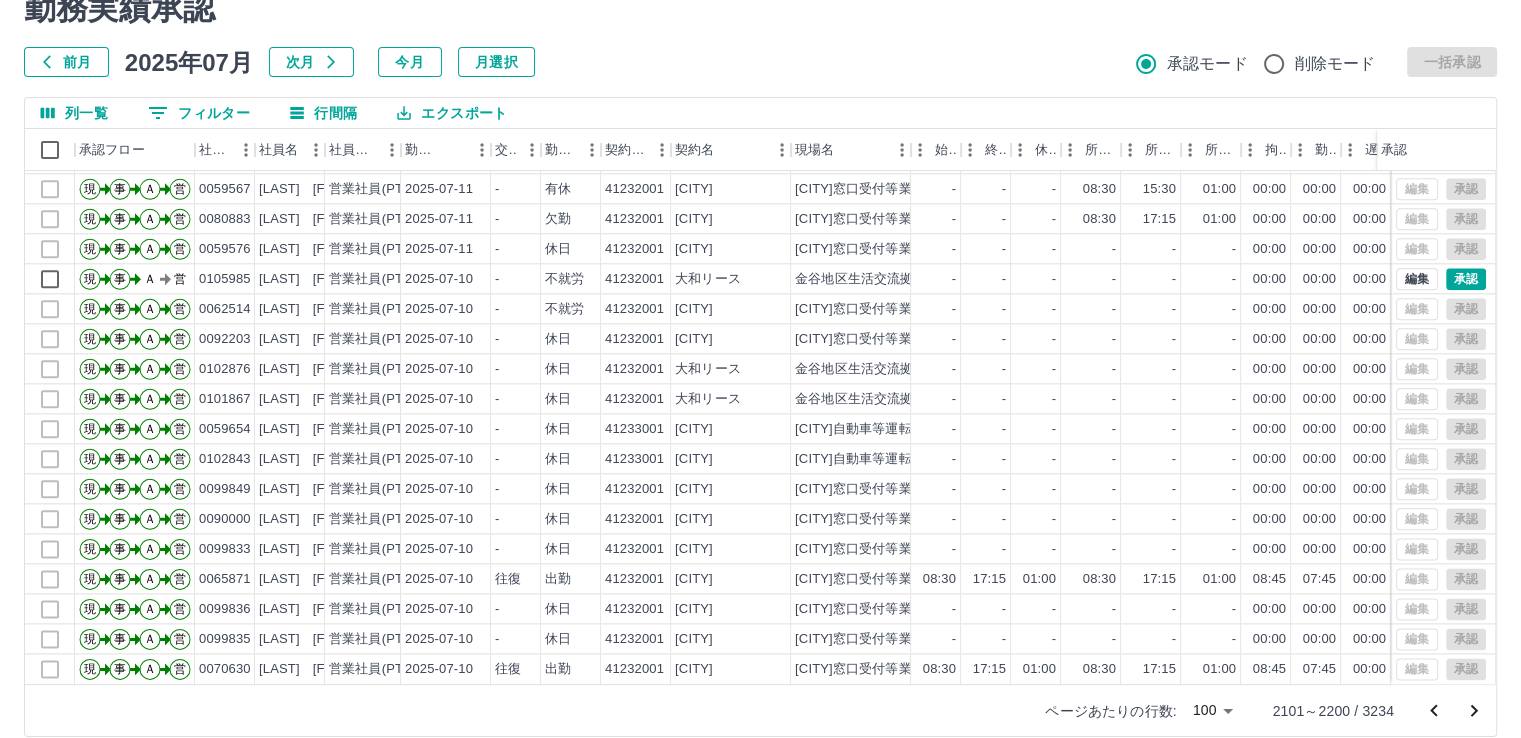 click 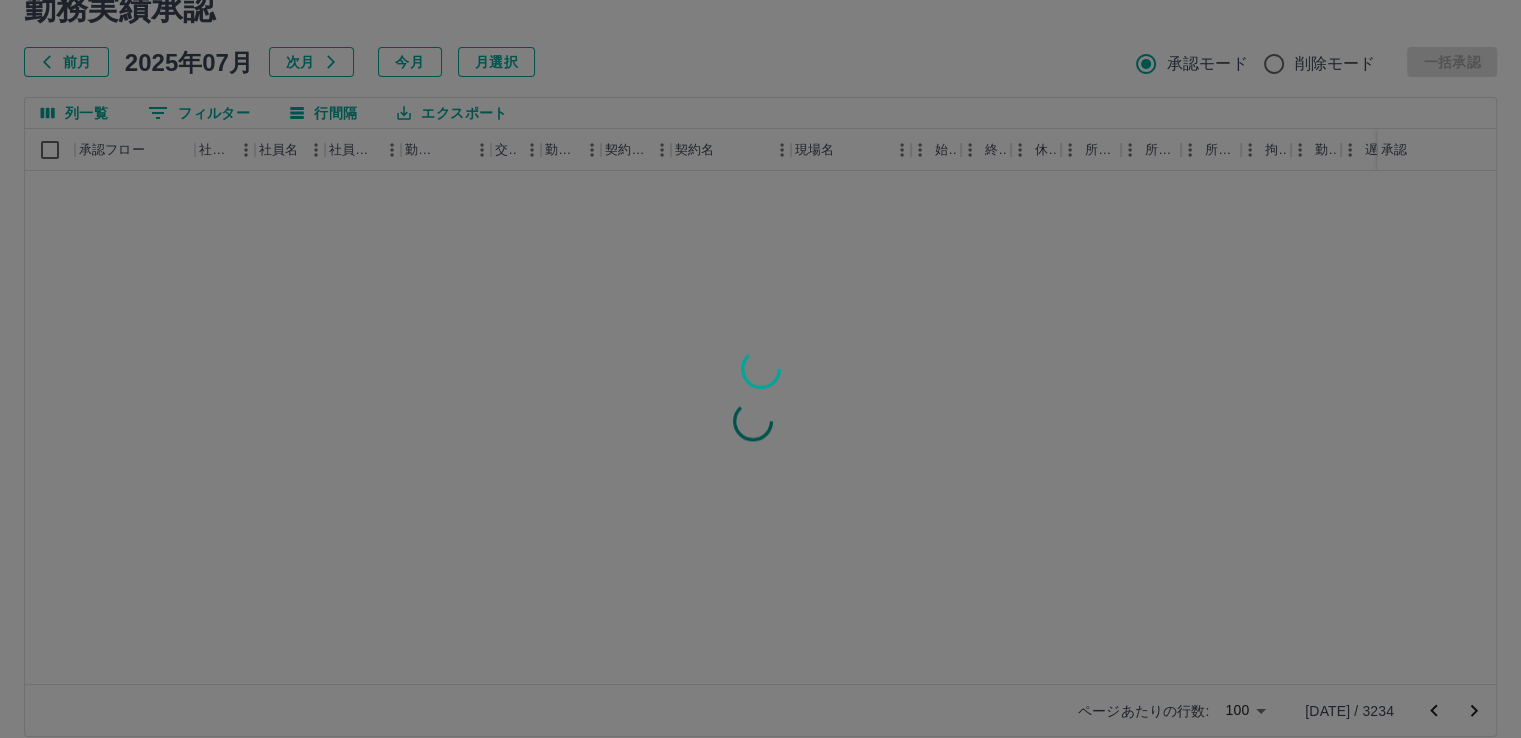 scroll, scrollTop: 0, scrollLeft: 0, axis: both 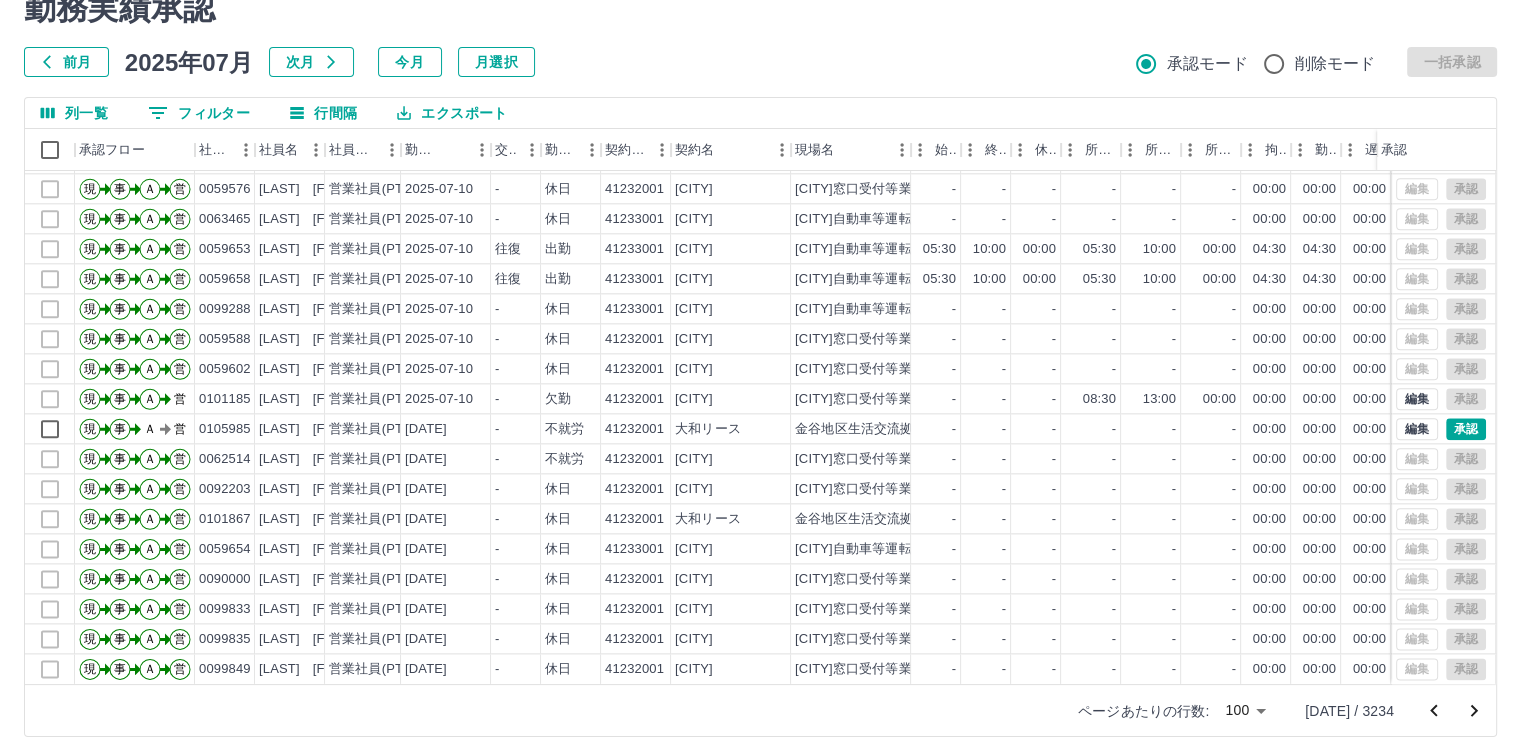 click 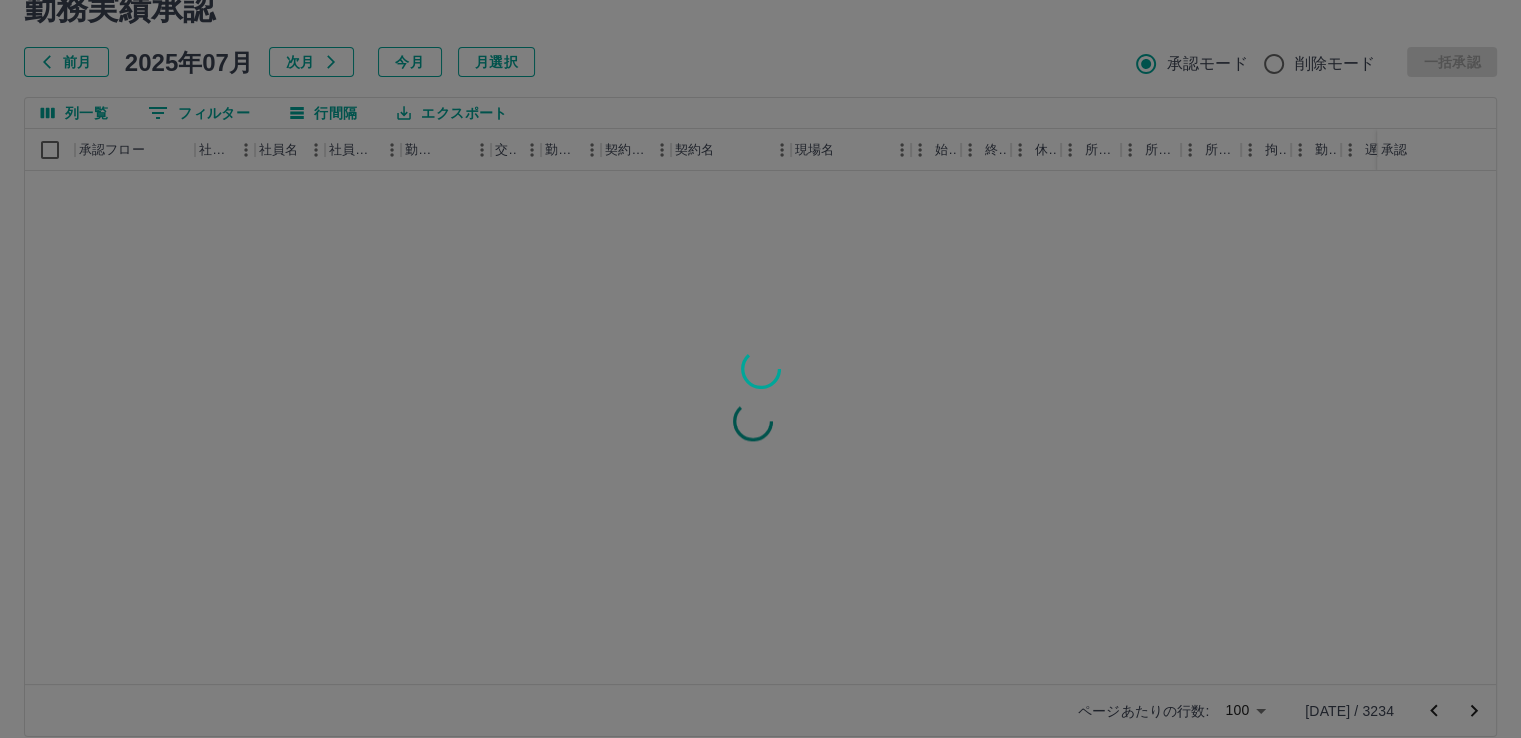 scroll, scrollTop: 0, scrollLeft: 0, axis: both 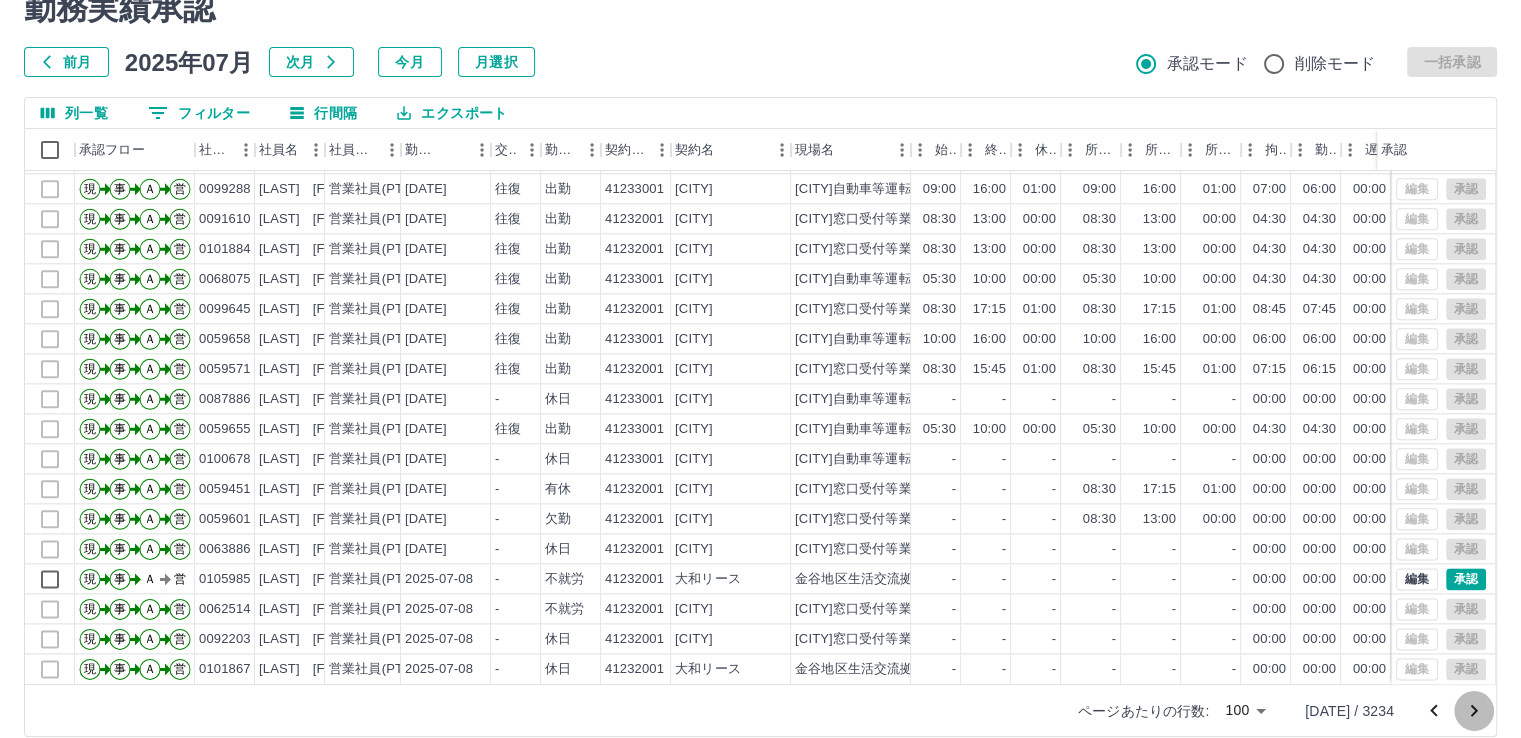 click 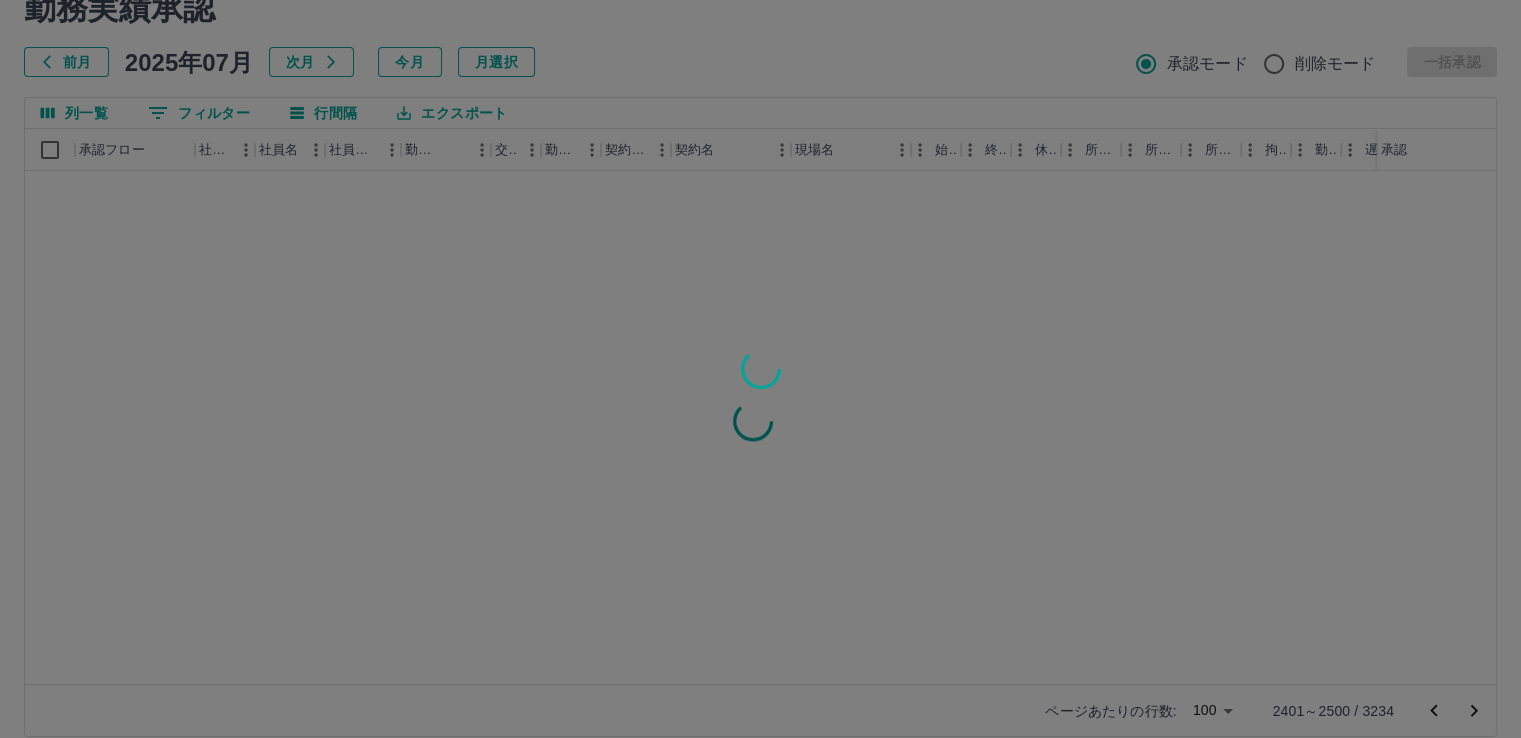 scroll, scrollTop: 0, scrollLeft: 0, axis: both 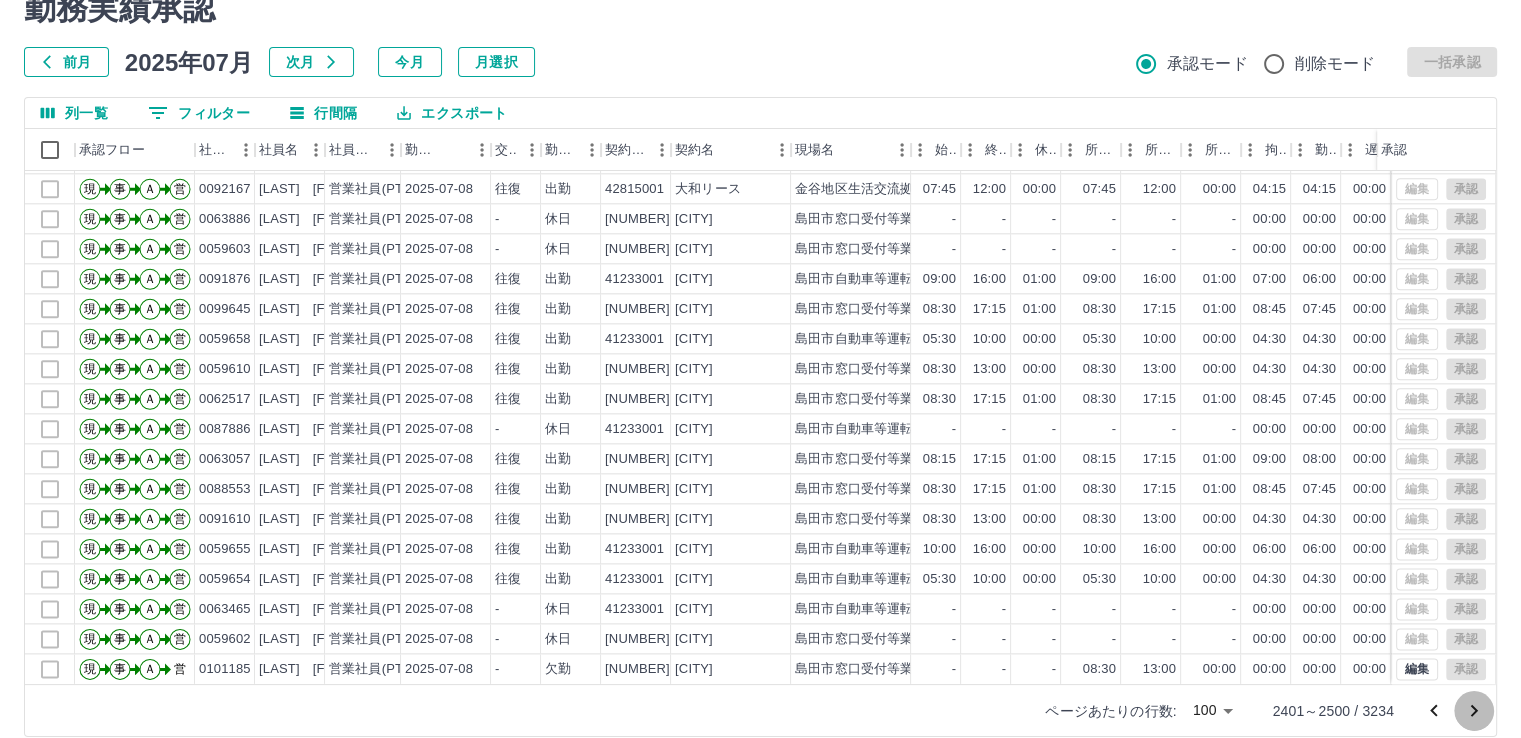 click 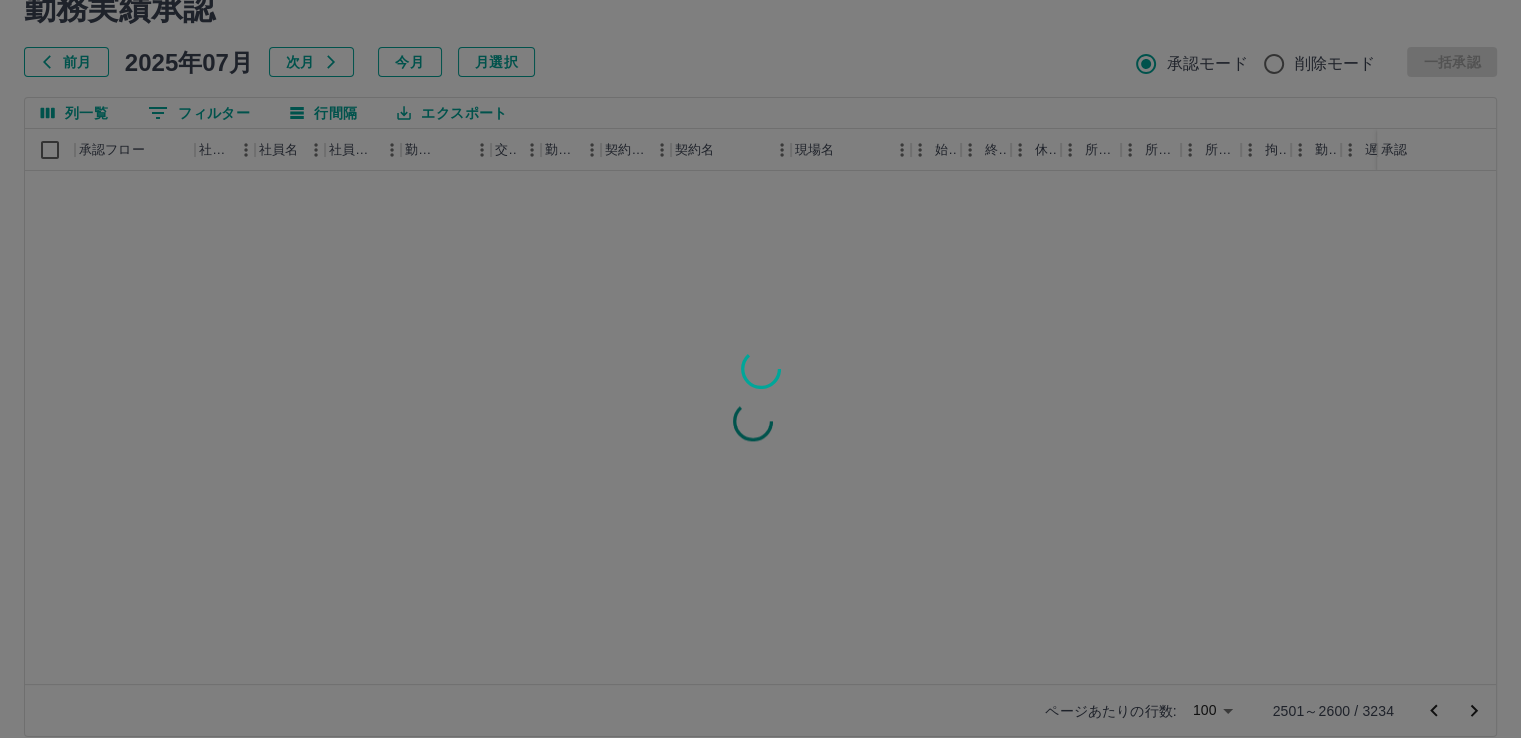 scroll, scrollTop: 0, scrollLeft: 0, axis: both 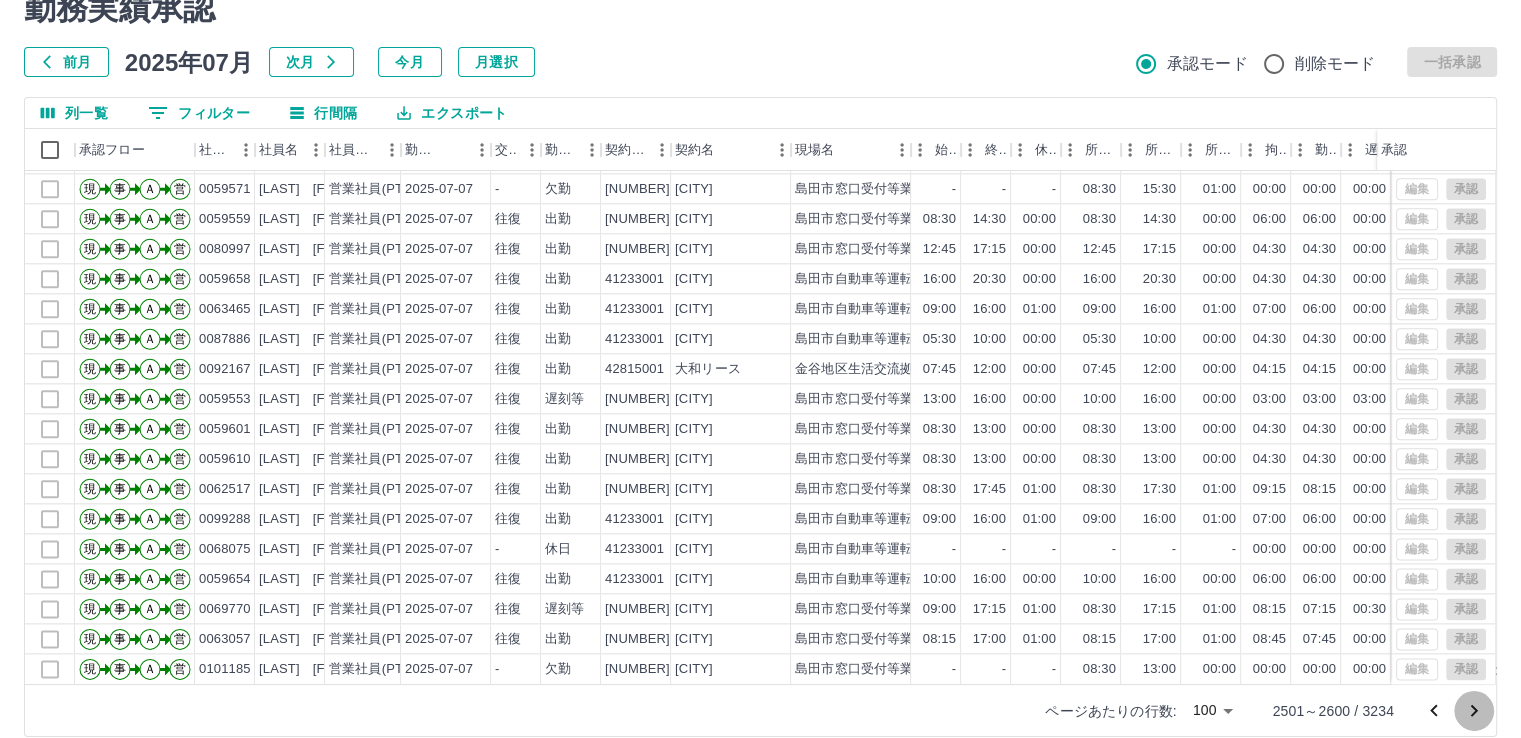click 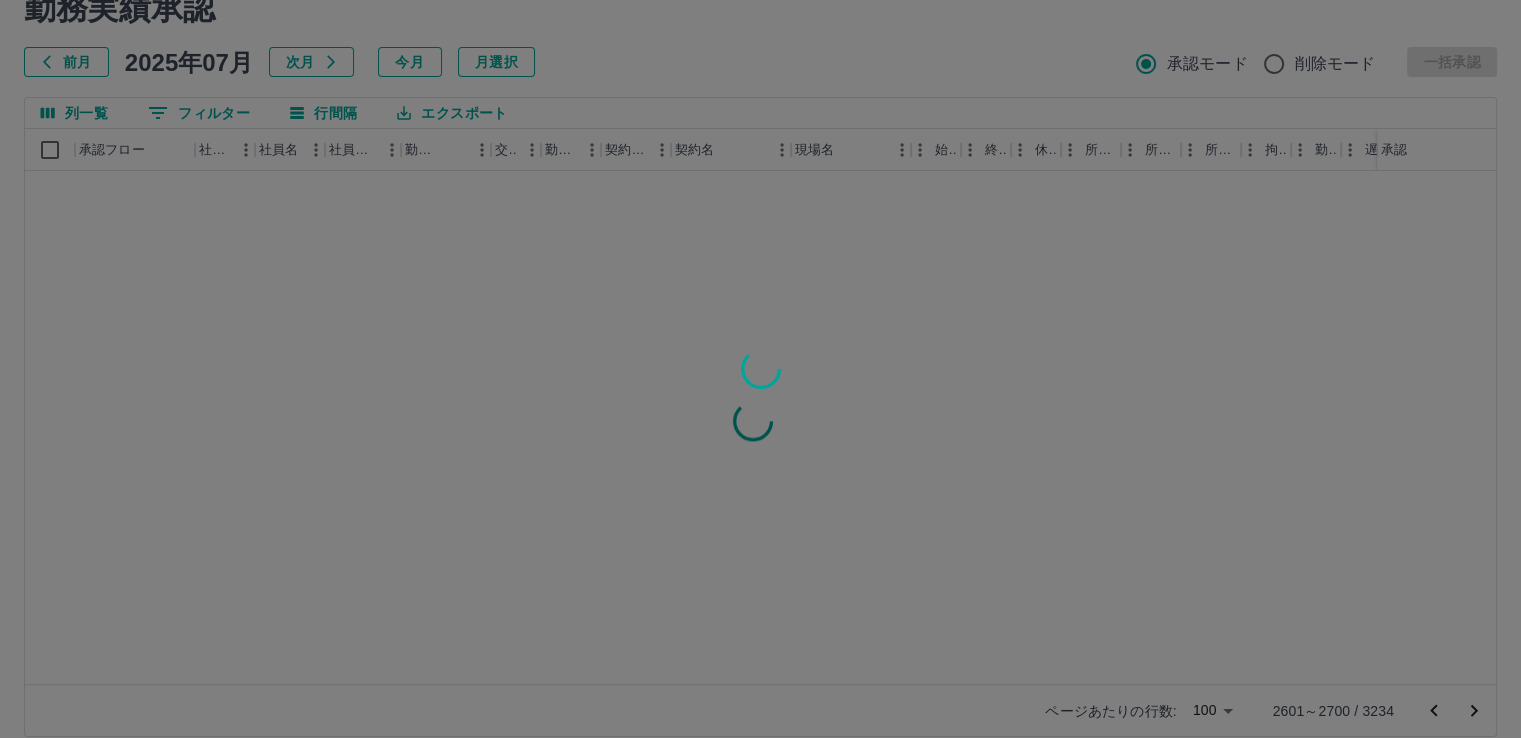 scroll, scrollTop: 0, scrollLeft: 0, axis: both 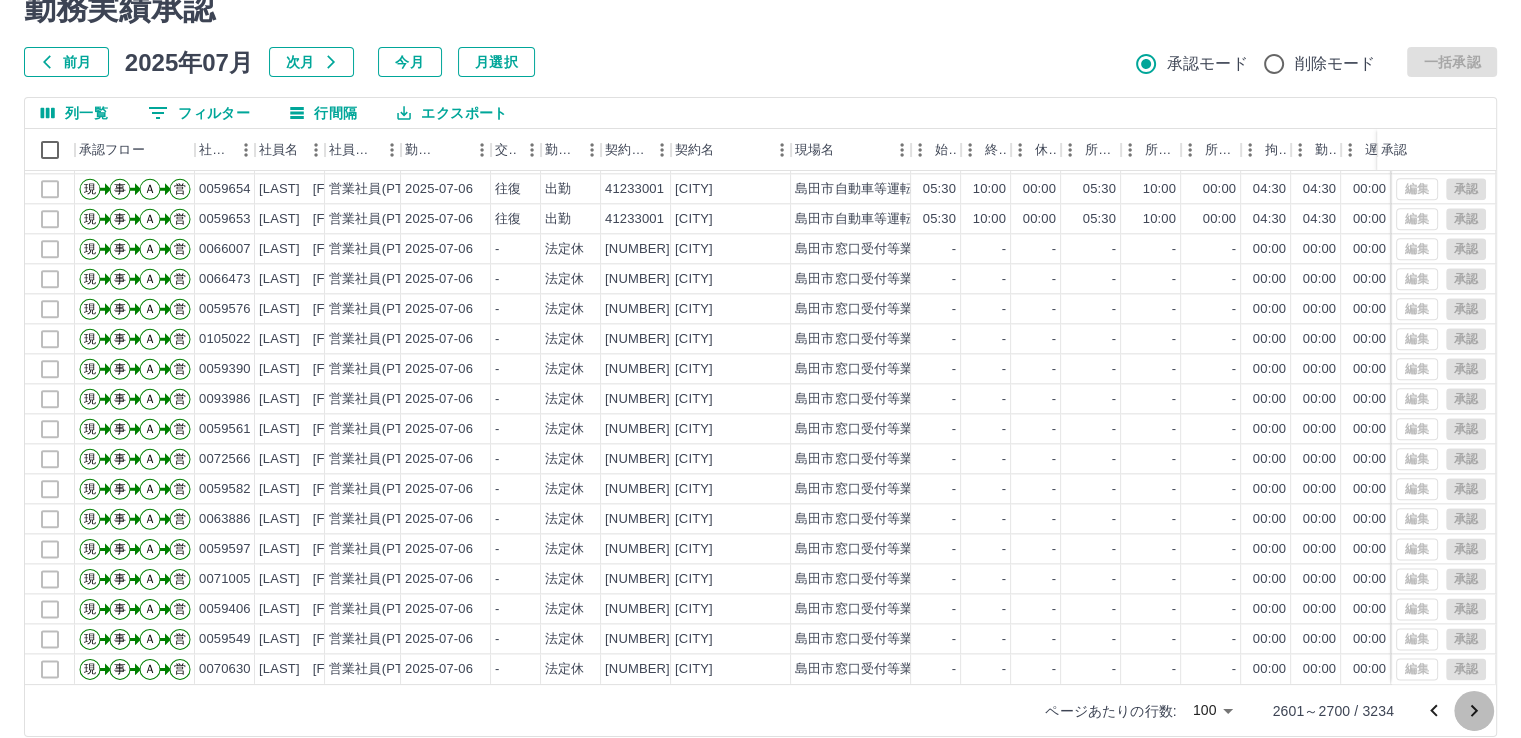 click 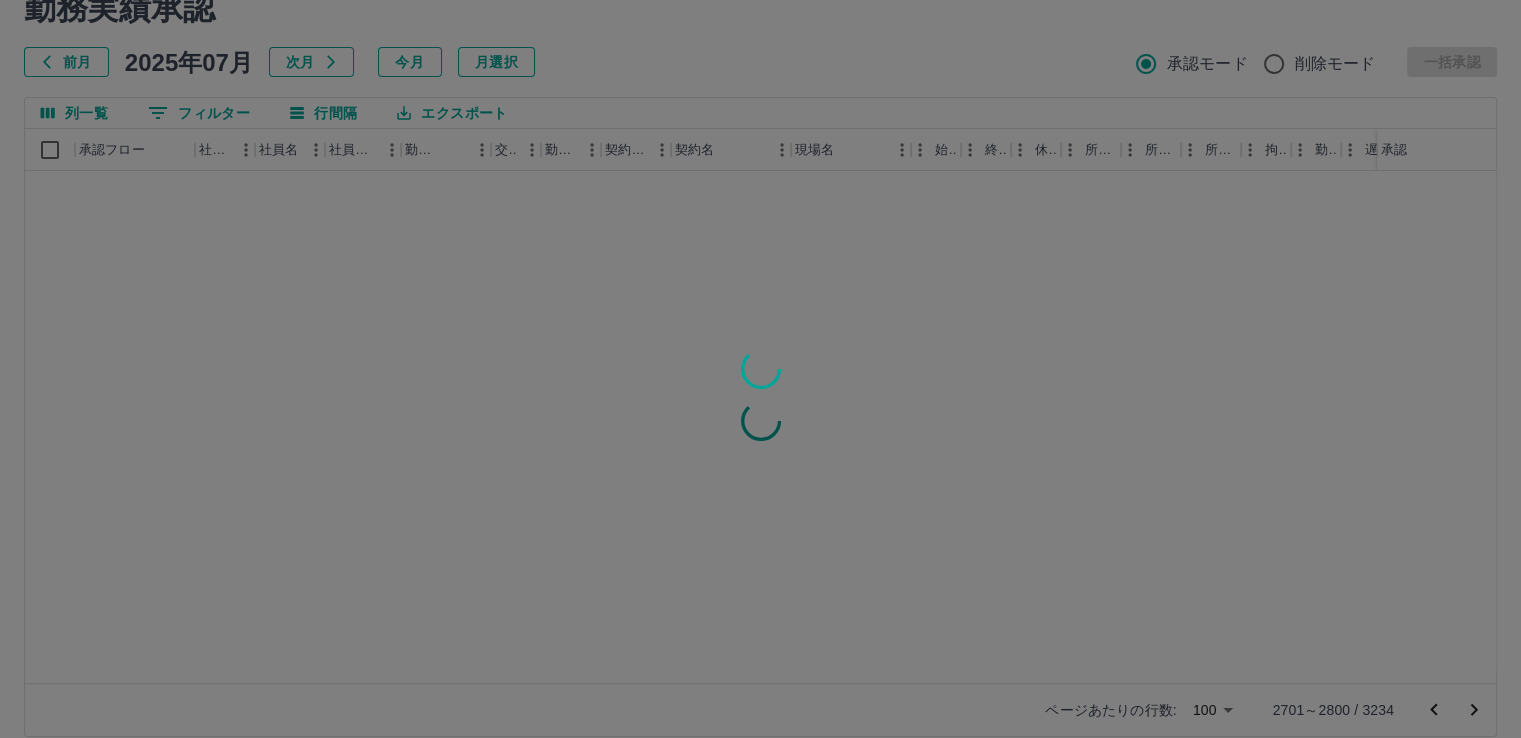 scroll, scrollTop: 0, scrollLeft: 0, axis: both 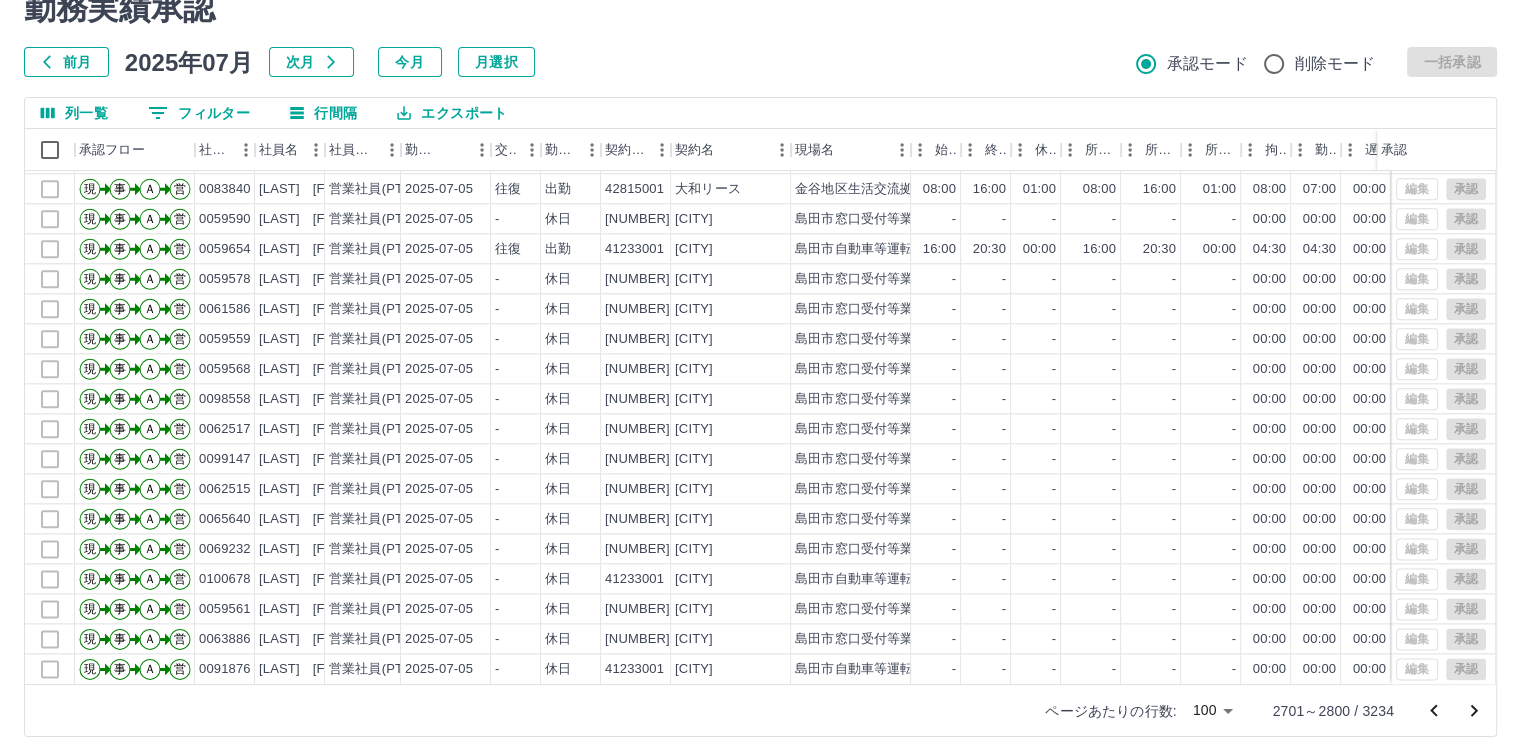 click 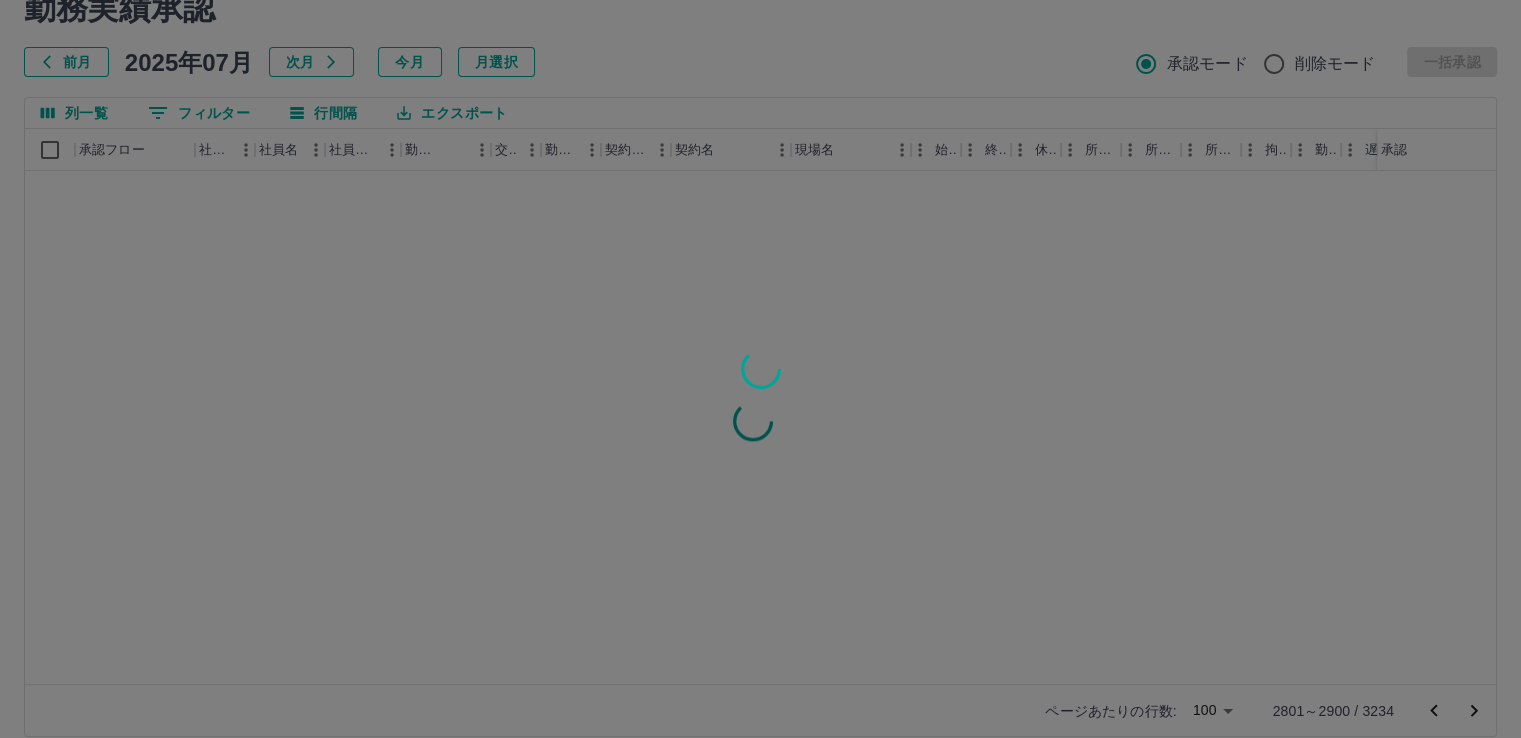 scroll, scrollTop: 0, scrollLeft: 0, axis: both 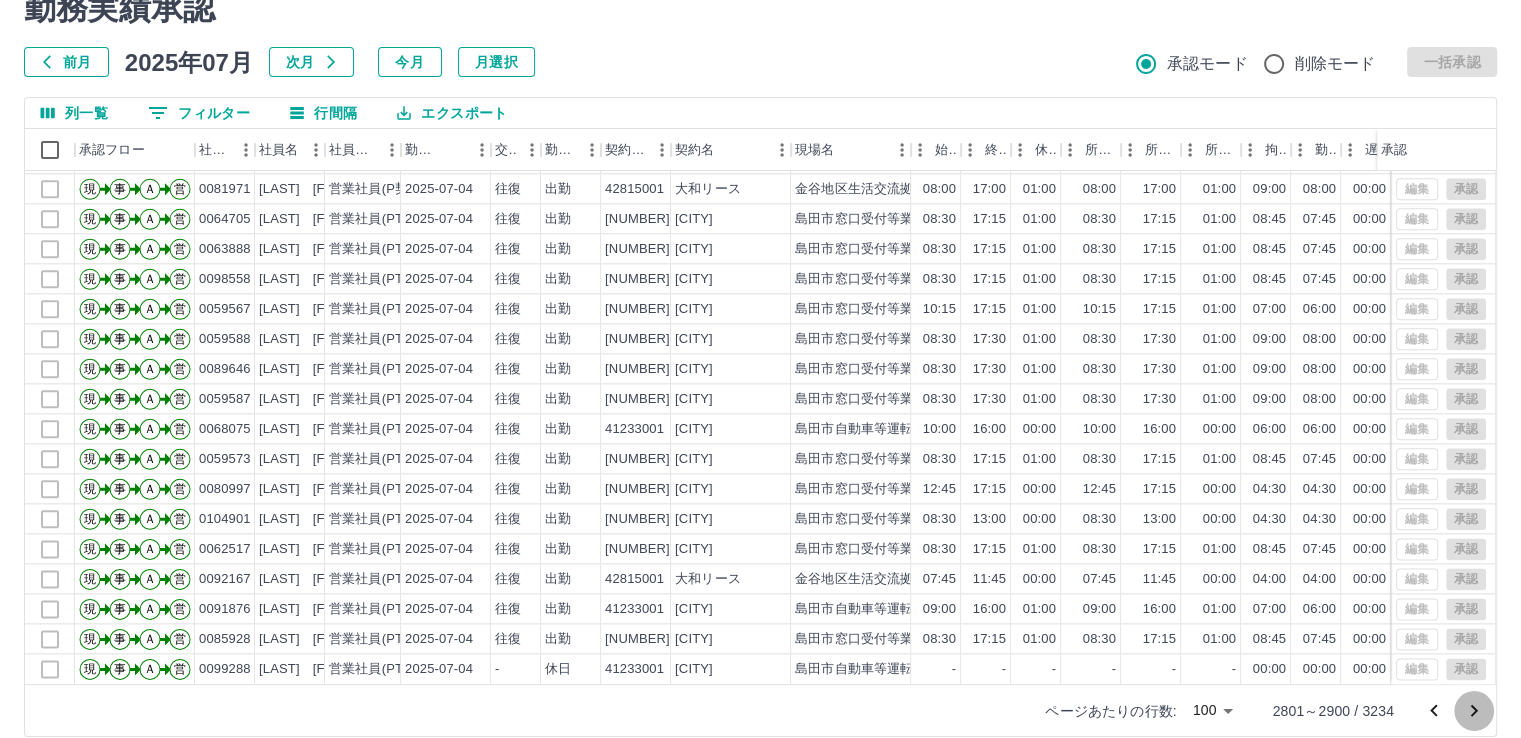 click 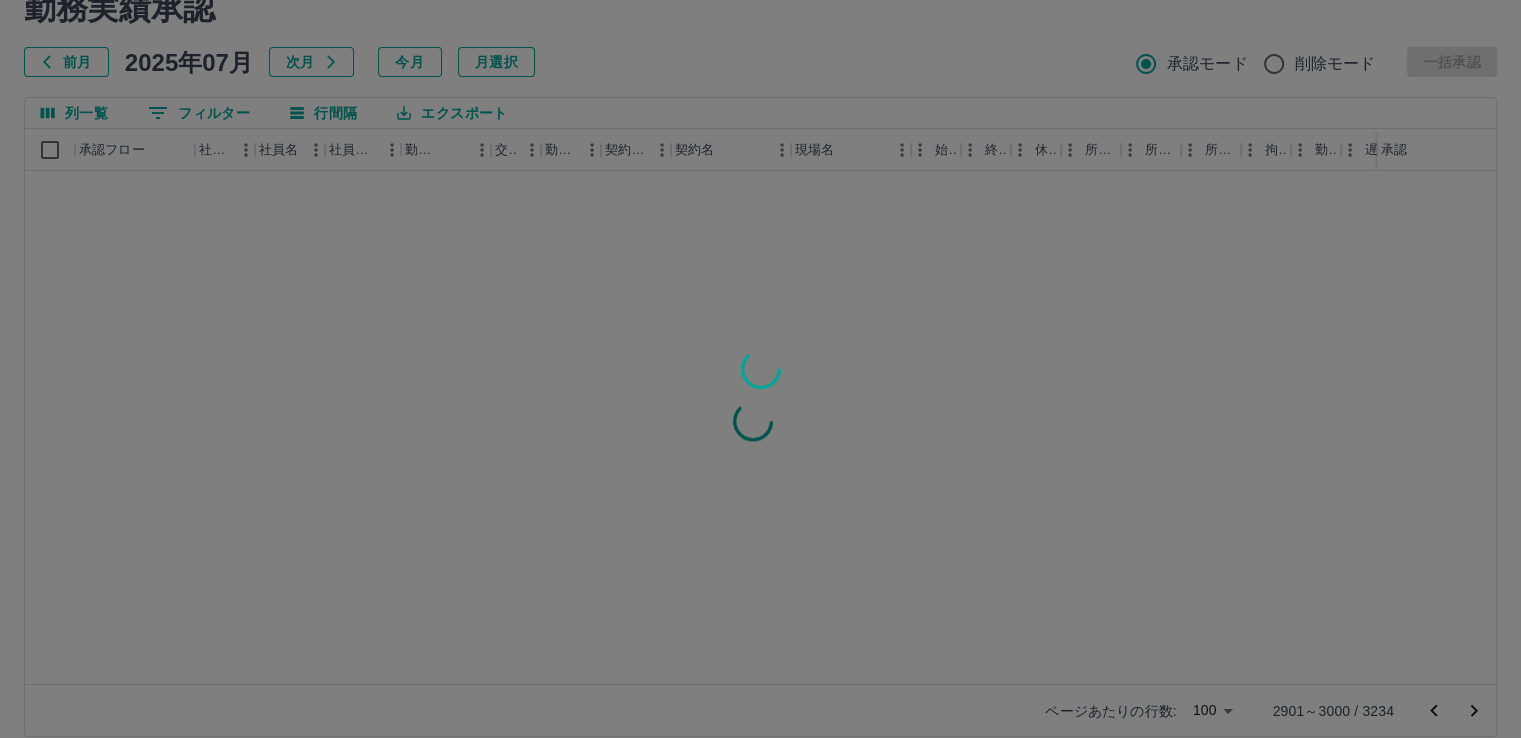 scroll, scrollTop: 0, scrollLeft: 0, axis: both 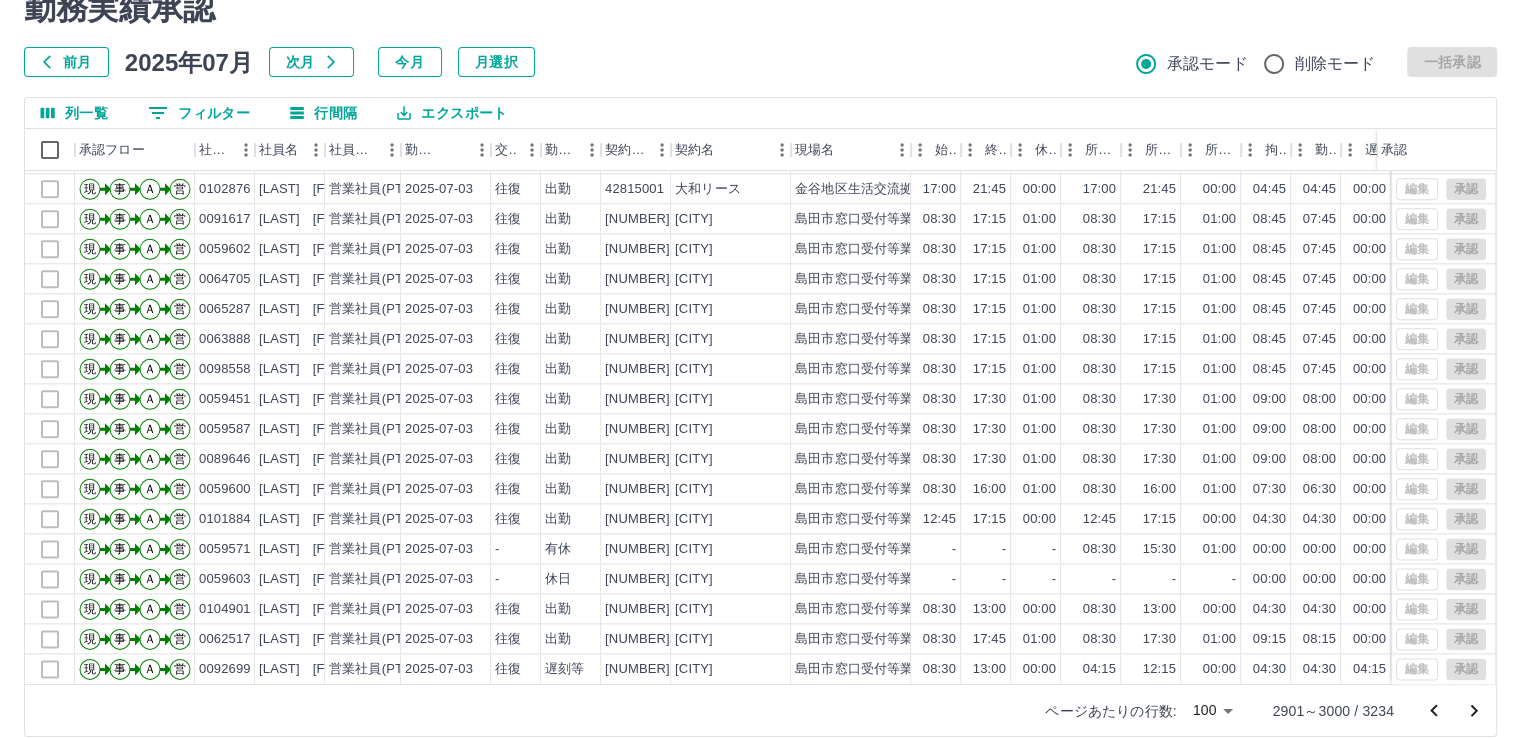 click 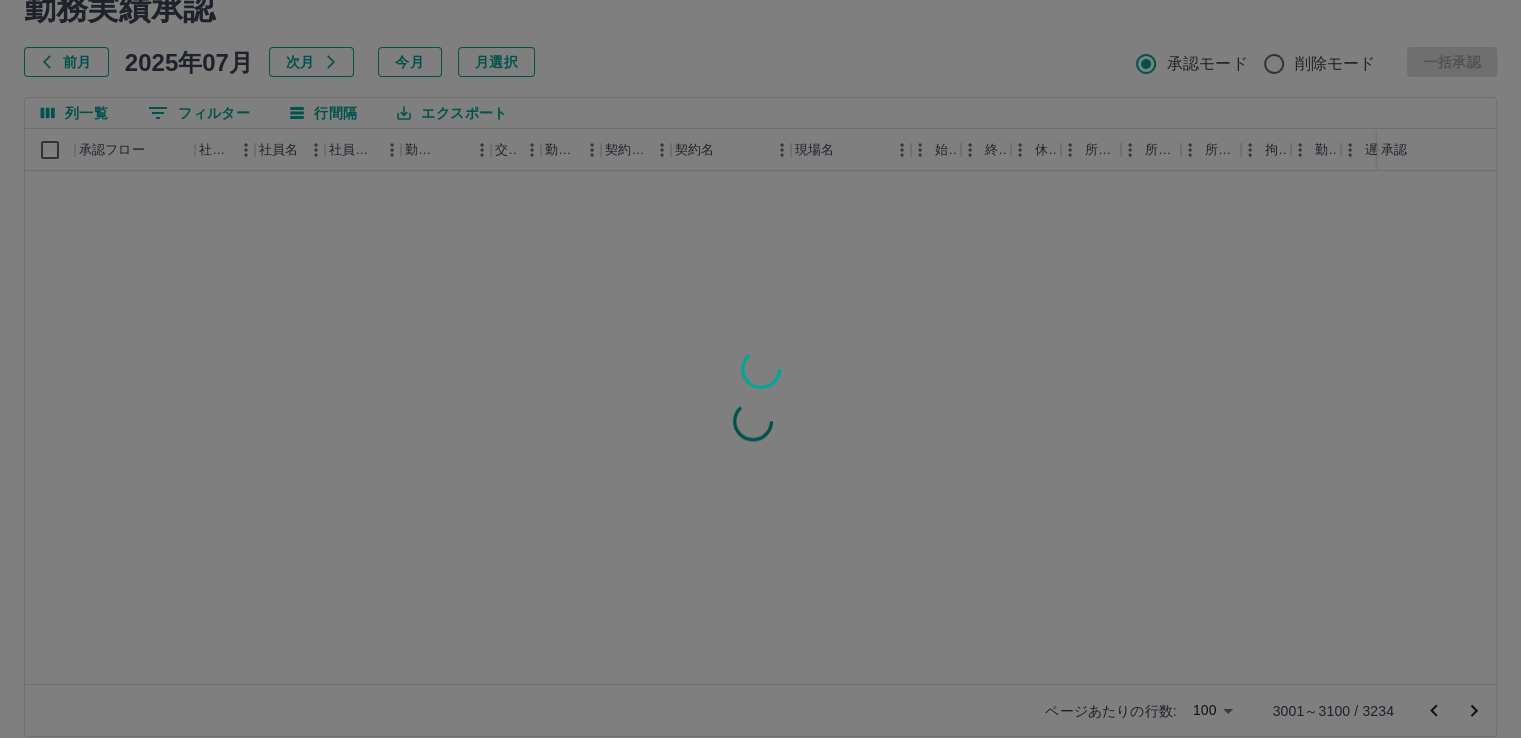 scroll, scrollTop: 0, scrollLeft: 0, axis: both 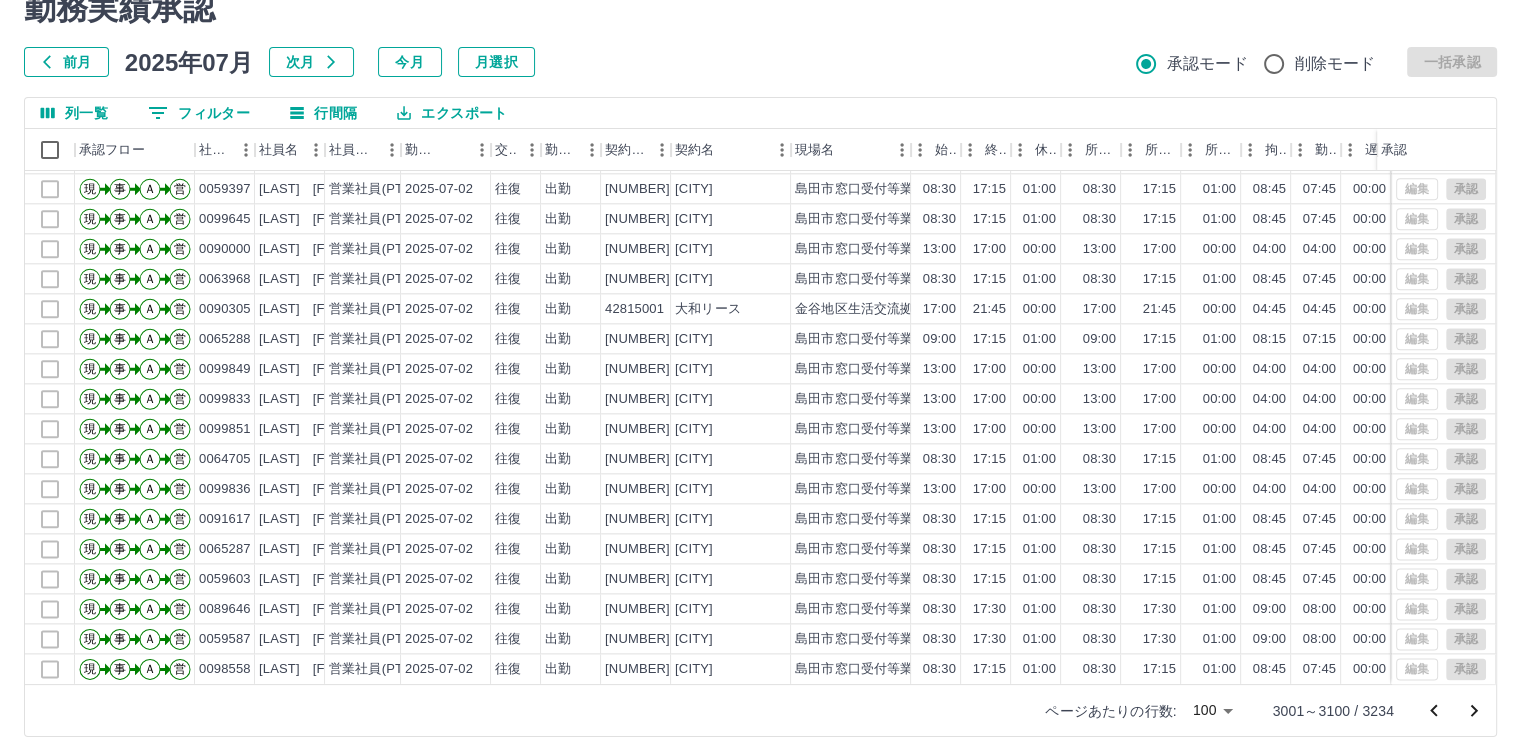 click 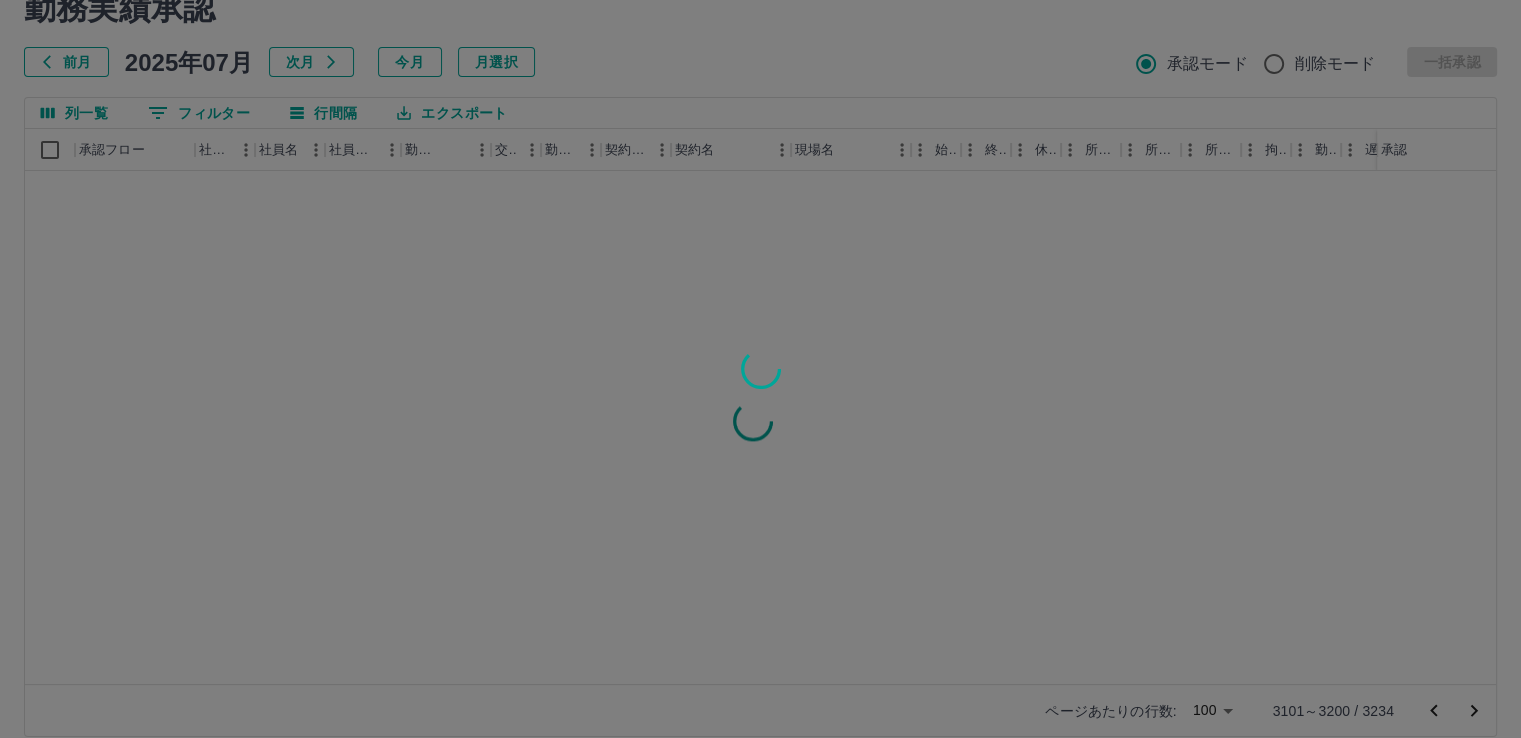 scroll, scrollTop: 0, scrollLeft: 0, axis: both 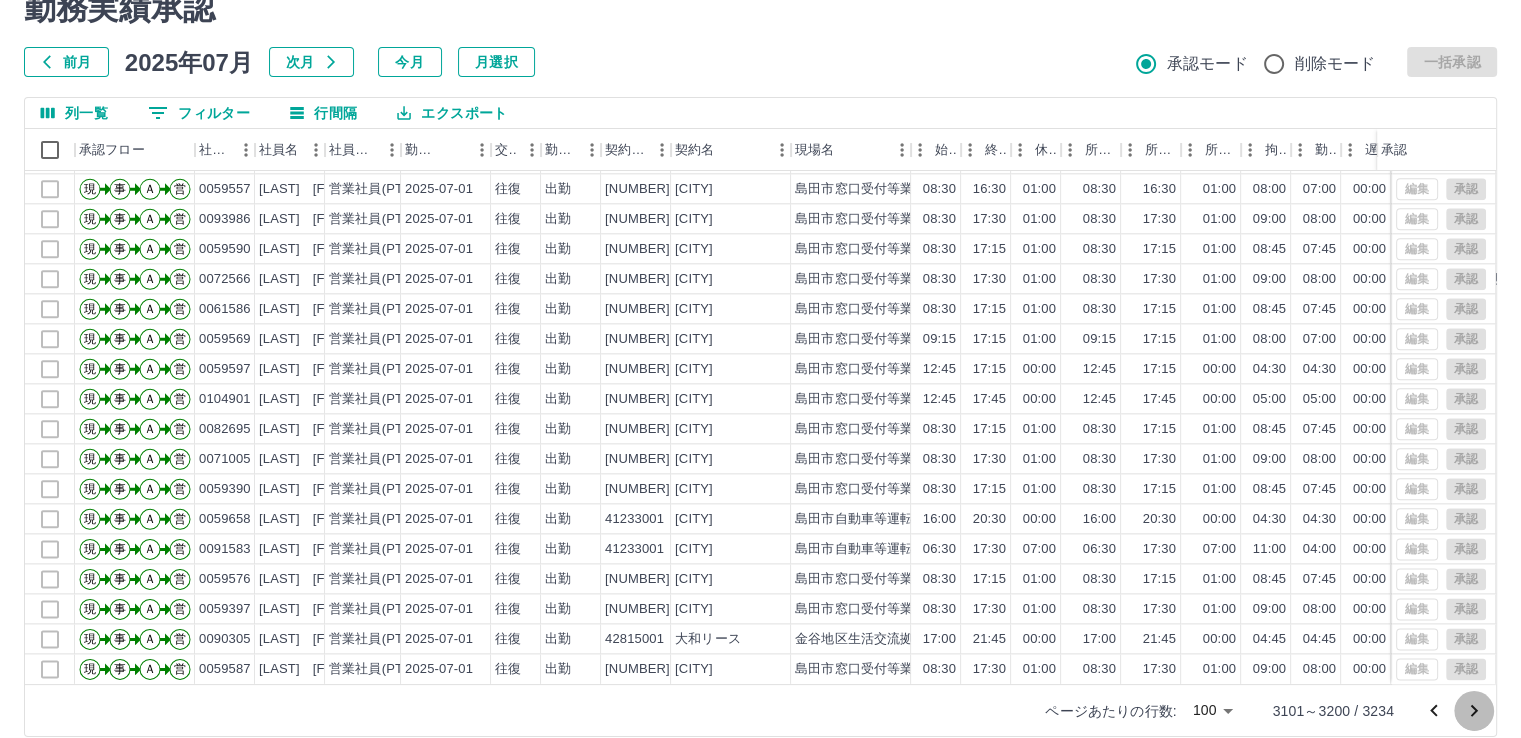 click 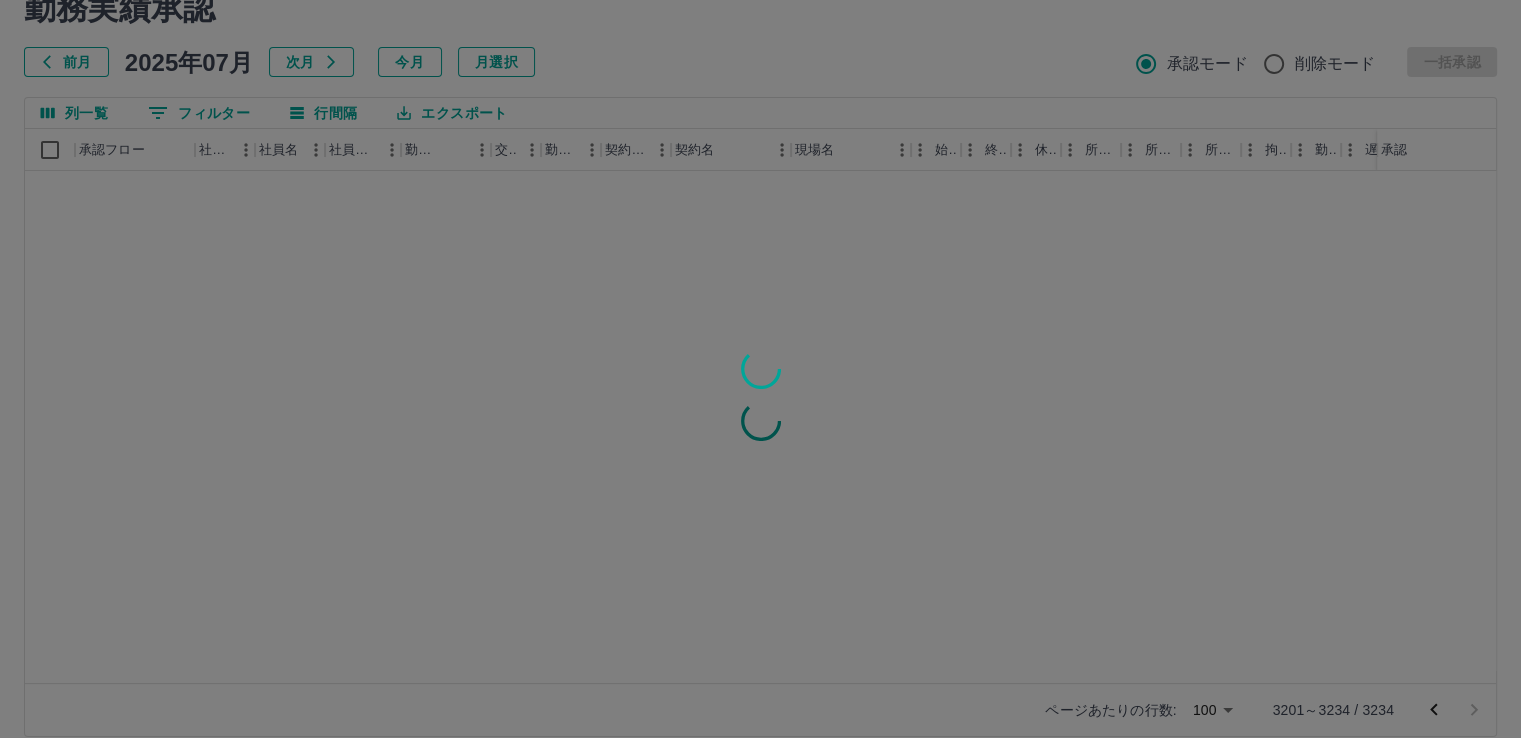 scroll, scrollTop: 0, scrollLeft: 0, axis: both 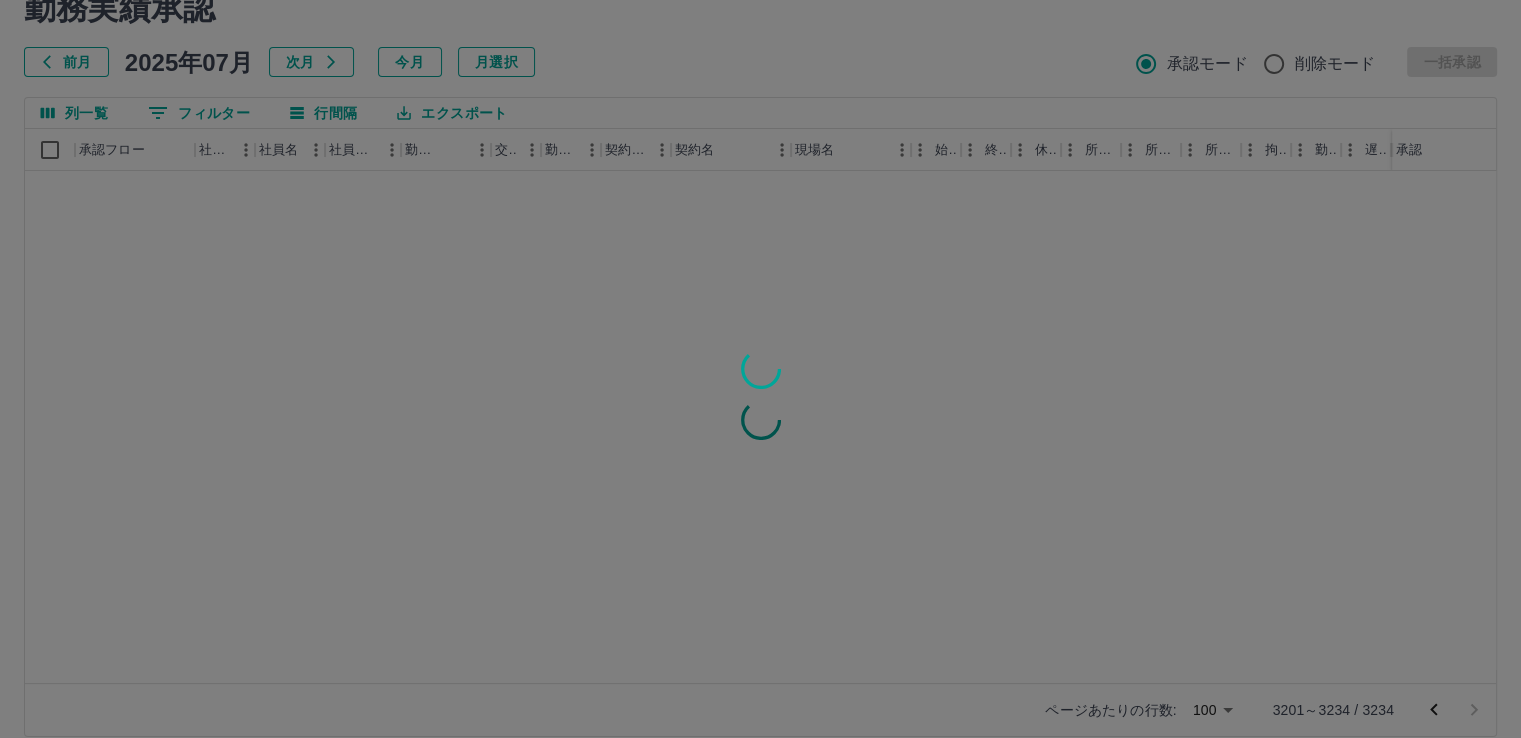 click at bounding box center [760, 369] 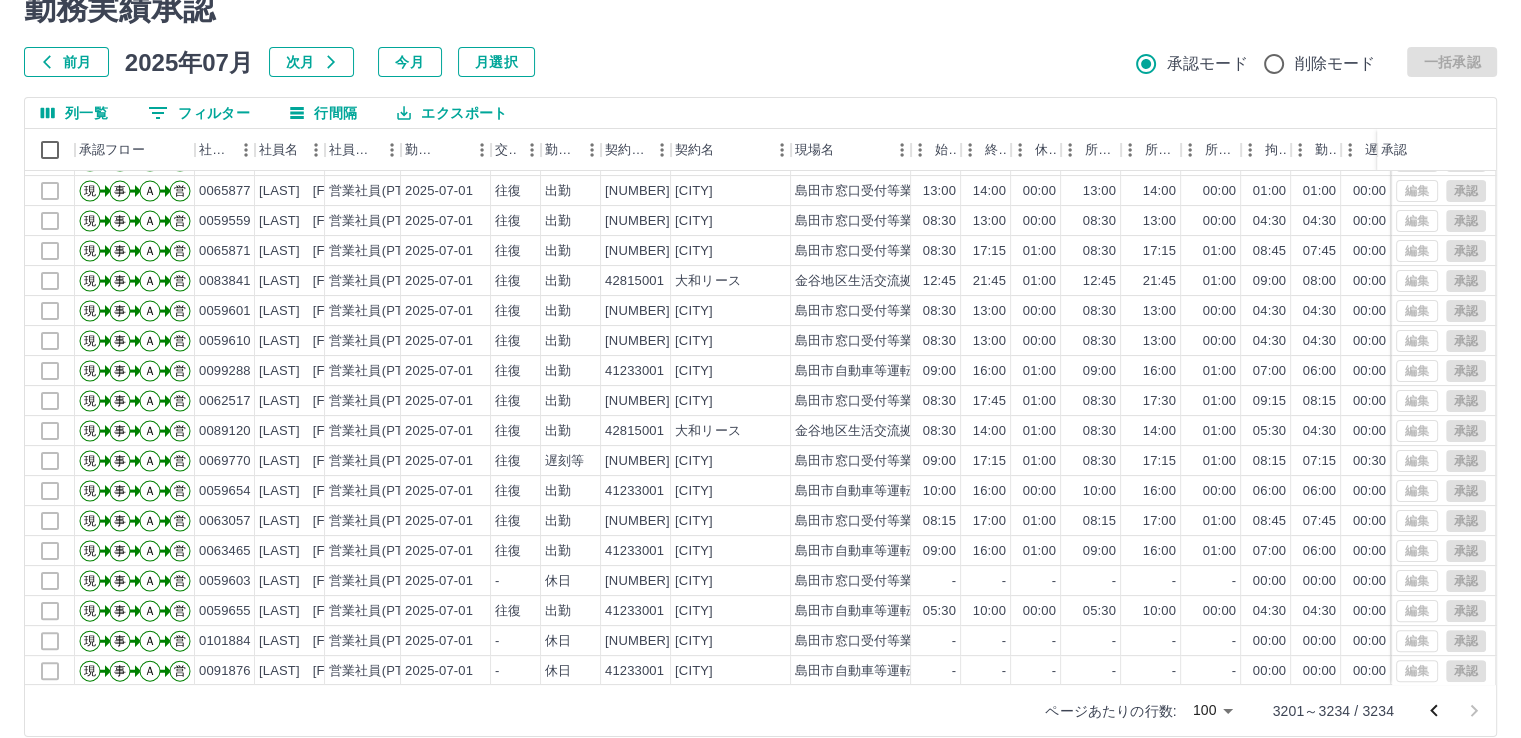 scroll, scrollTop: 521, scrollLeft: 0, axis: vertical 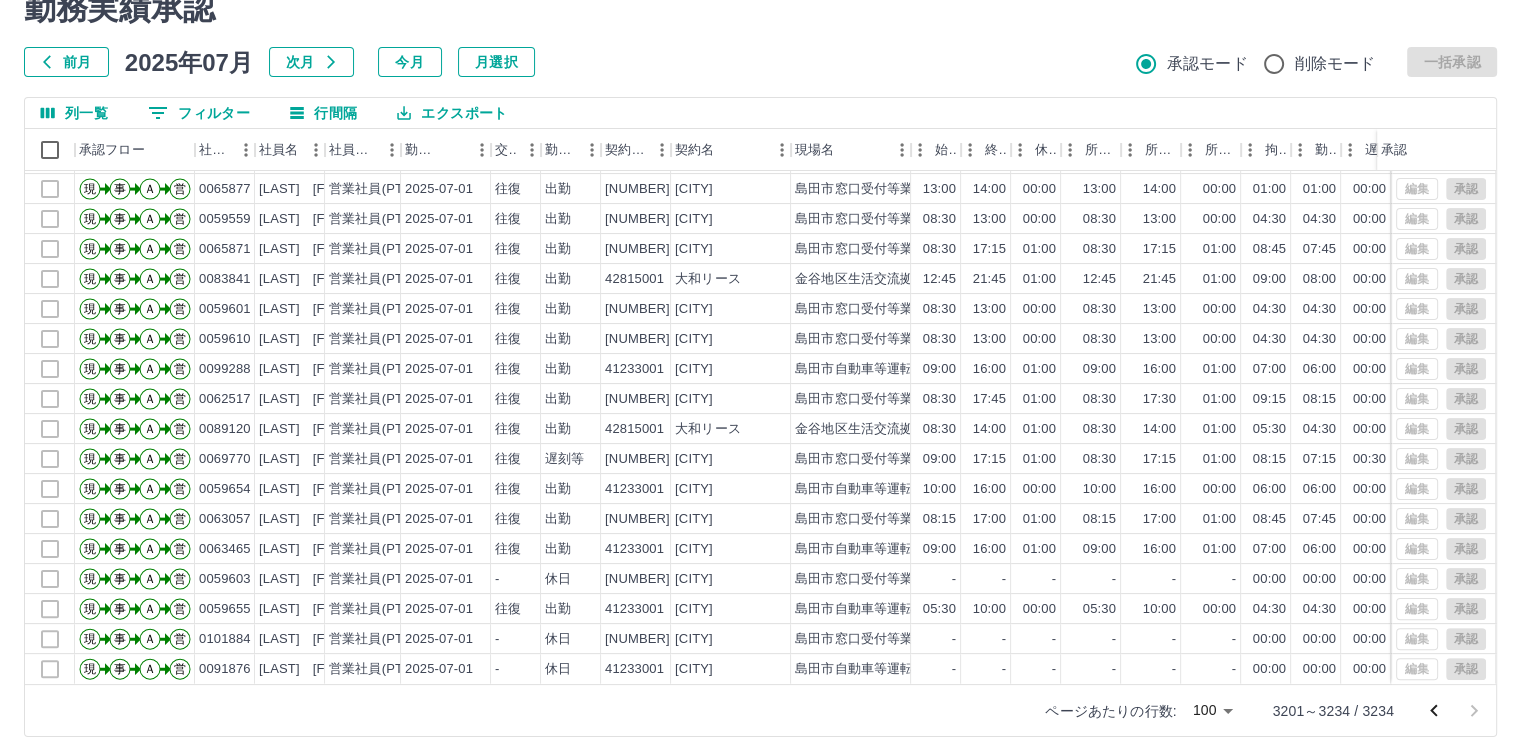 click 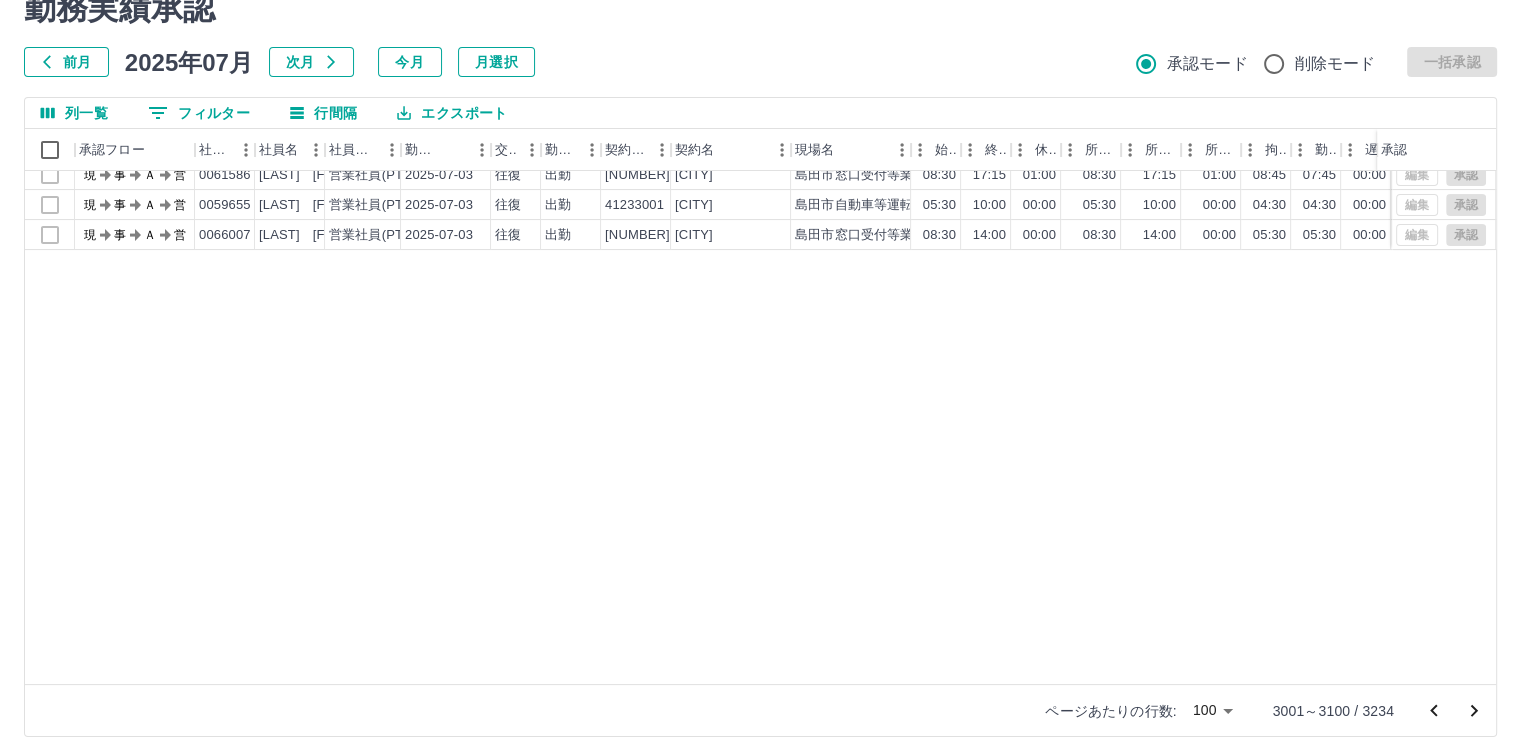 scroll, scrollTop: 0, scrollLeft: 0, axis: both 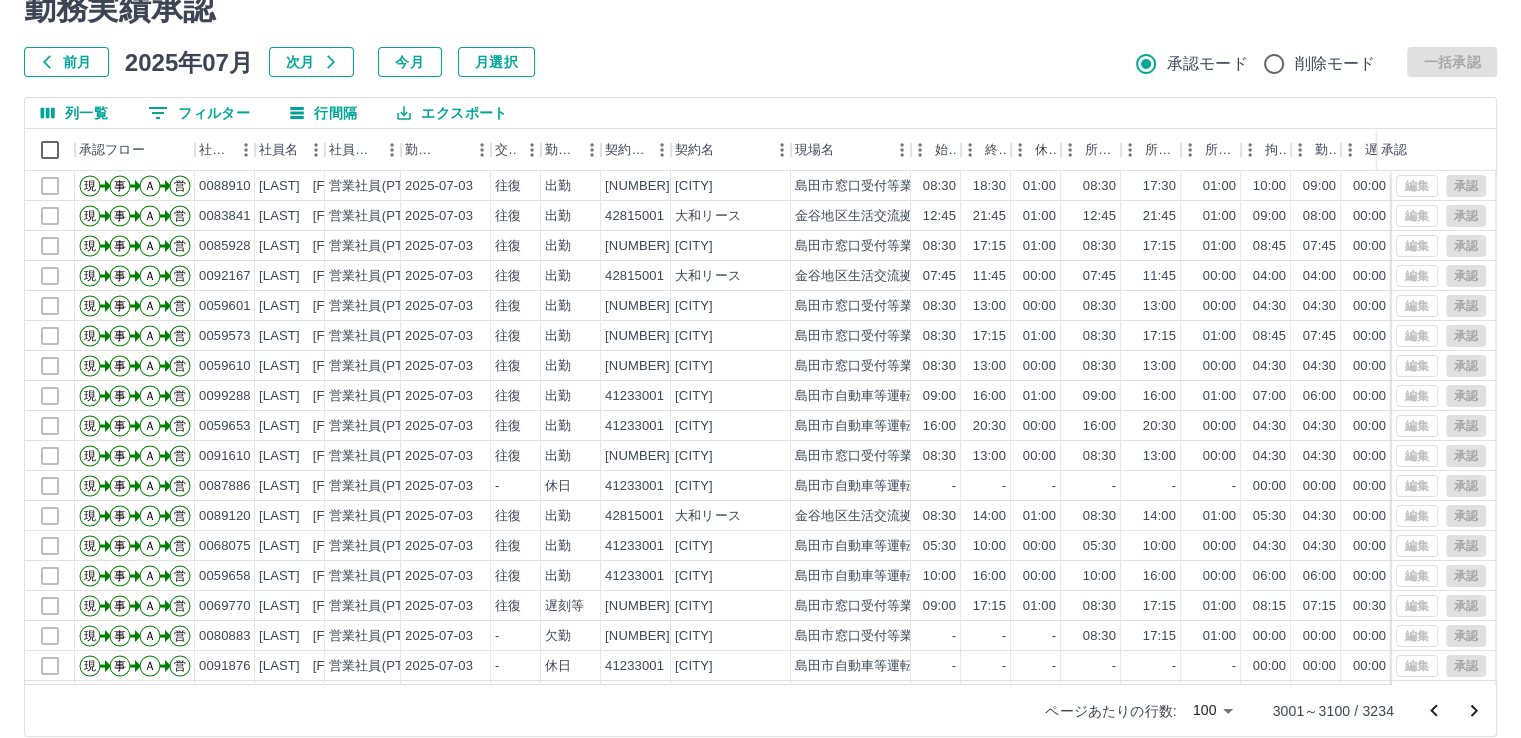 click 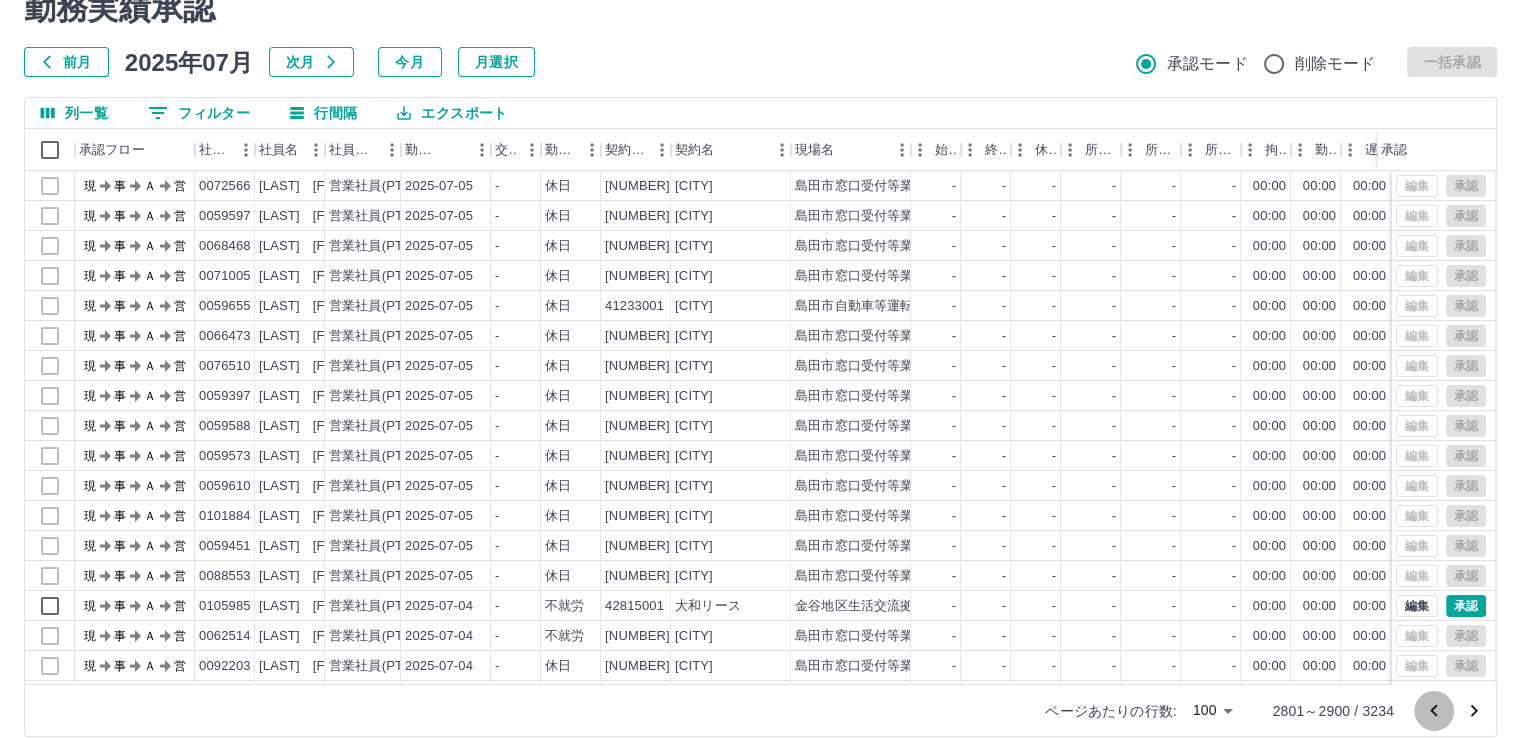 click 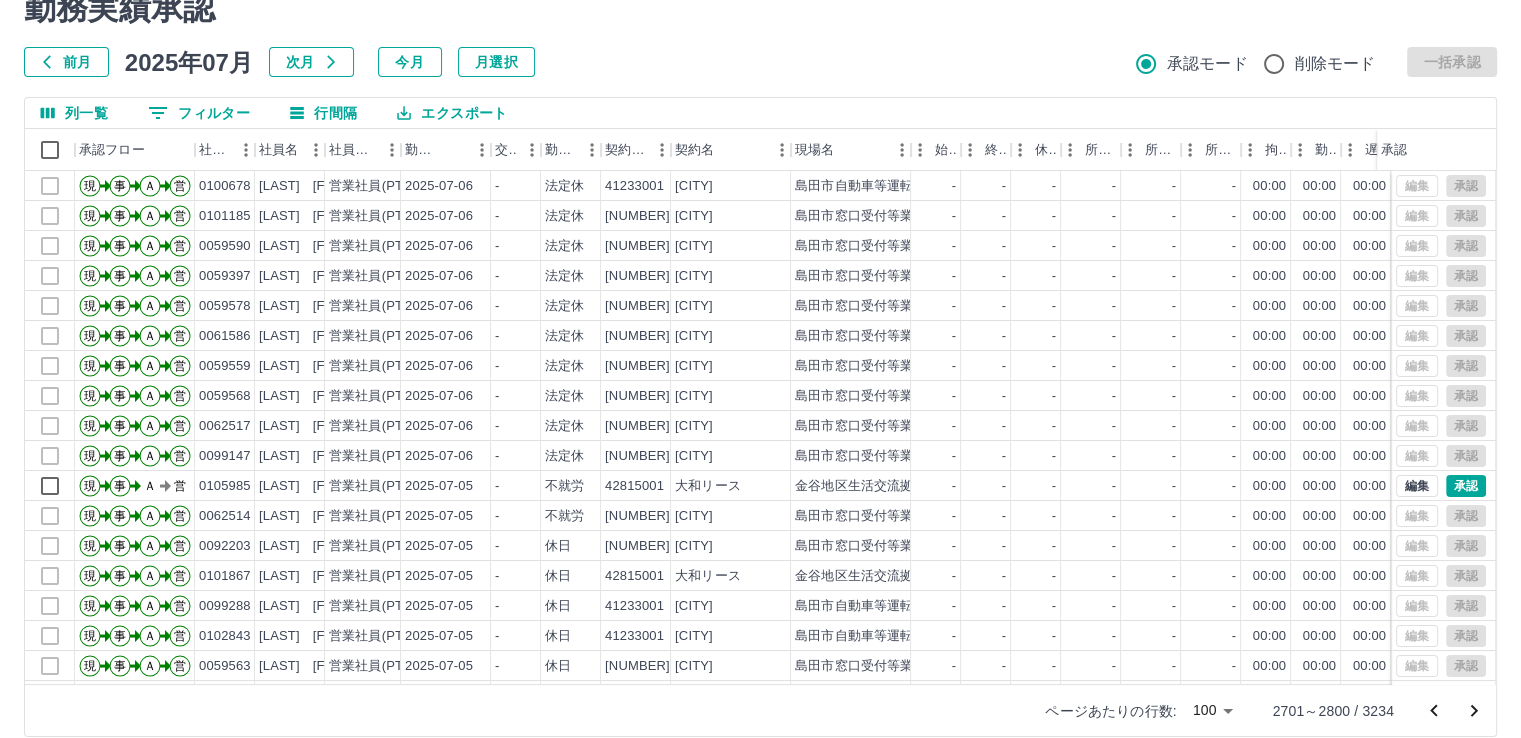 click 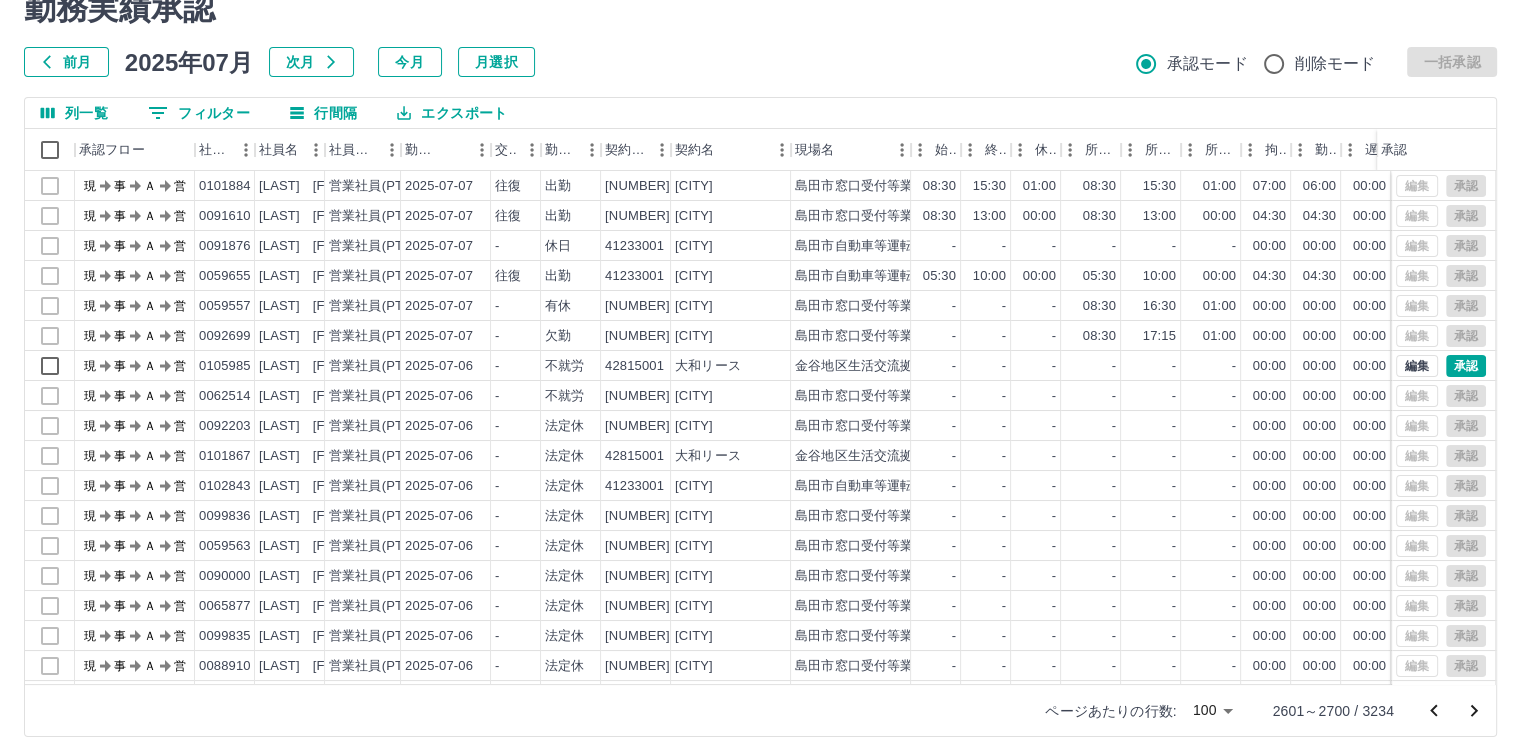 click 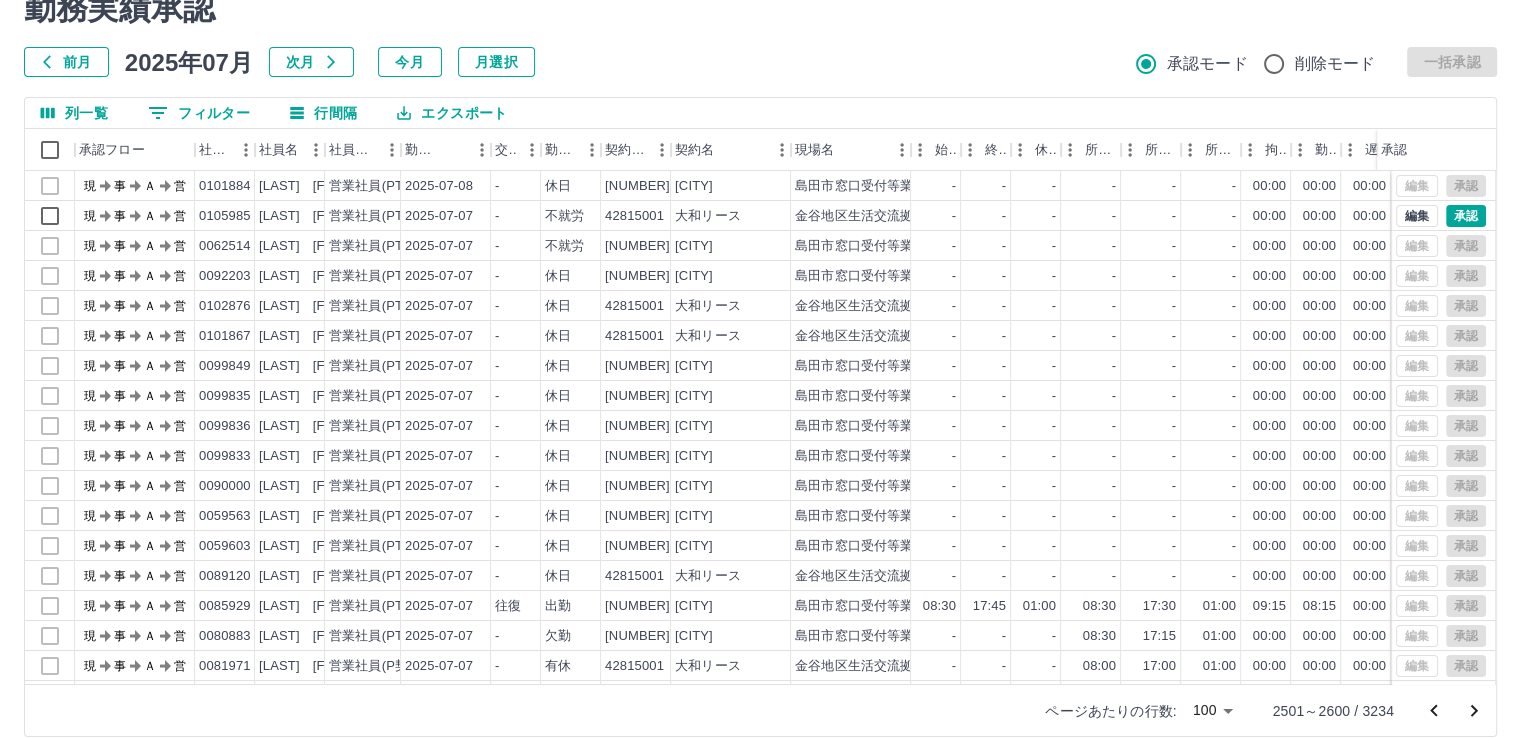 click 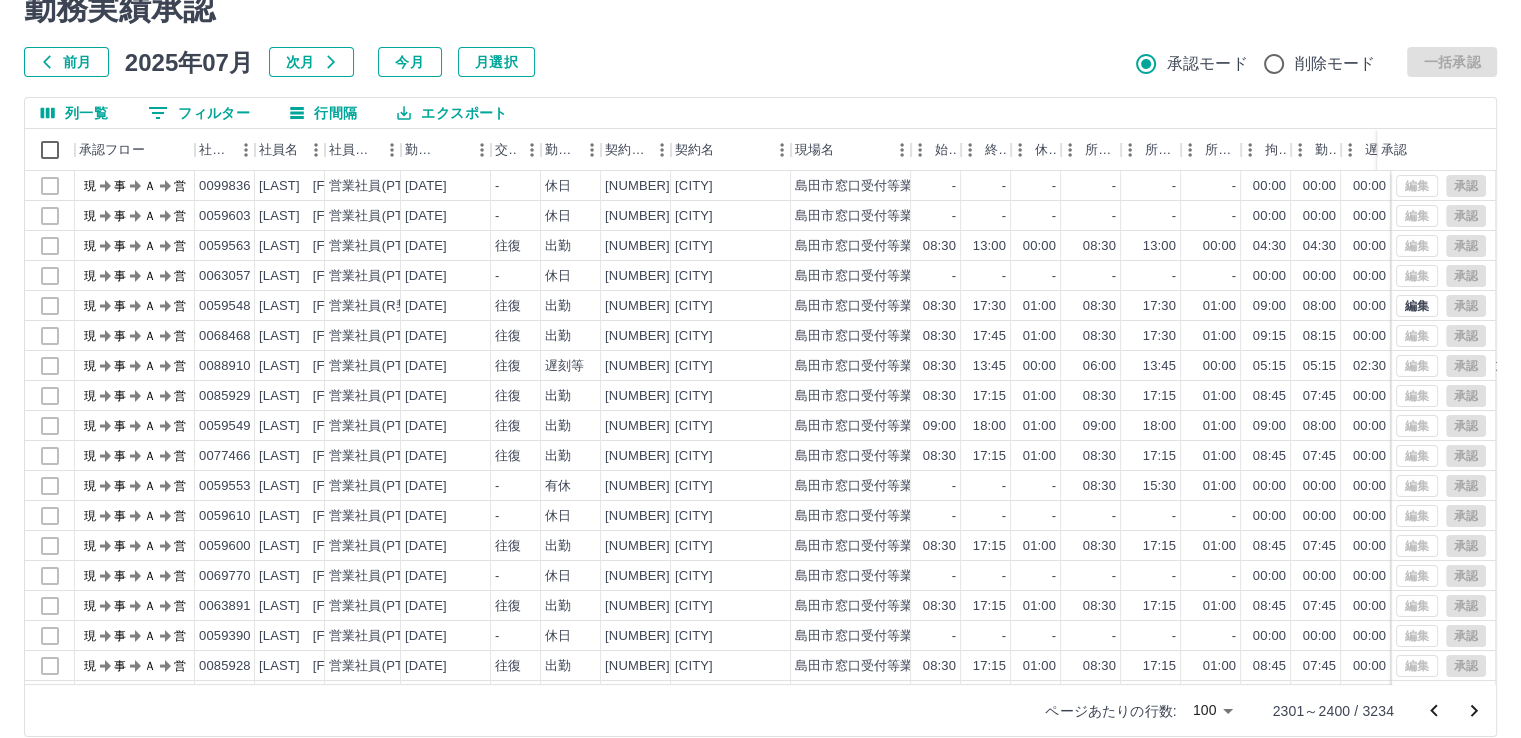 click 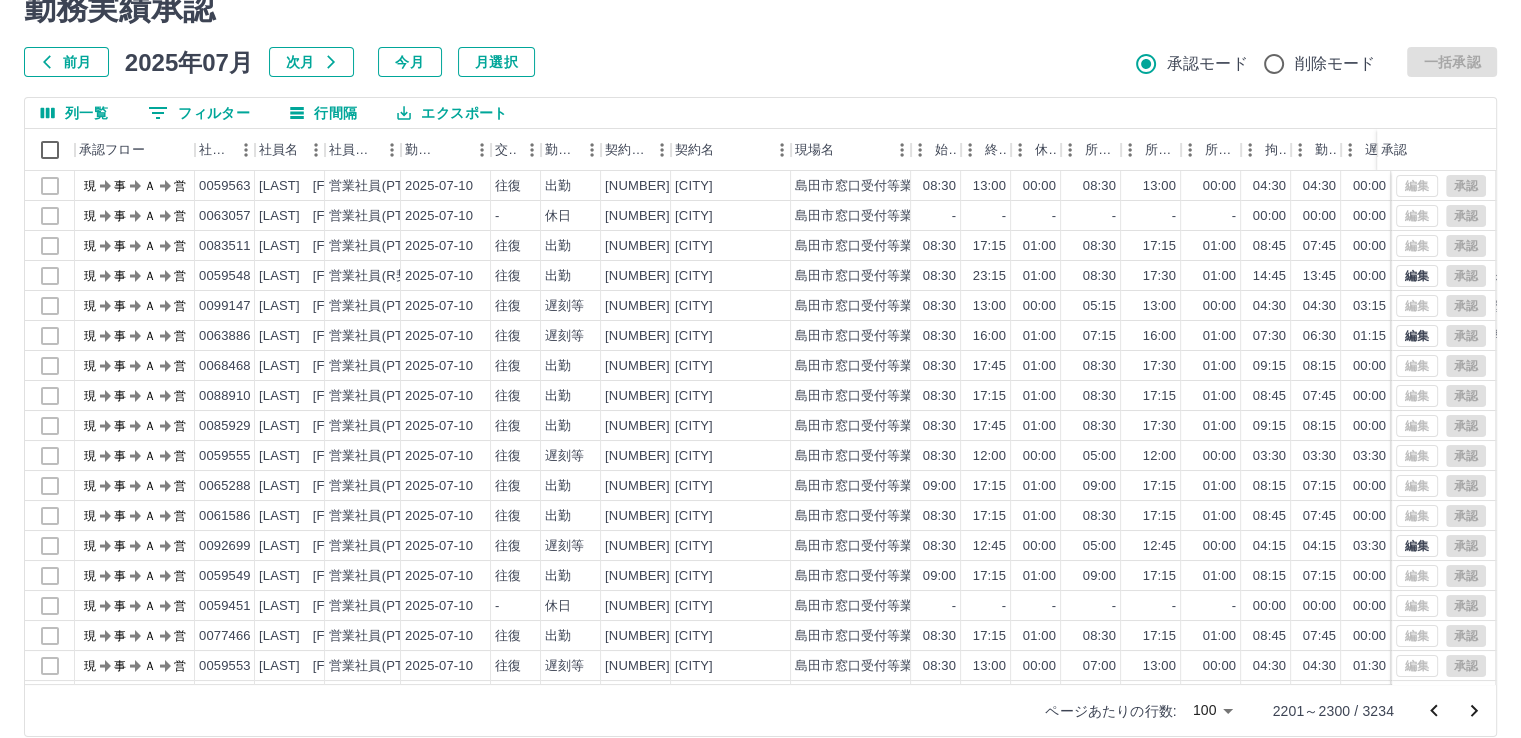 click 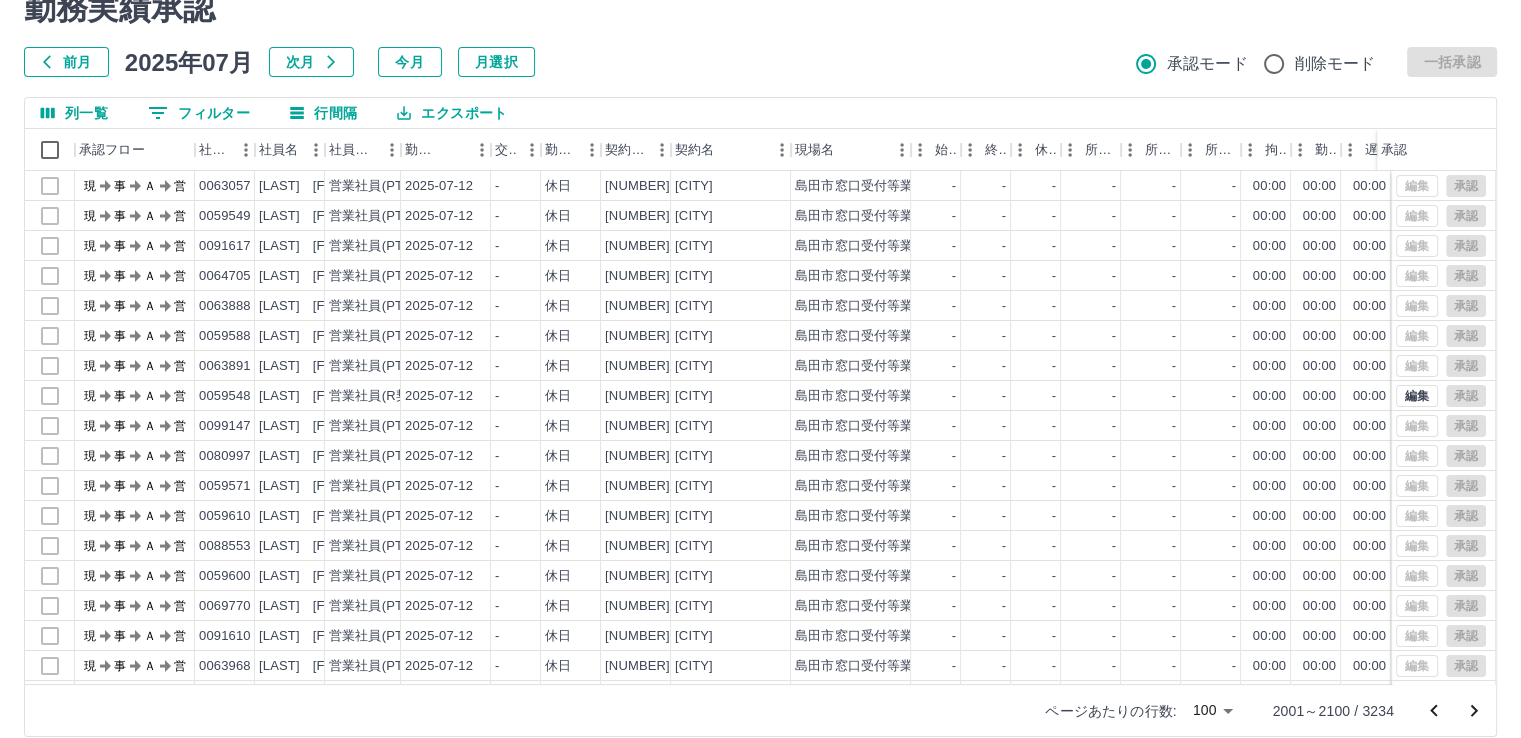 click 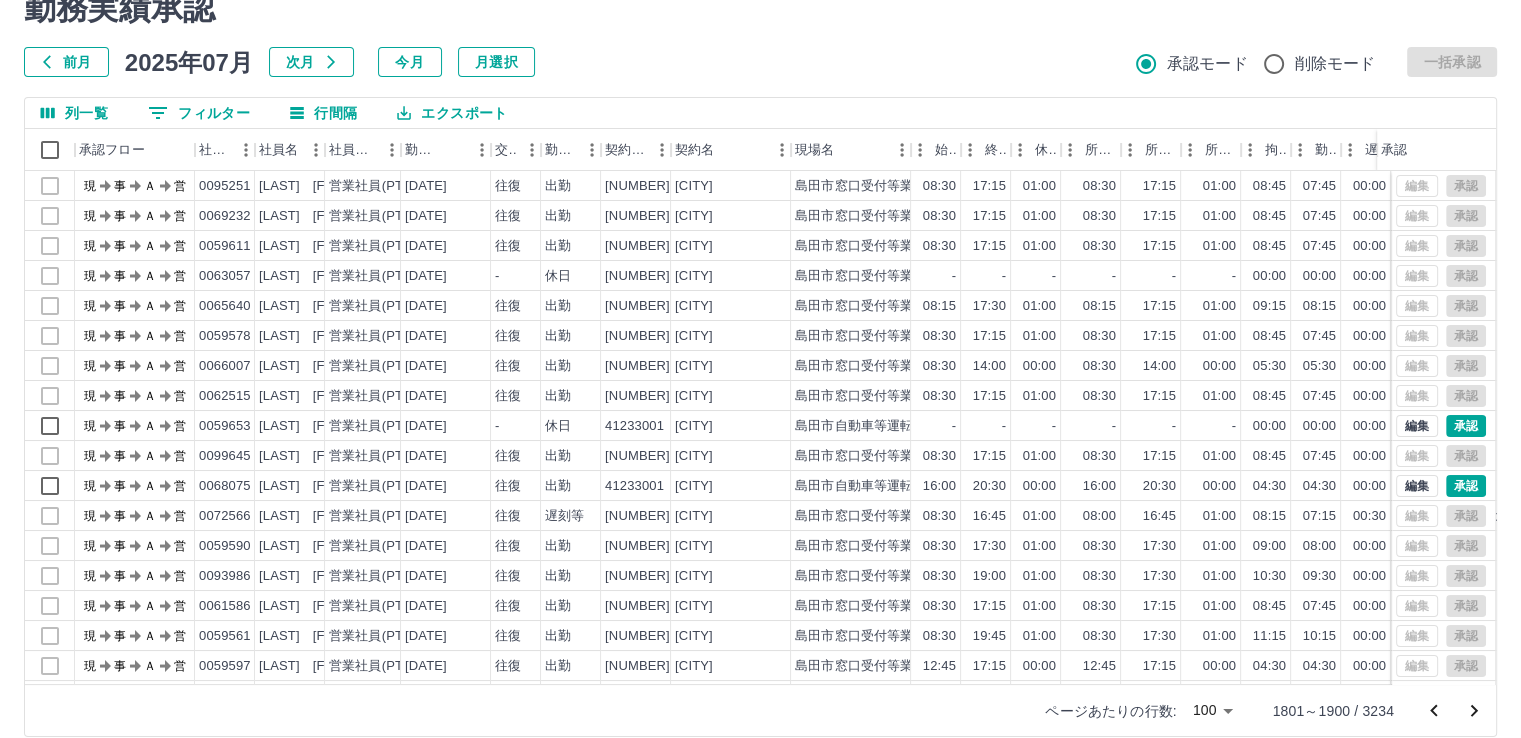 click 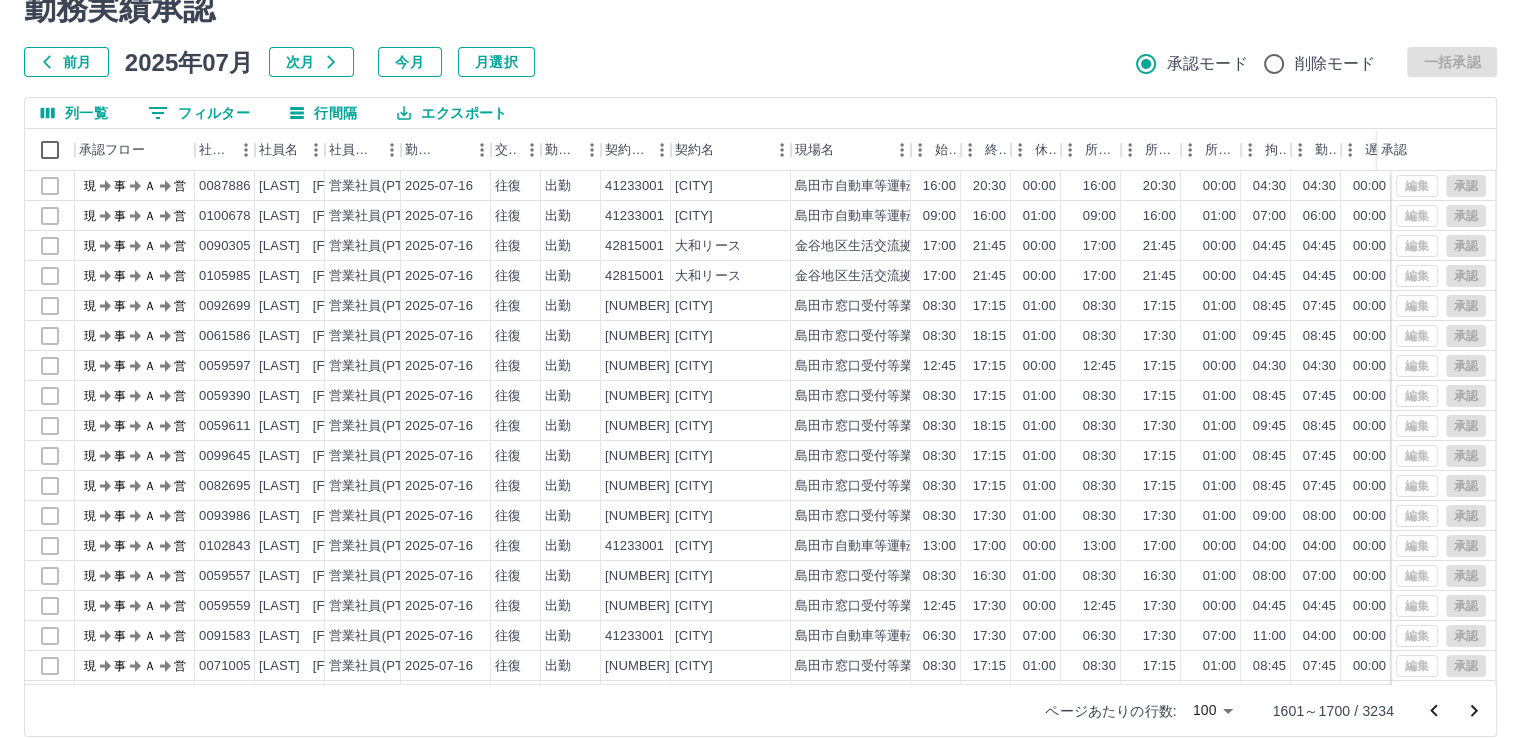 click 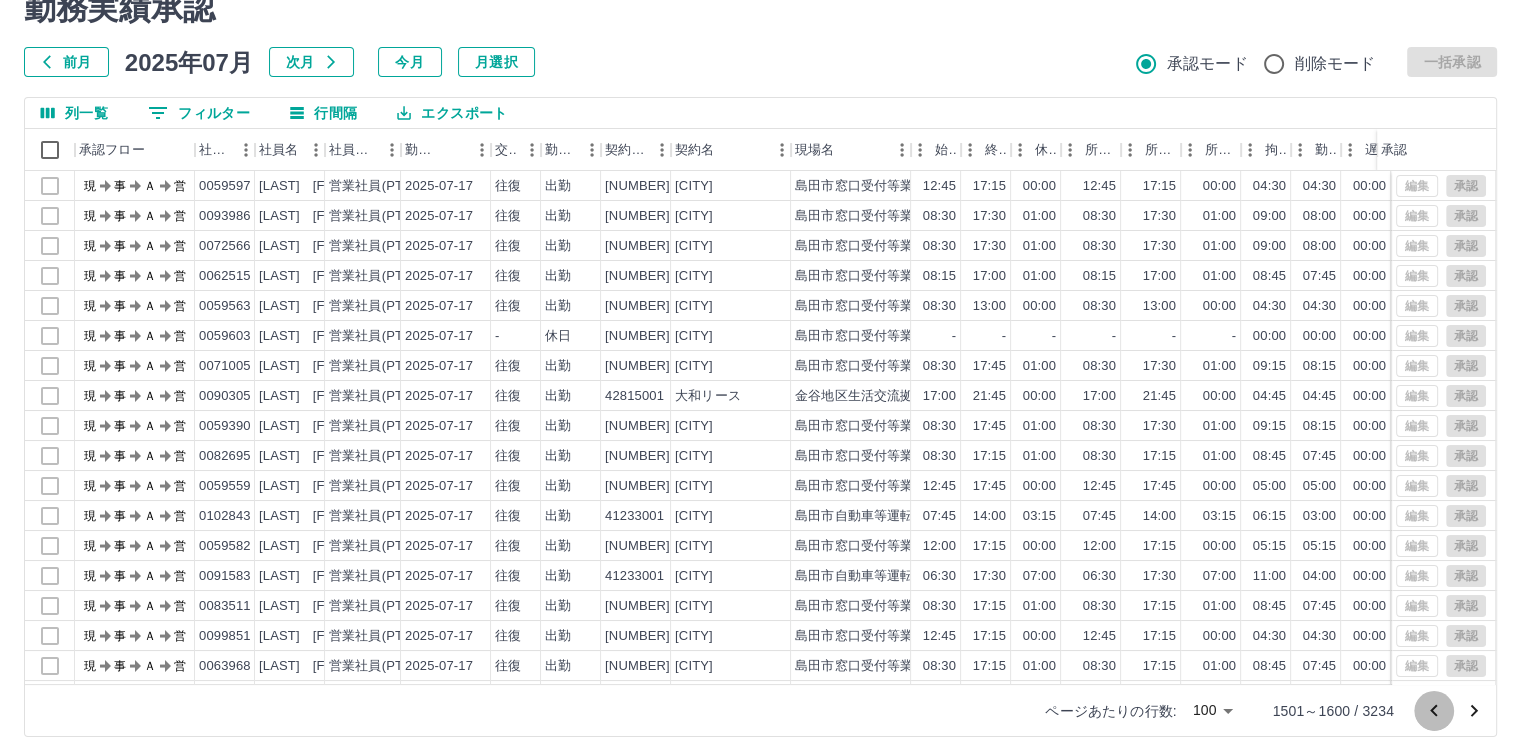 click 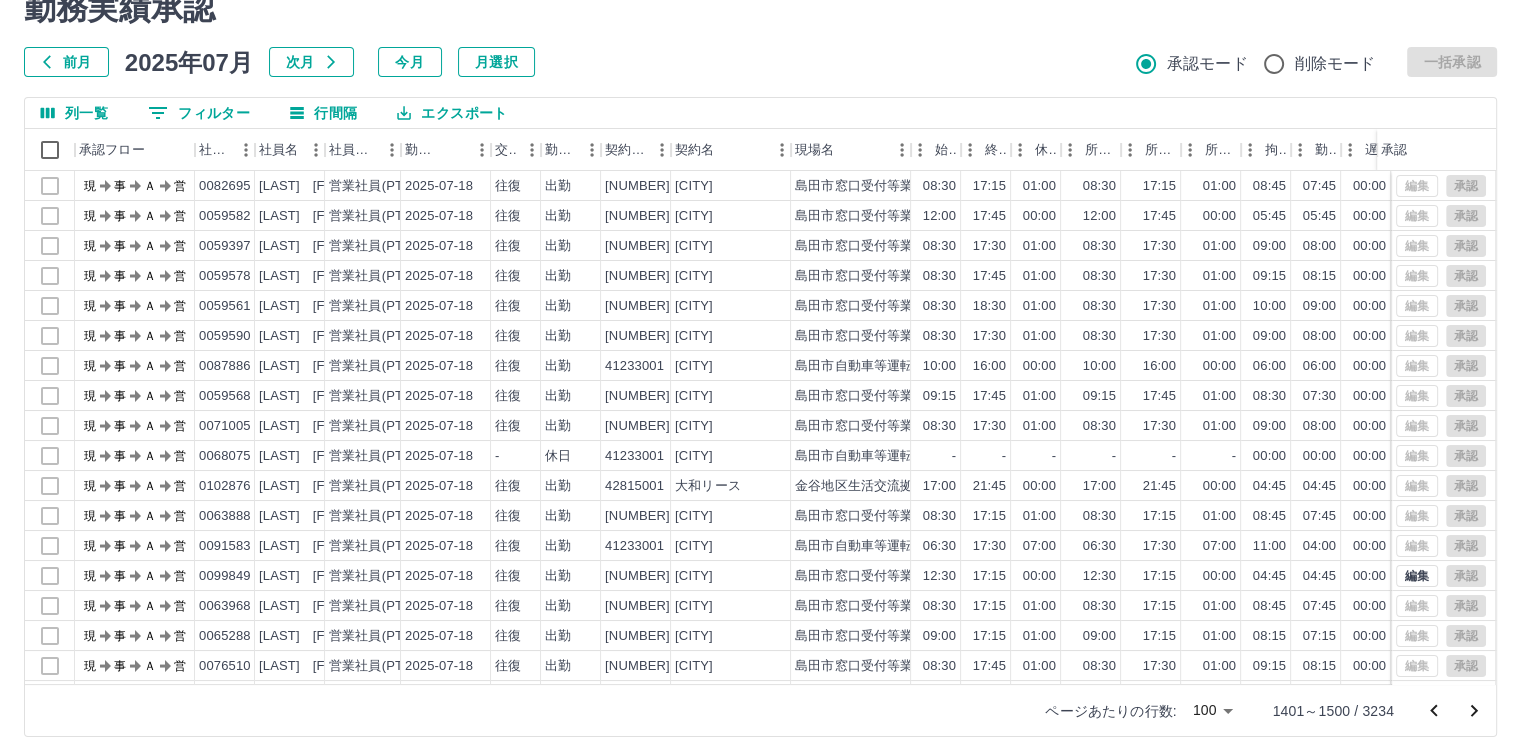 click 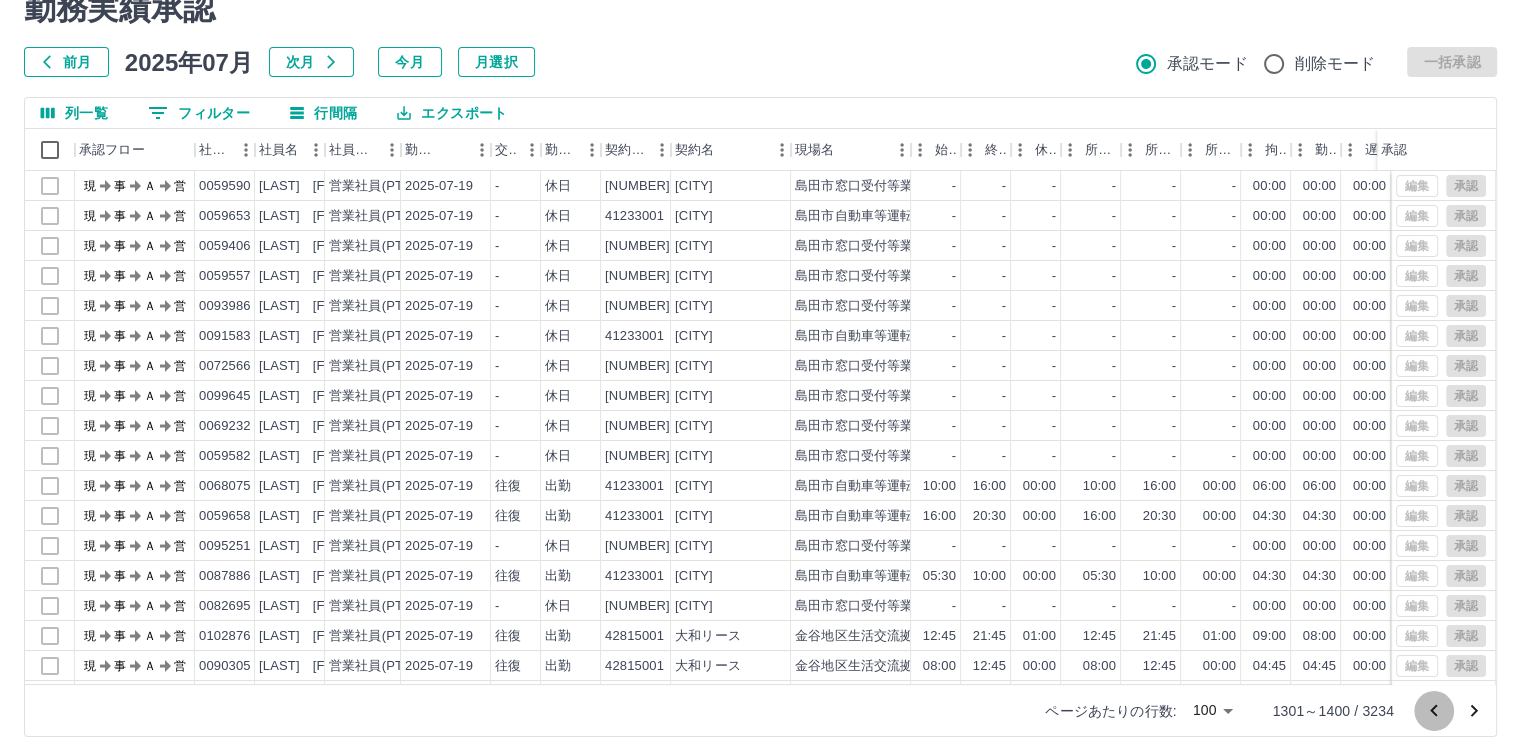 click 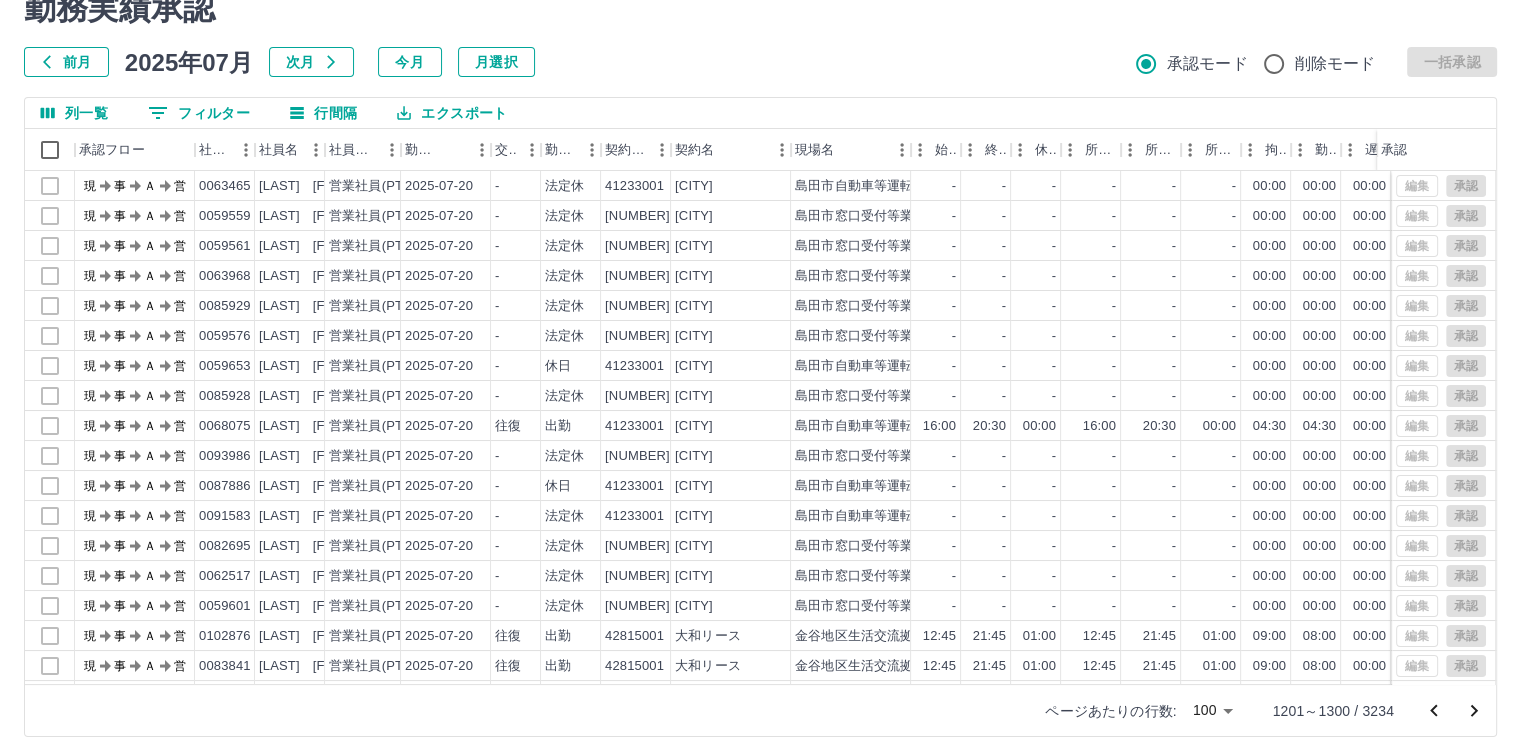 click 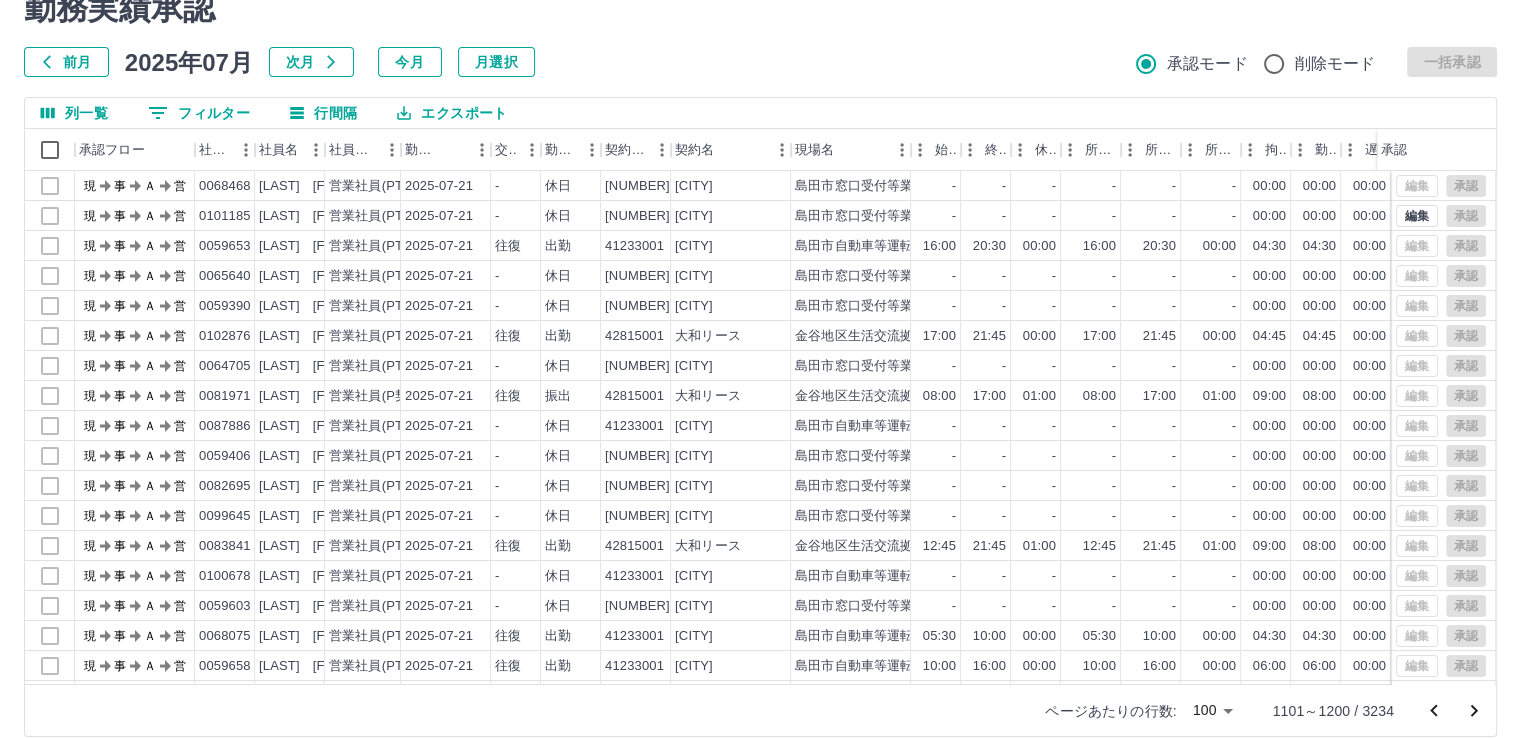 click 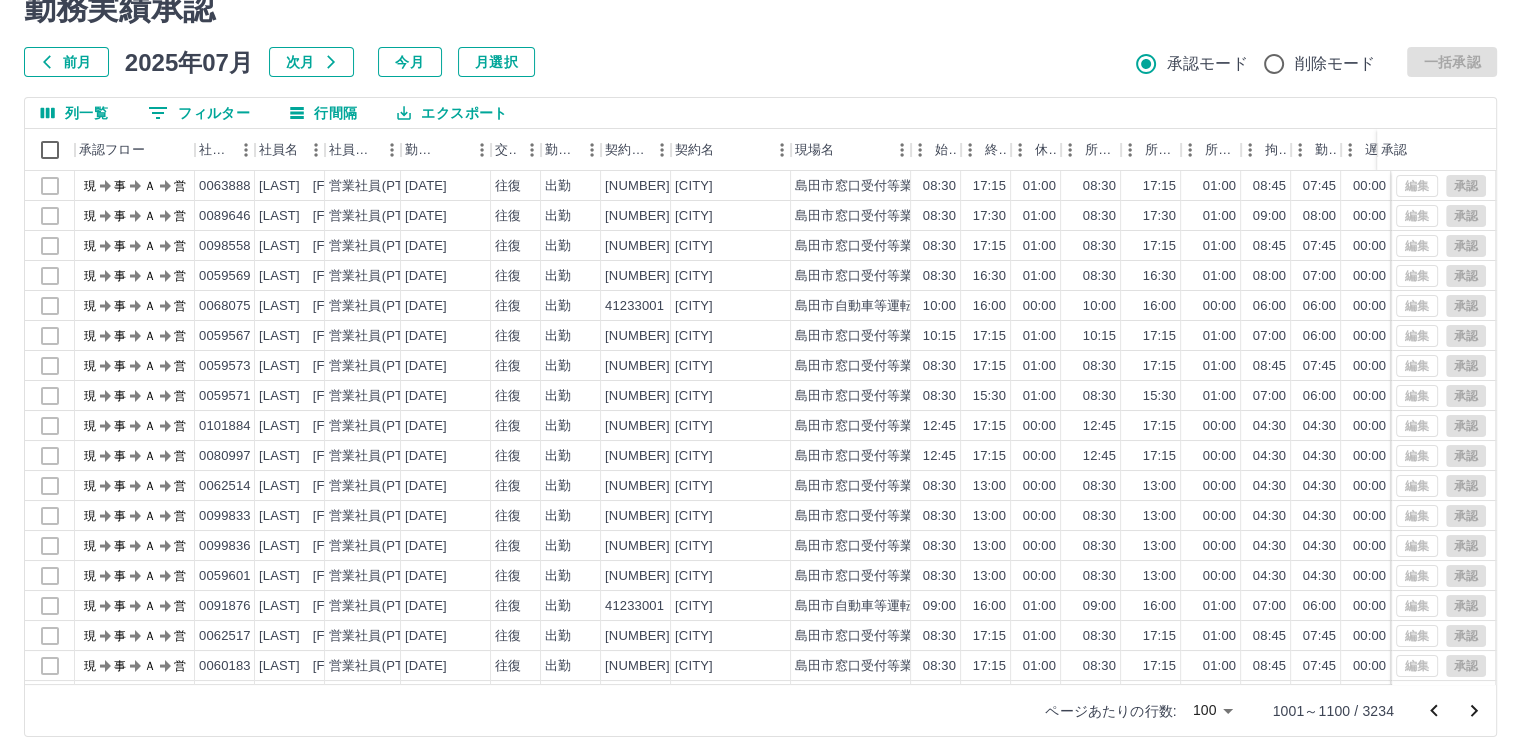 click 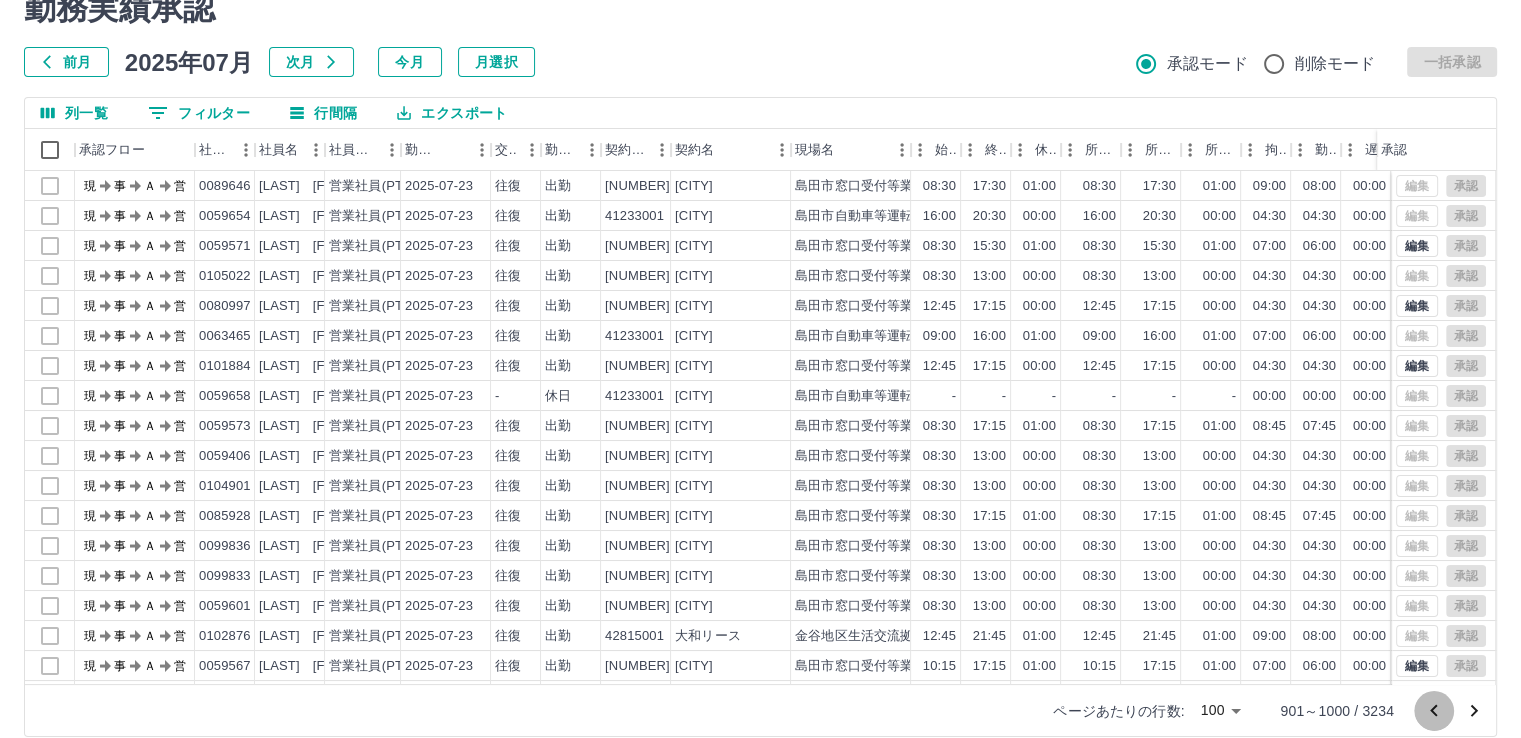 click 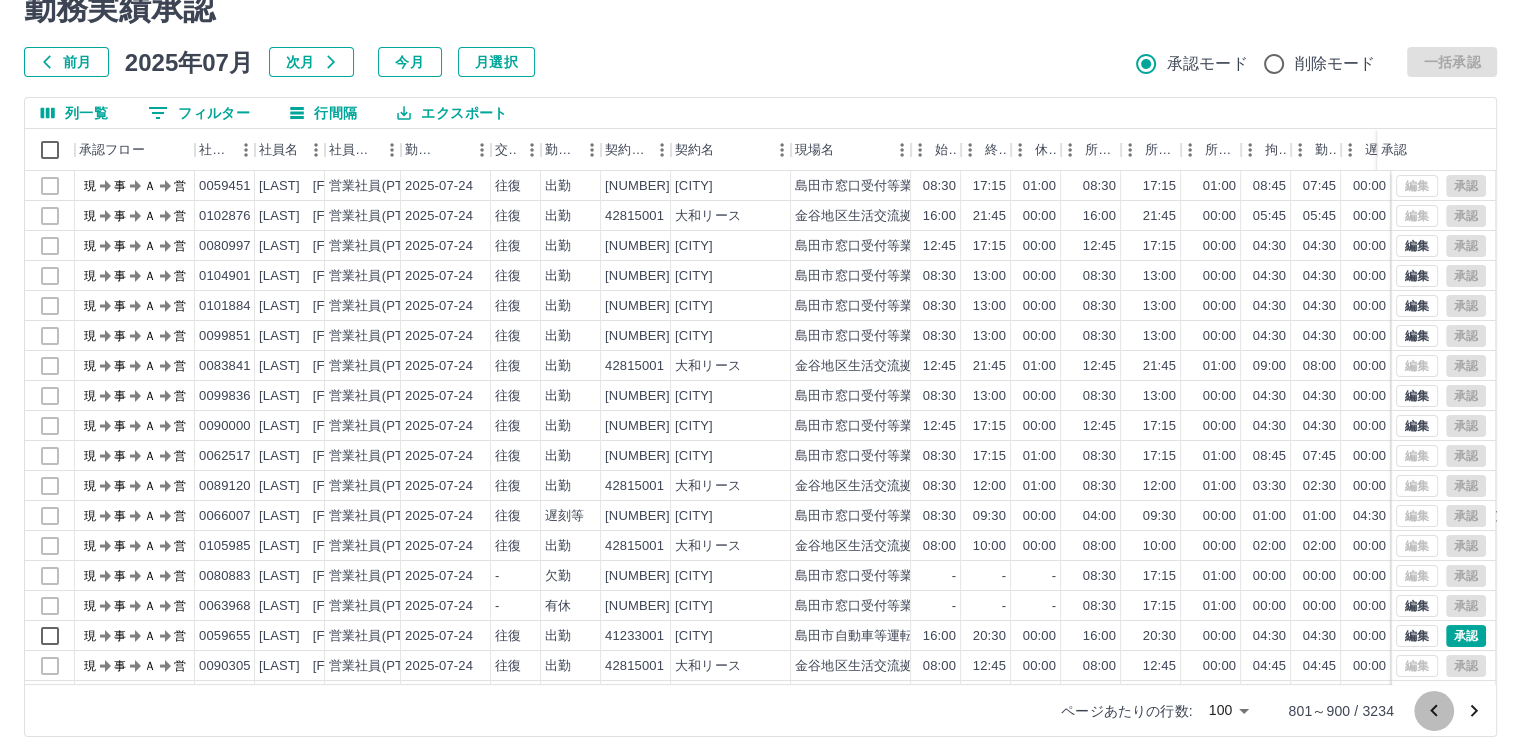 click 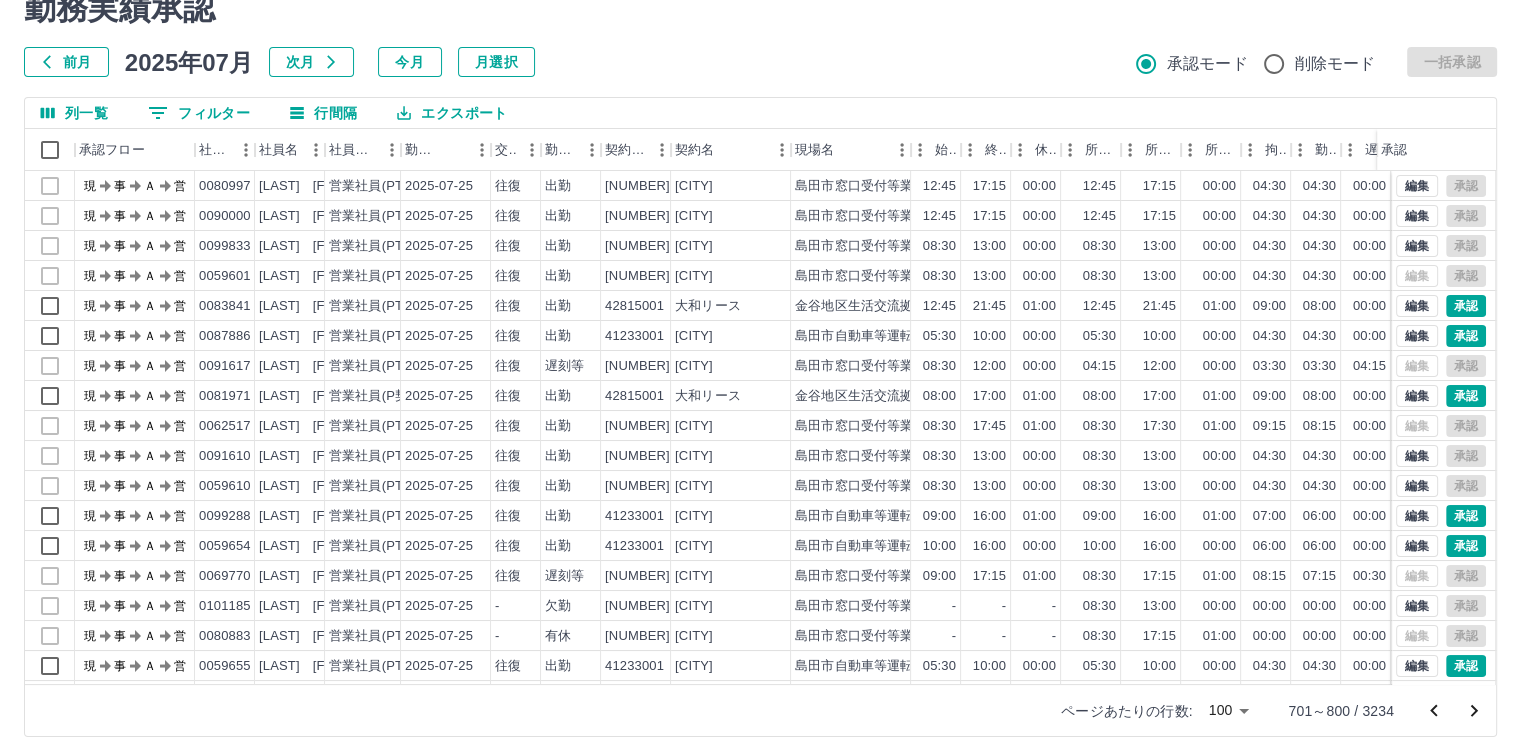 click 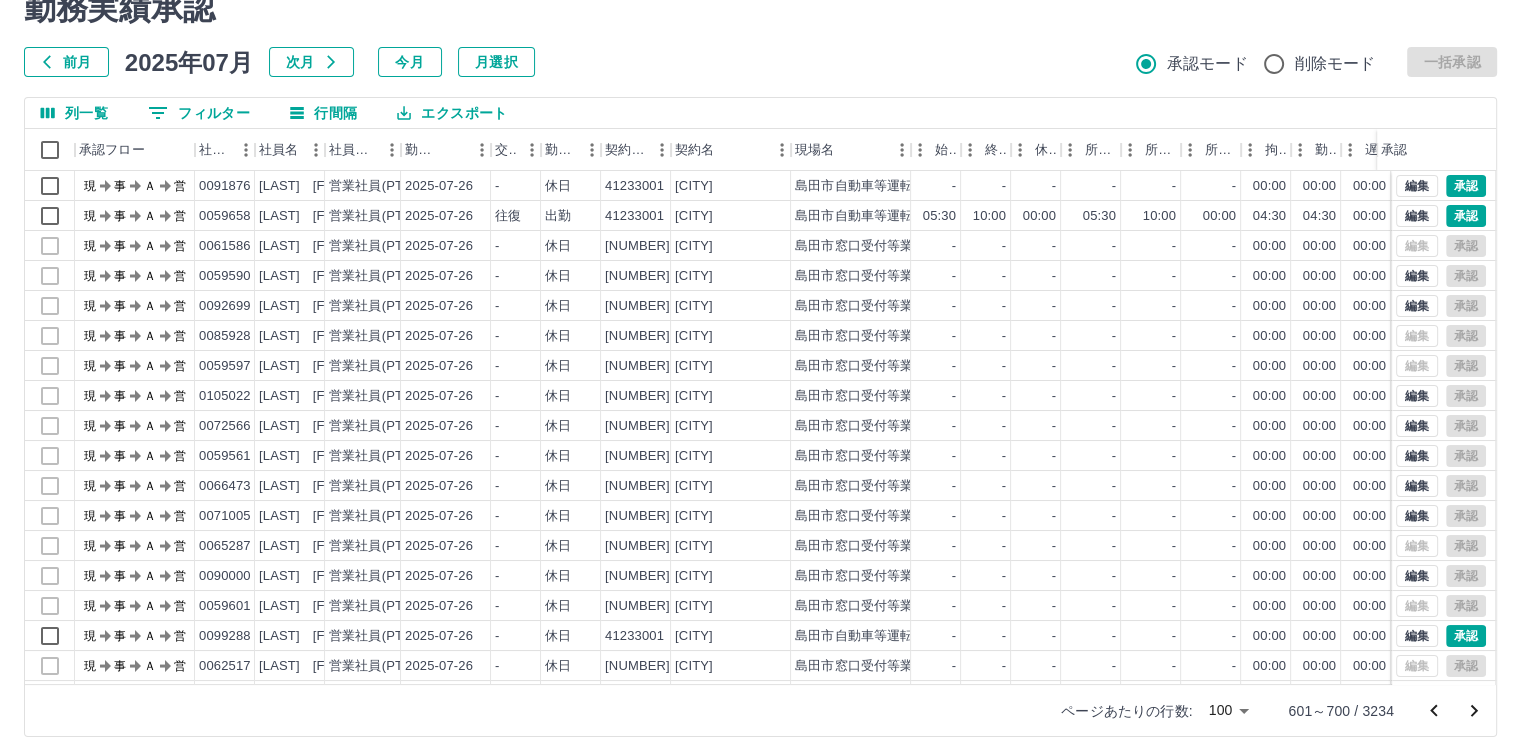 click 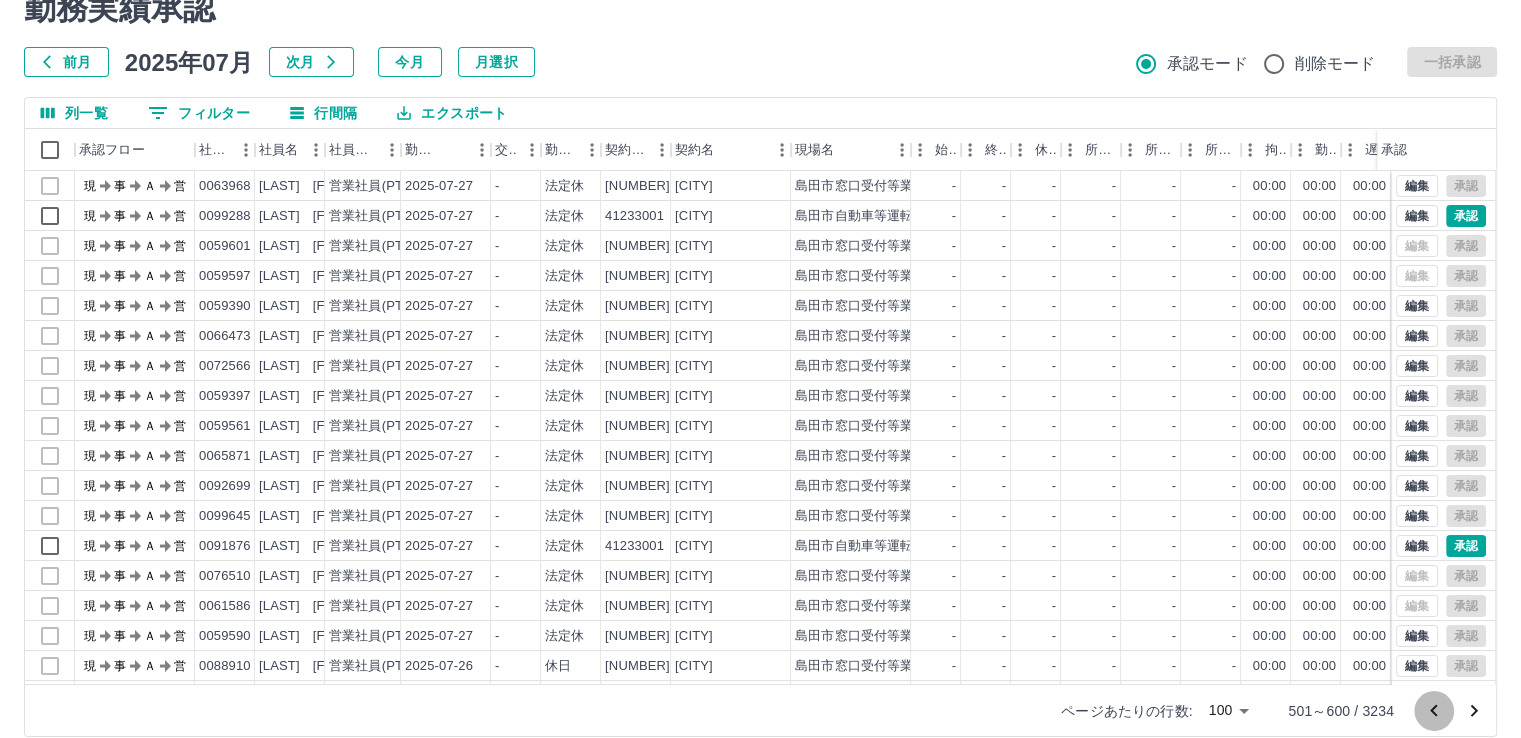 click 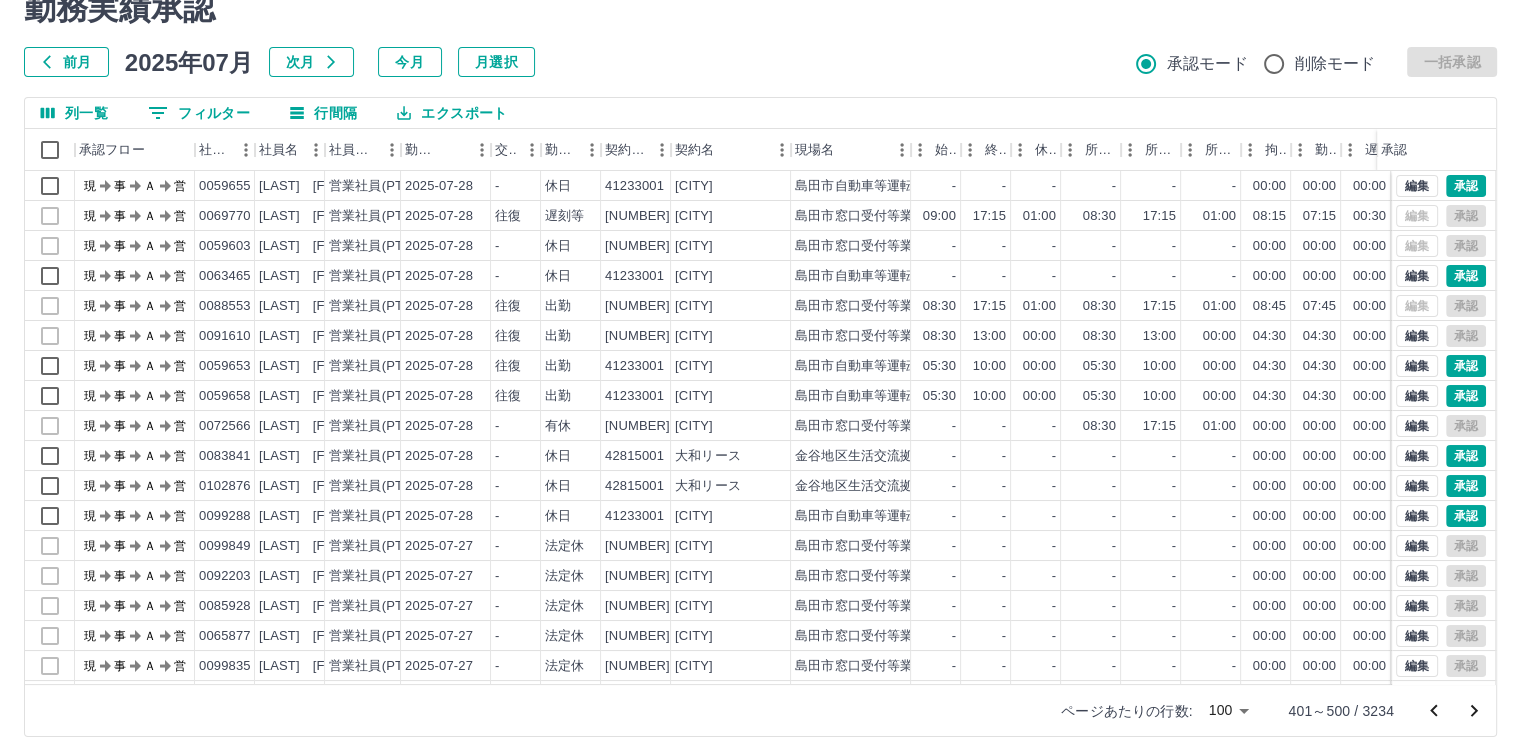 click 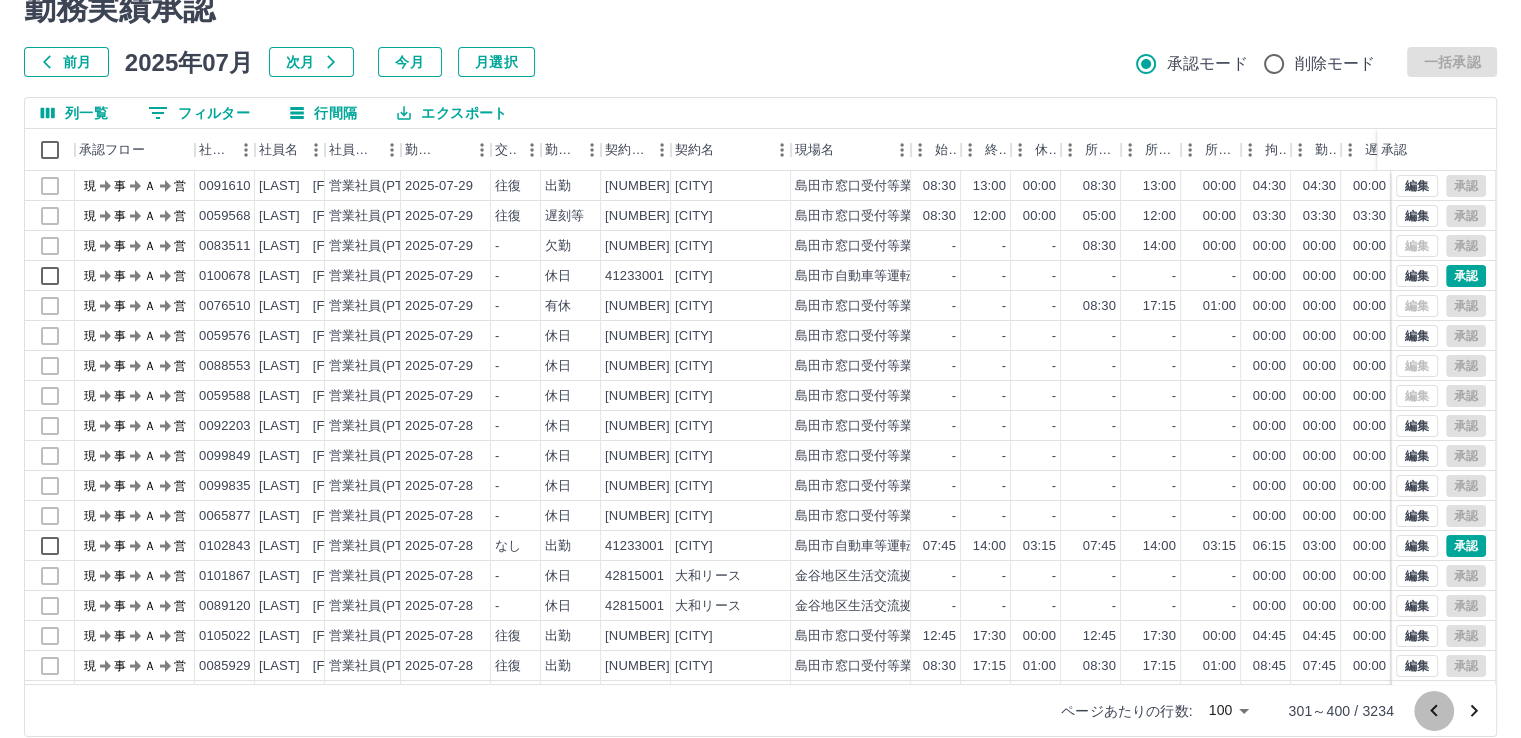 click 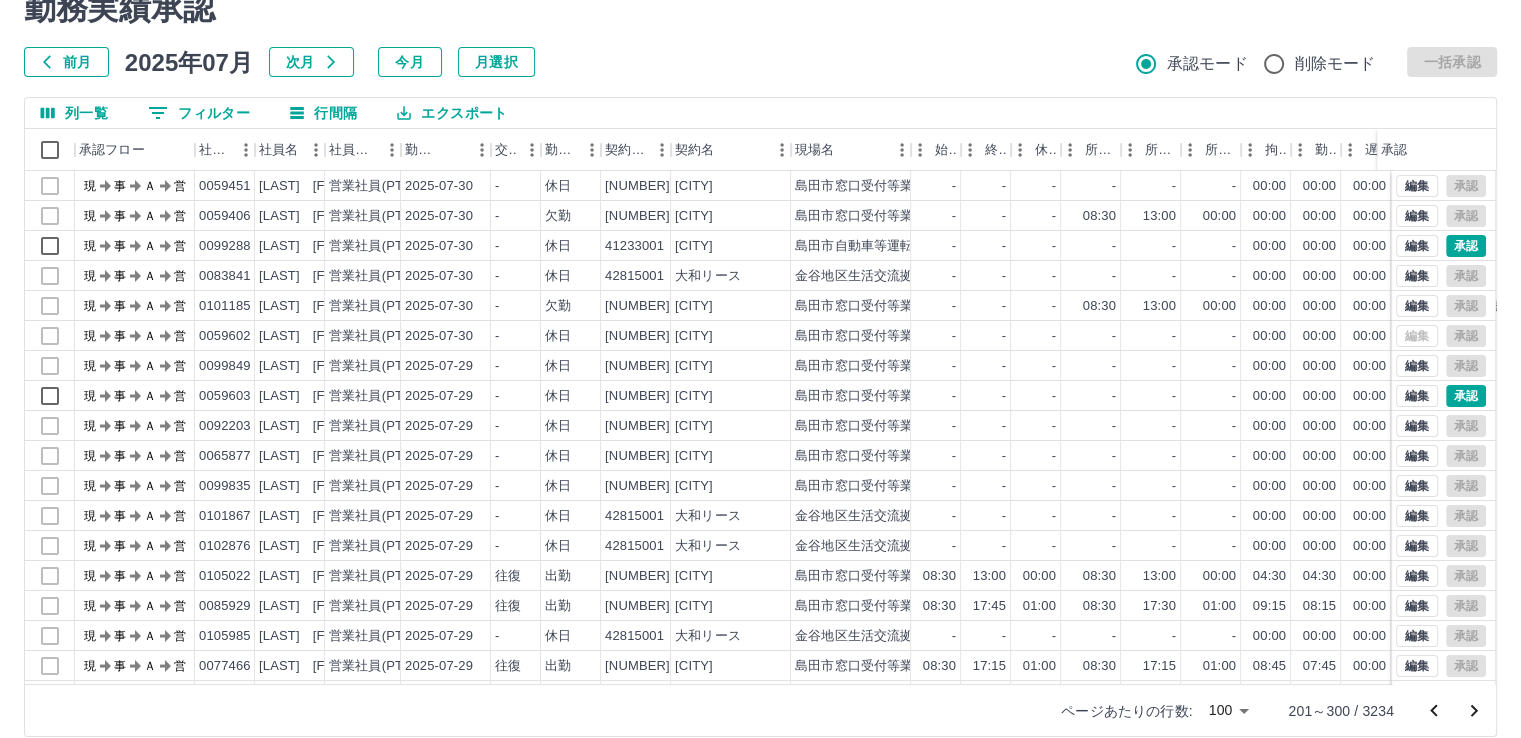 click 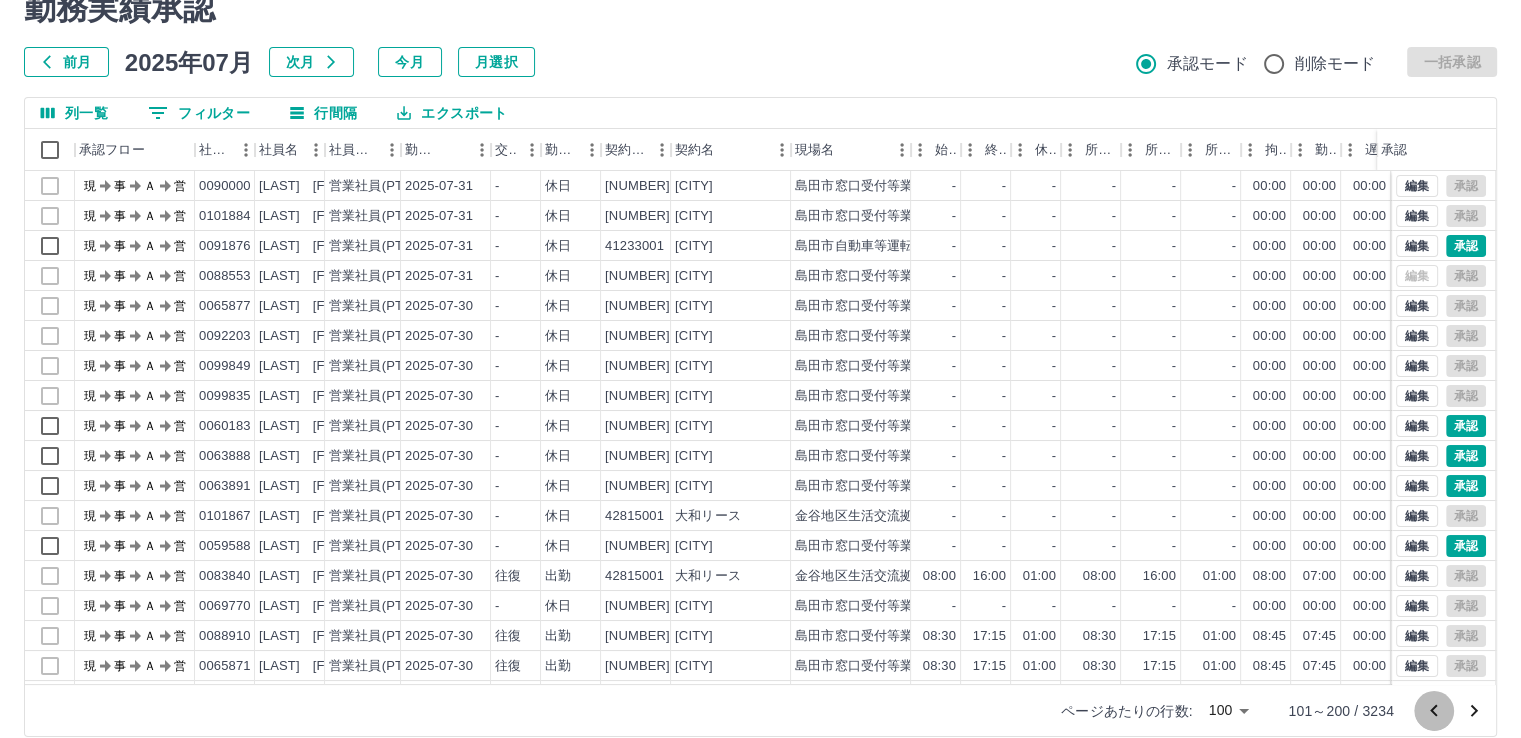 click 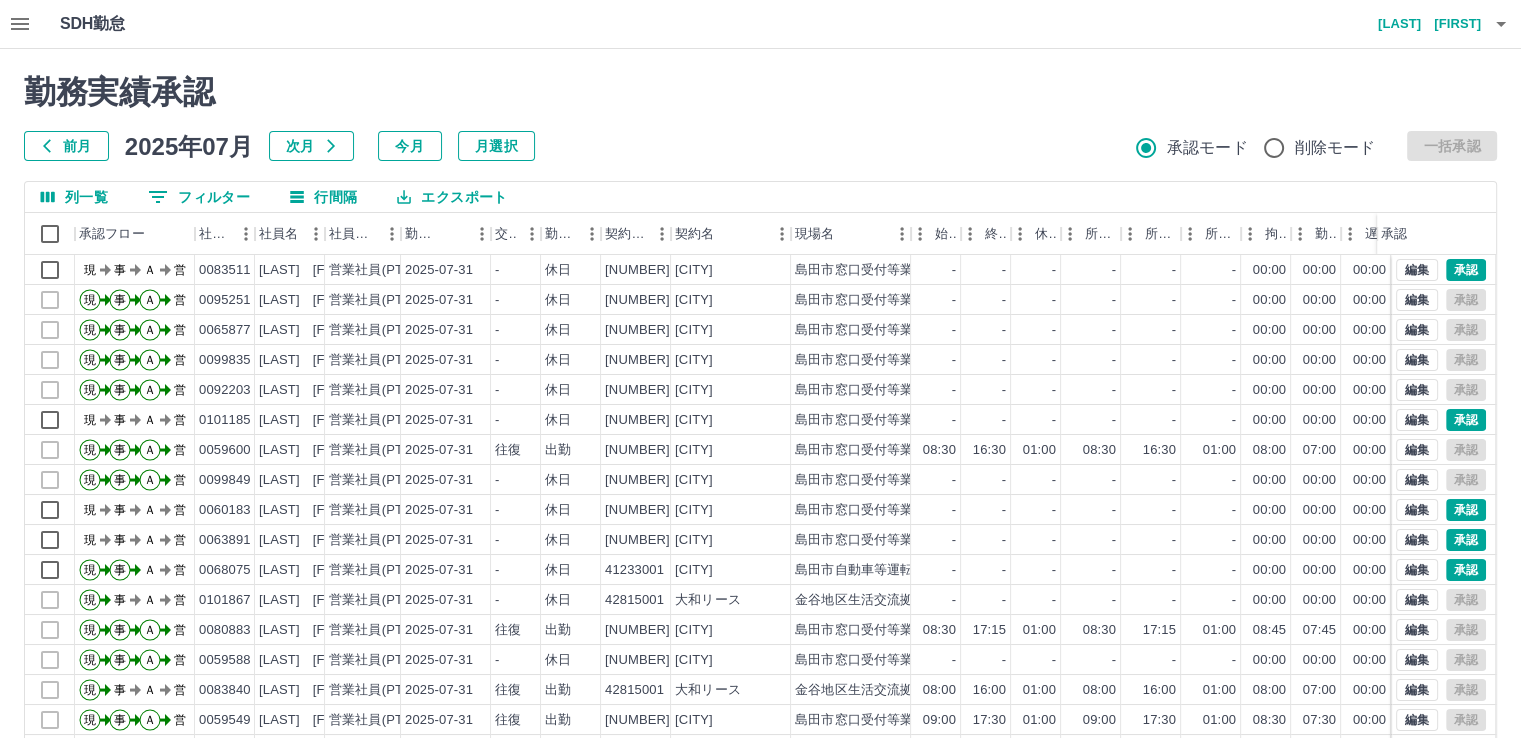 scroll, scrollTop: 0, scrollLeft: 0, axis: both 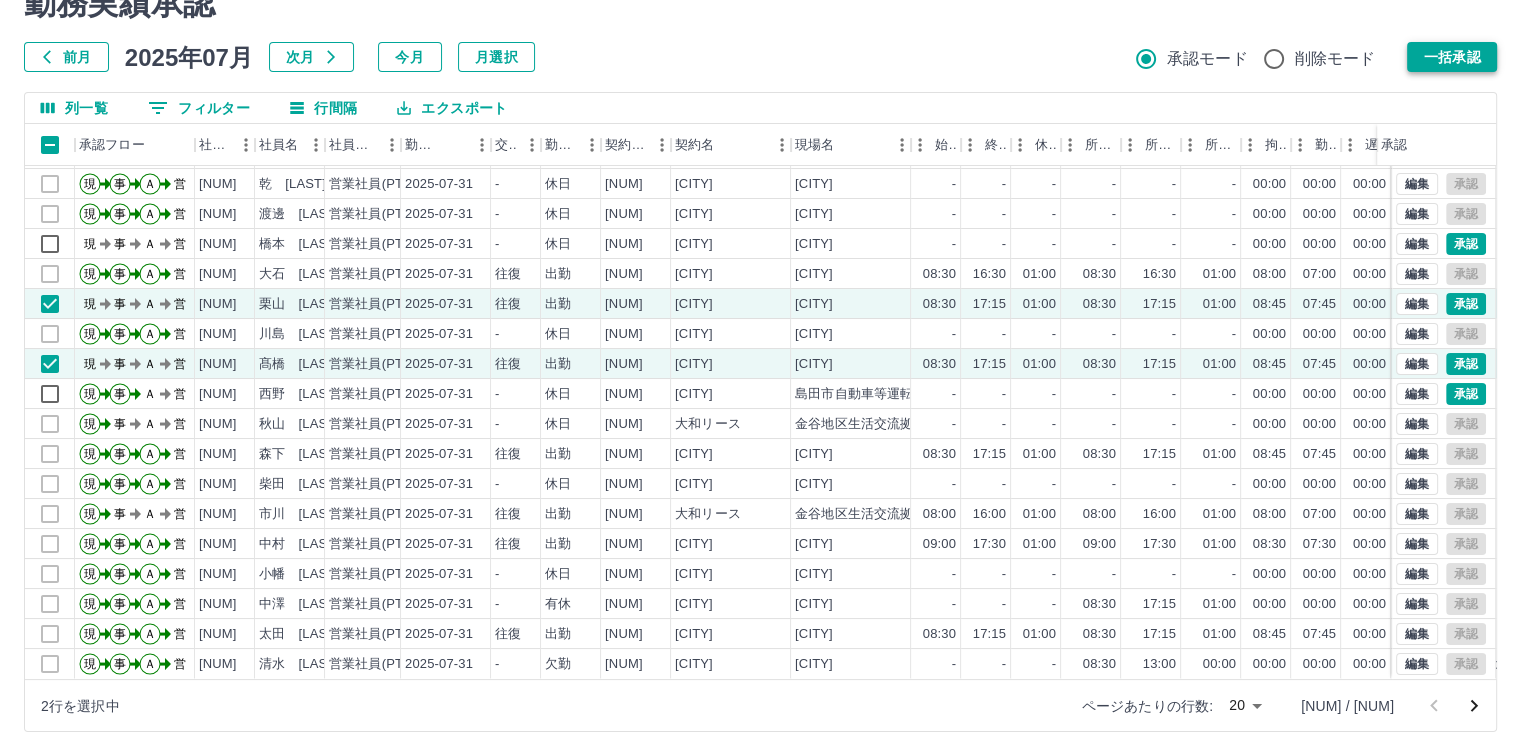 click on "一括承認" at bounding box center [1452, 57] 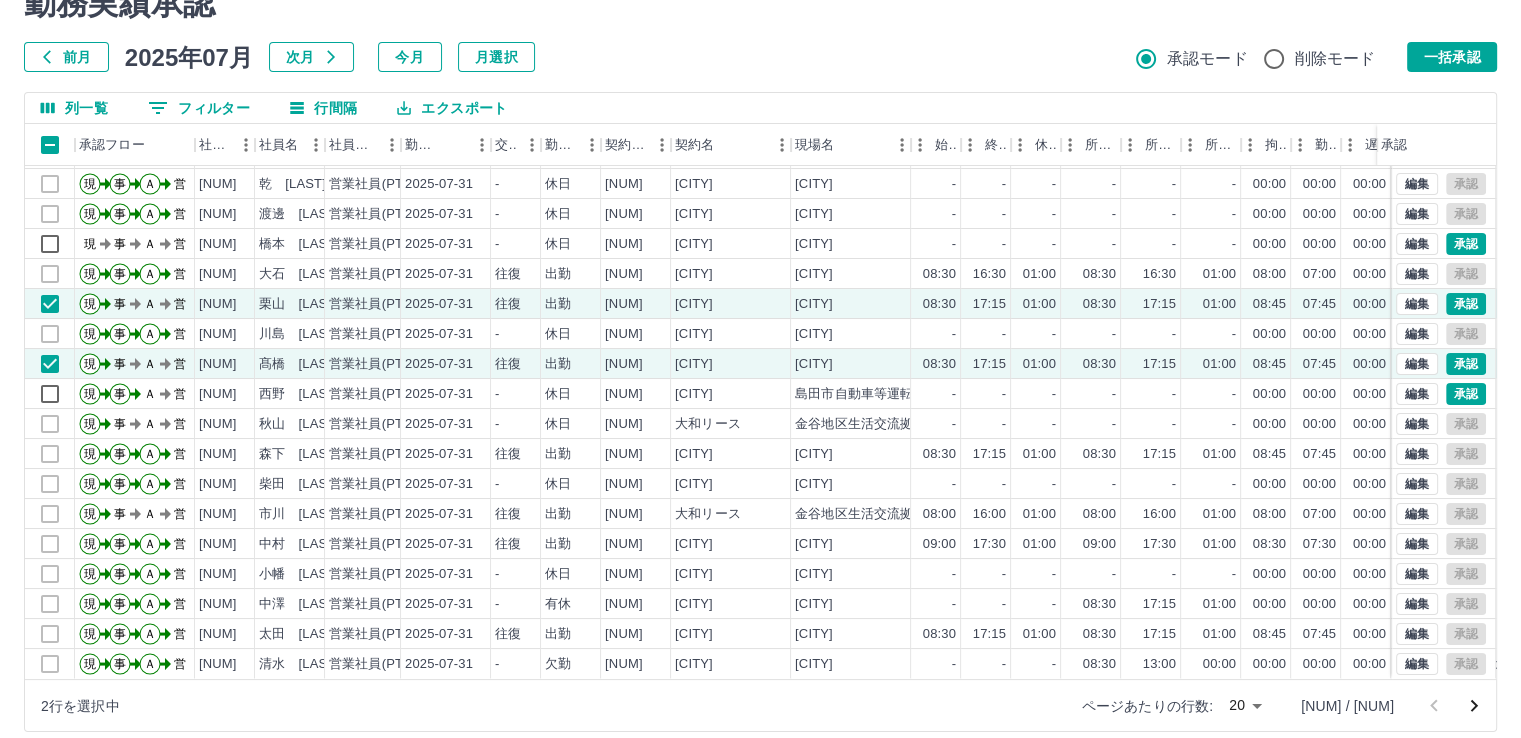 click on "SDH勤怠 本澤　良久 勤務実績承認 前月 2025年07月 次月 今月 月選択 承認モード 削除モード 一括承認 列一覧 0 フィルター 行間隔 エクスポート 承認フロー 社員番号 社員名 社員区分 勤務日 交通費 勤務区分 契約コード 契約名 現場名 始業 終業 休憩 所定開始 所定終業 所定休憩 拘束 勤務 遅刻等 コメント ステータス 承認 現 事 Ａ 営 0095251 水野　裕美子 営業社員(PT契約) 2025-07-31  -  休日 41232001 島田市 島田市窓口受付等業務包括業務 - - - - - - 00:00 00:00 00:00 営業所長承認待 現 事 Ａ 営 0065877 松野　明子 営業社員(PT契約) 2025-07-31  -  休日 41232001 島田市 島田市窓口受付等業務包括業務 - - - - - - 00:00 00:00 00:00 営業所長承認待 現 事 Ａ 営 0099835 乾　さおり 営業社員(PT契約) 2025-07-31  -  休日 41232001 島田市 島田市窓口受付等業務包括業務 - - - - - - 00:00 00:00 00:00 現 事 Ａ -" at bounding box center (760, 333) 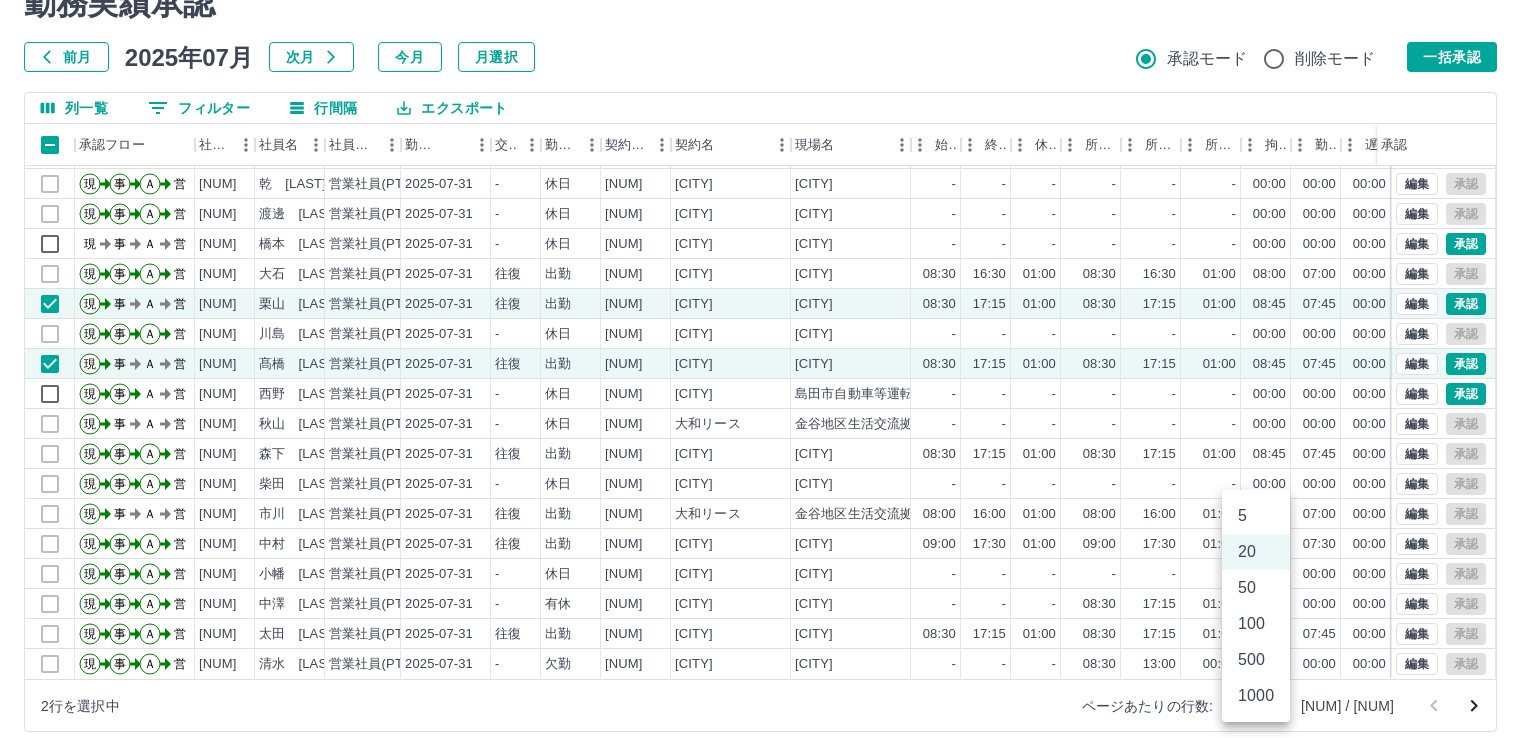 click on "100" at bounding box center [1256, 624] 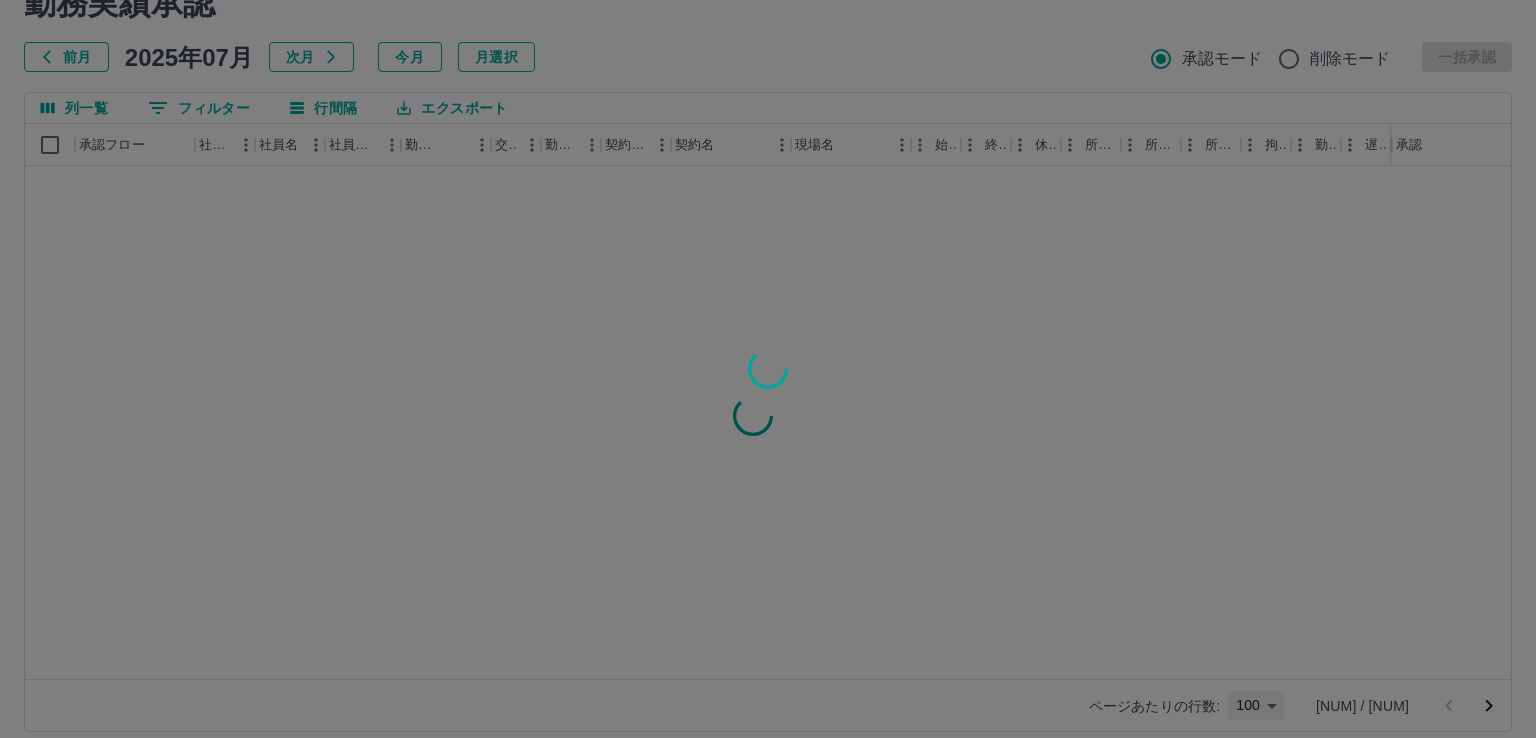 type on "***" 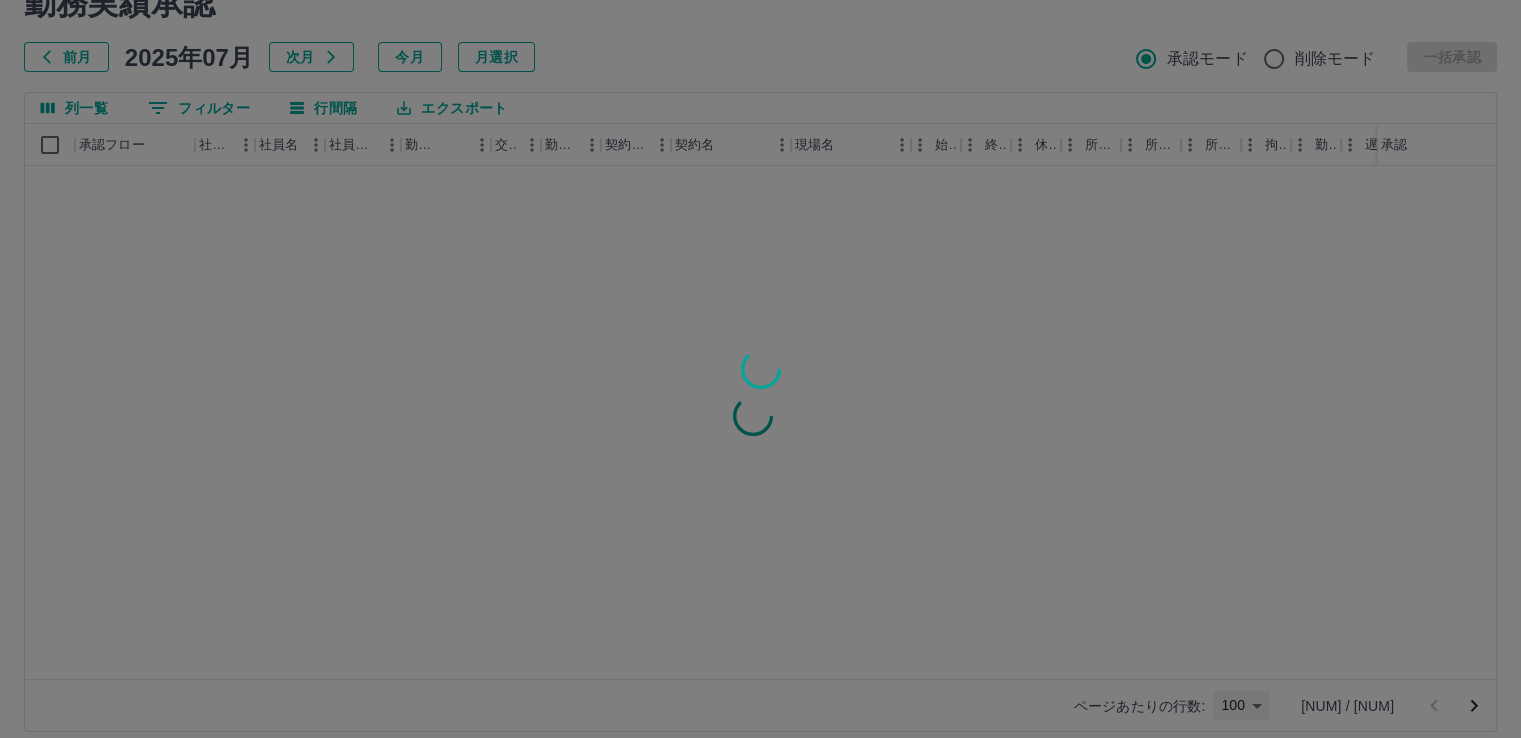 scroll, scrollTop: 0, scrollLeft: 0, axis: both 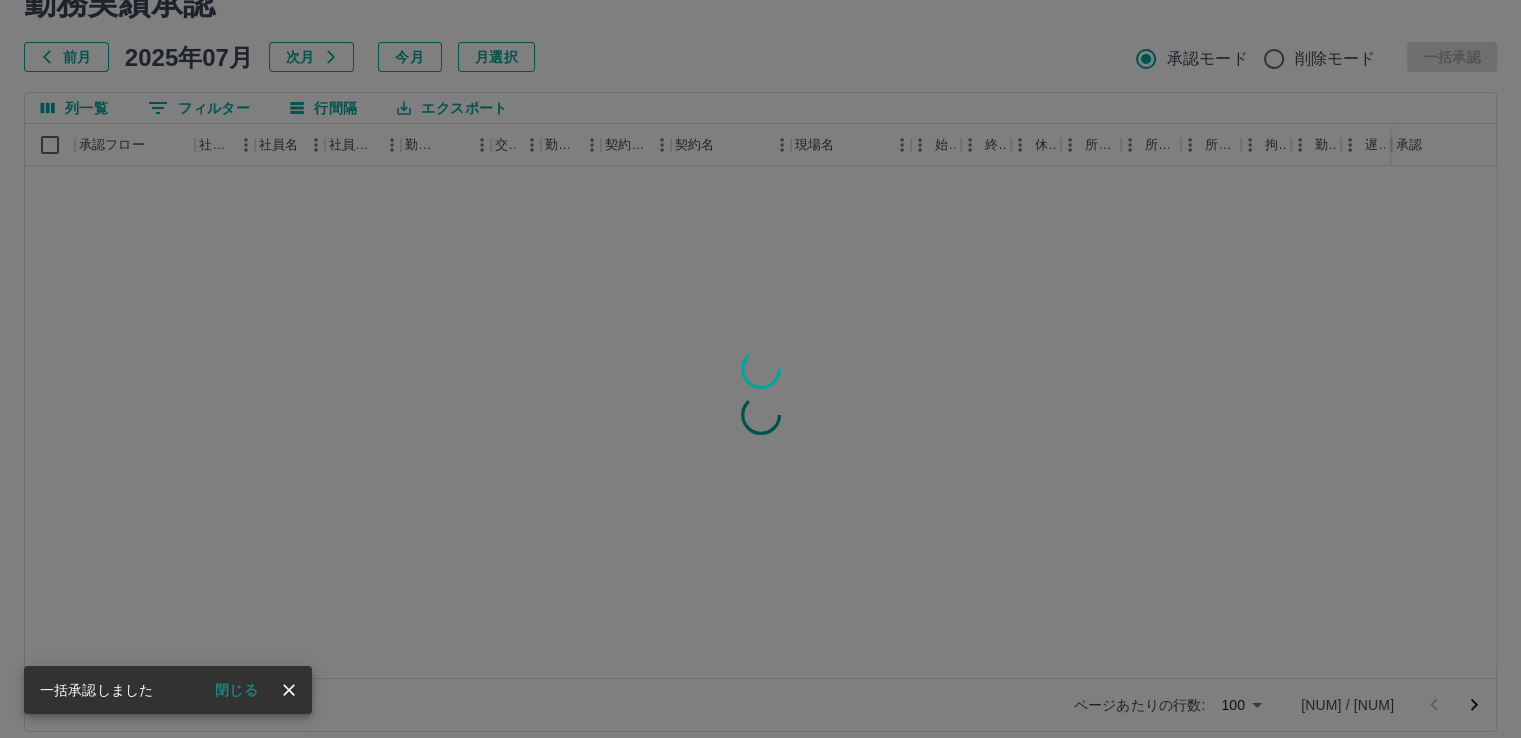 click on "閉じる" at bounding box center [236, 690] 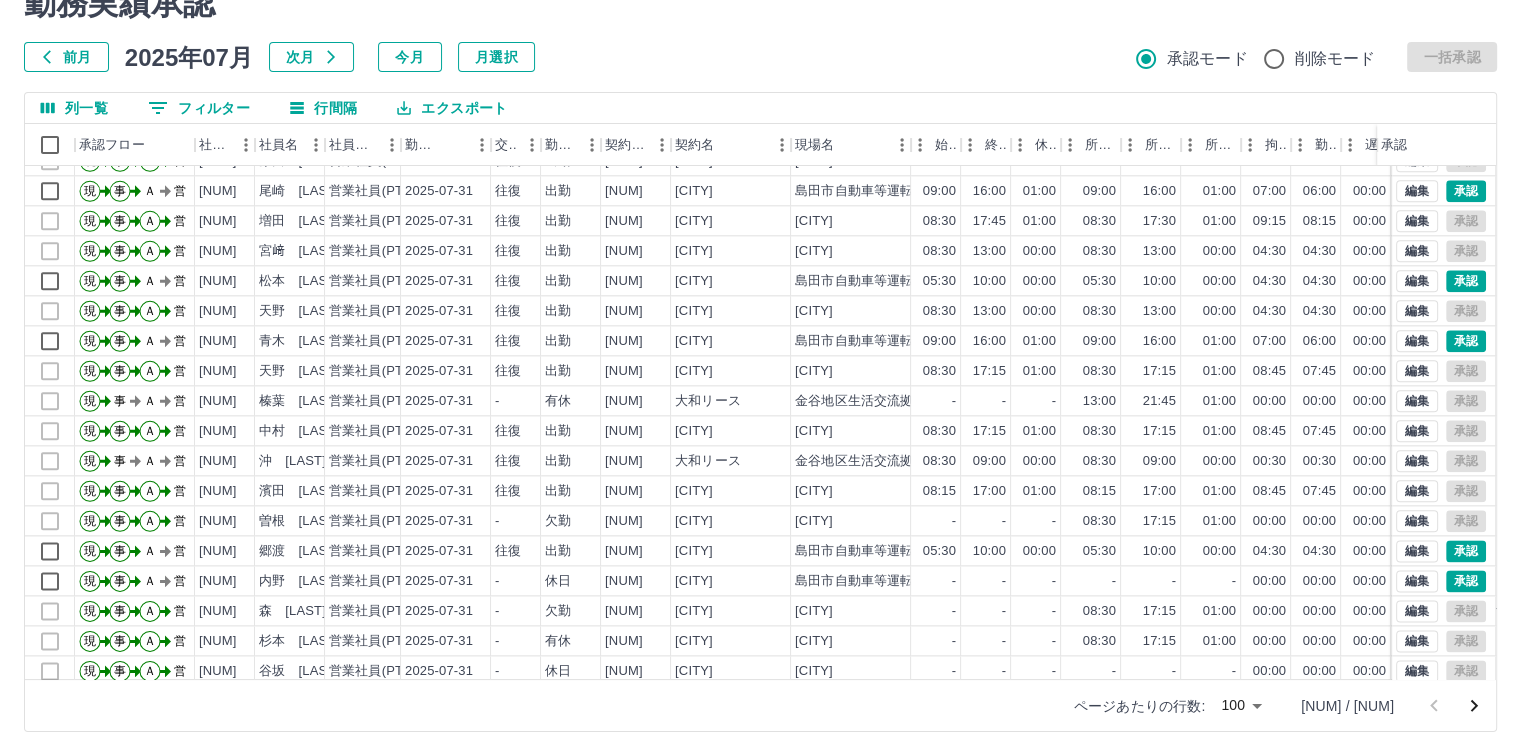 scroll, scrollTop: 2501, scrollLeft: 0, axis: vertical 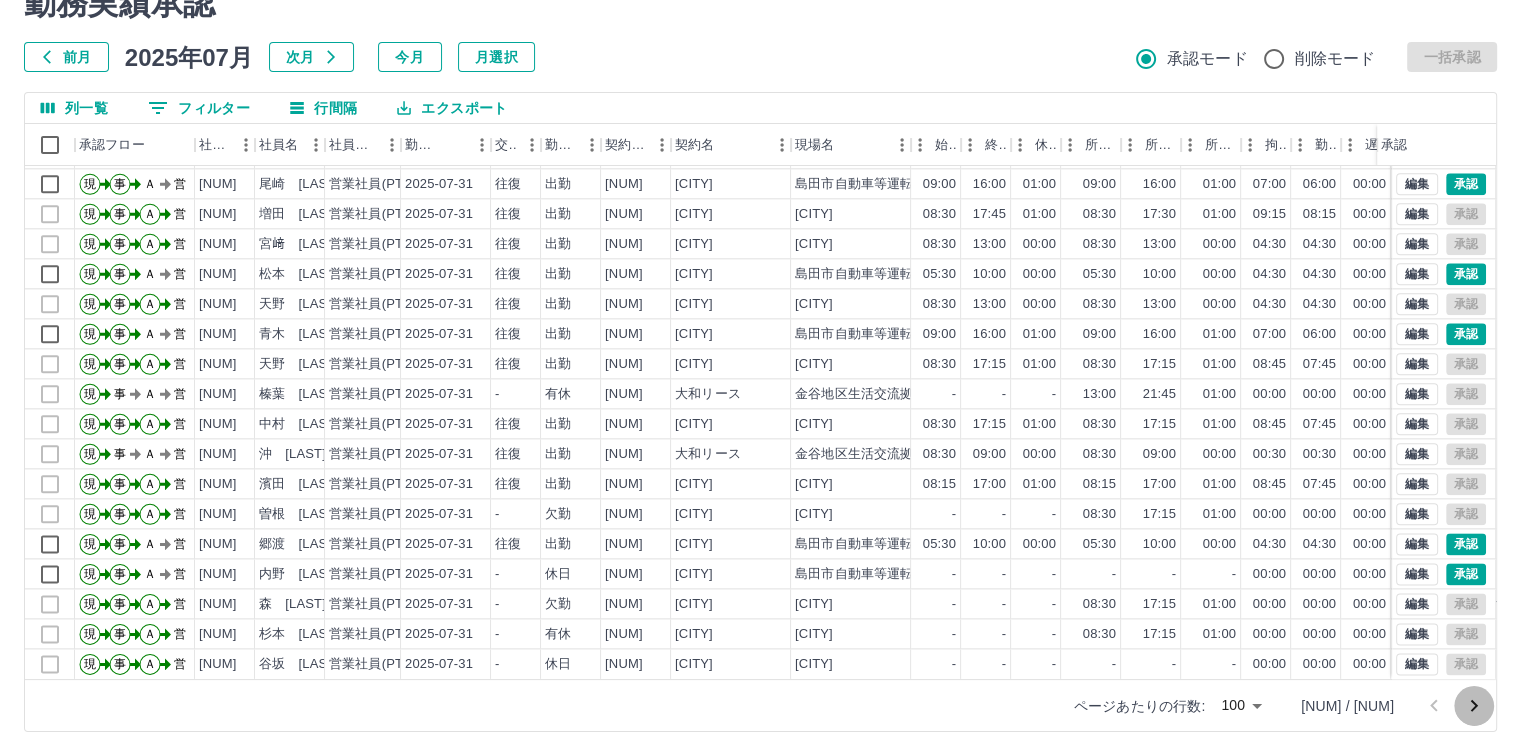click 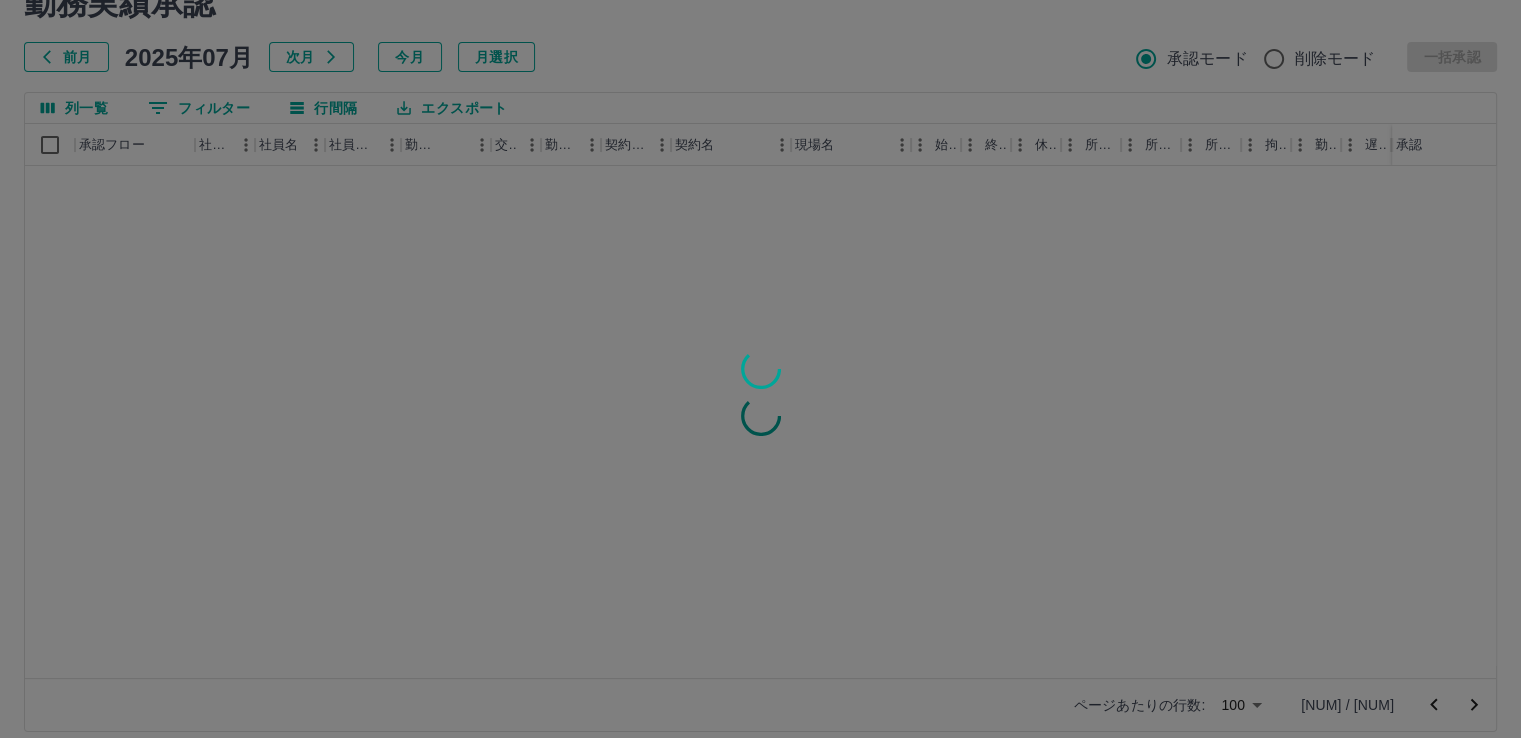 scroll, scrollTop: 0, scrollLeft: 0, axis: both 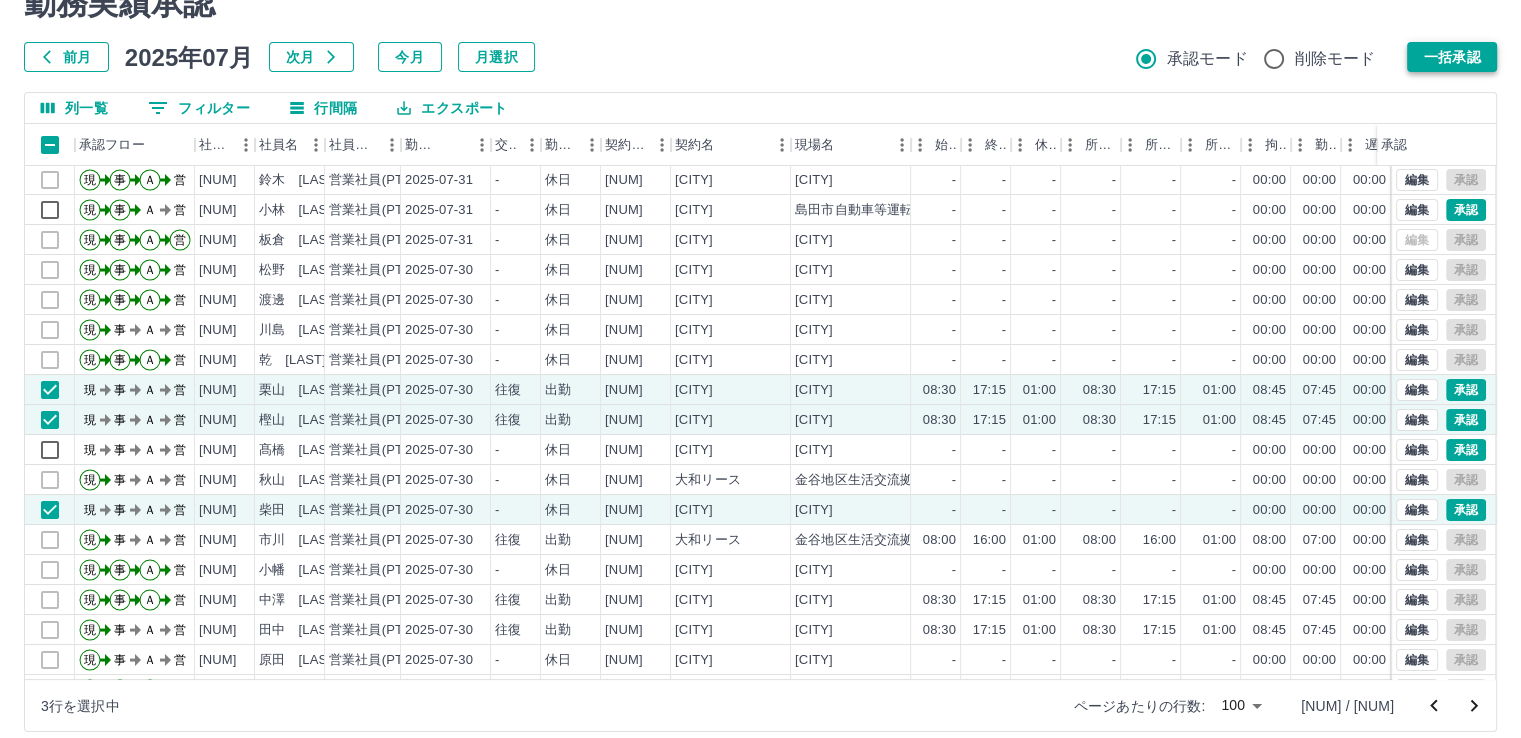 click on "一括承認" at bounding box center (1452, 57) 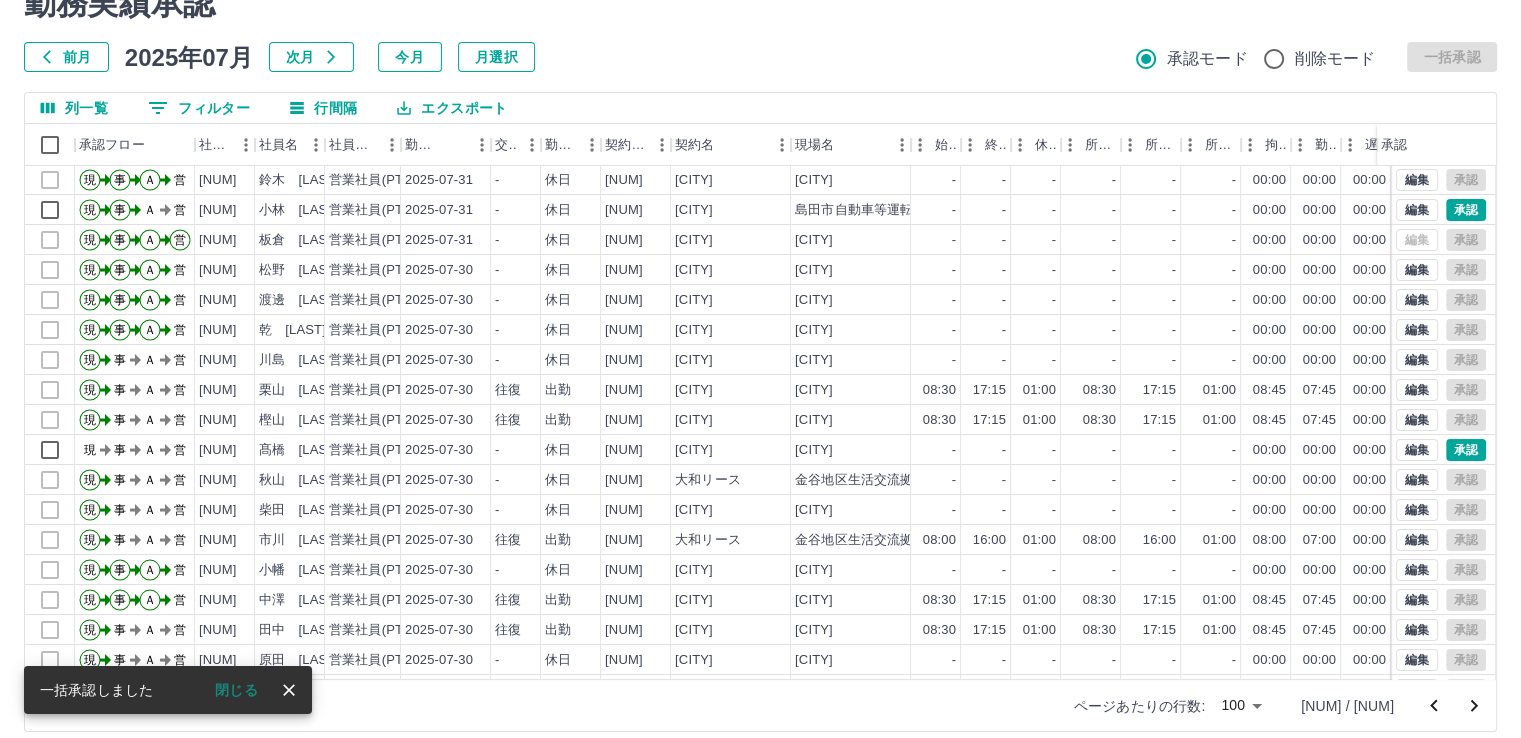 click on "閉じる" at bounding box center [236, 690] 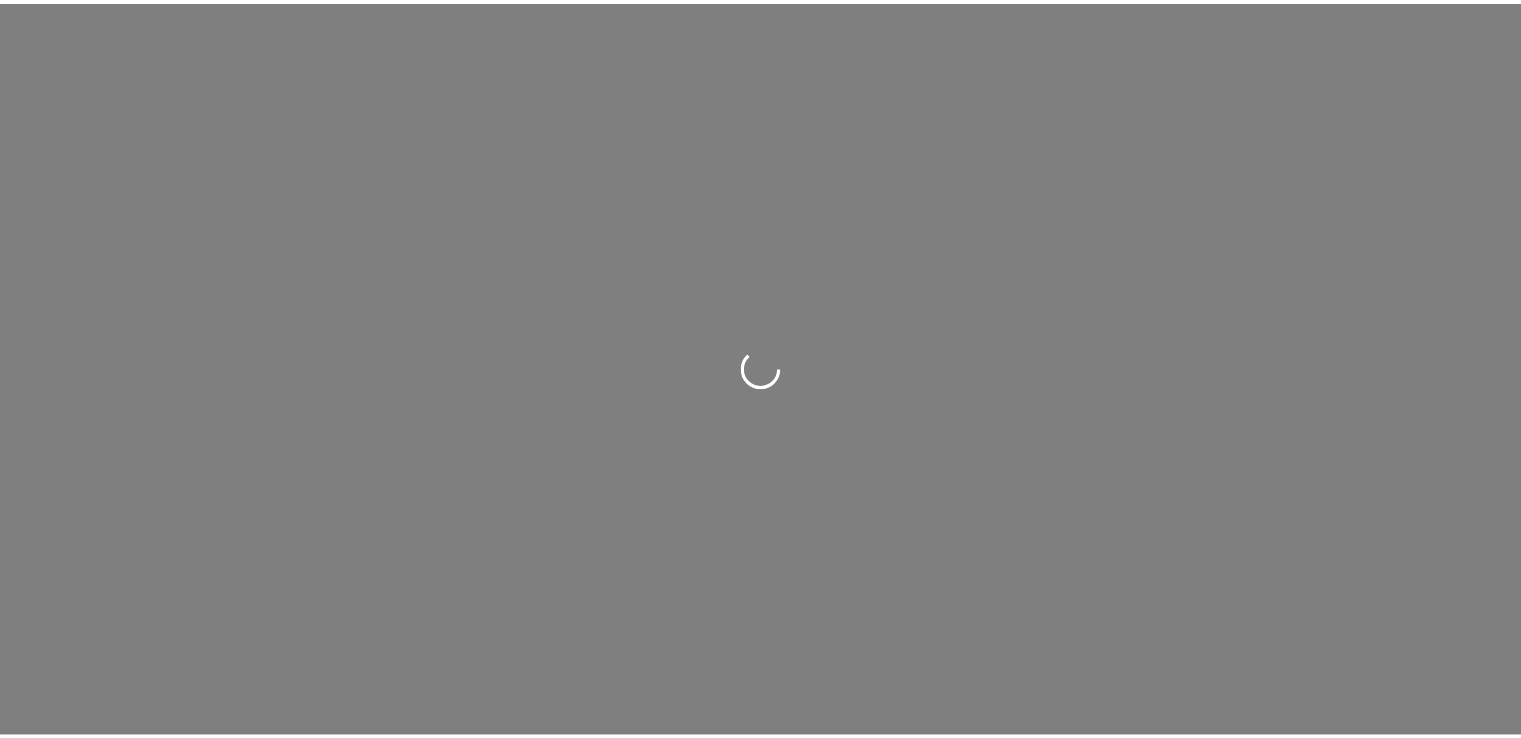 scroll, scrollTop: 0, scrollLeft: 0, axis: both 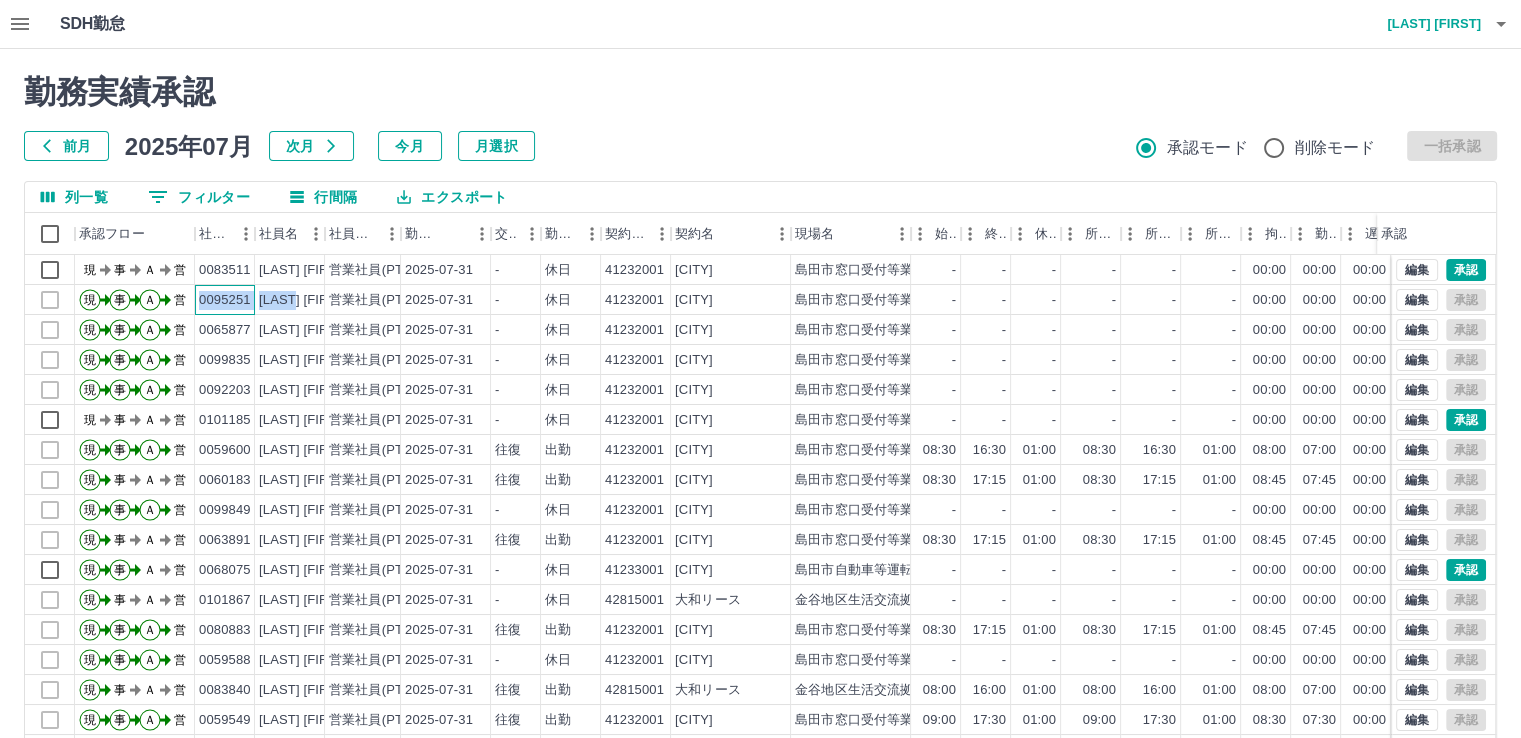 drag, startPoint x: 199, startPoint y: 303, endPoint x: 321, endPoint y: 306, distance: 122.03688 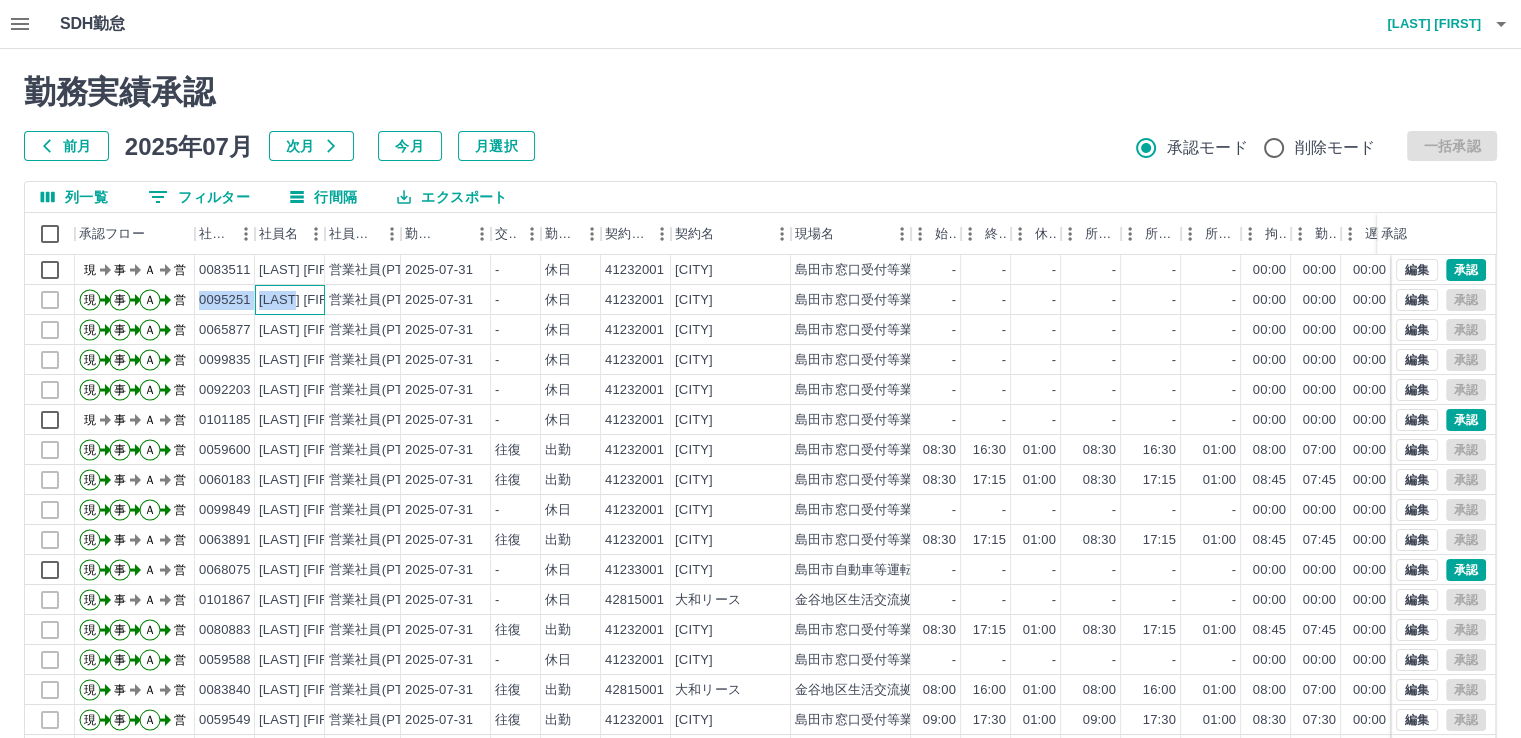 copy on "[NUMBER] [LAST] [FIRST]" 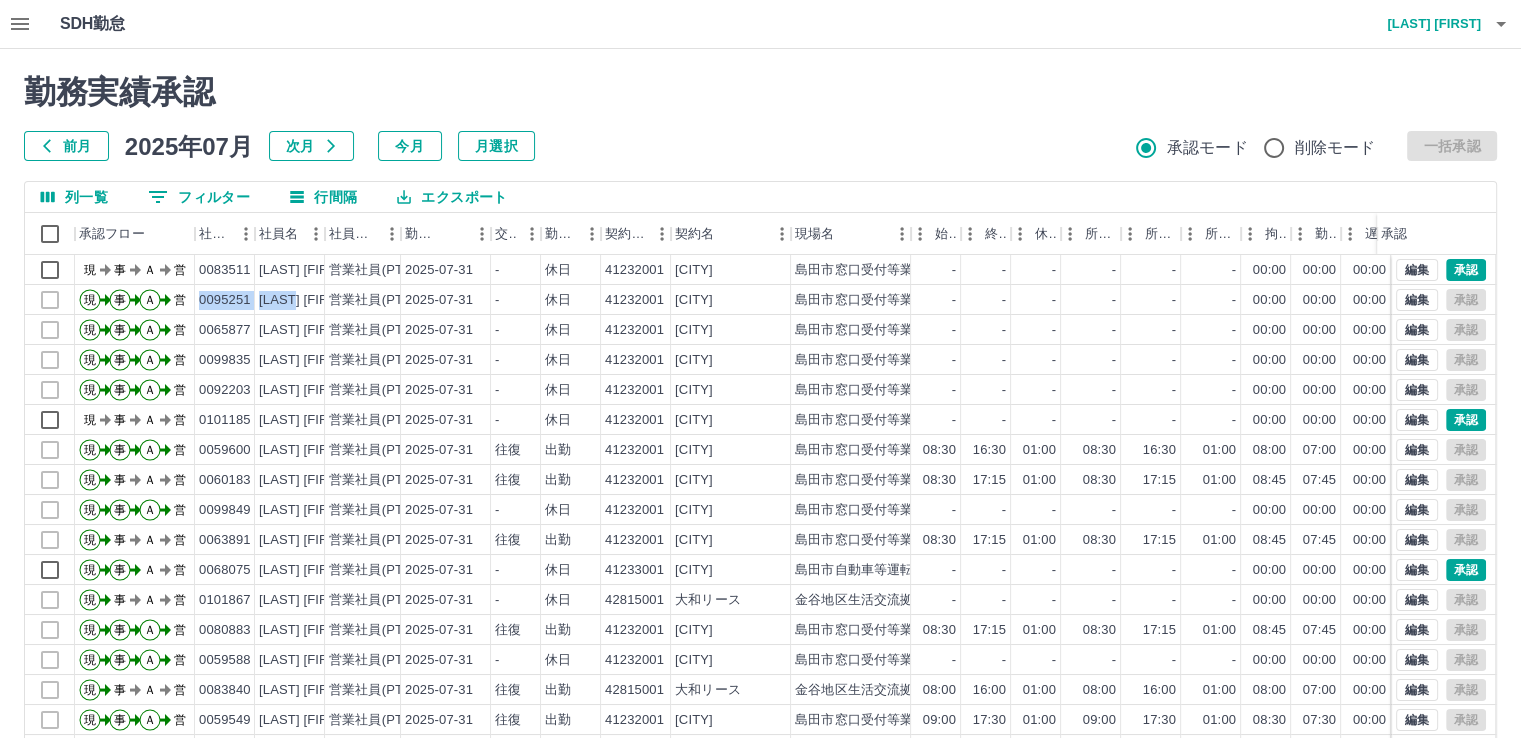 click on "0 フィルター" at bounding box center [199, 197] 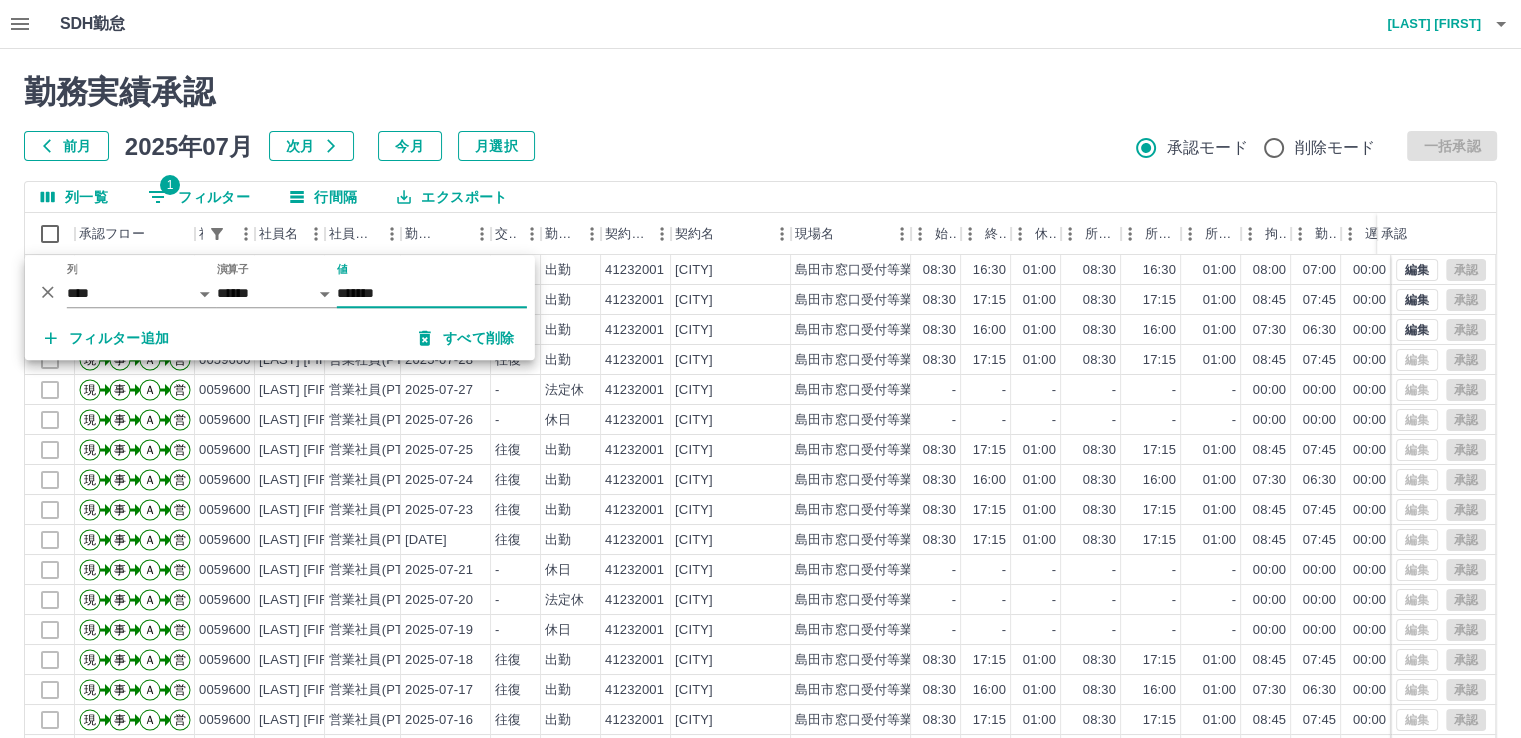 type on "*******" 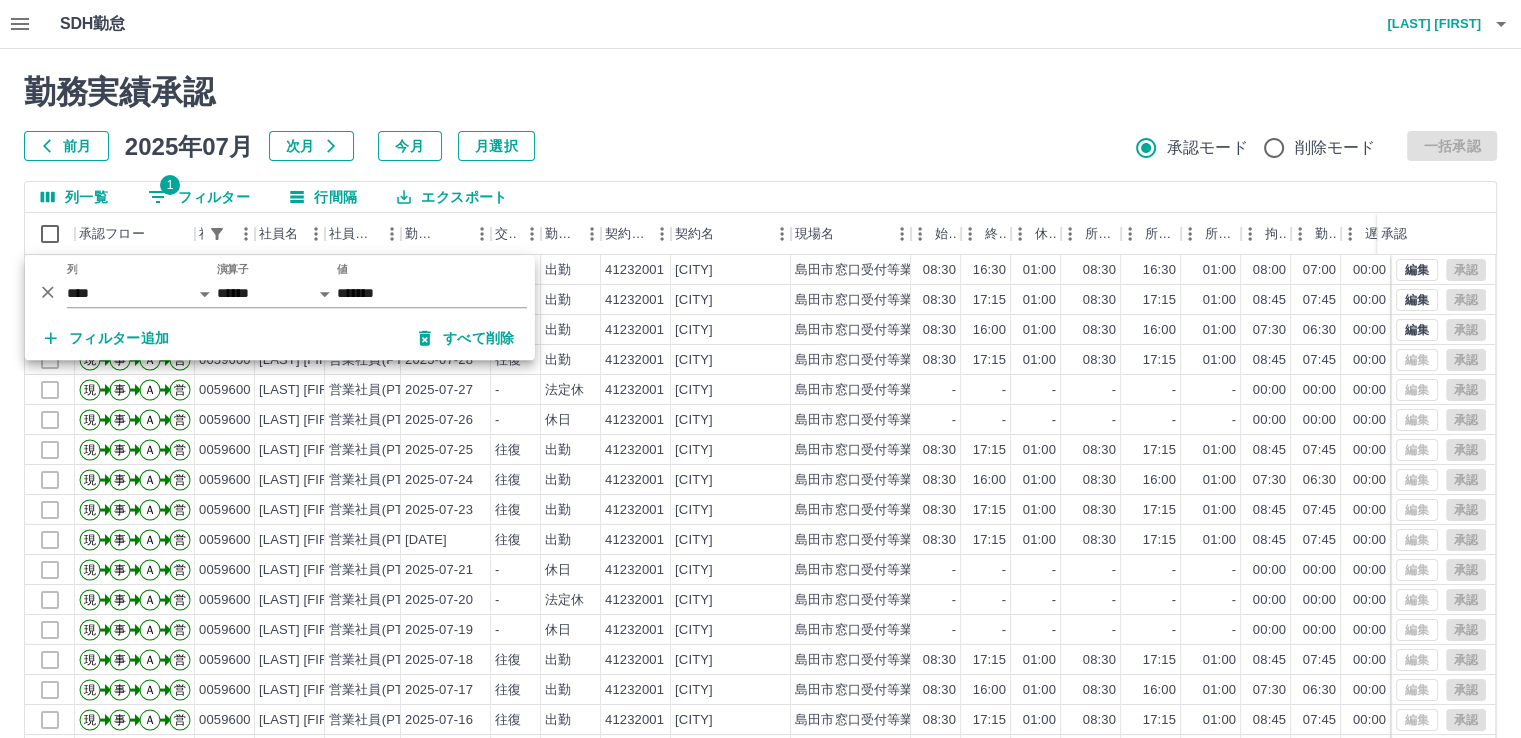 click on "前月 [DATE] 次月 今月 月選択 承認モード 削除モード 一括承認" at bounding box center [760, 146] 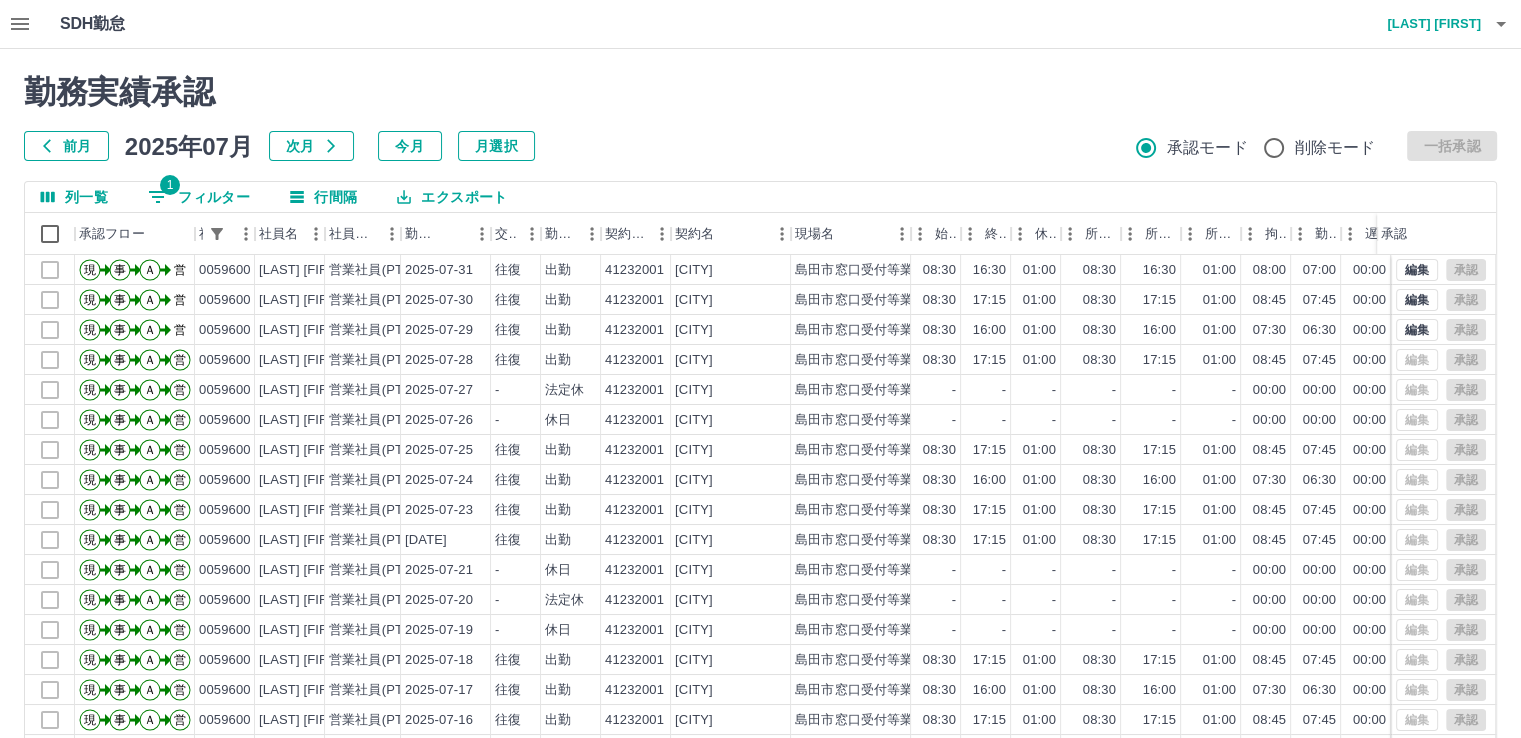 click on "1 フィルター" at bounding box center (199, 197) 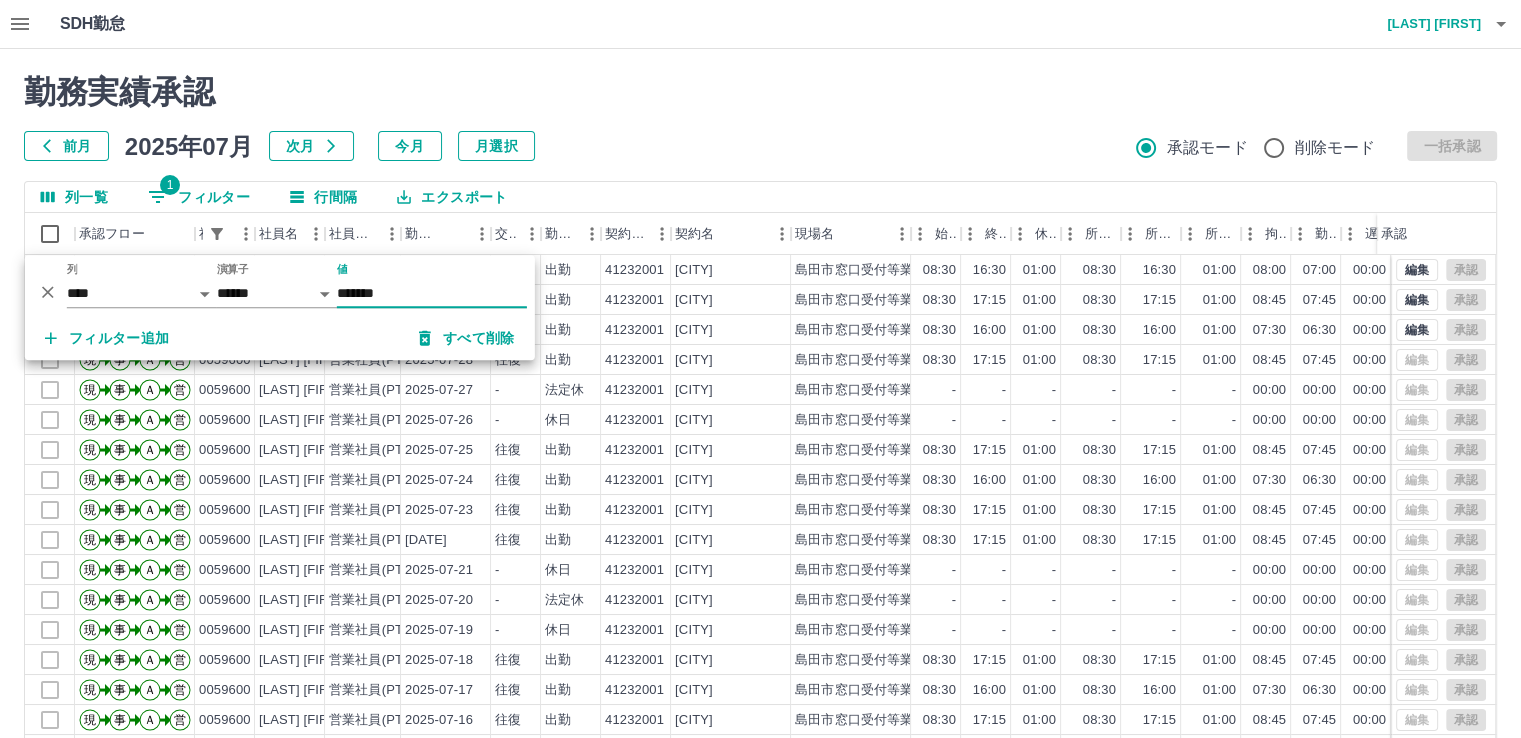 click on "すべて削除" at bounding box center (467, 338) 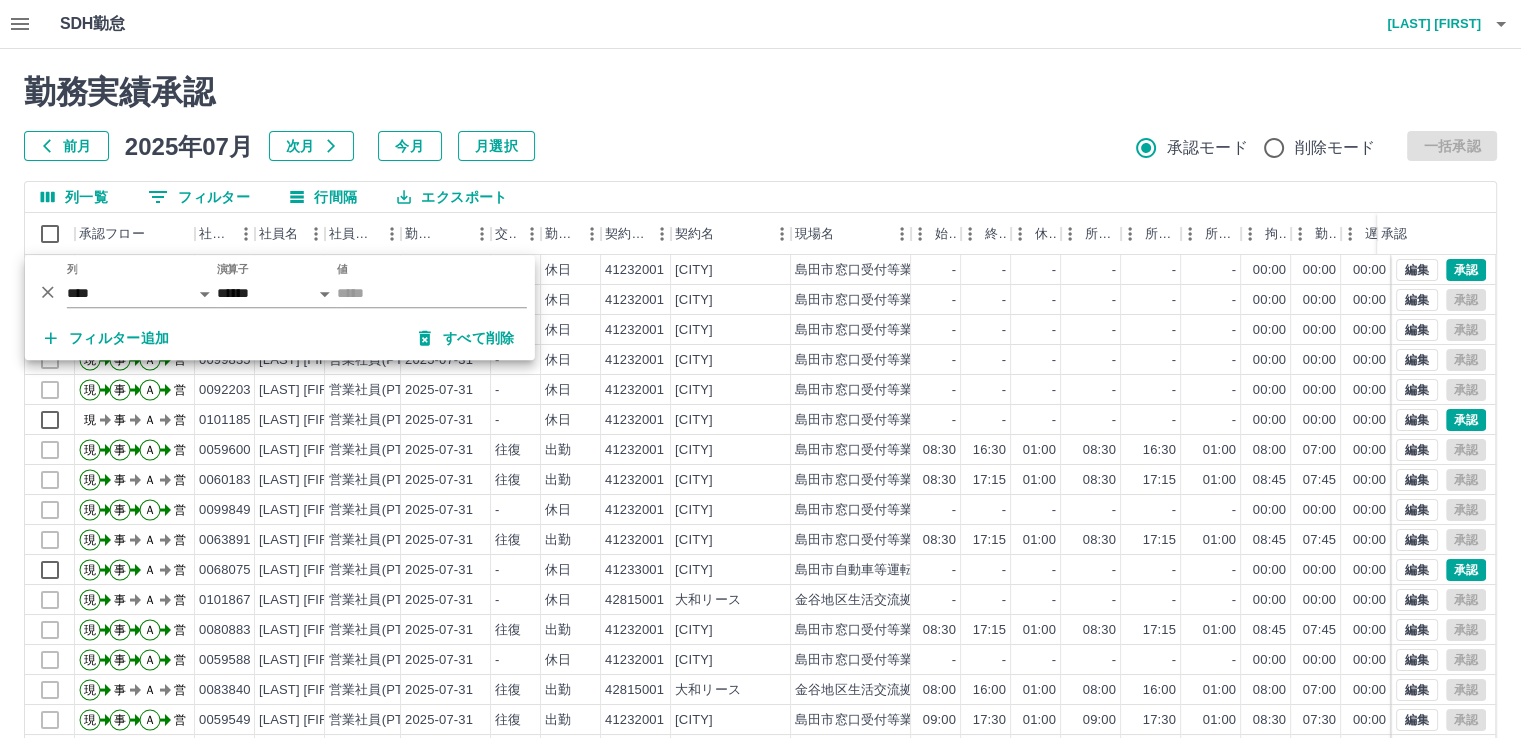 click on "すべて削除" at bounding box center [467, 338] 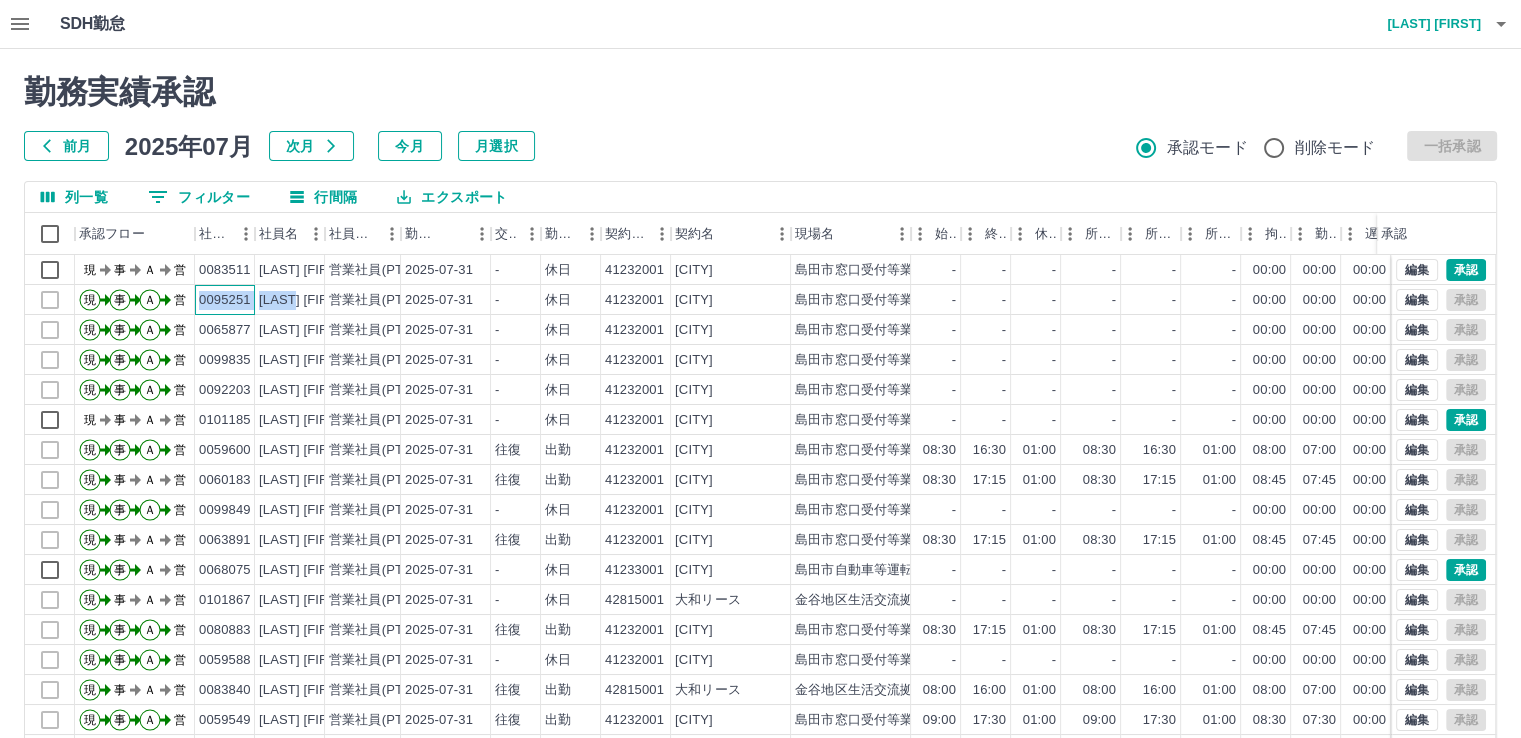 drag, startPoint x: 200, startPoint y: 297, endPoint x: 320, endPoint y: 300, distance: 120.03749 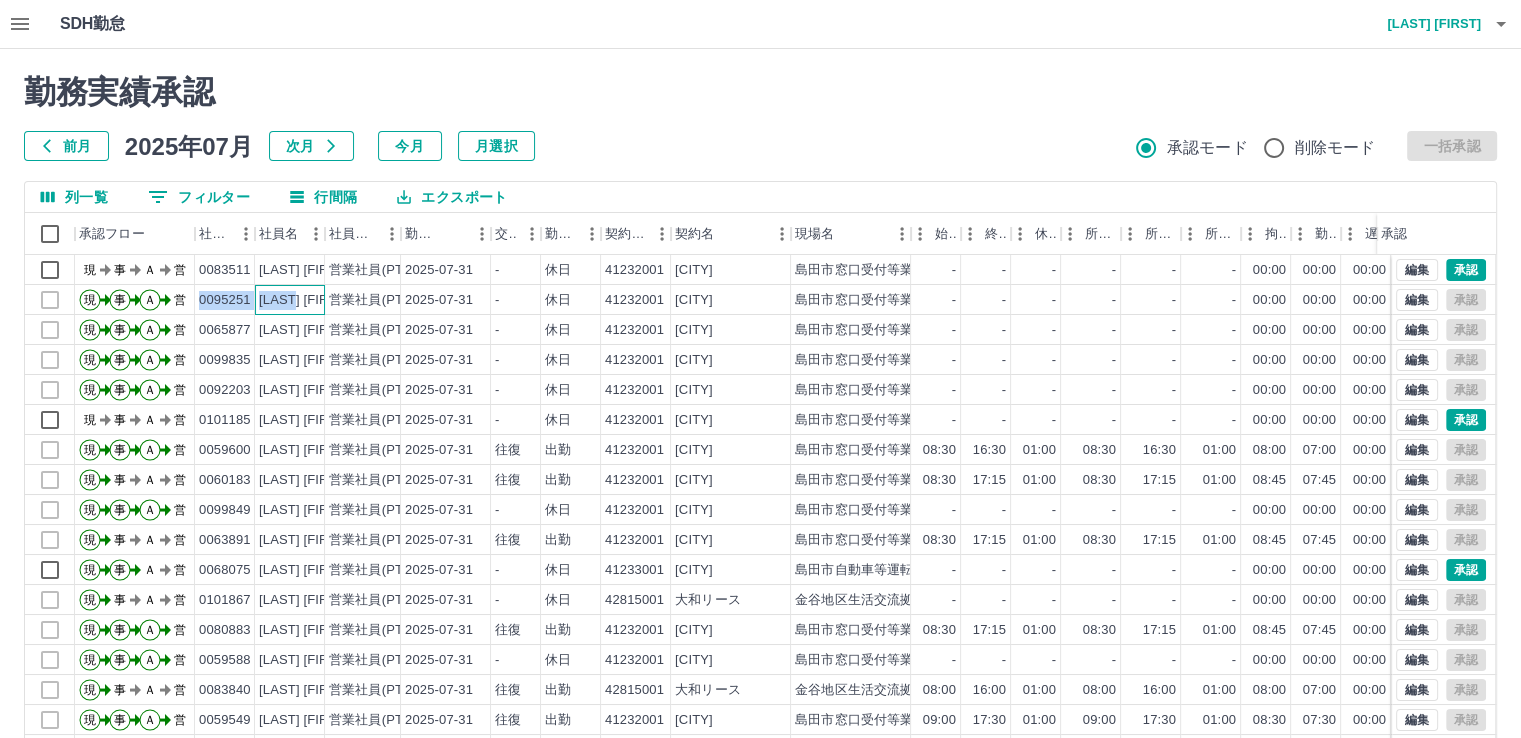 click on "[LAST] [FIRST]" at bounding box center [304, 300] 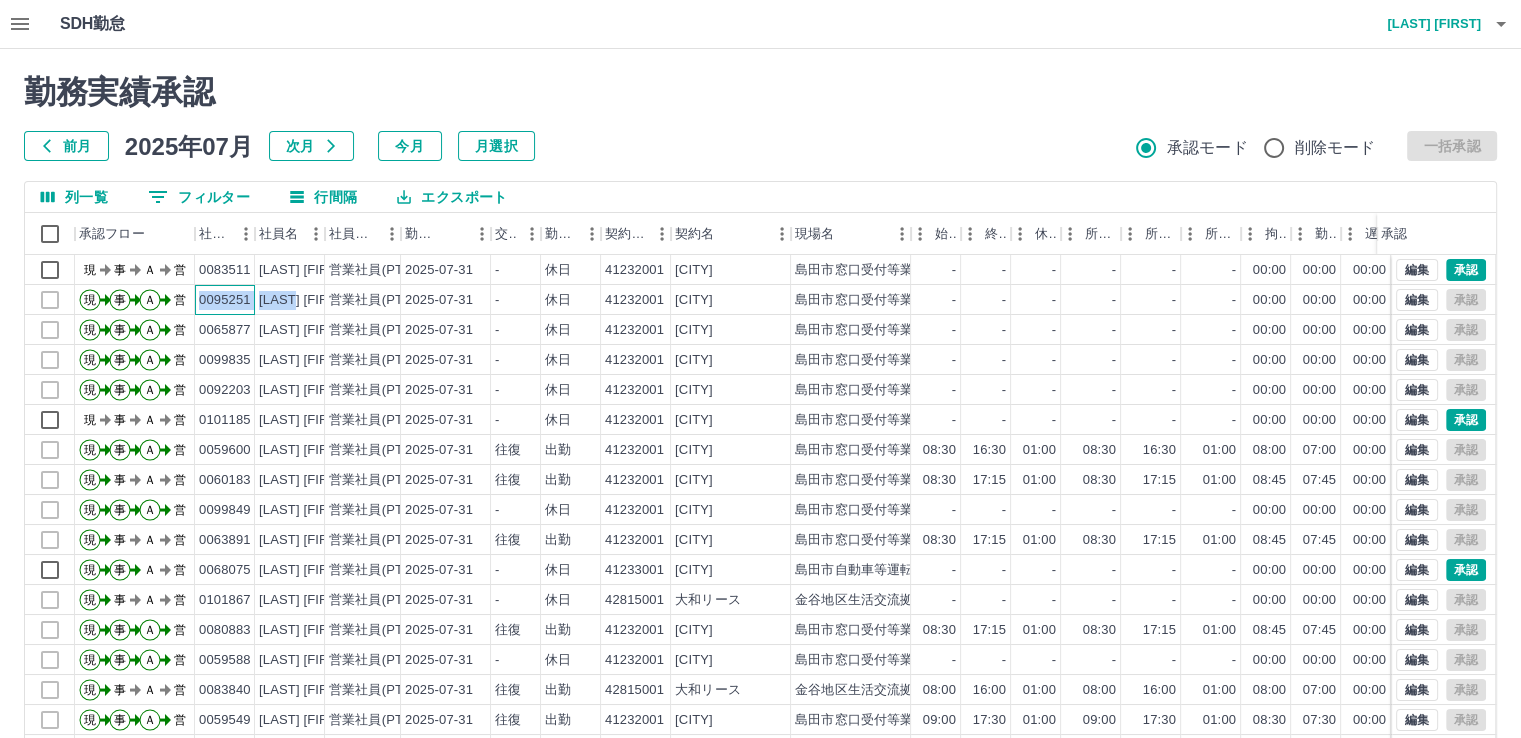click on "0095251" at bounding box center [225, 300] 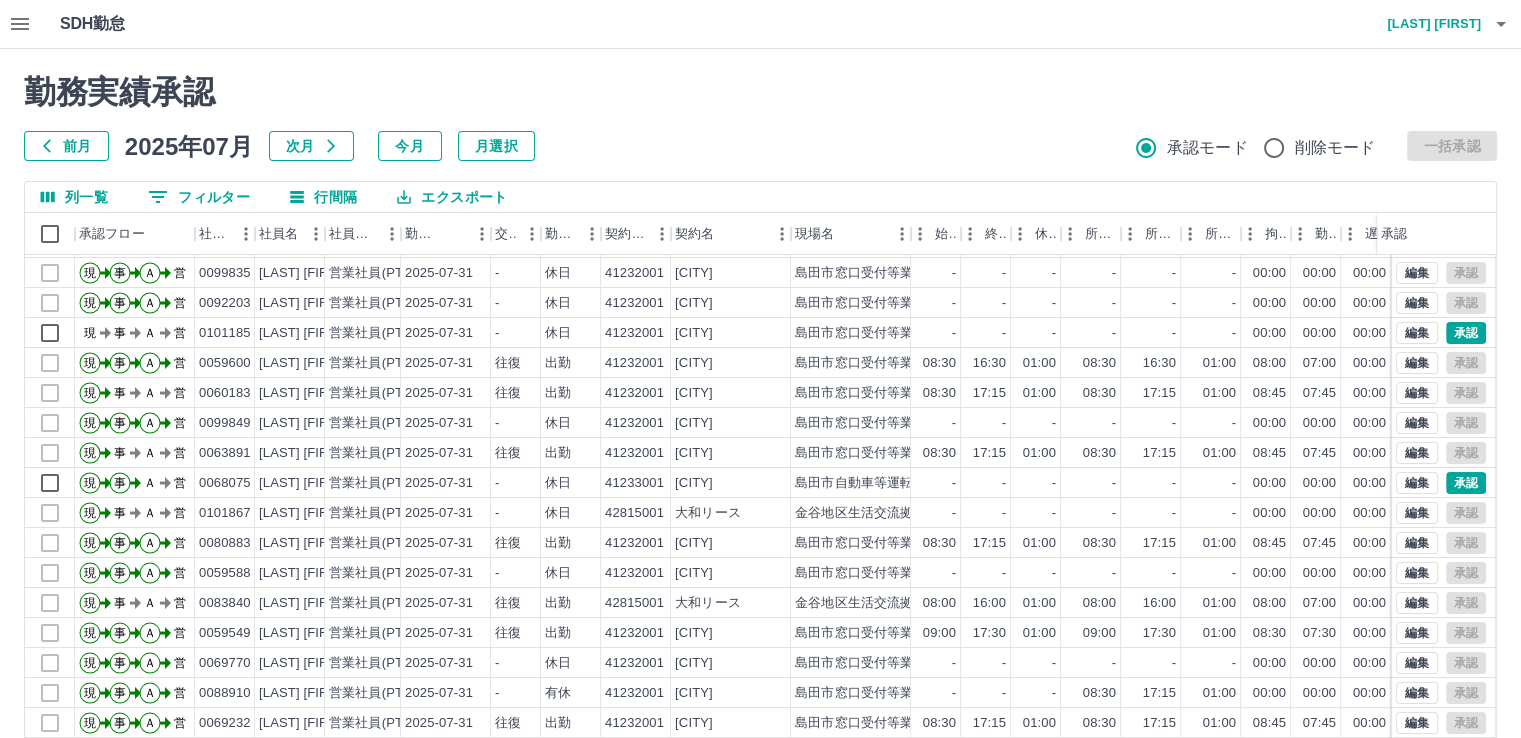 scroll, scrollTop: 101, scrollLeft: 0, axis: vertical 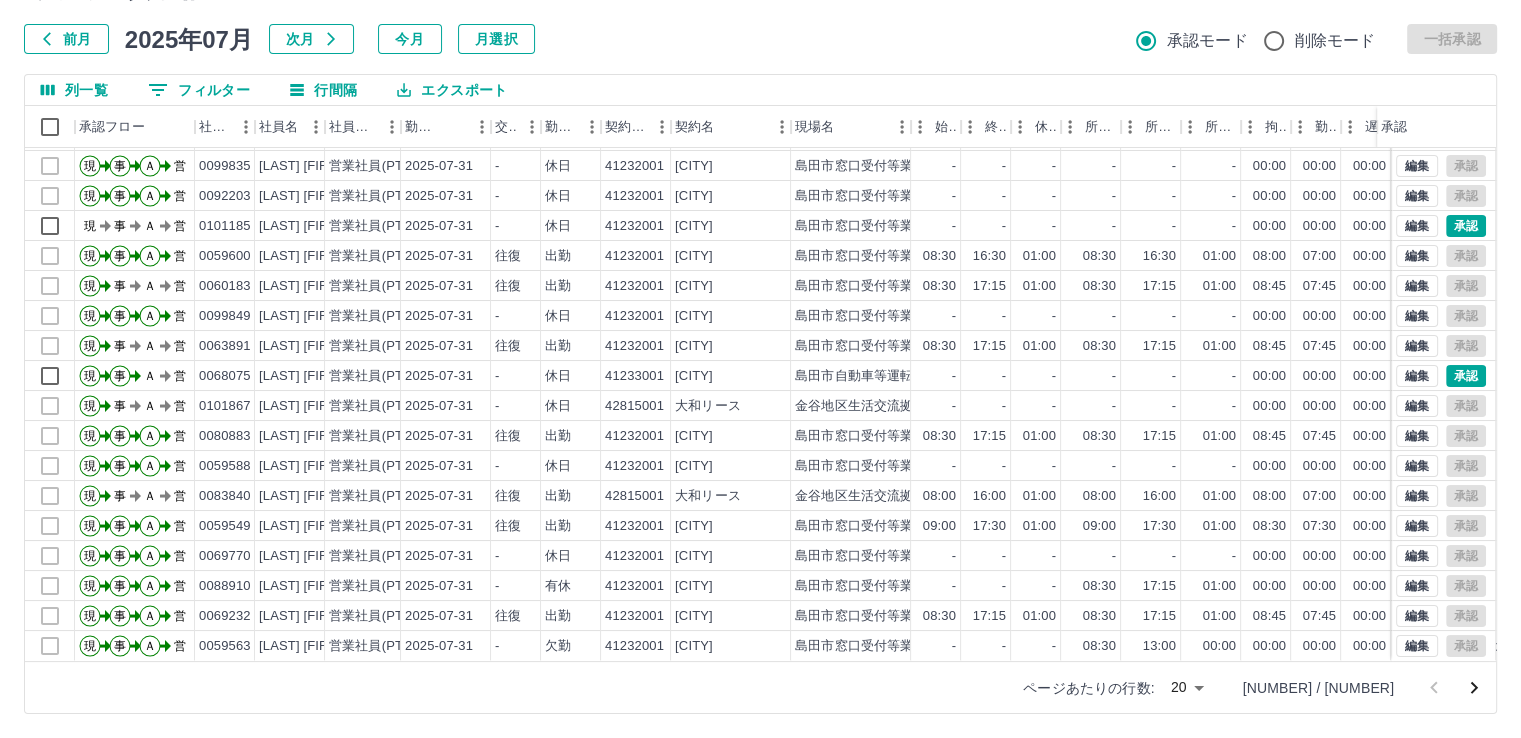 click on "SDH勤怠 [LAST] [FIRST] 勤務実績承認 前月 [DATE] 次月 今月 月選択 承認モード 削除モード 一括承認 列一覧 0 フィルター 行間隔 エクスポート 承認フロー 社員番号 社員名 社員区分 勤務日 交通費 勤務区分 契約コード 契約名 現場名 始業 終業 休憩 所定開始 所定終業 所定休憩 拘束 勤務 遅刻等 コメント ステータス 承認 現 事 Ａ 営 [NUMBER] [LAST] [FIRST] 営業社員(PT契約) [DATE]  -  休日 41232001 [CITY] [CITY]窓口受付等業務包括業務 - - - - - - [TIME] [TIME] [TIME] 営業所長承認待 現 事 Ａ 営 [NUMBER] [LAST] [FIRST] 営業社員(PT契約) [DATE]  -  休日 41232001 [CITY] [CITY]窓口受付等業務包括業務 - - - - - - [TIME] [TIME] [TIME] 営業所長承認待 現 事 Ａ 営 [NUMBER] [LAST] [FIRST] 営業社員(PT契約) [DATE]  -  休日 41232001 [CITY] [CITY]窓口受付等業務包括業務 - - - - - - [TIME] [TIME] [TIME] 現 事 Ａ -" at bounding box center (760, 315) 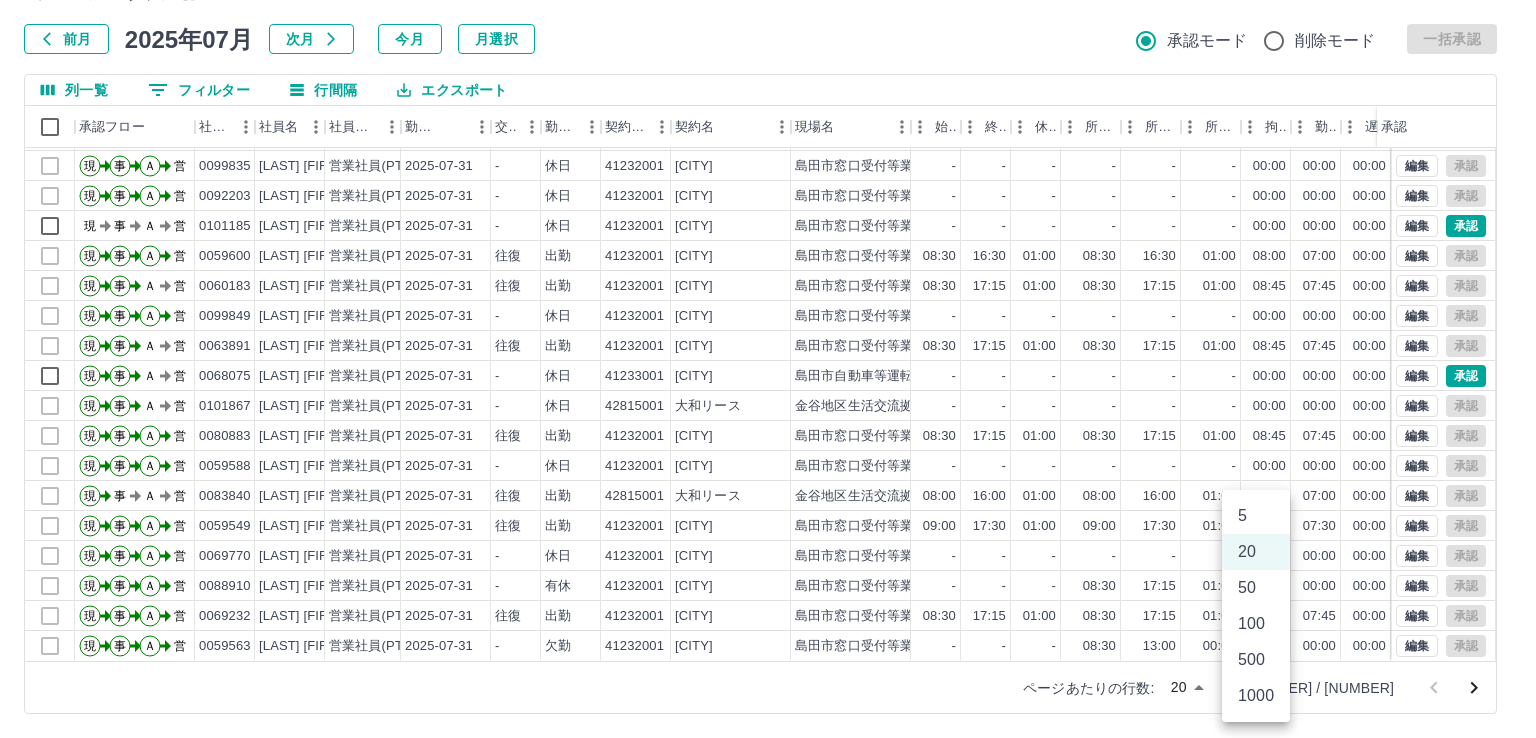 click on "100" at bounding box center [1256, 624] 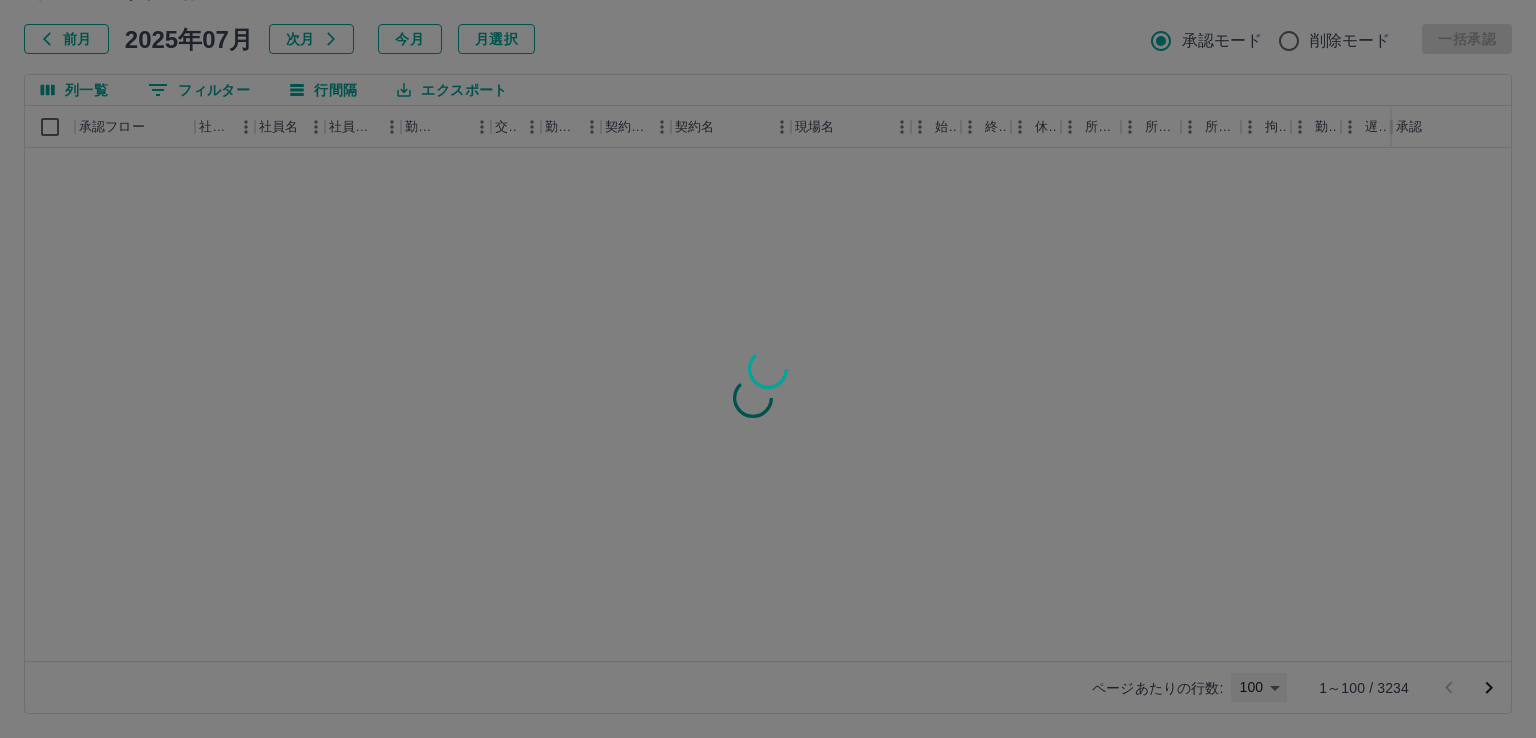 type on "***" 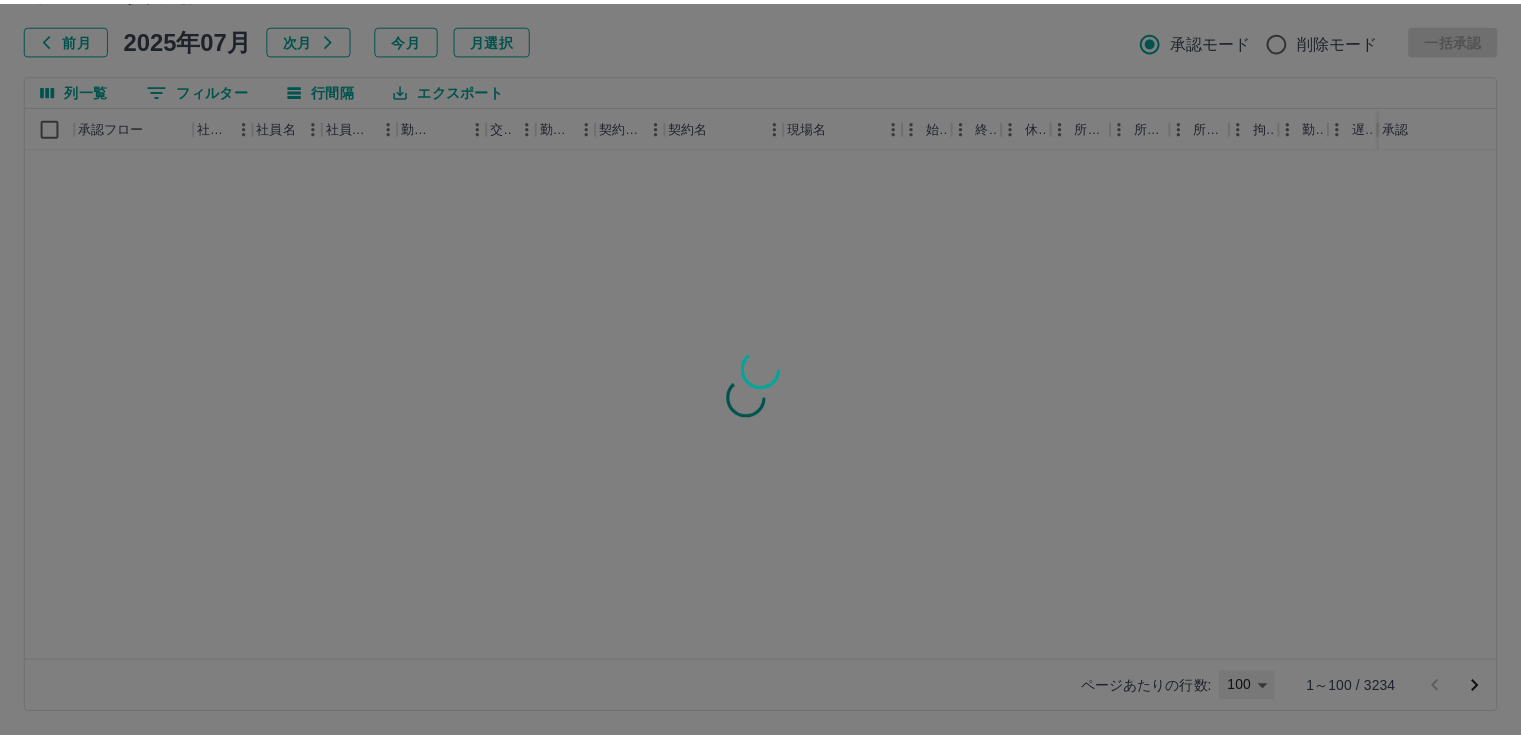 scroll, scrollTop: 0, scrollLeft: 0, axis: both 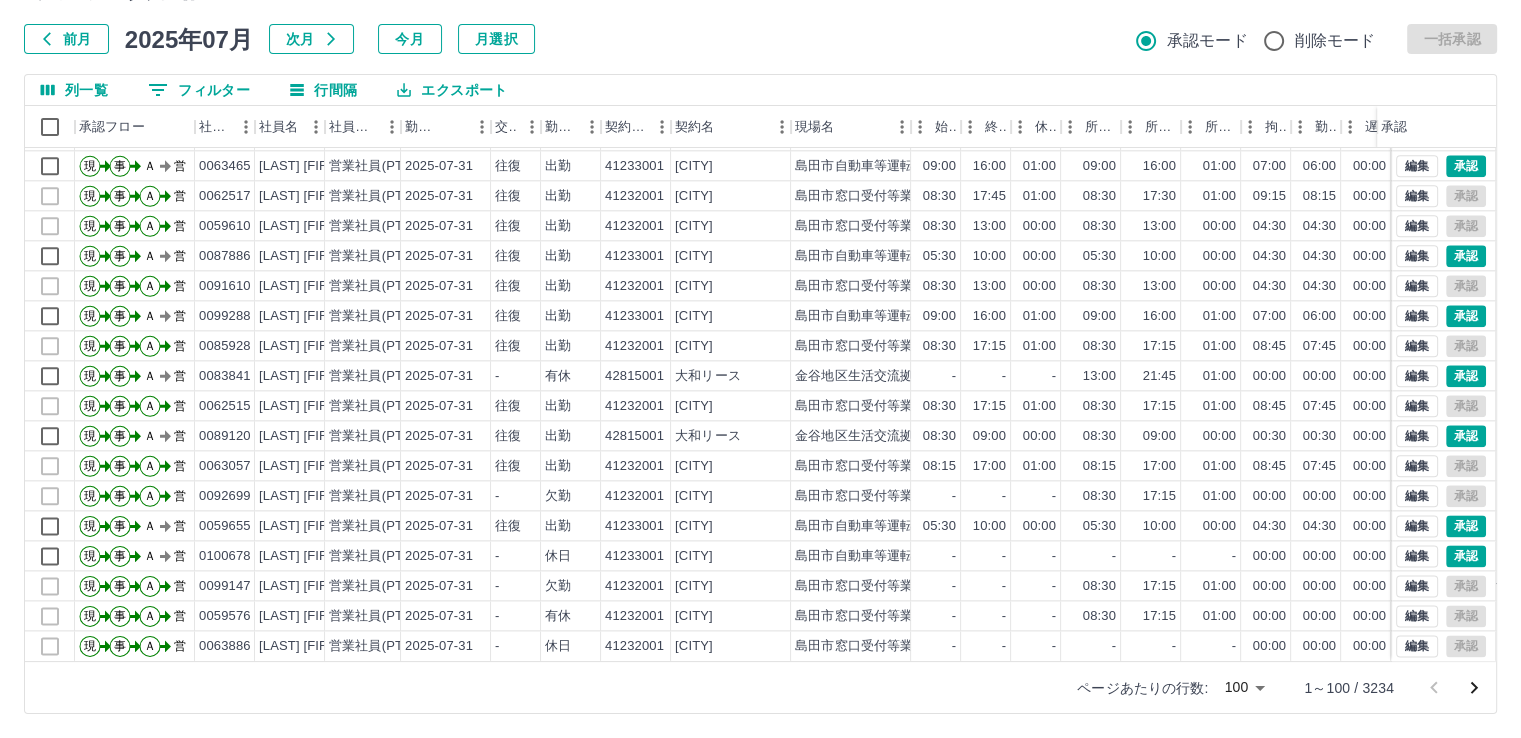 click 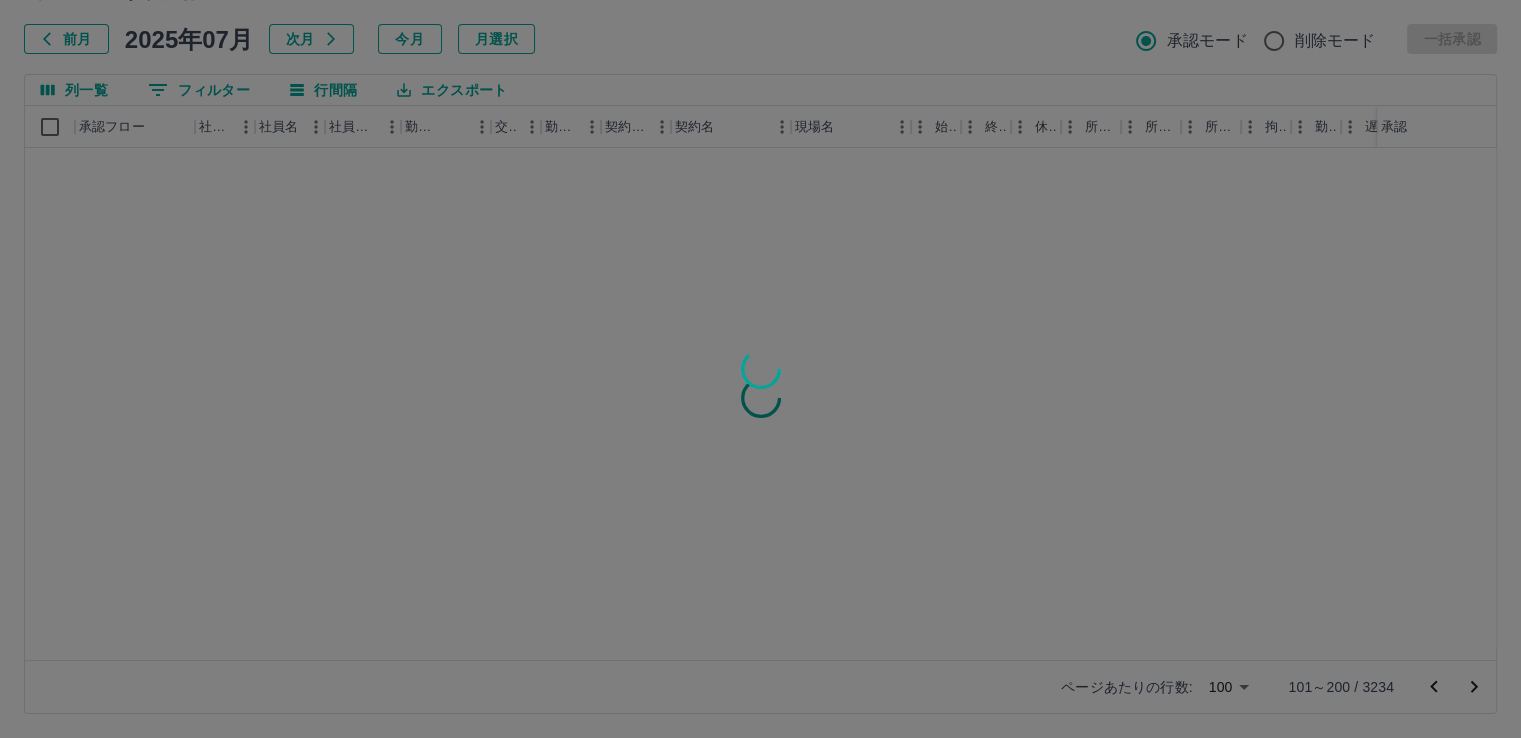 scroll, scrollTop: 0, scrollLeft: 0, axis: both 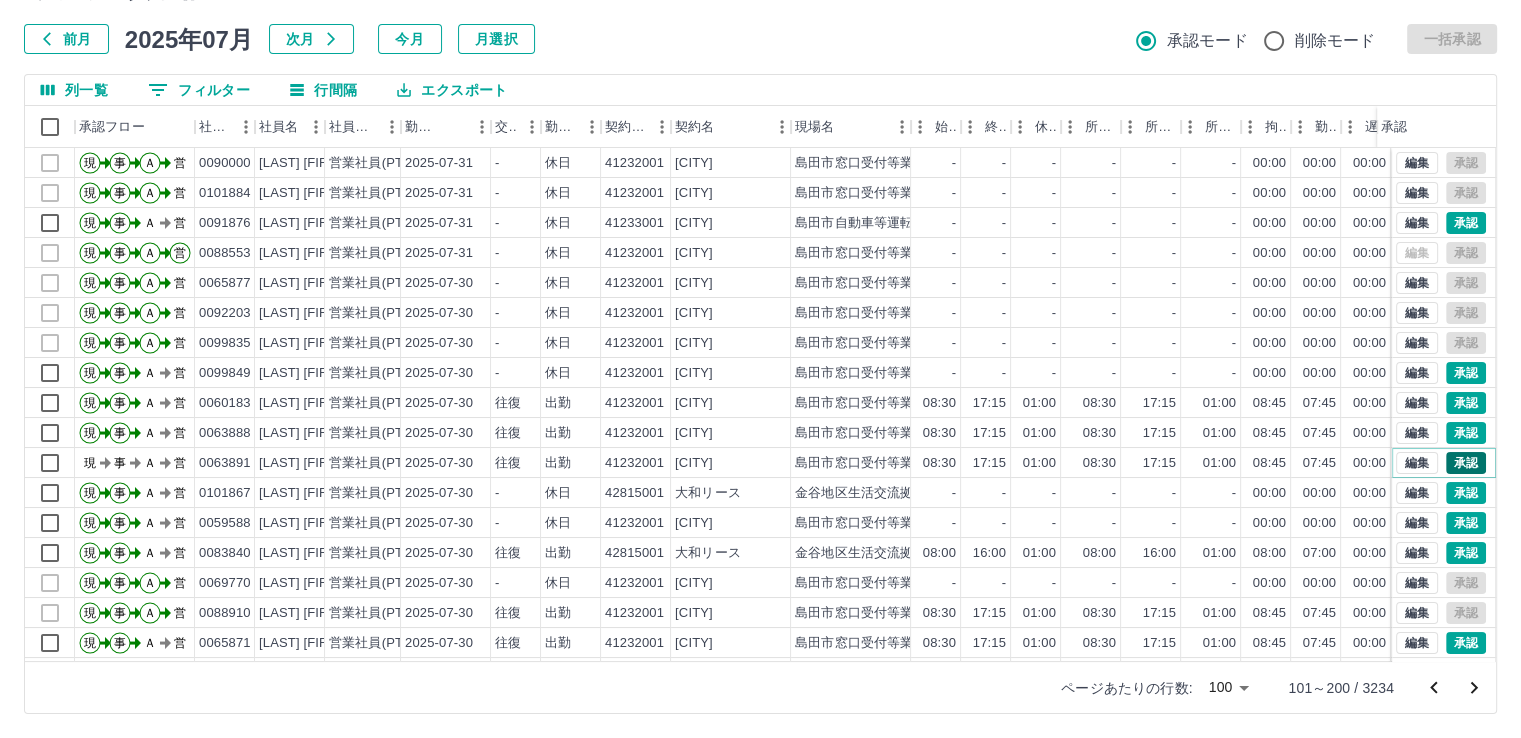 click on "承認" at bounding box center [1466, 463] 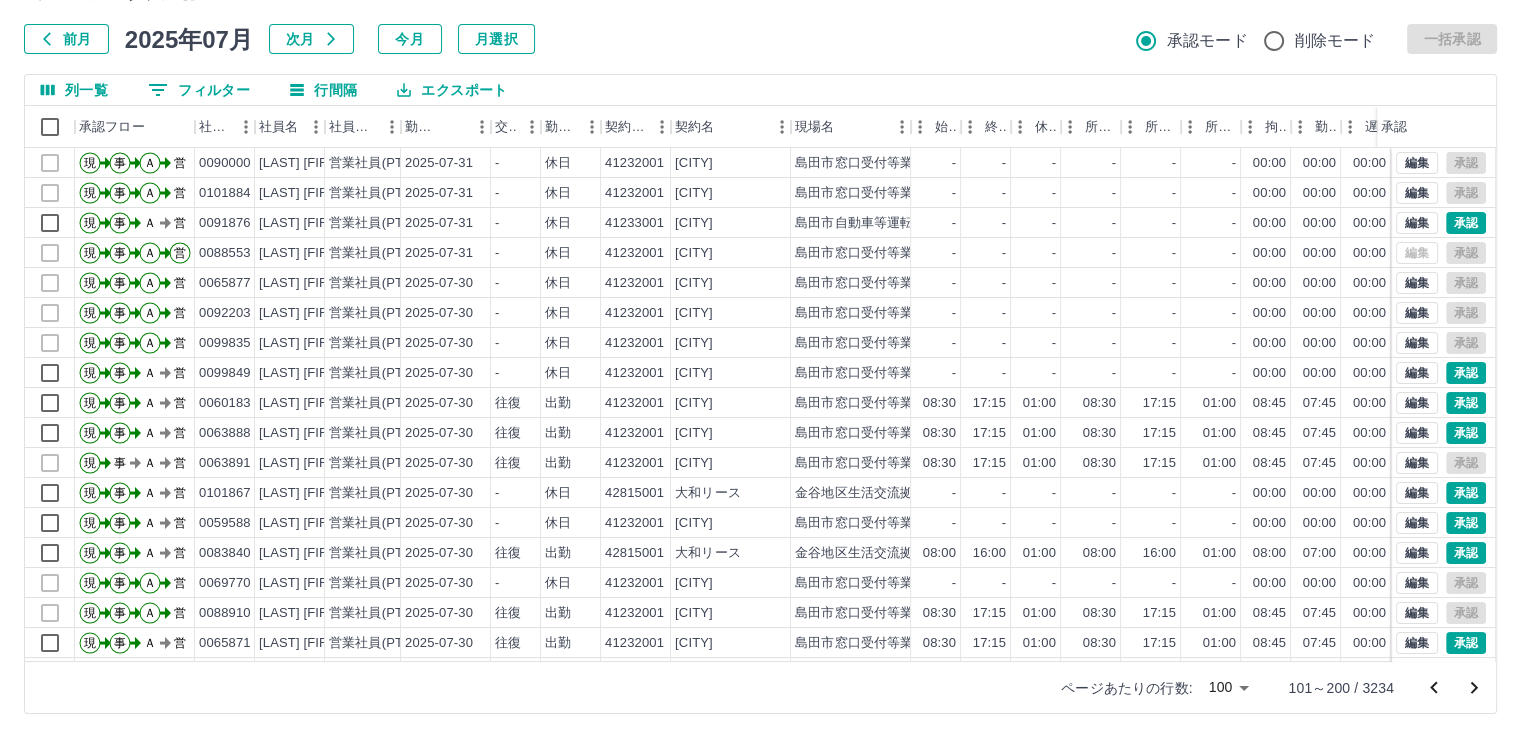 click 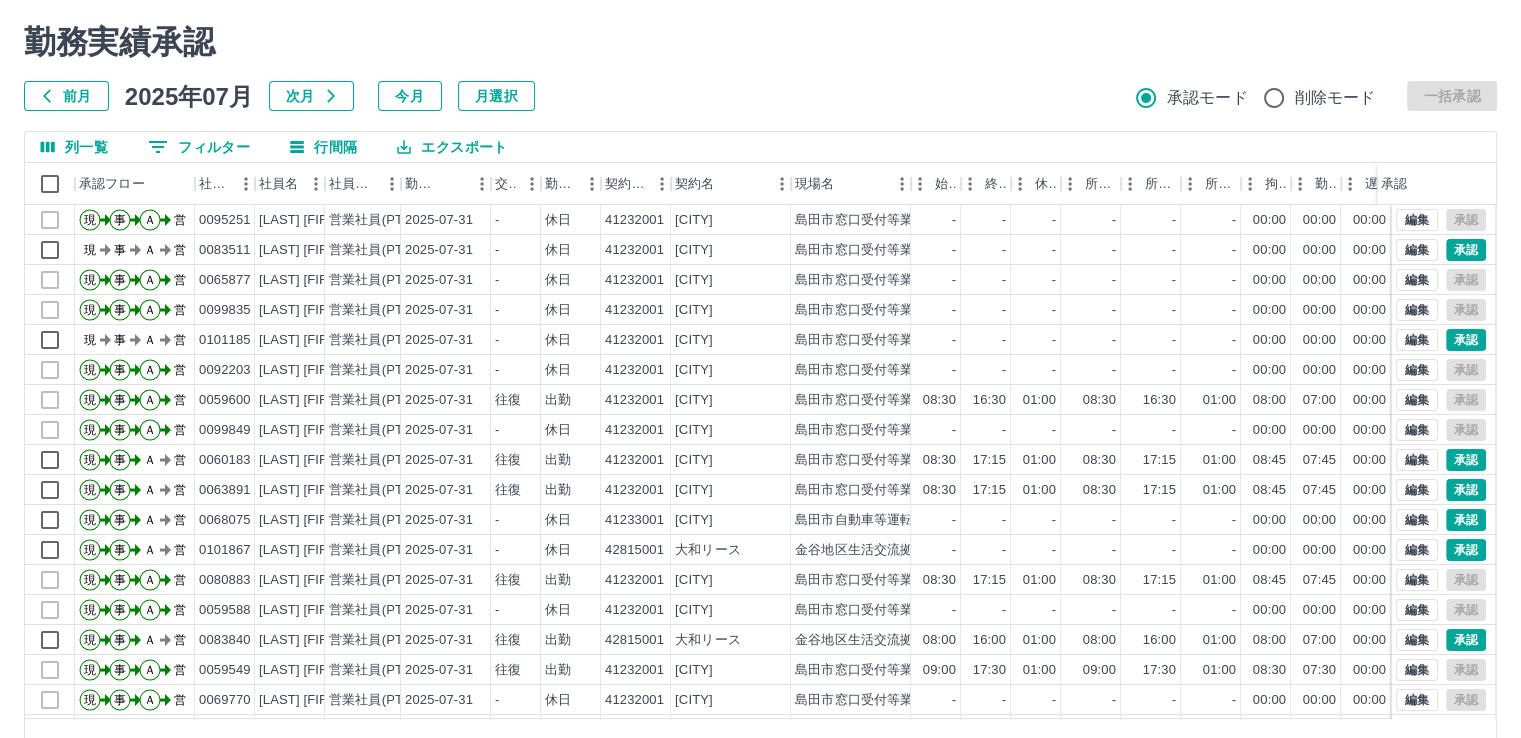 scroll, scrollTop: 0, scrollLeft: 0, axis: both 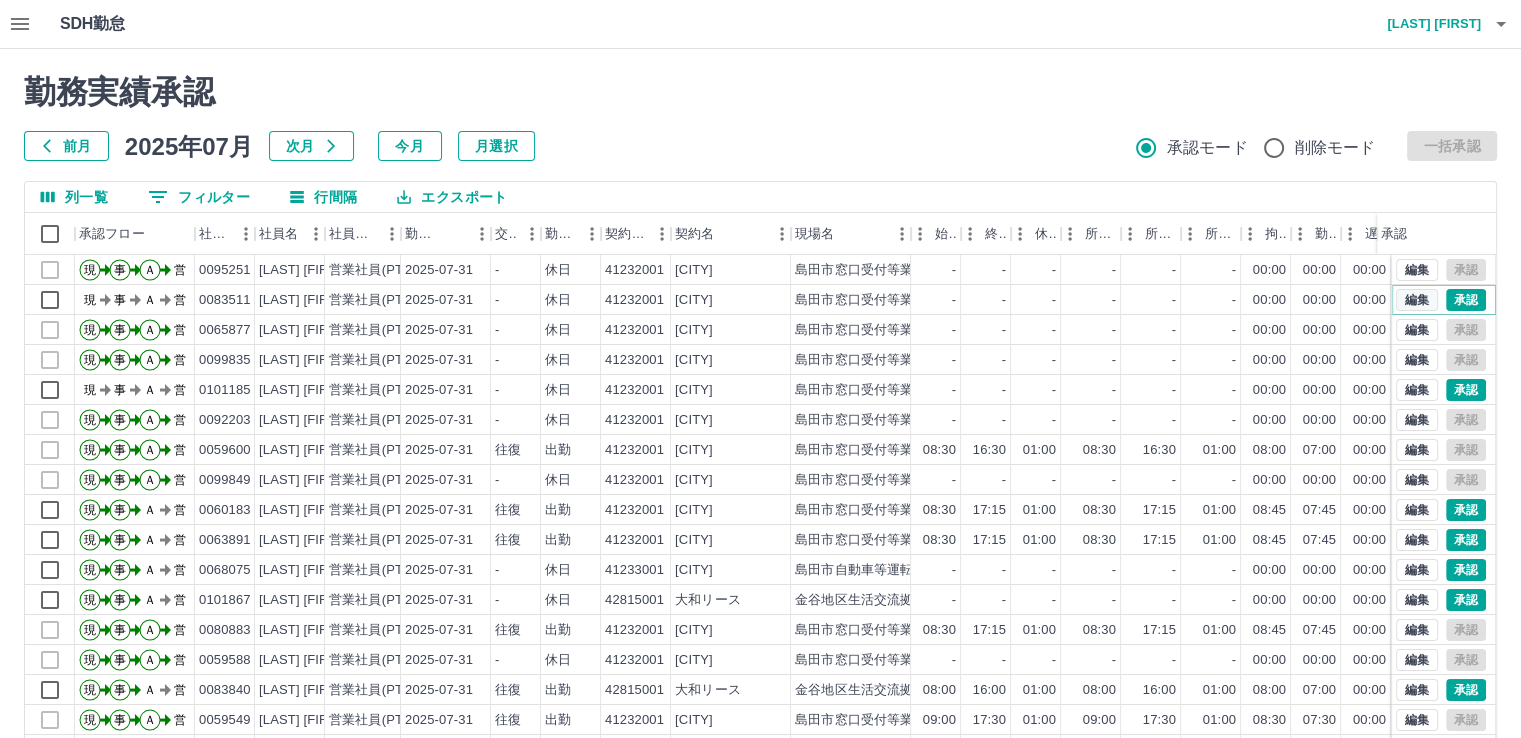click on "編集" at bounding box center [1417, 300] 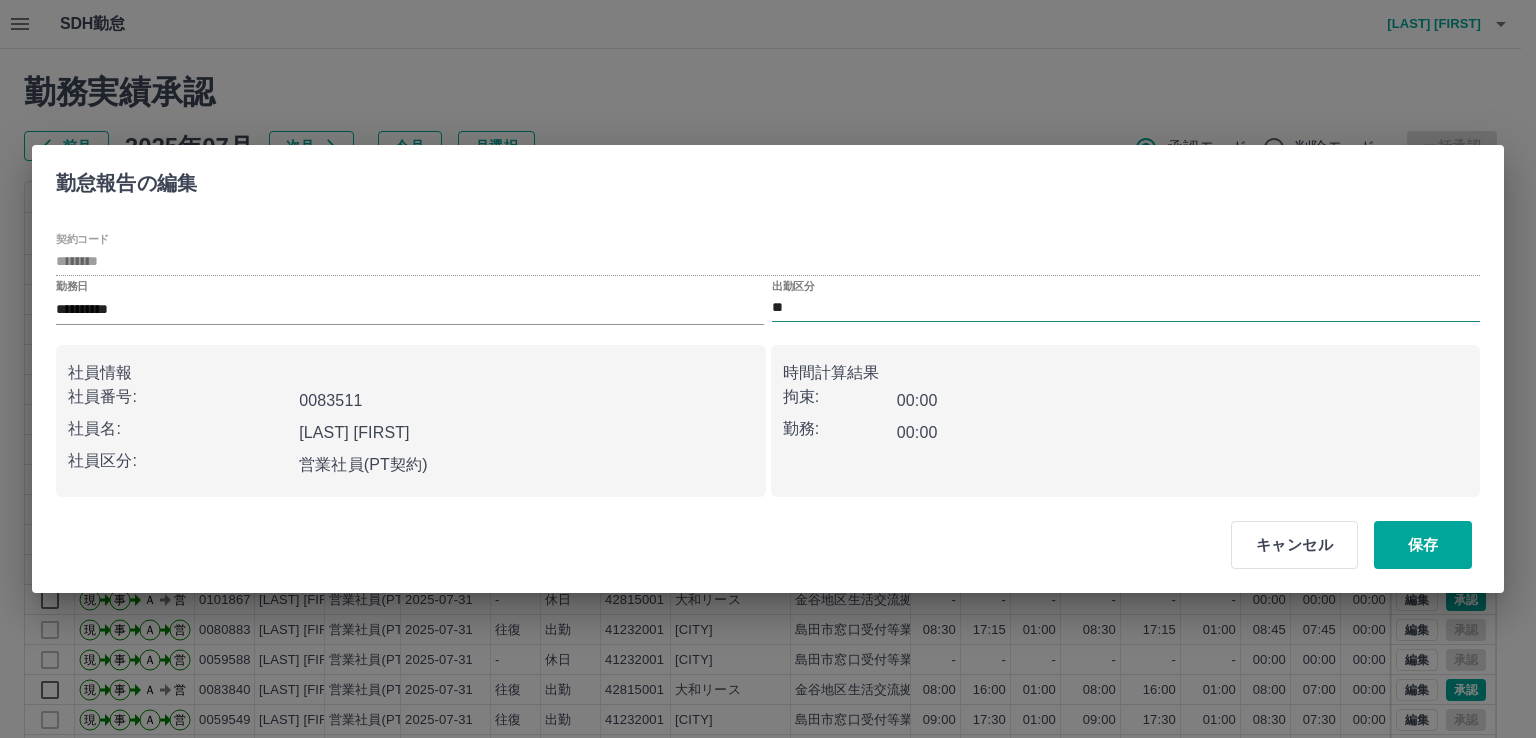 click on "**" at bounding box center [1126, 308] 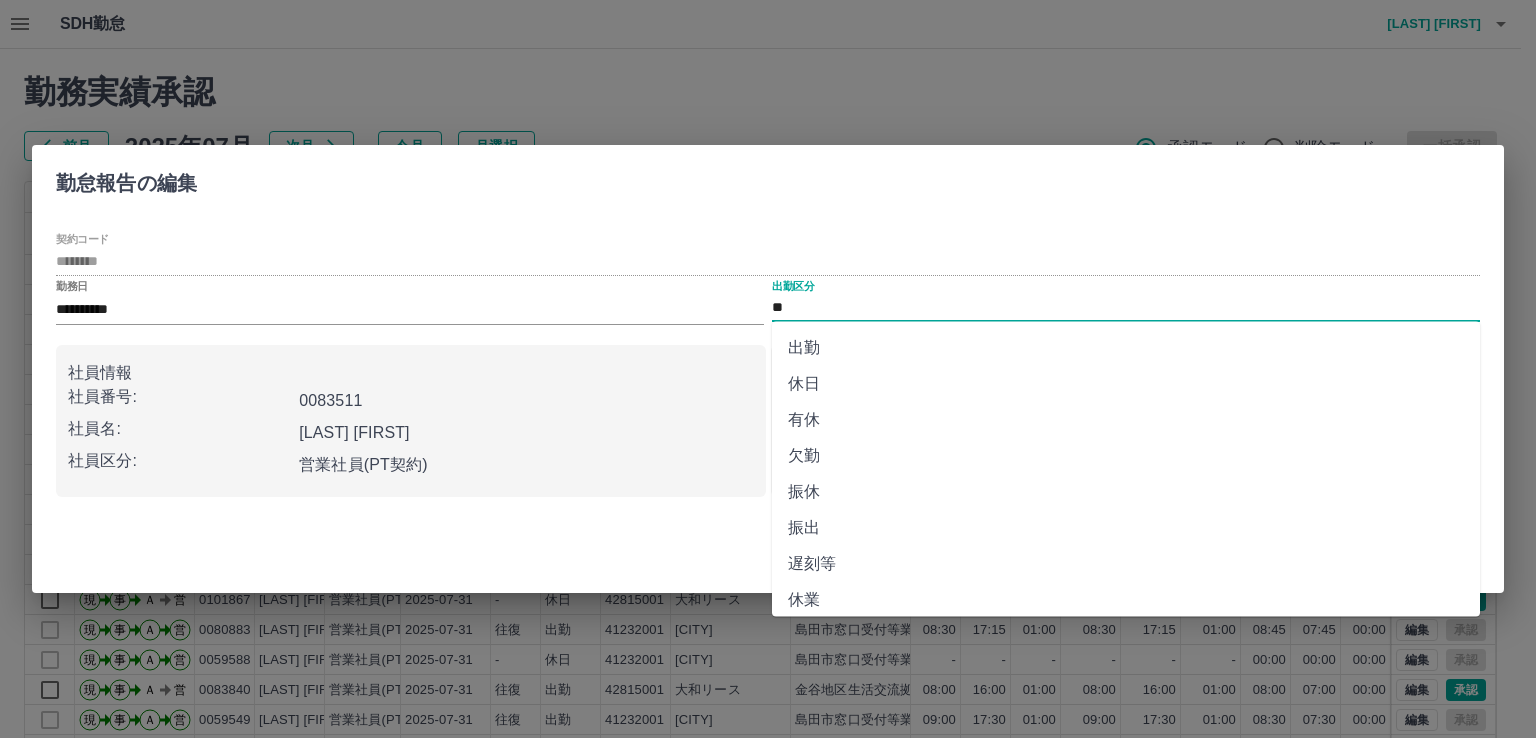 click on "出勤" at bounding box center (1126, 348) 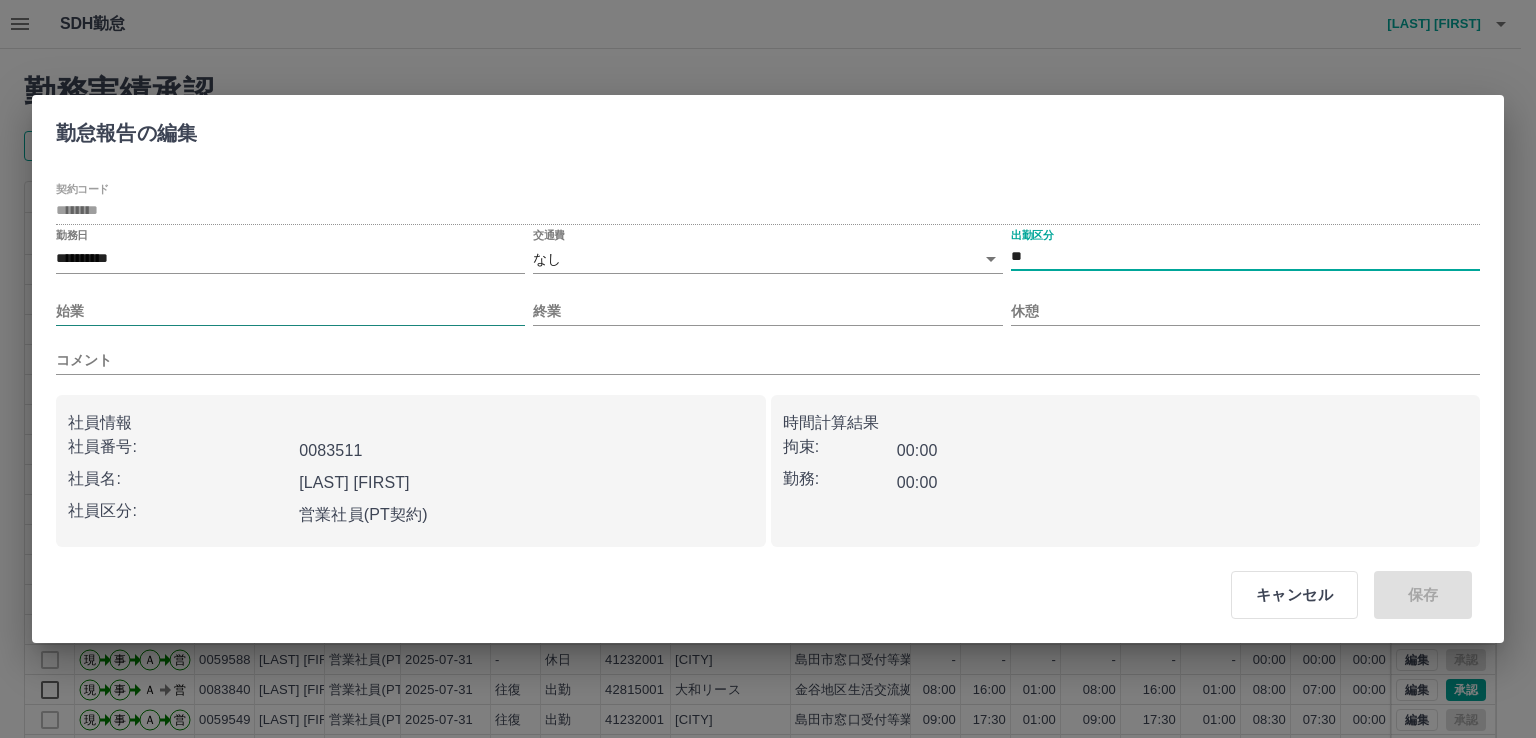 click on "始業" at bounding box center [290, 311] 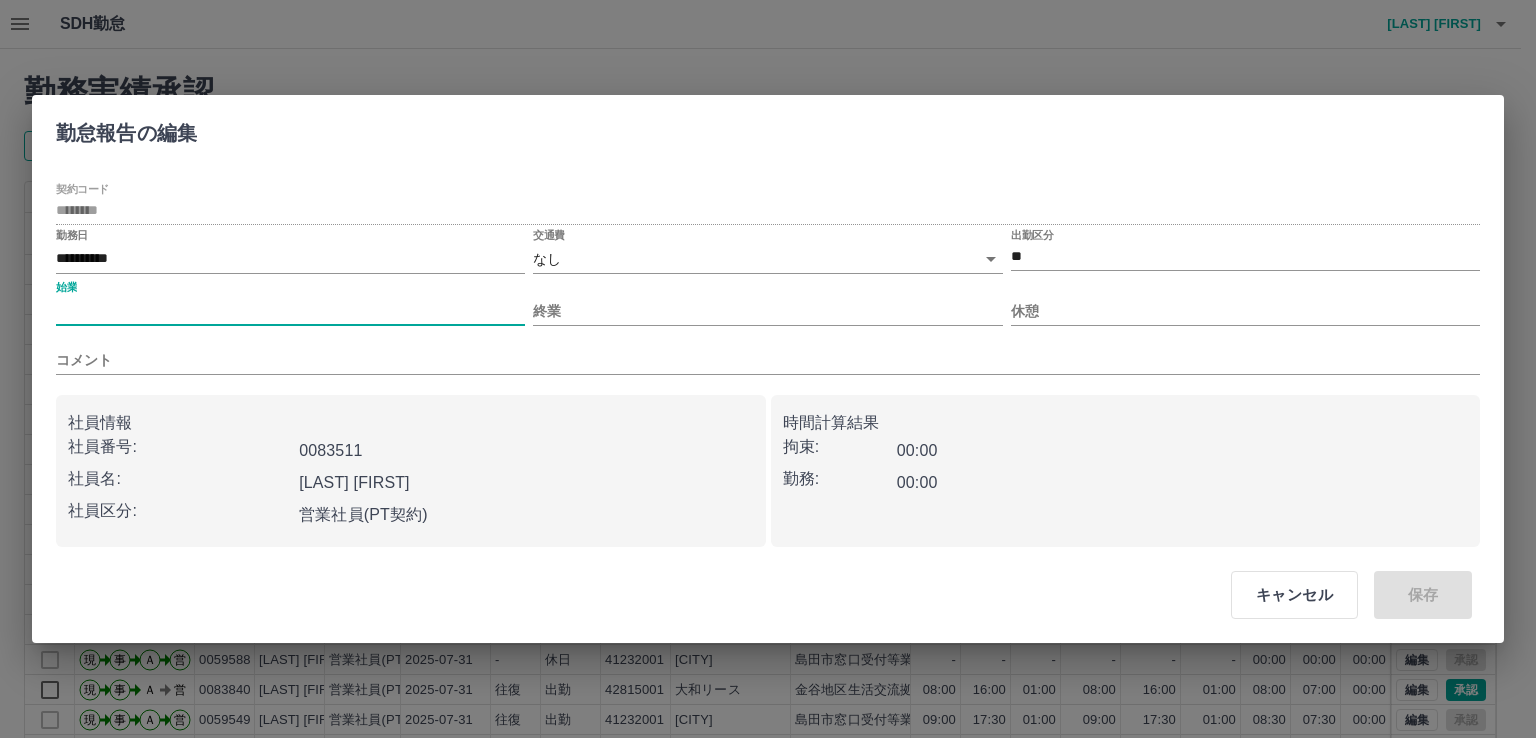type on "****" 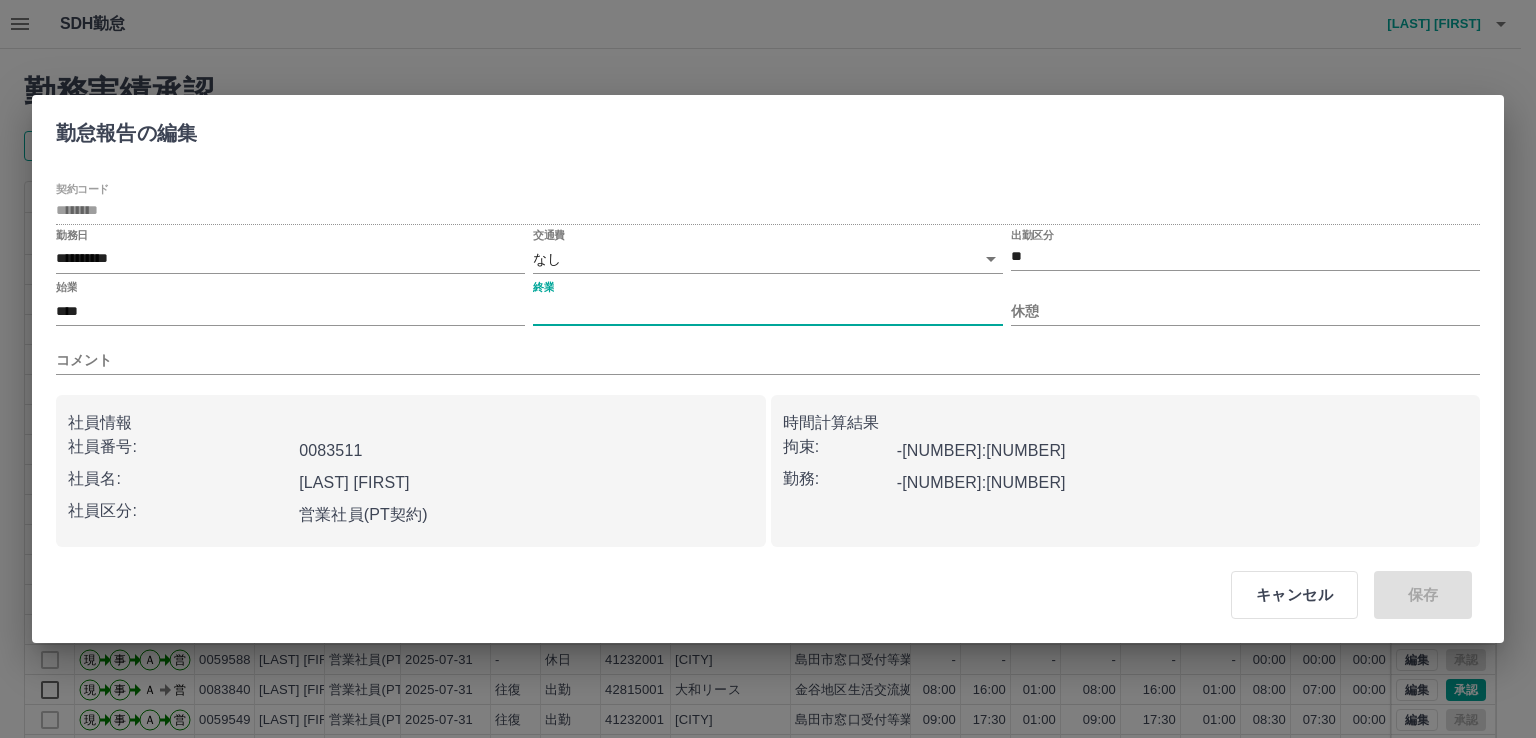 click on "終業" at bounding box center [767, 311] 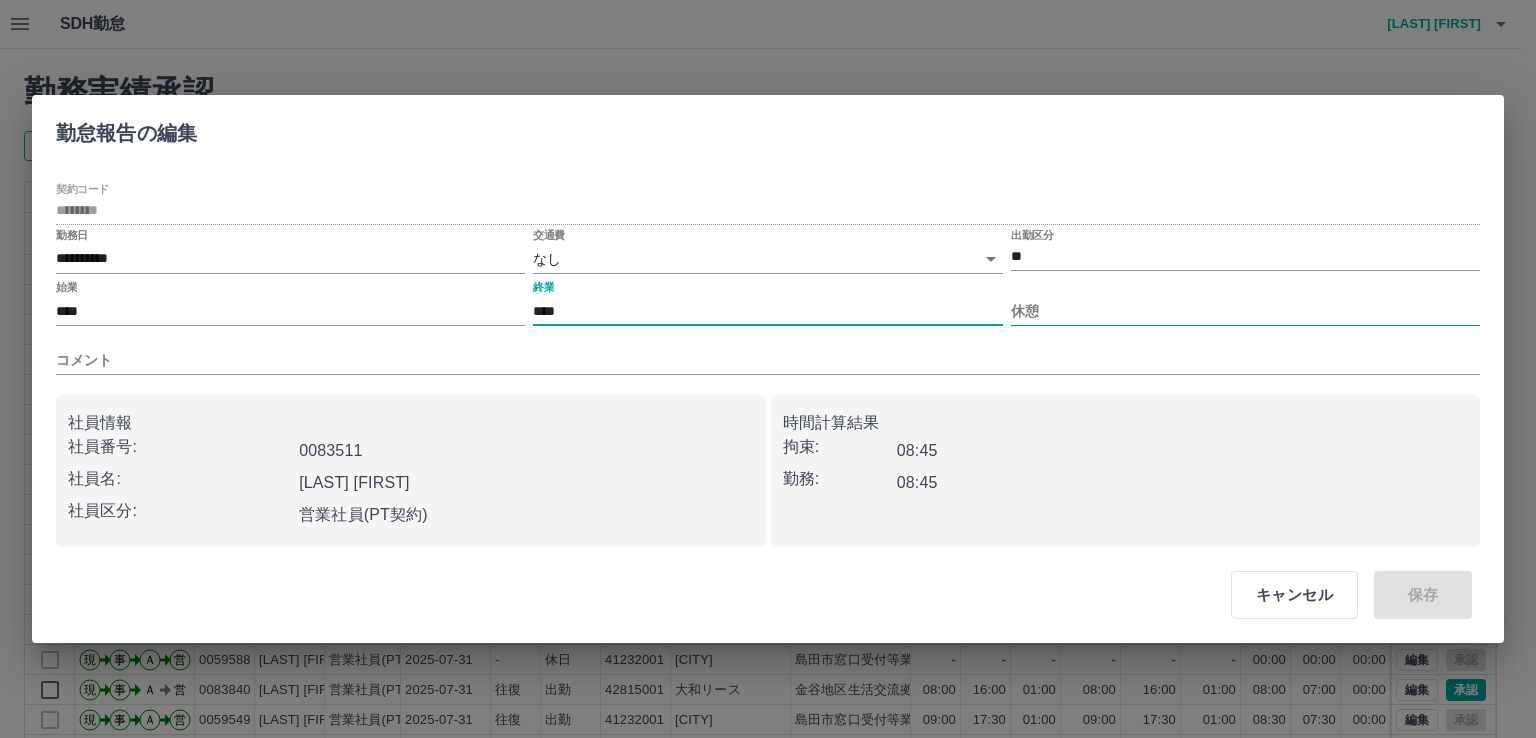 click on "休憩" at bounding box center [1245, 311] 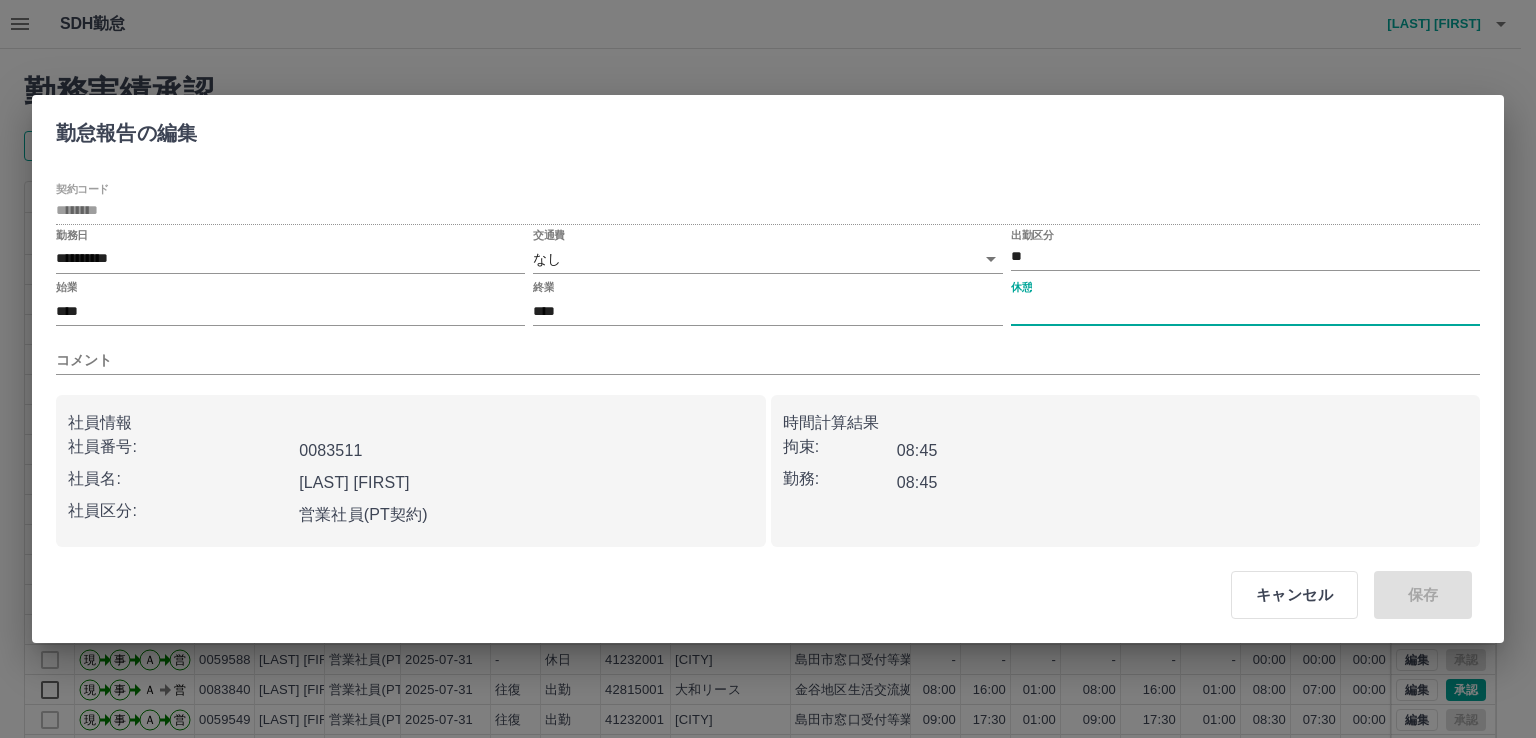 type on "****" 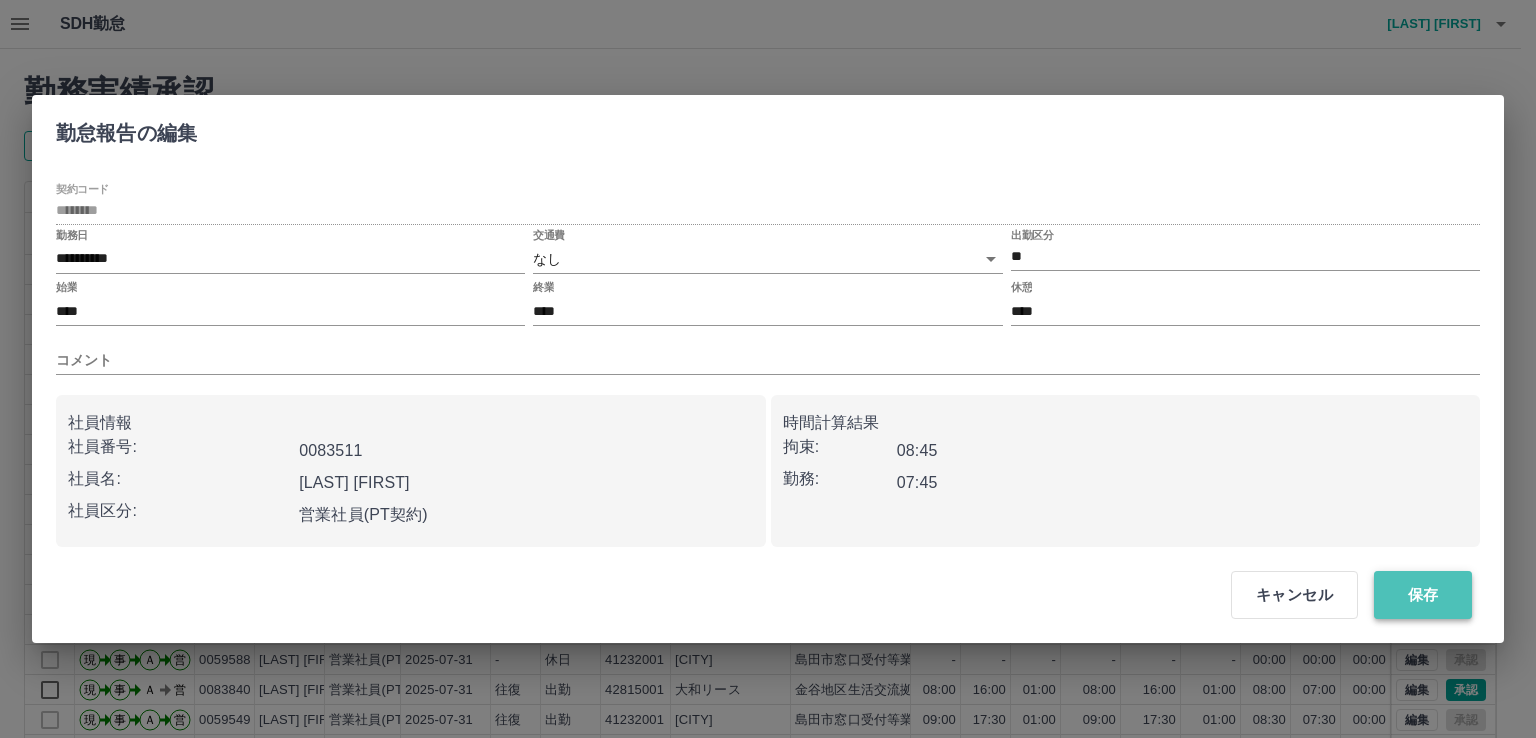 click on "保存" at bounding box center [1423, 595] 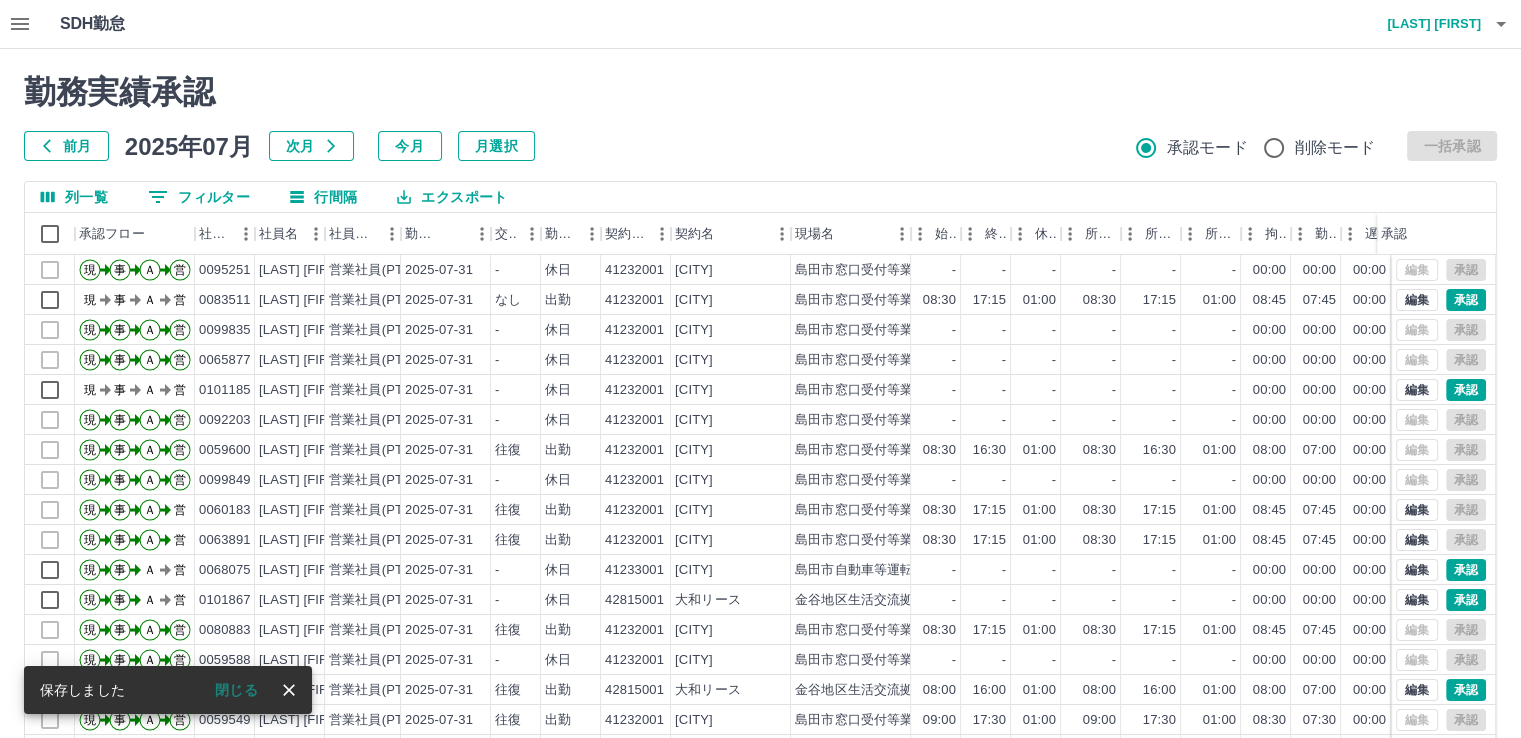 click on "閉じる" at bounding box center [236, 690] 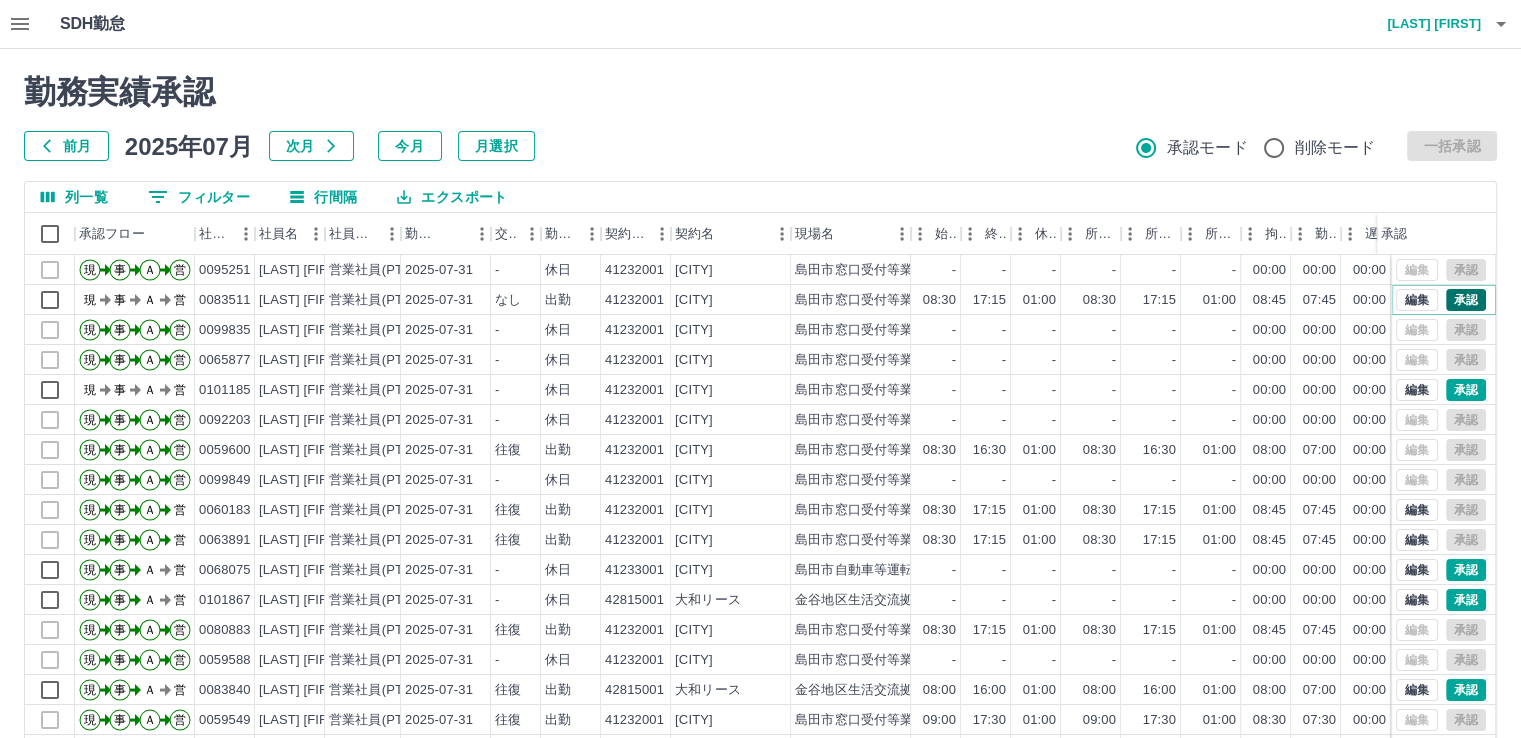click on "承認" at bounding box center (1466, 300) 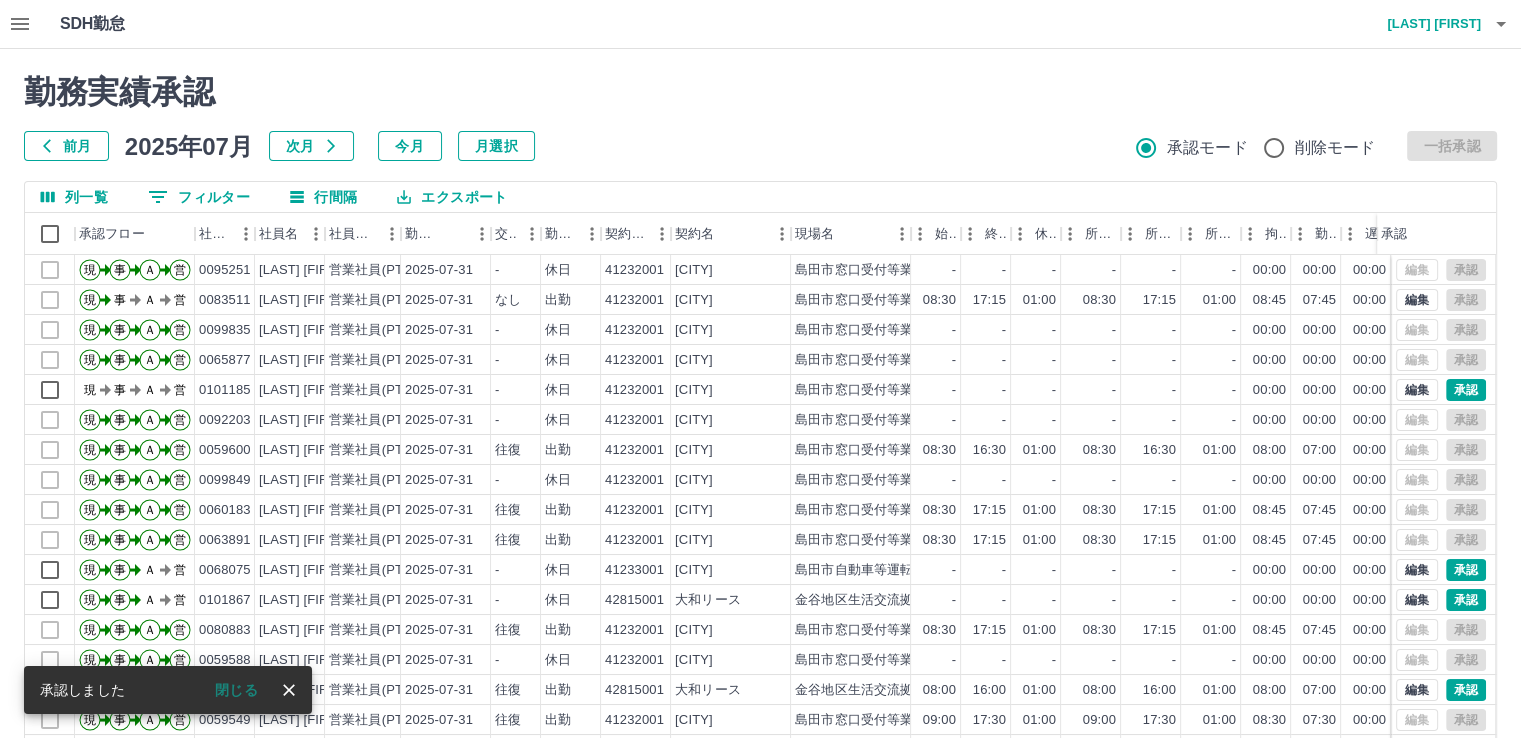 click on "閉じる" at bounding box center (236, 690) 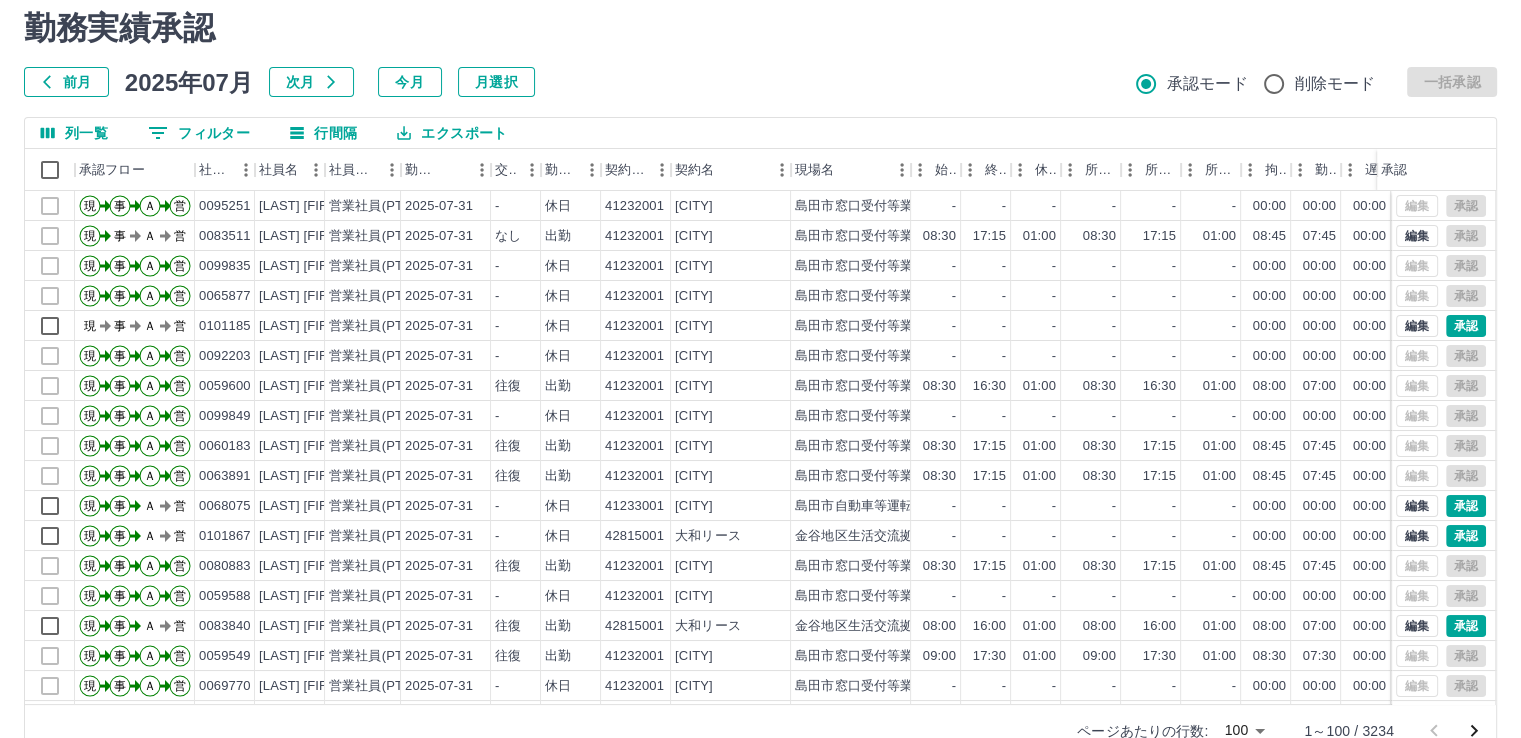scroll, scrollTop: 100, scrollLeft: 0, axis: vertical 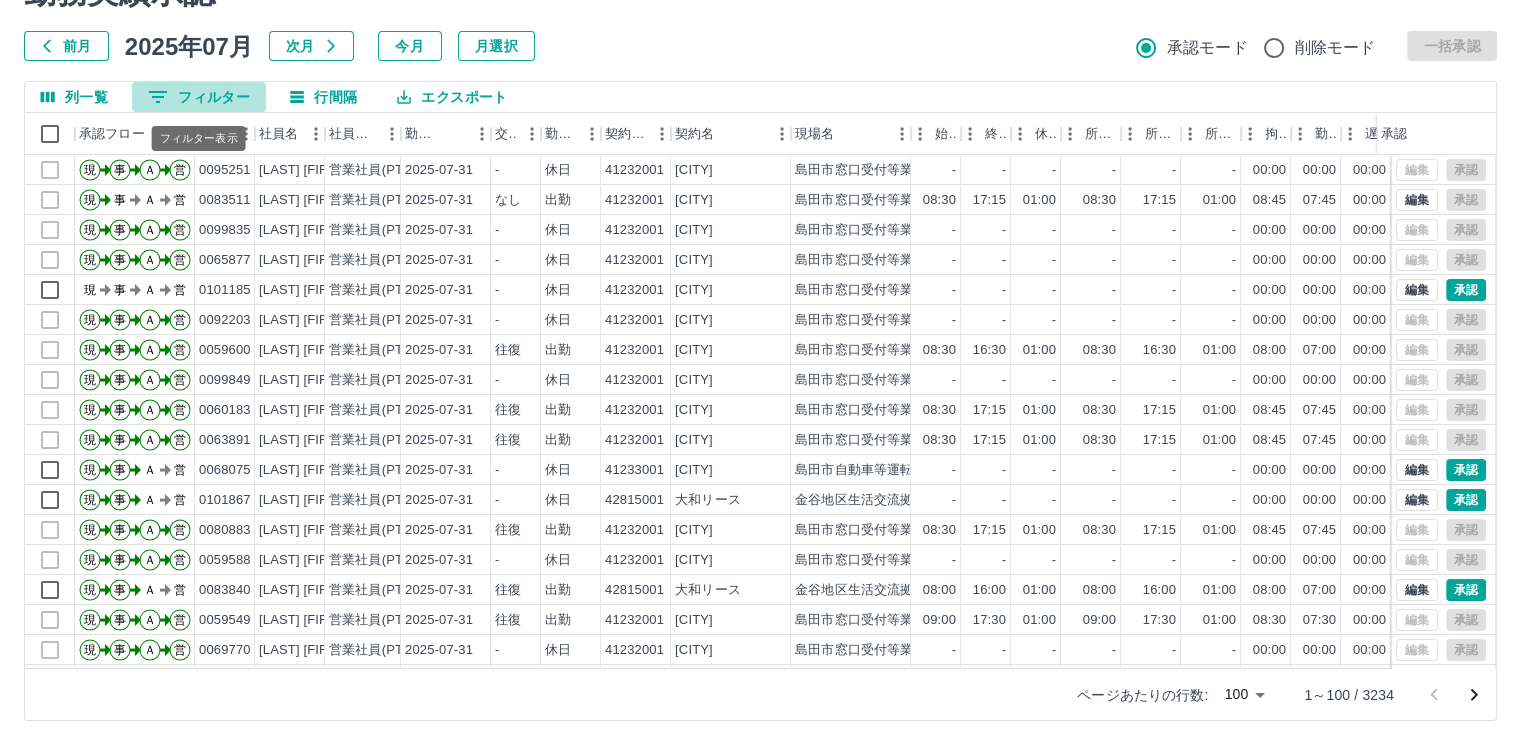 click on "0 フィルター" at bounding box center (199, 97) 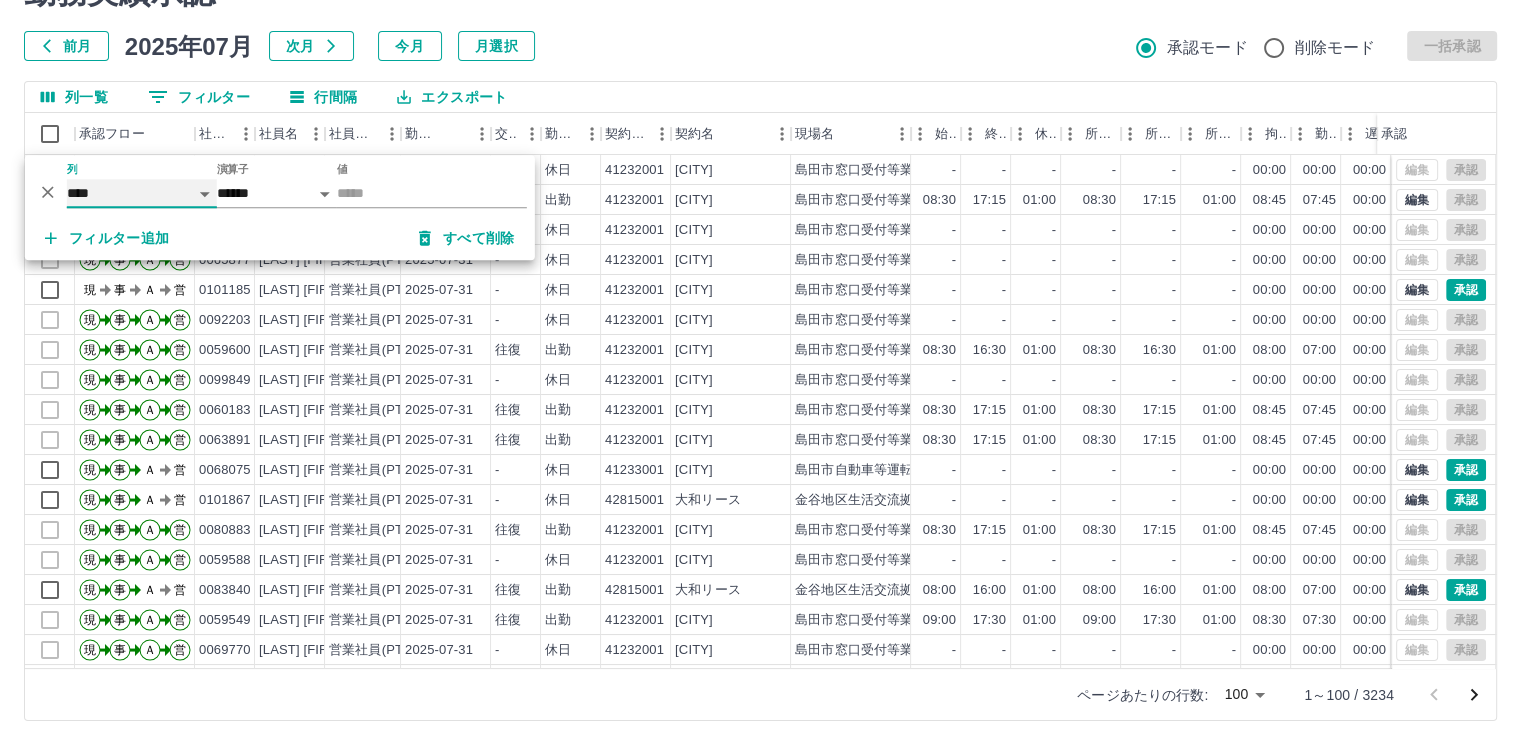 click on "**** *** **** *** *** **** ***** *** *** ** ** ** **** **** **** ** ** *** **** *****" at bounding box center (142, 193) 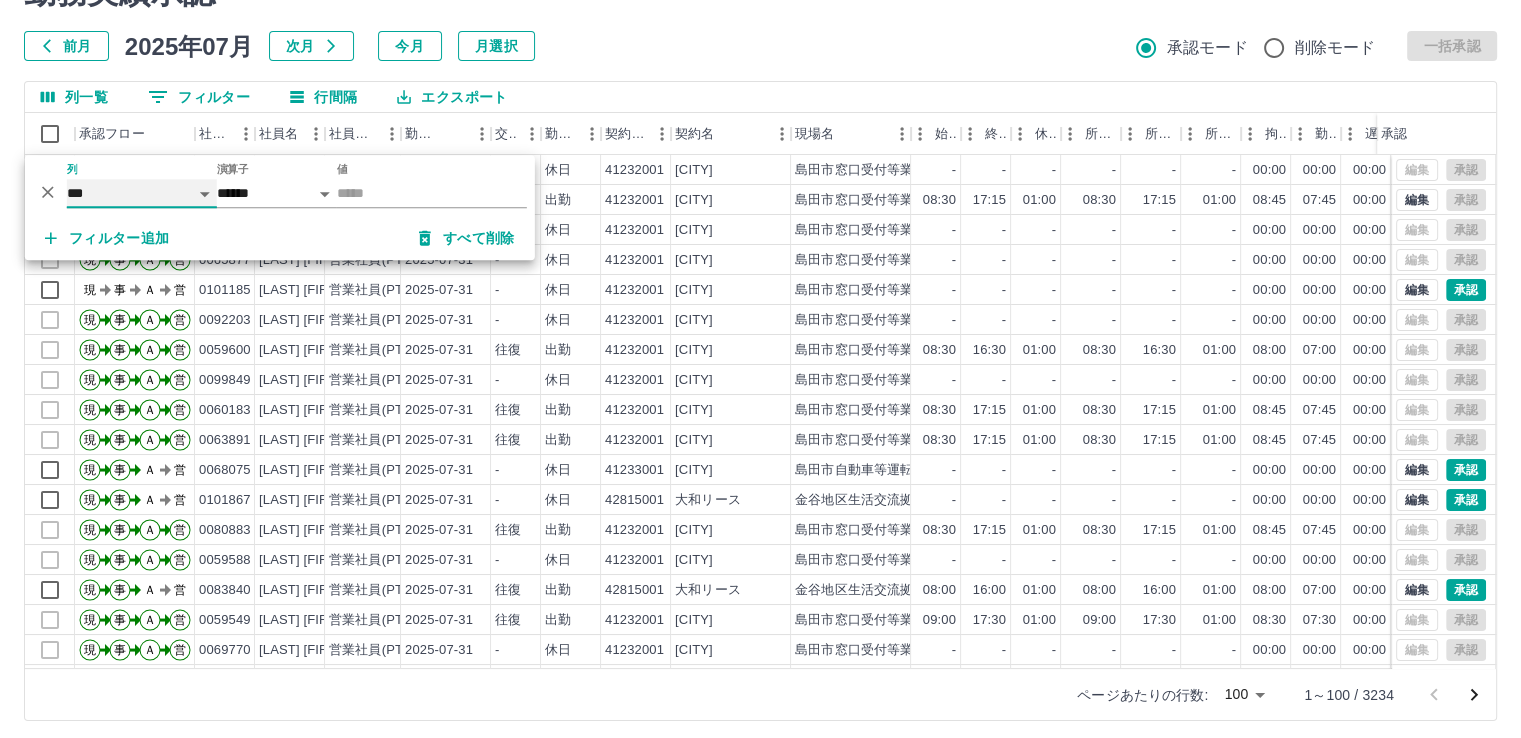 click on "**** *** **** *** *** **** ***** *** *** ** ** ** **** **** **** ** ** *** **** *****" at bounding box center [142, 193] 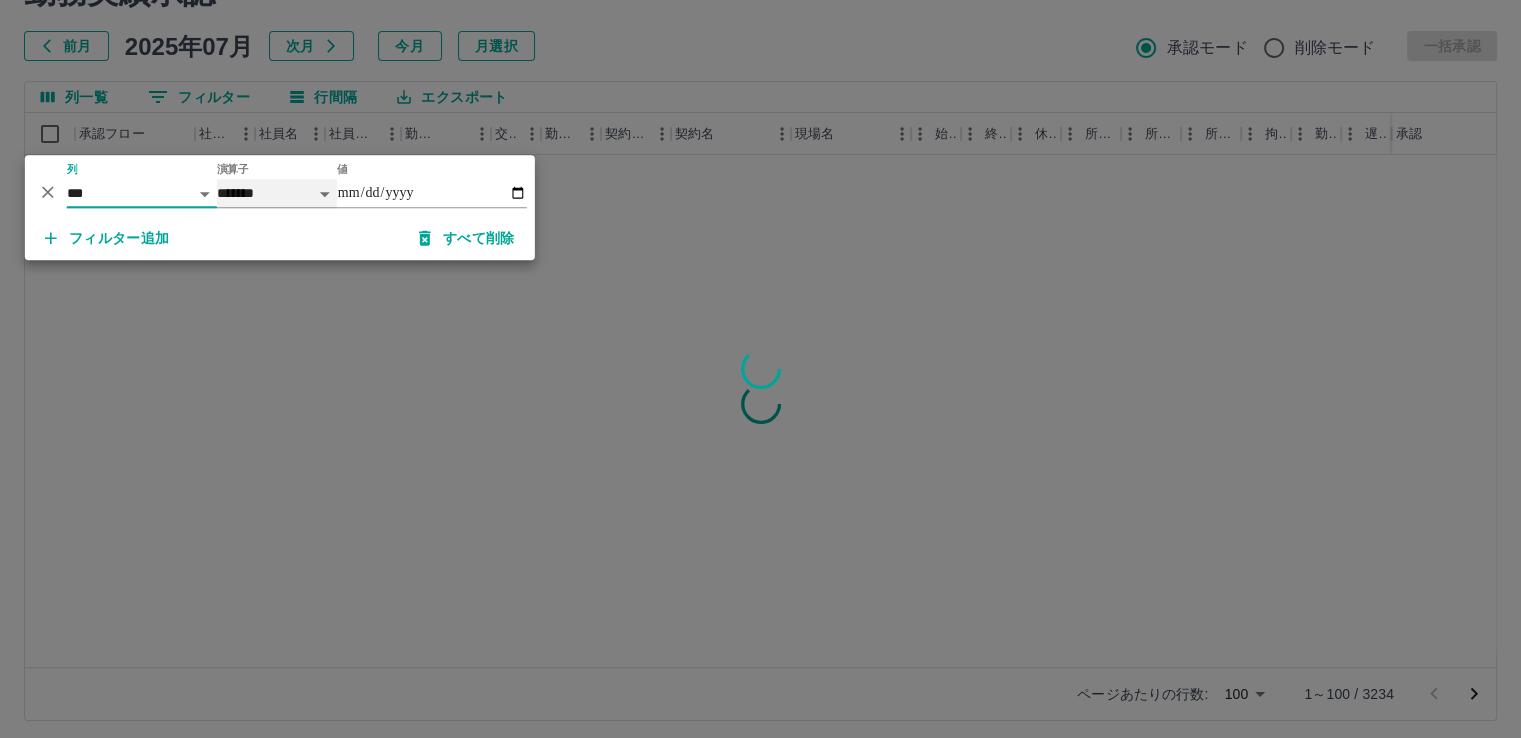 click on "******* ********* ** **" at bounding box center [277, 193] 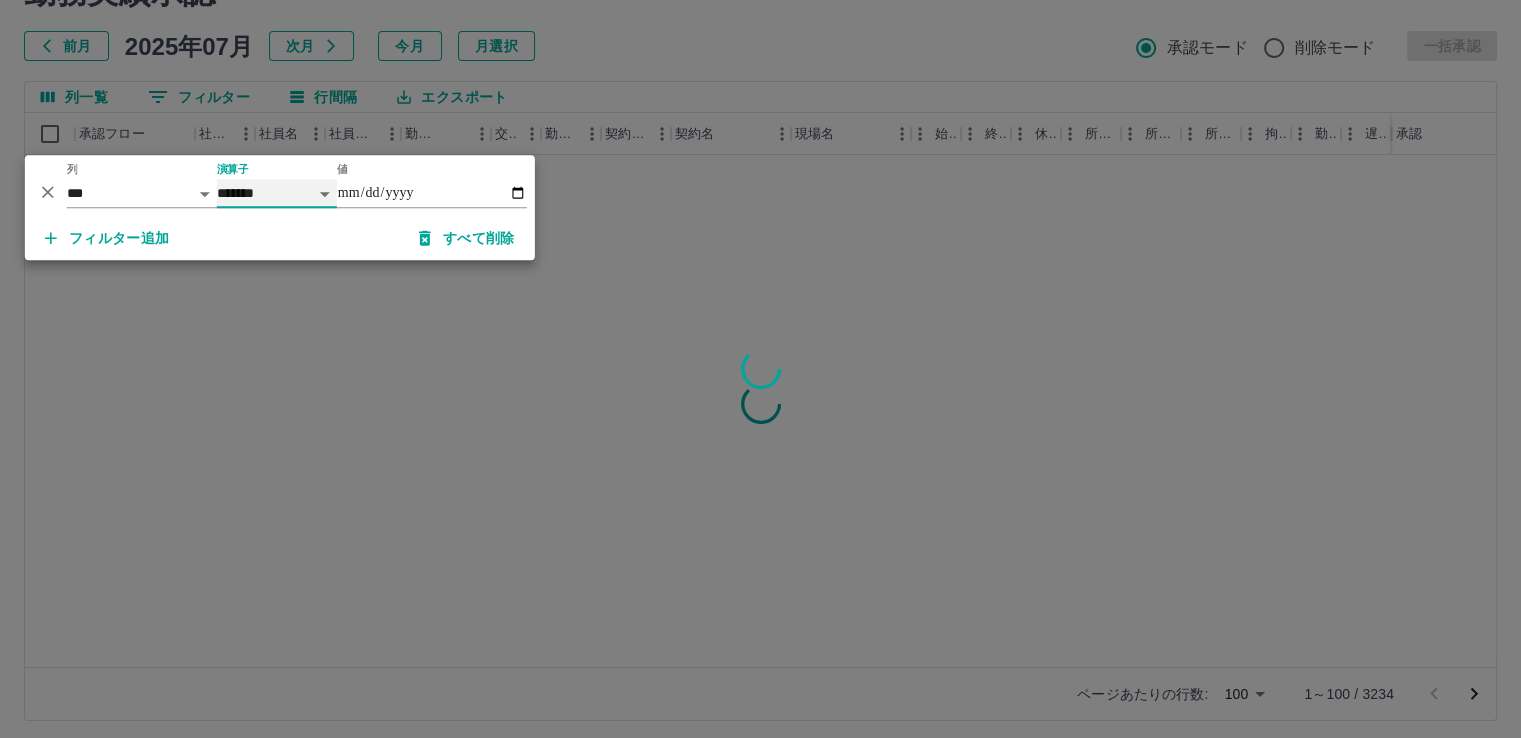 click on "******* ********* ** **" at bounding box center [277, 193] 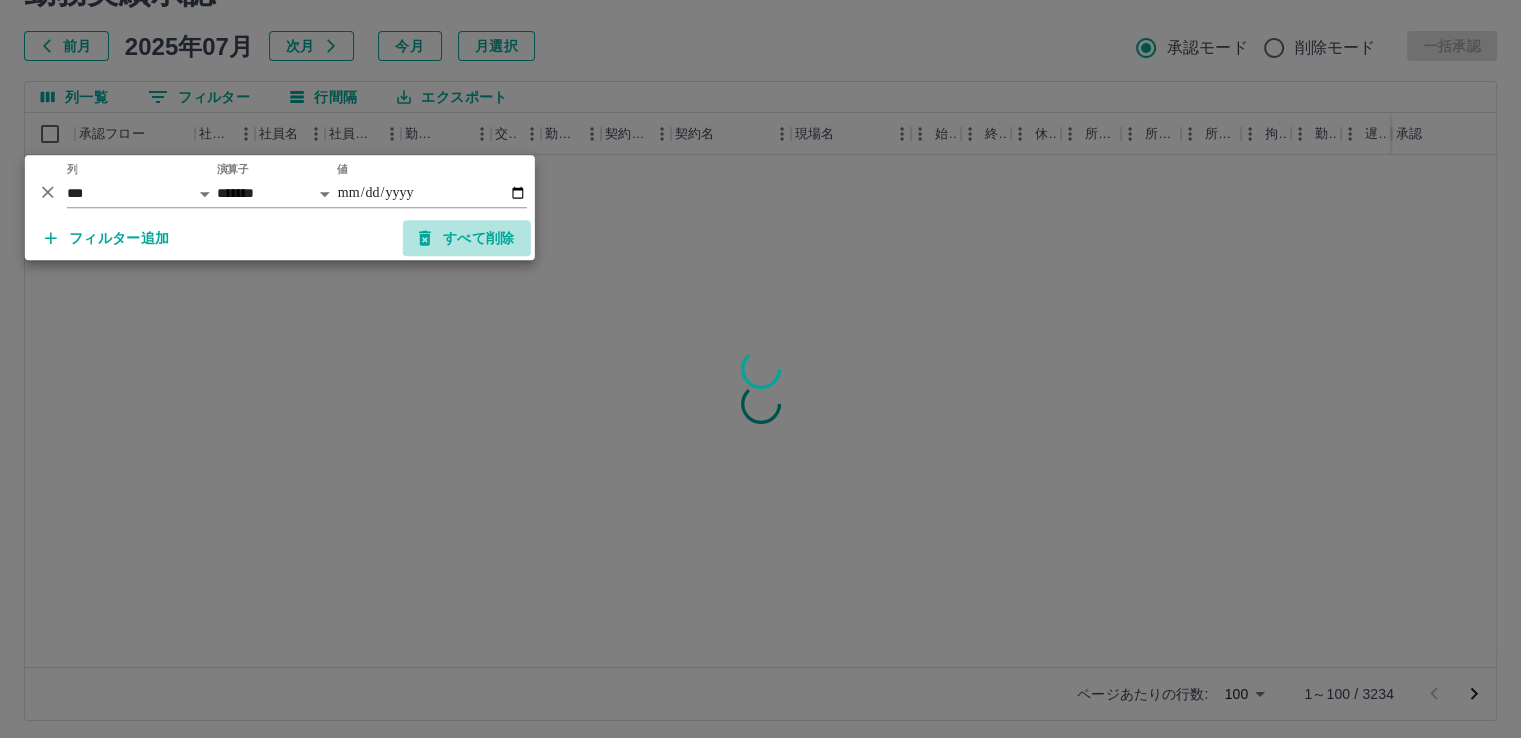 click on "すべて削除" at bounding box center [467, 238] 